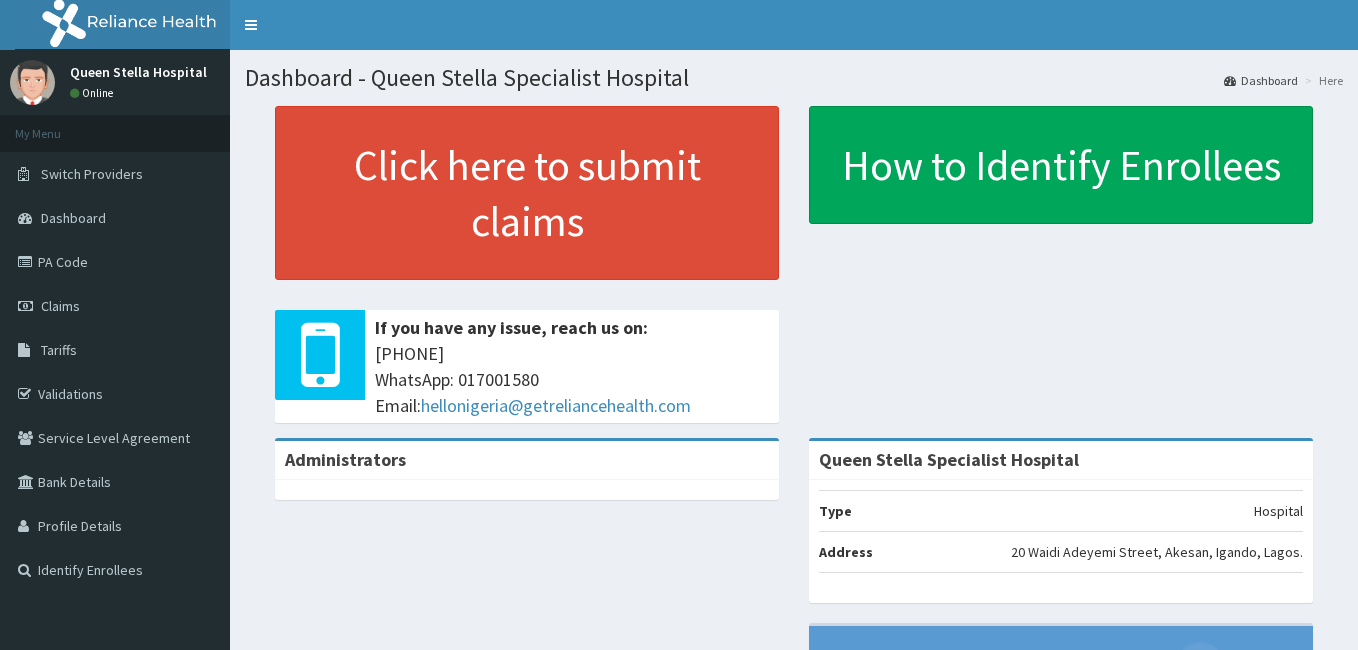 scroll, scrollTop: 0, scrollLeft: 0, axis: both 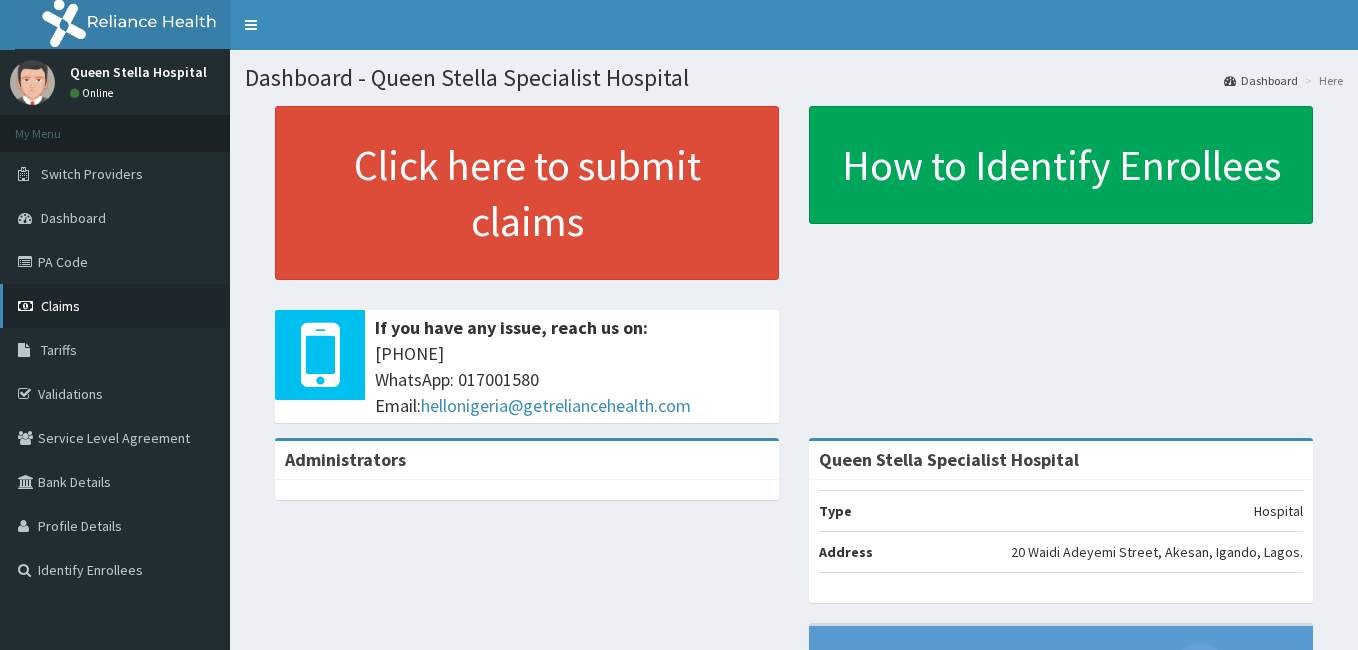 click on "Claims" at bounding box center [60, 306] 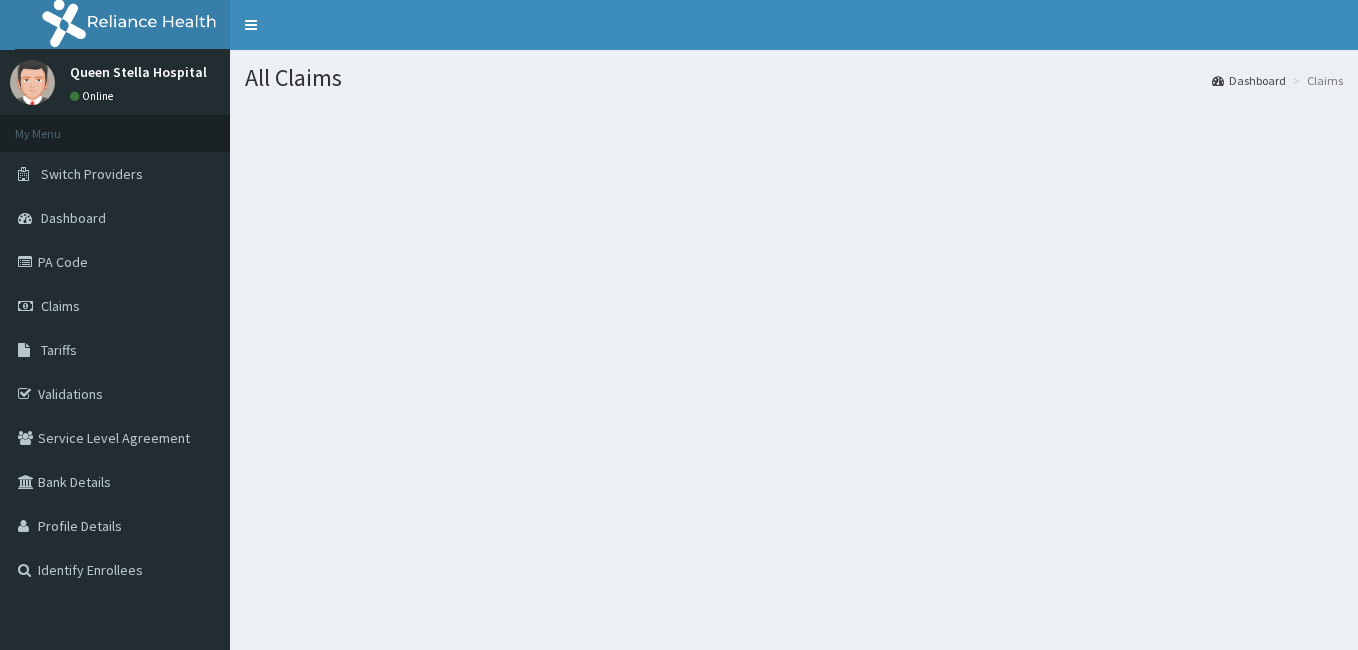 scroll, scrollTop: 0, scrollLeft: 0, axis: both 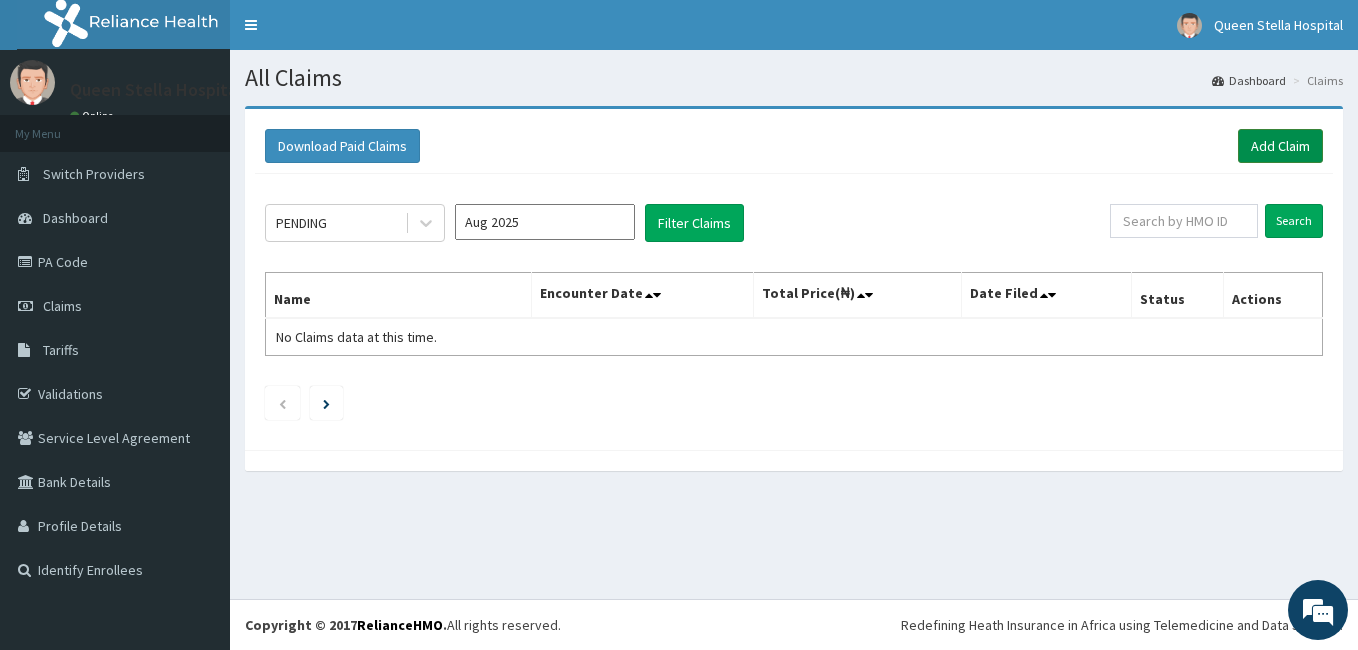 click on "Add Claim" at bounding box center [1280, 146] 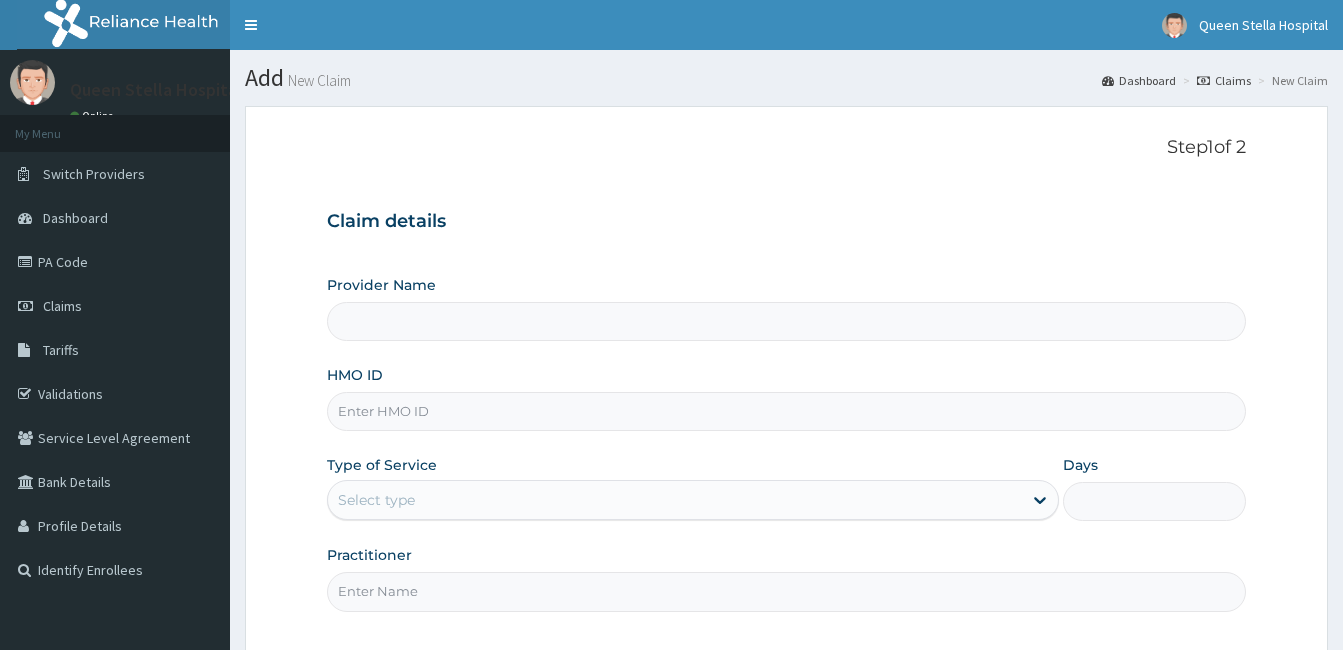 scroll, scrollTop: 0, scrollLeft: 0, axis: both 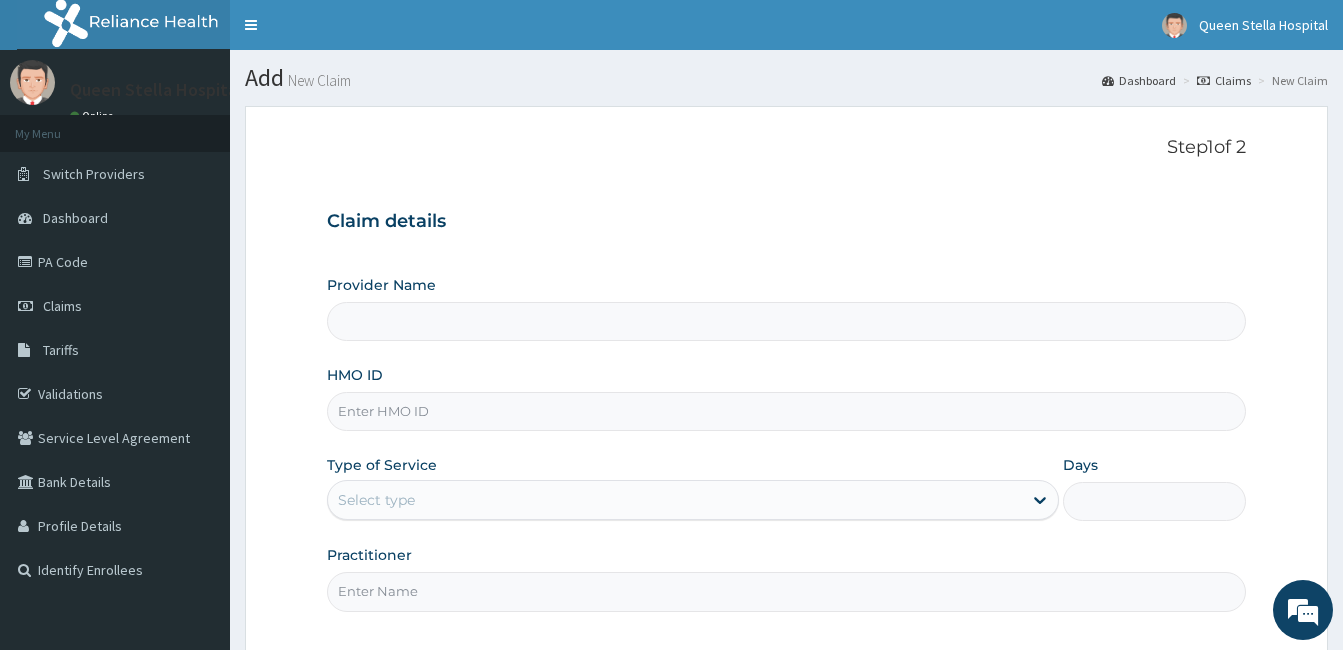 click on "HMO ID" at bounding box center [786, 411] 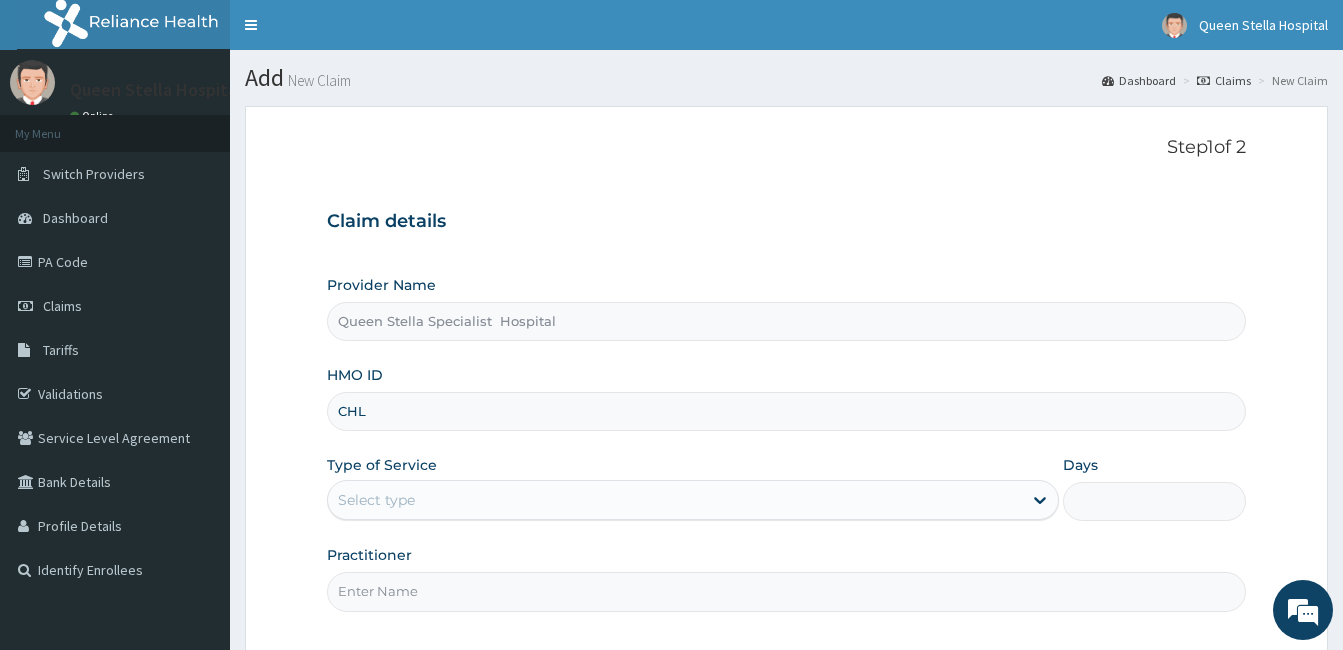 scroll, scrollTop: 0, scrollLeft: 0, axis: both 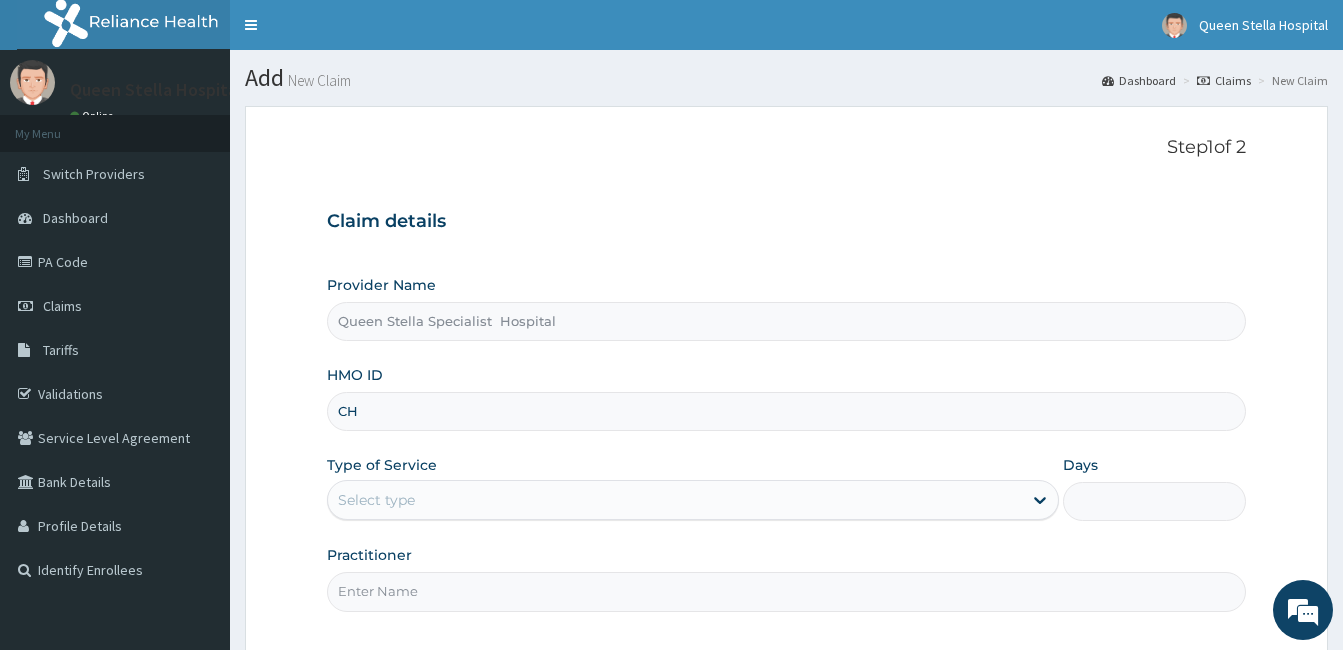 type on "C" 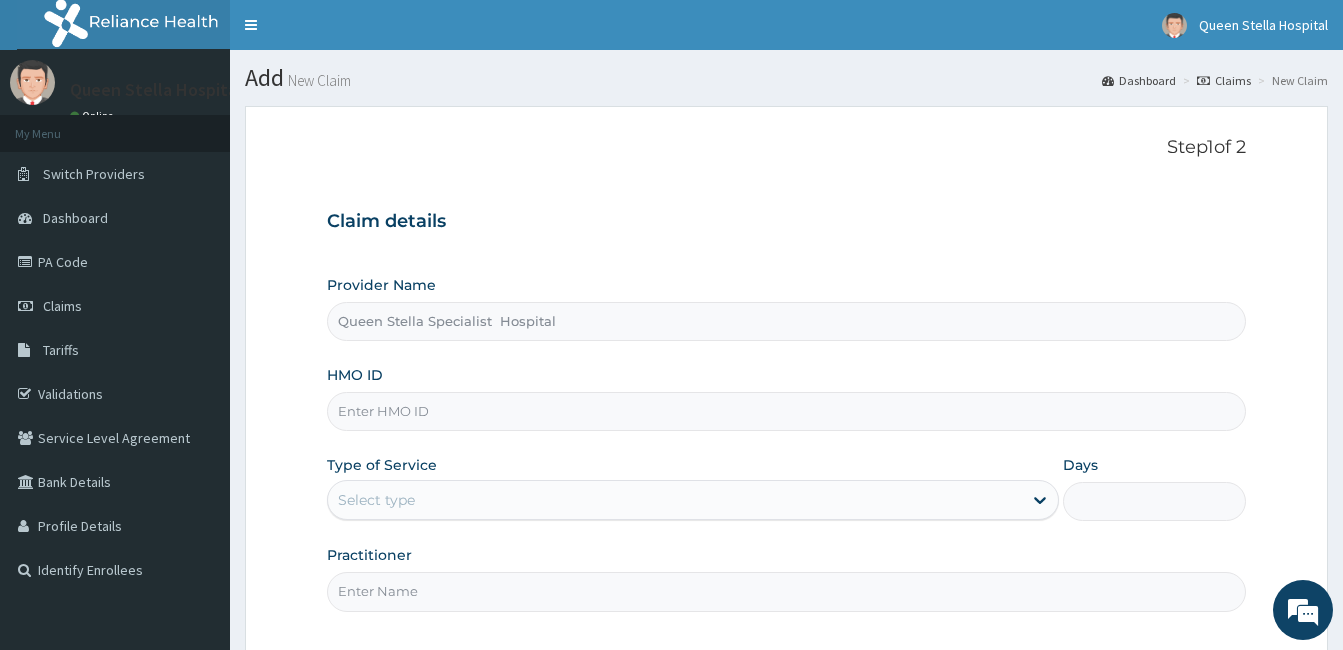 paste on "chl/11474/c" 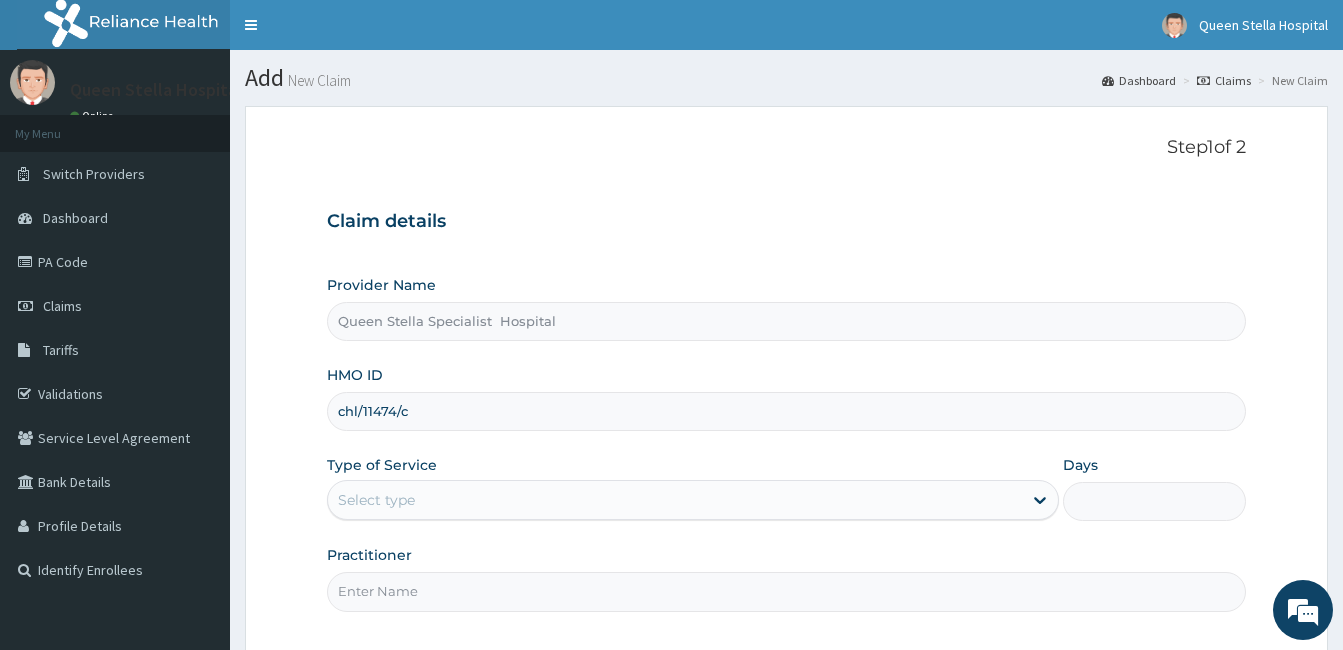 type on "chl/11474/c" 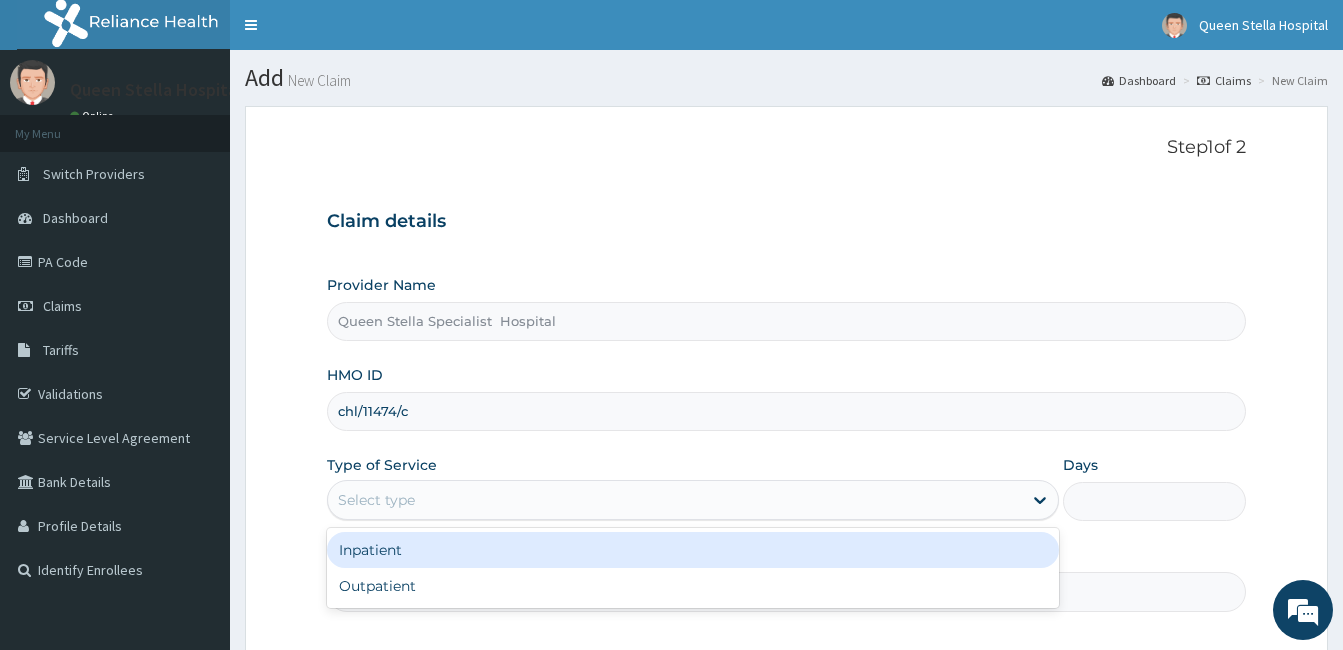 click on "Select type" at bounding box center (675, 500) 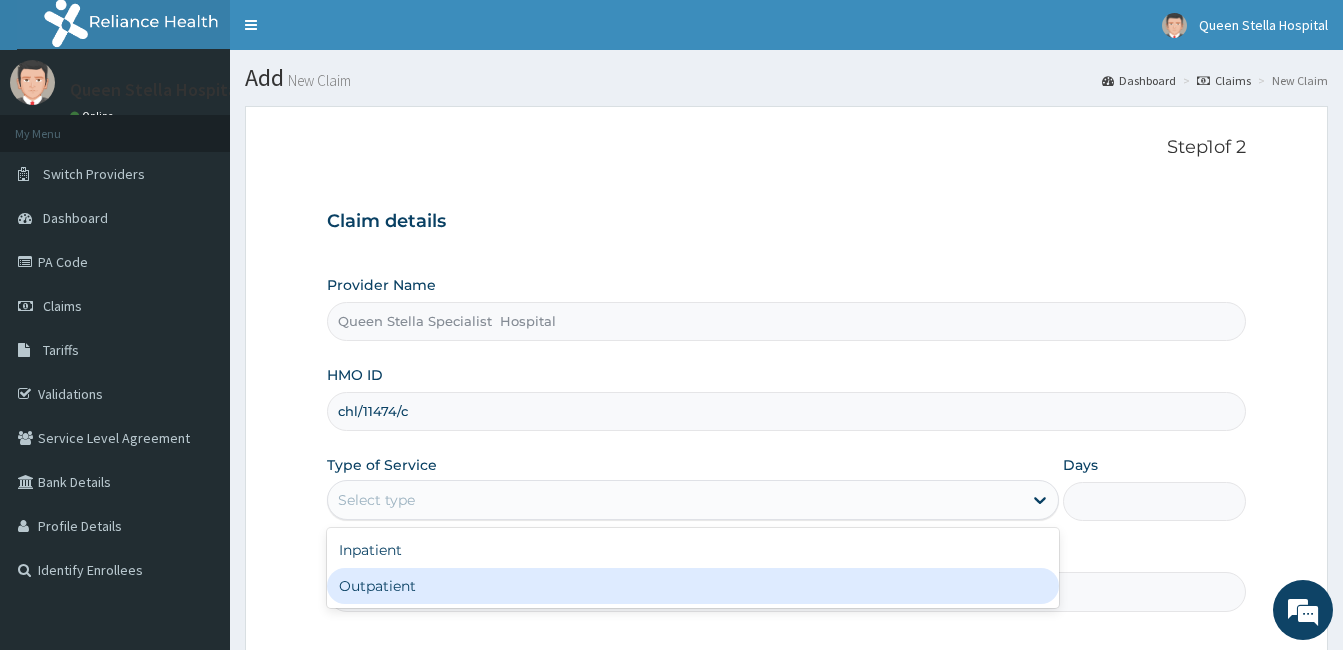 click on "Outpatient" at bounding box center [693, 586] 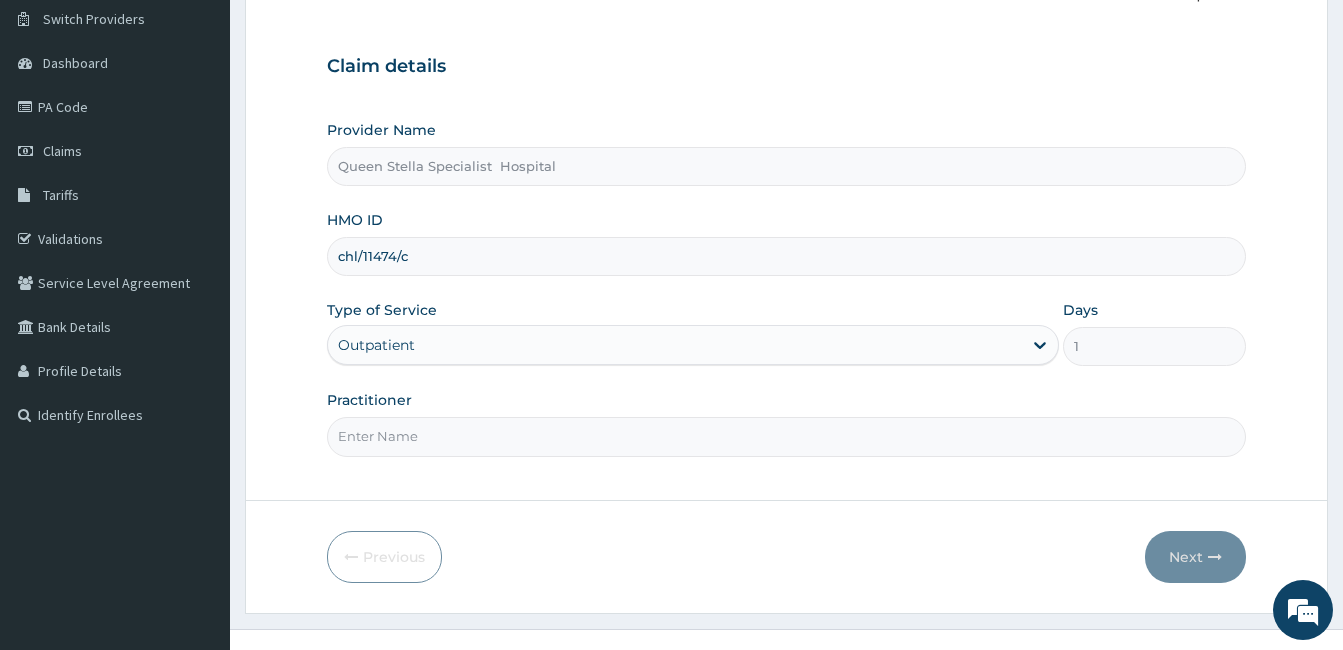 scroll, scrollTop: 160, scrollLeft: 0, axis: vertical 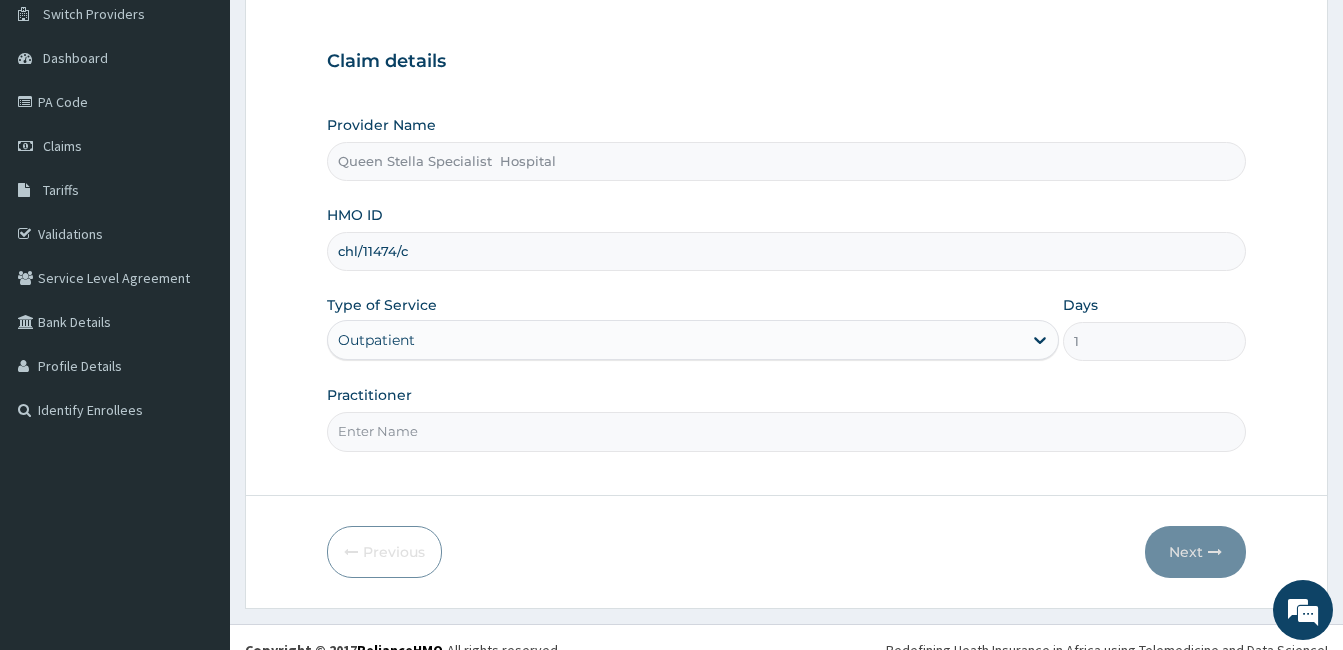 click on "Practitioner" at bounding box center [786, 431] 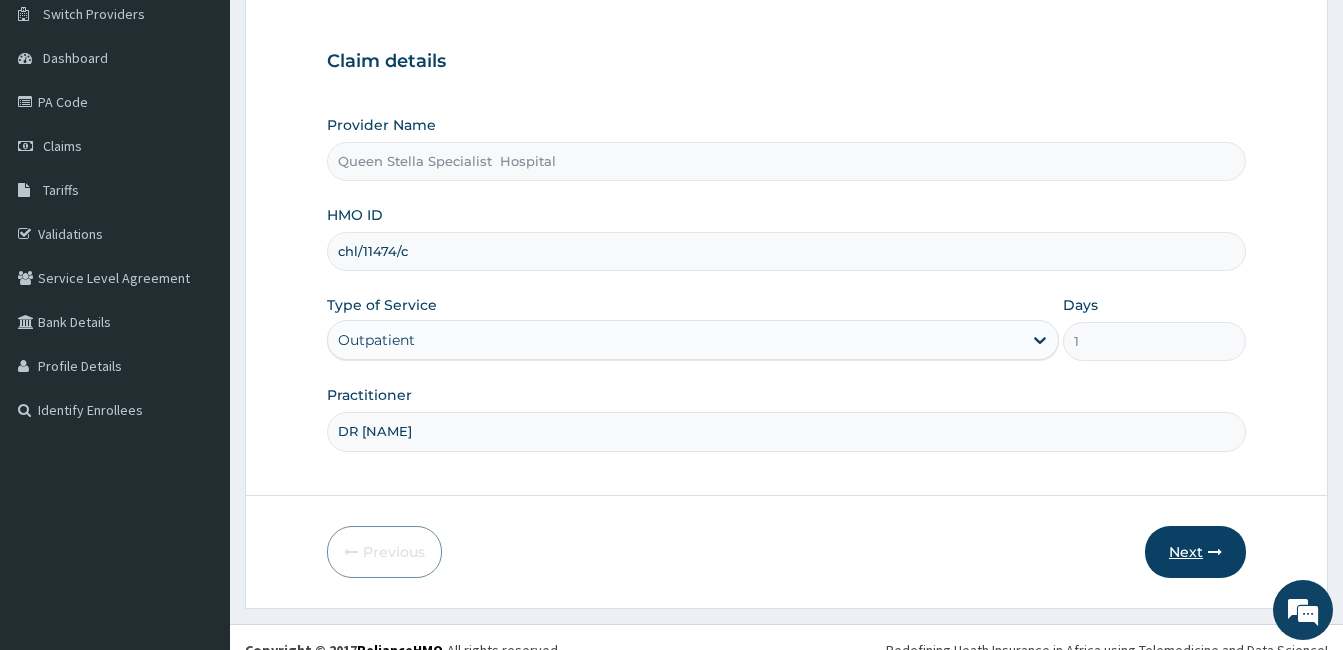type on "DR OLOLADE" 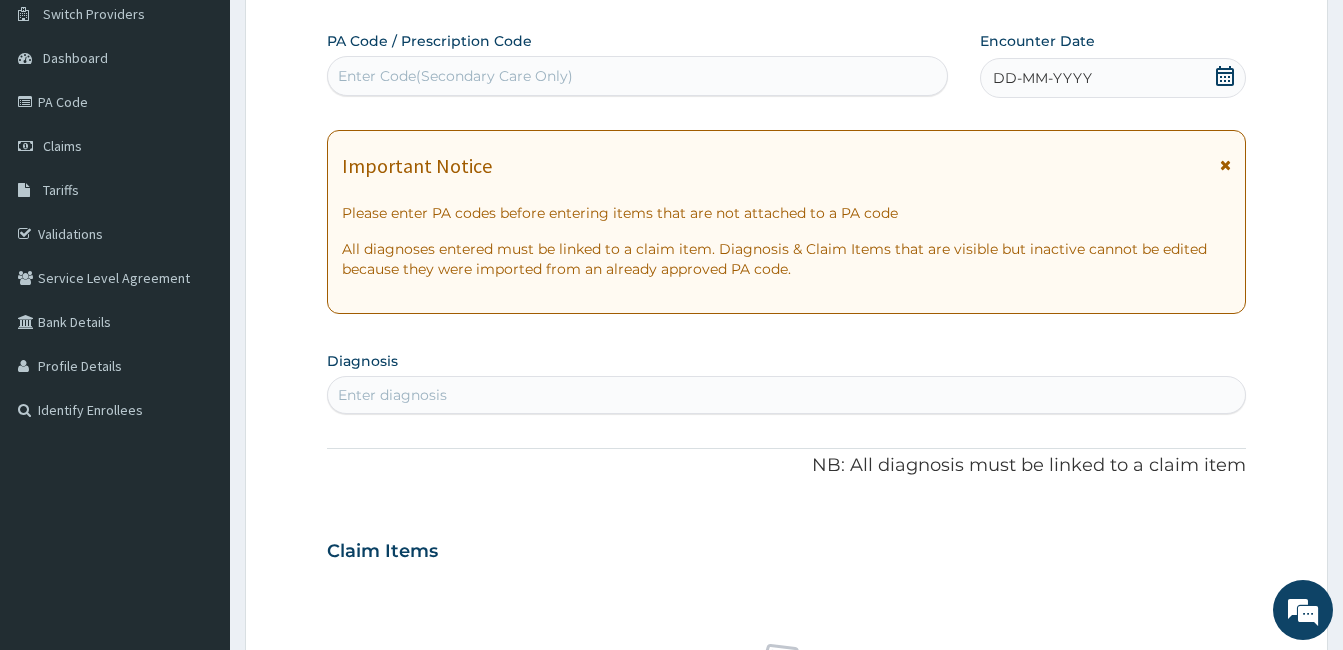 click 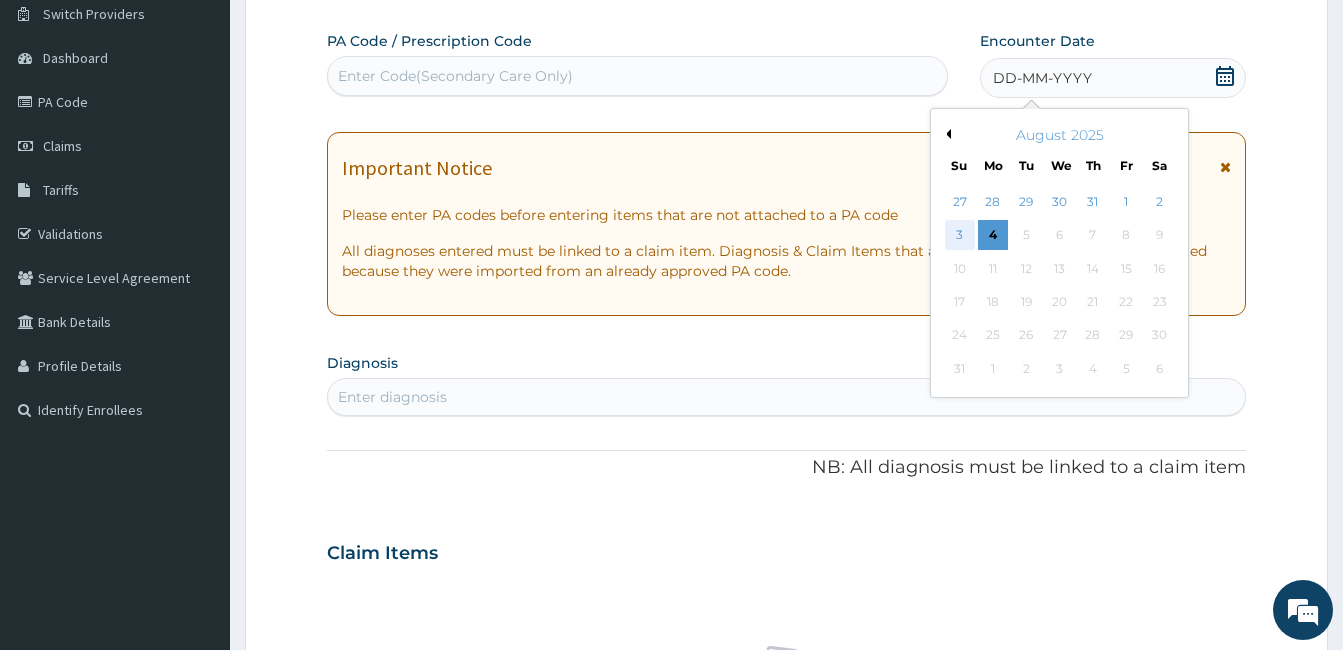 click on "3" at bounding box center [960, 236] 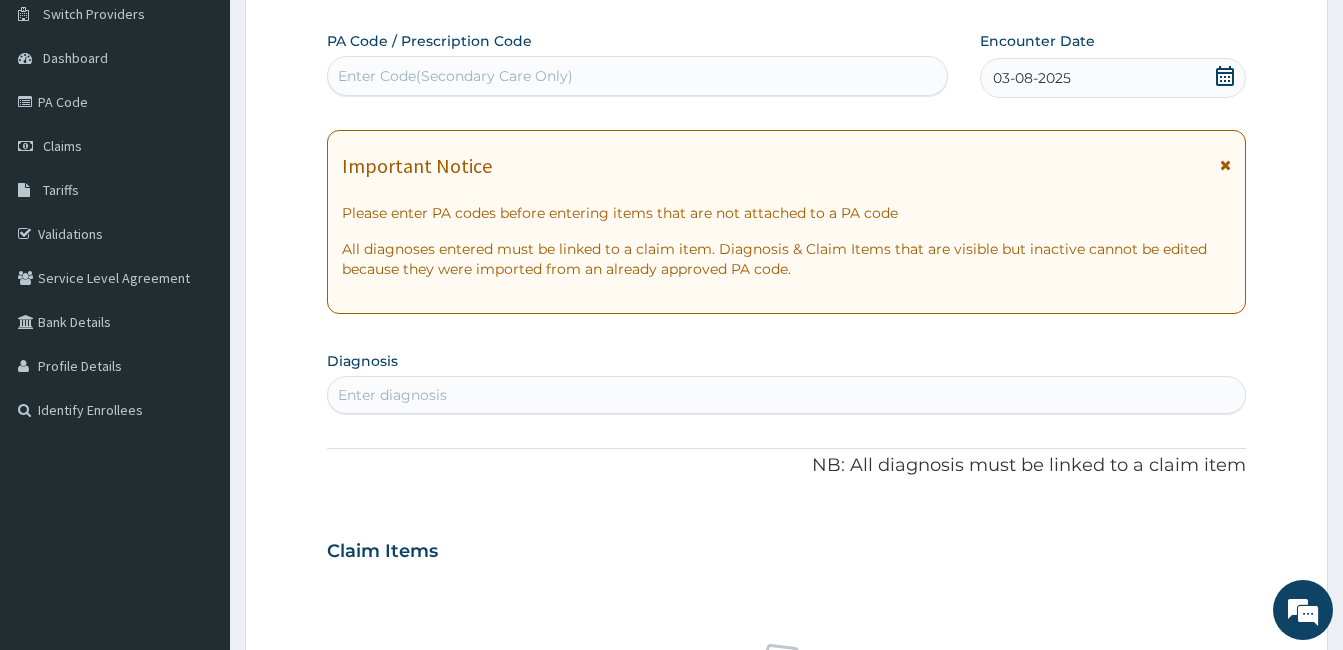 click on "Enter diagnosis" at bounding box center (786, 395) 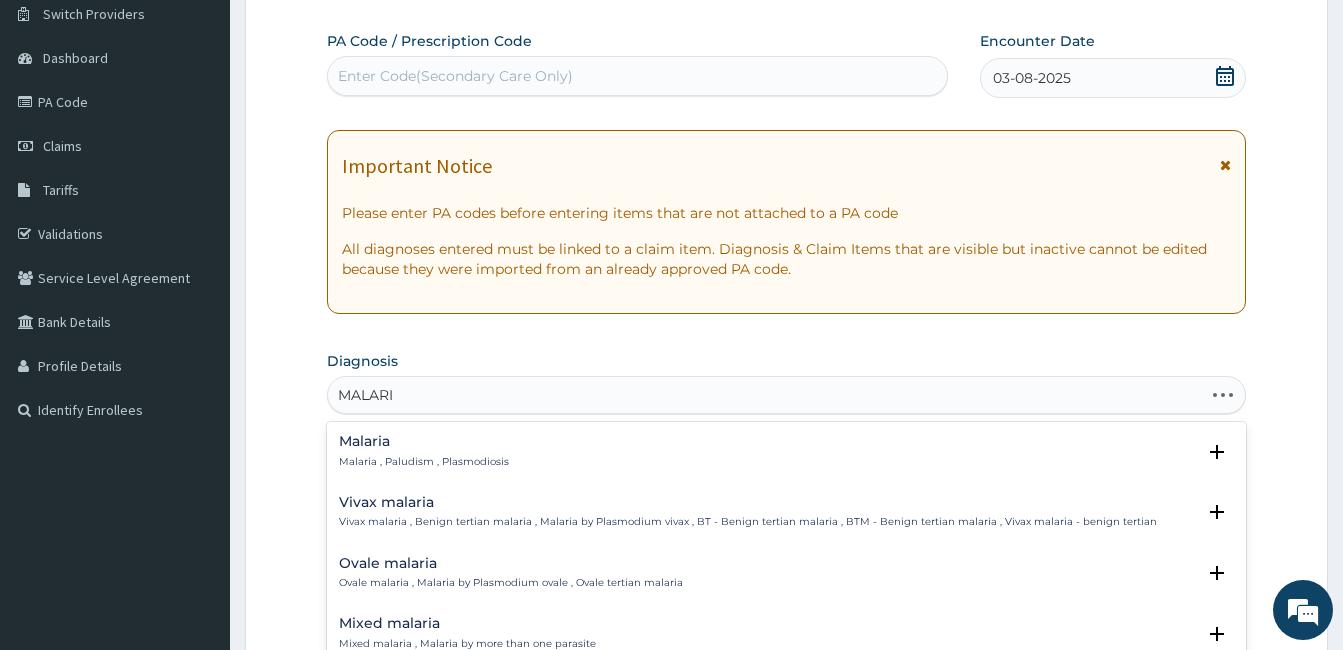 type on "MALARIA" 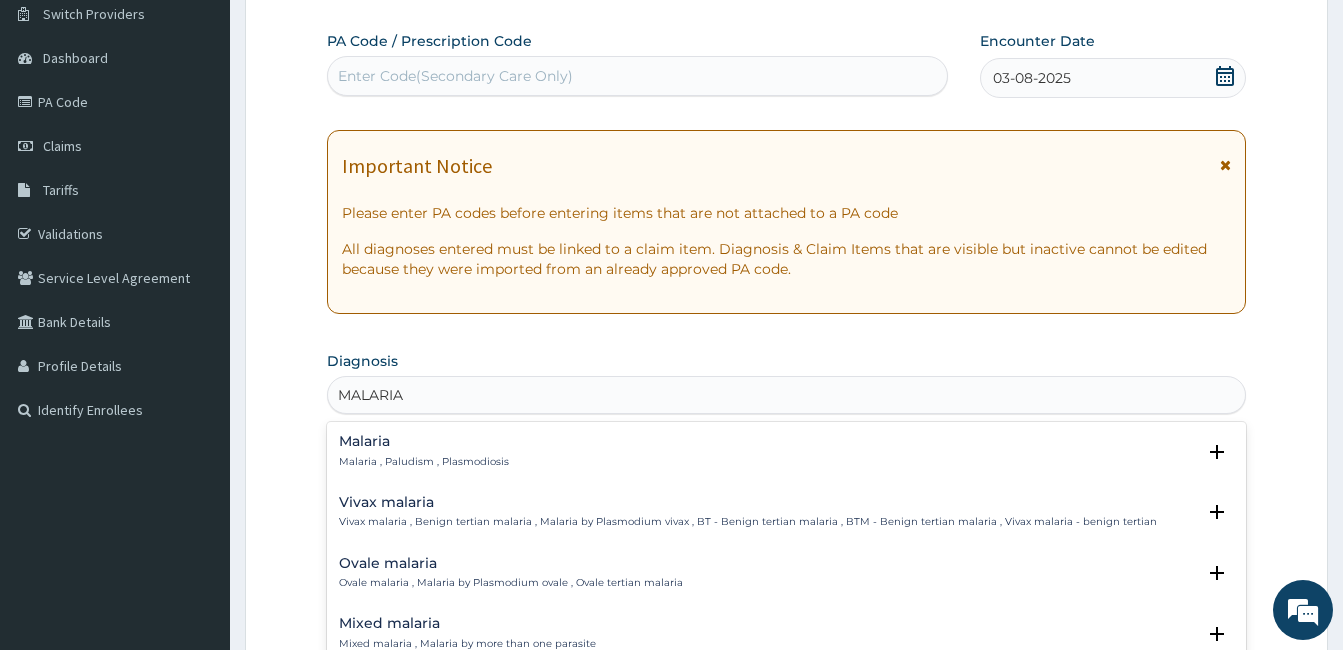 click on "Malaria" at bounding box center [424, 441] 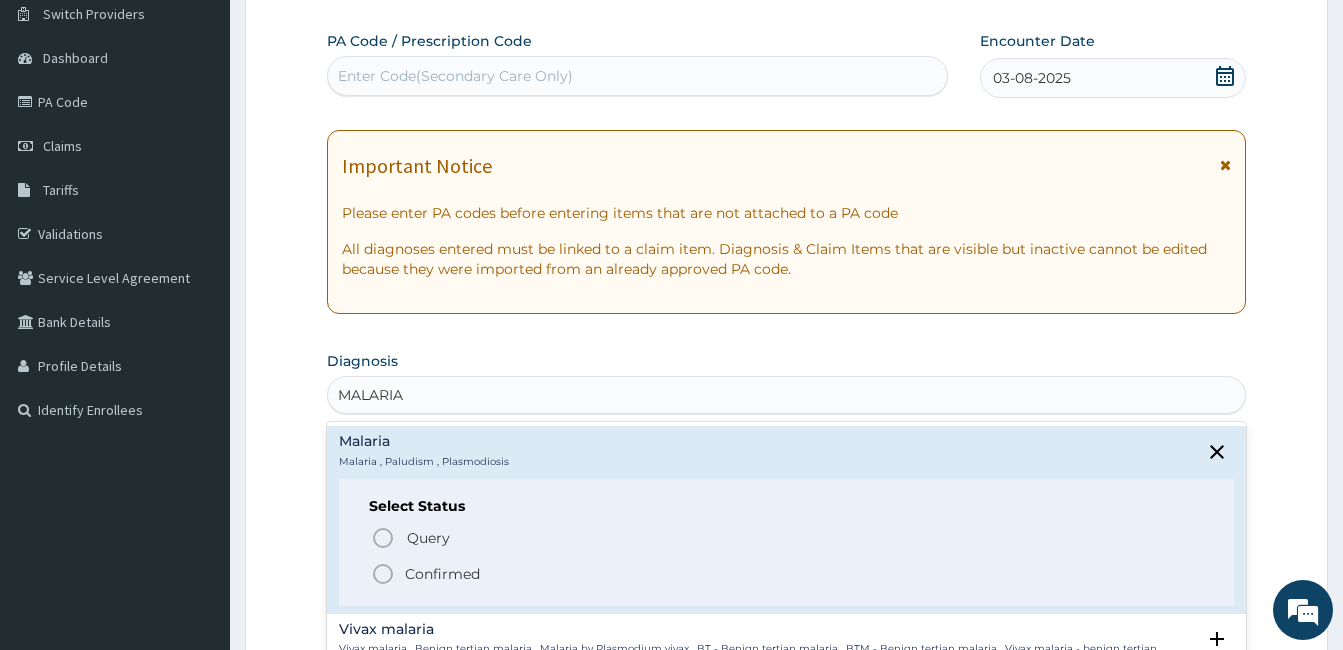 click 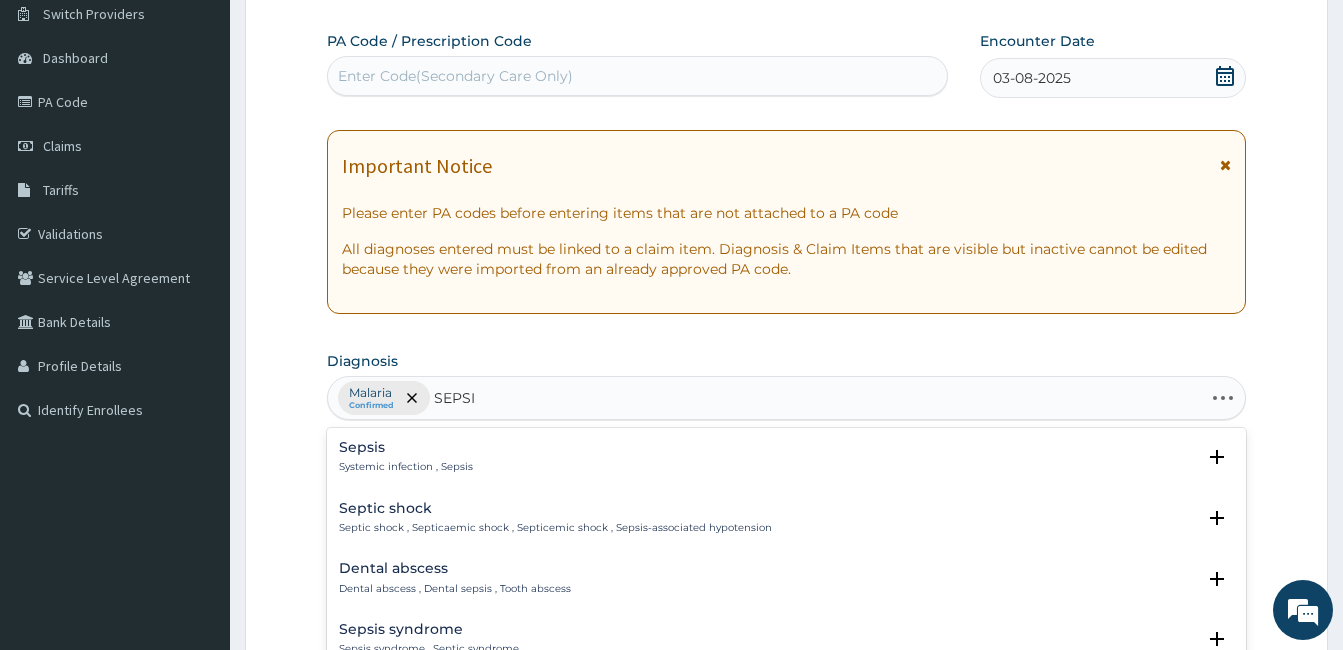 type on "SEPSIS" 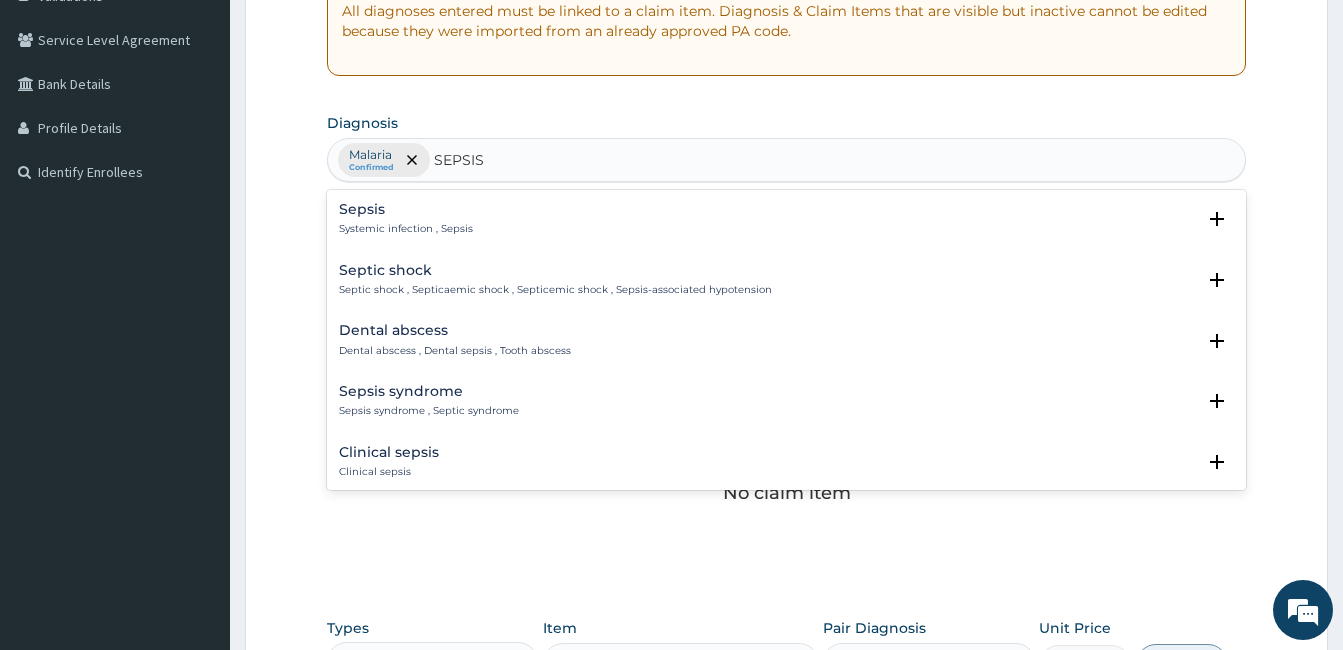scroll, scrollTop: 400, scrollLeft: 0, axis: vertical 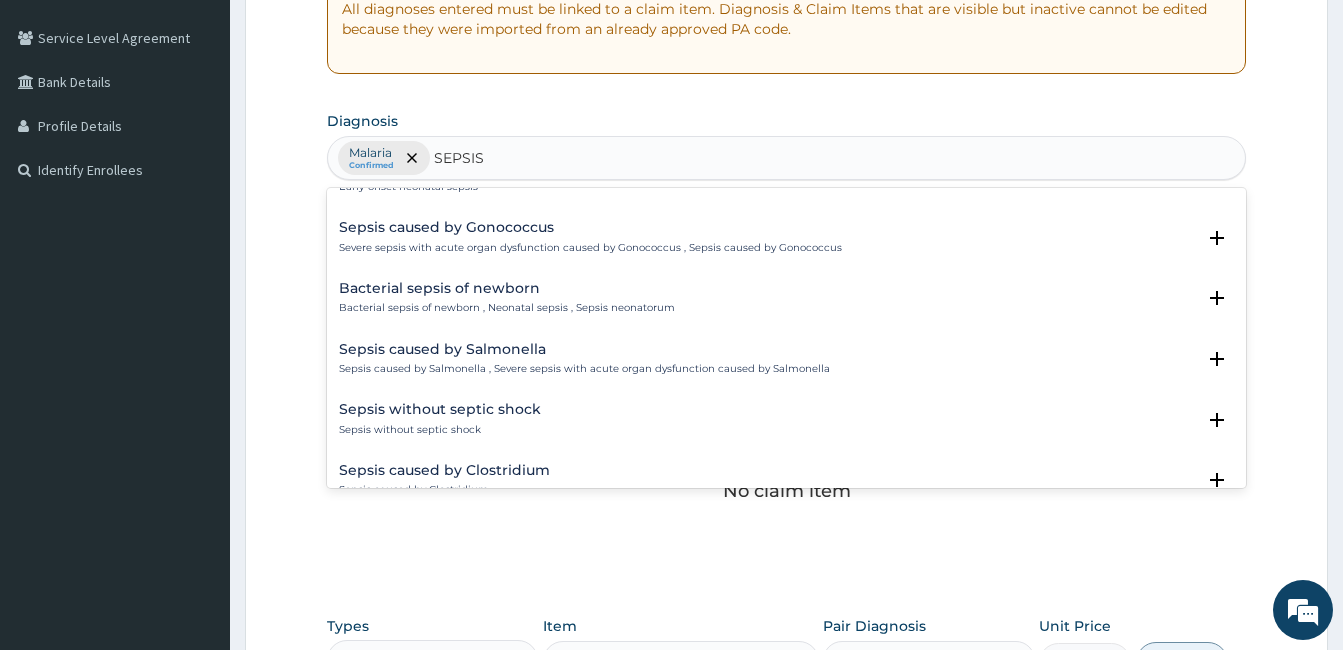 click on "Sepsis caused by Salmonella Sepsis caused by Salmonella , Severe sepsis with acute organ dysfunction caused by Salmonella" at bounding box center [584, 359] 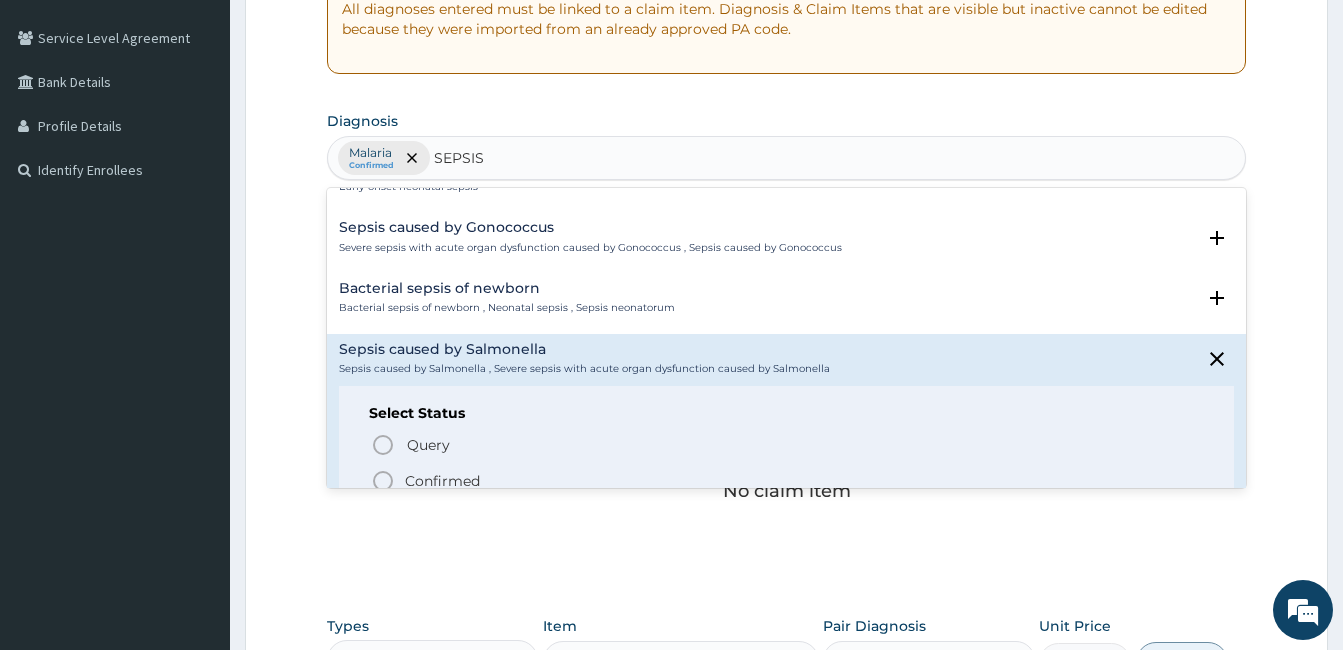 click 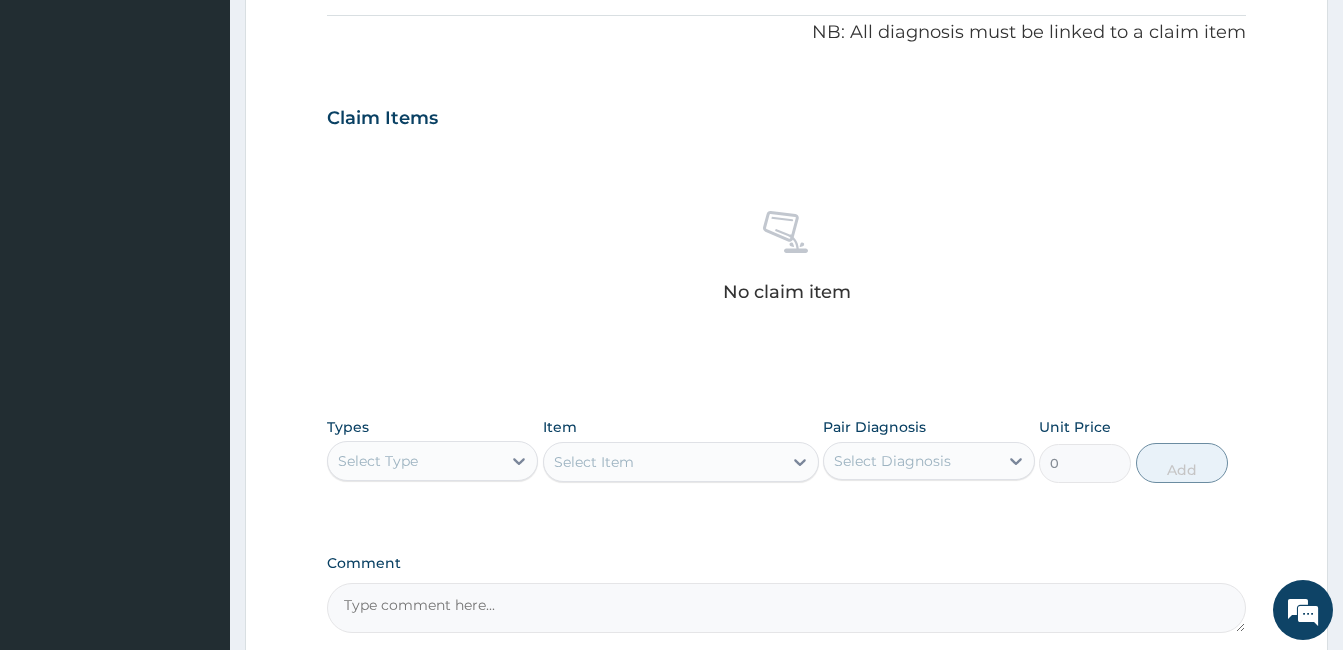 scroll, scrollTop: 627, scrollLeft: 0, axis: vertical 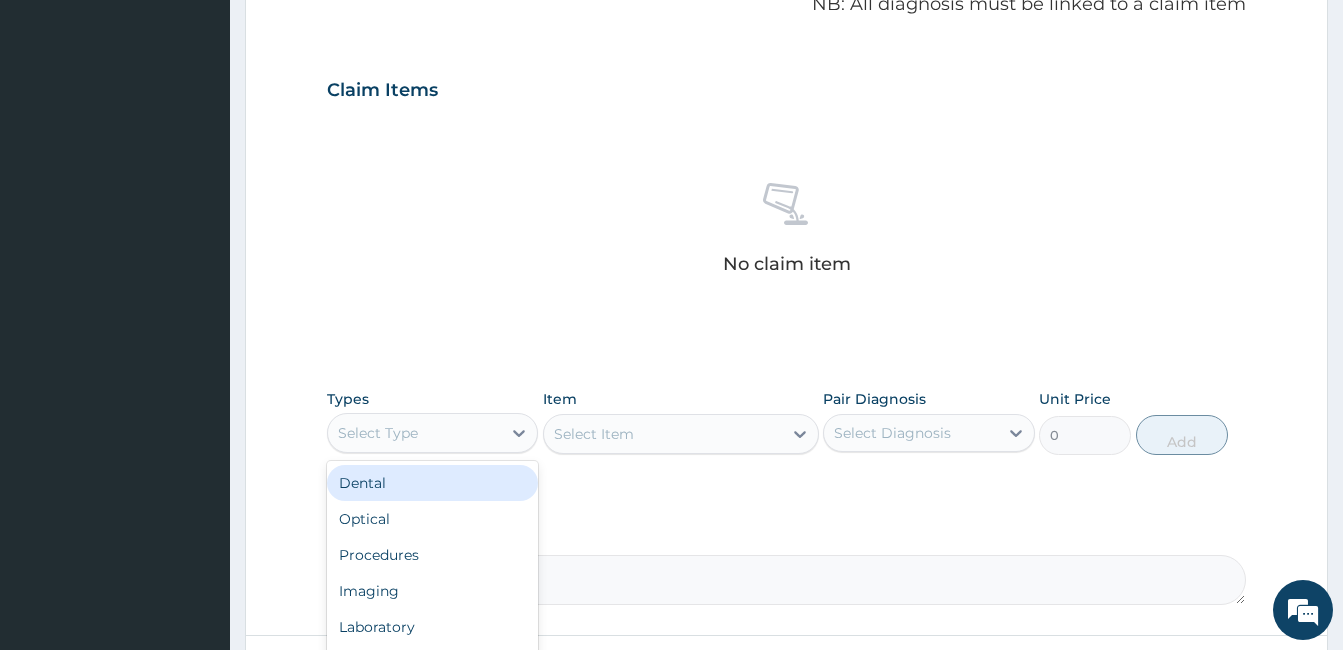click on "Select Type" at bounding box center [414, 433] 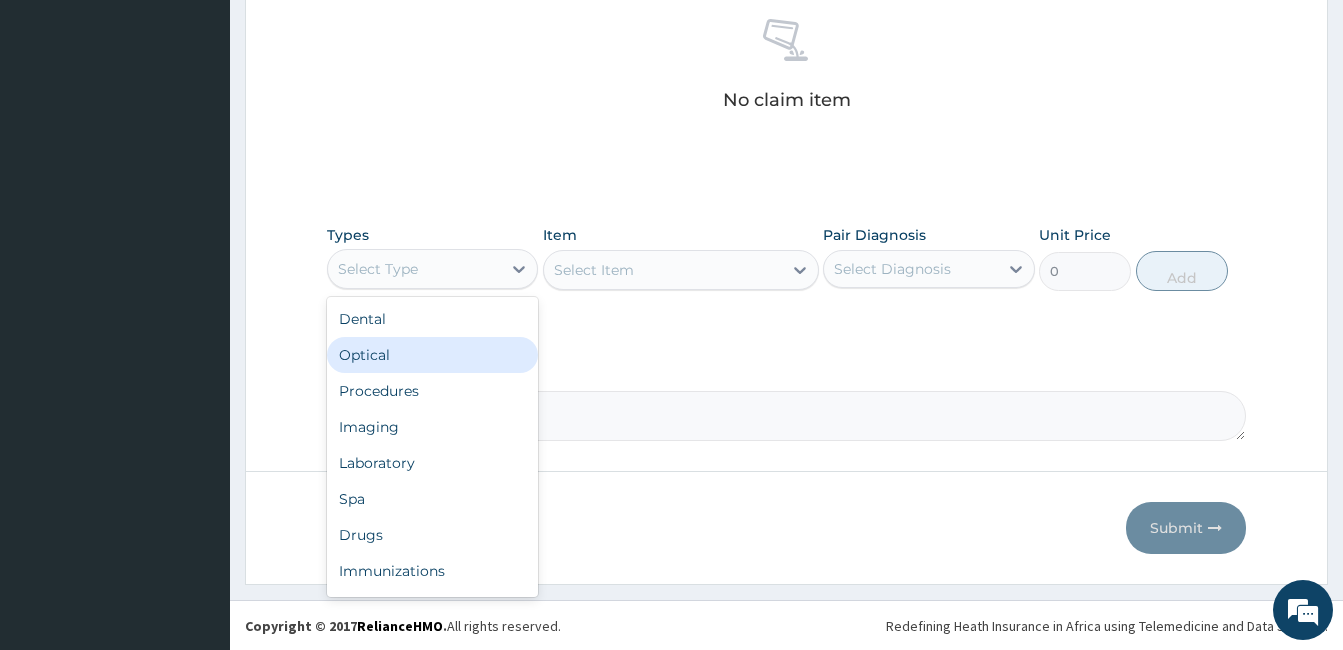 scroll, scrollTop: 792, scrollLeft: 0, axis: vertical 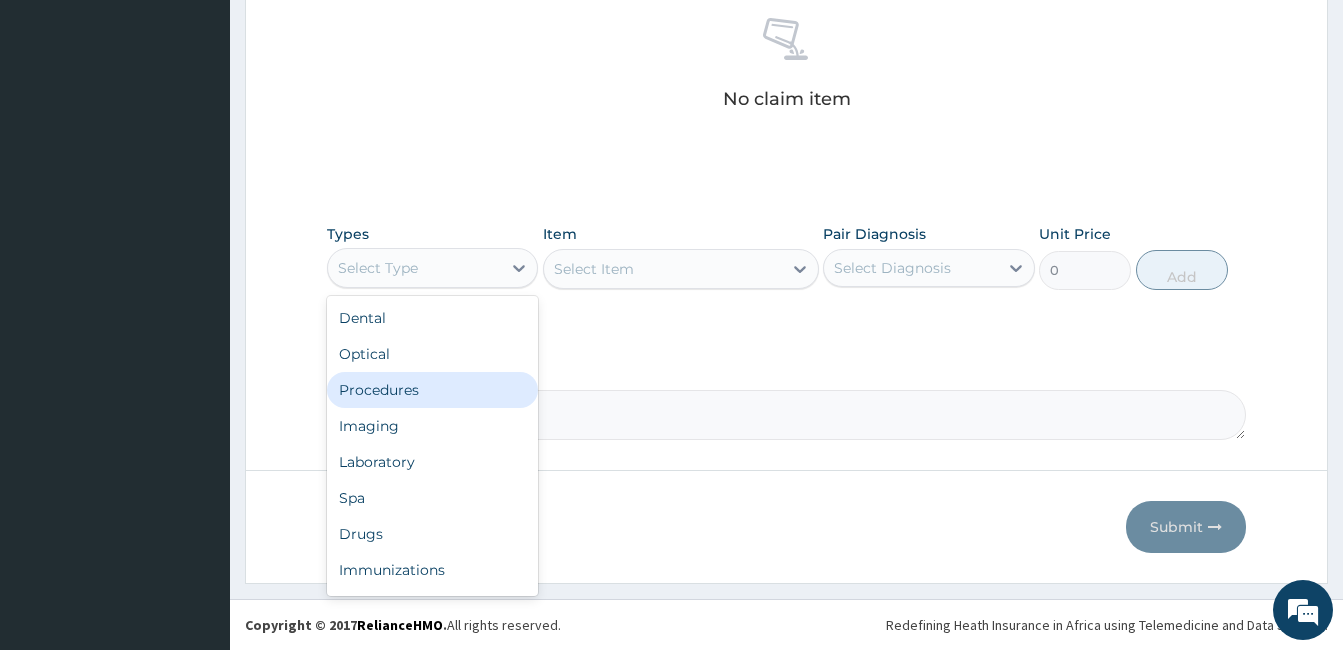 click on "Procedures" at bounding box center (432, 390) 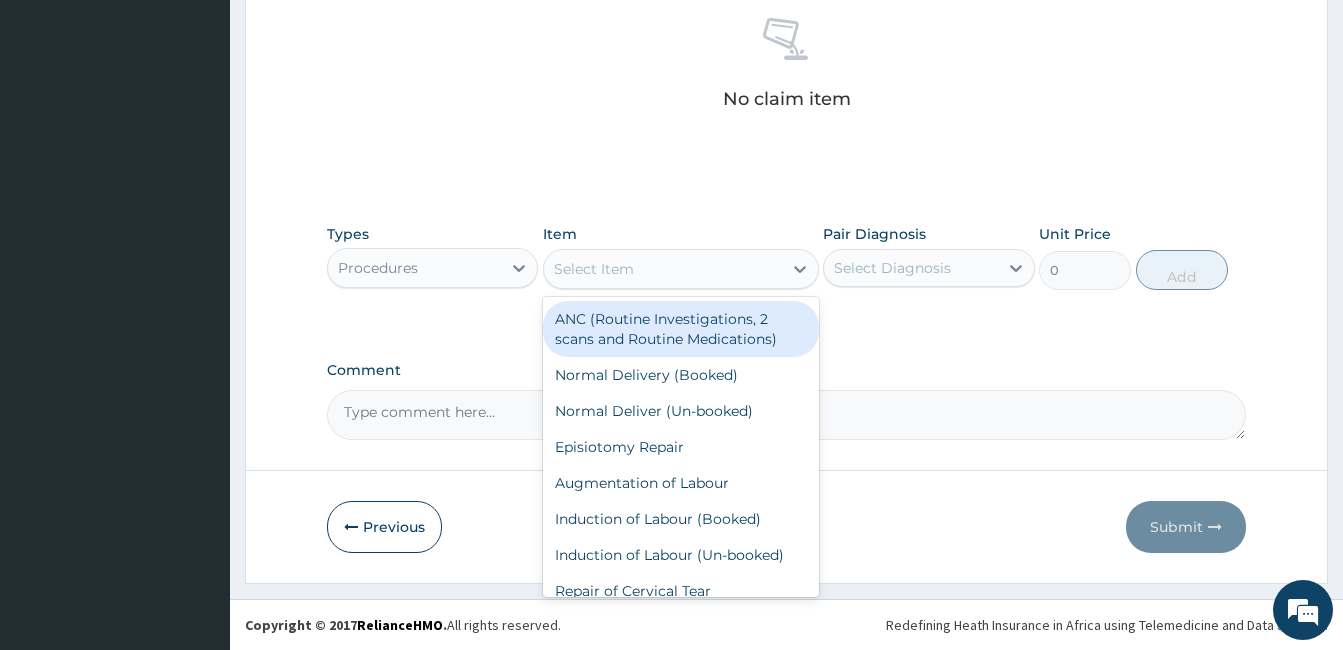 click on "Select Item" at bounding box center [663, 269] 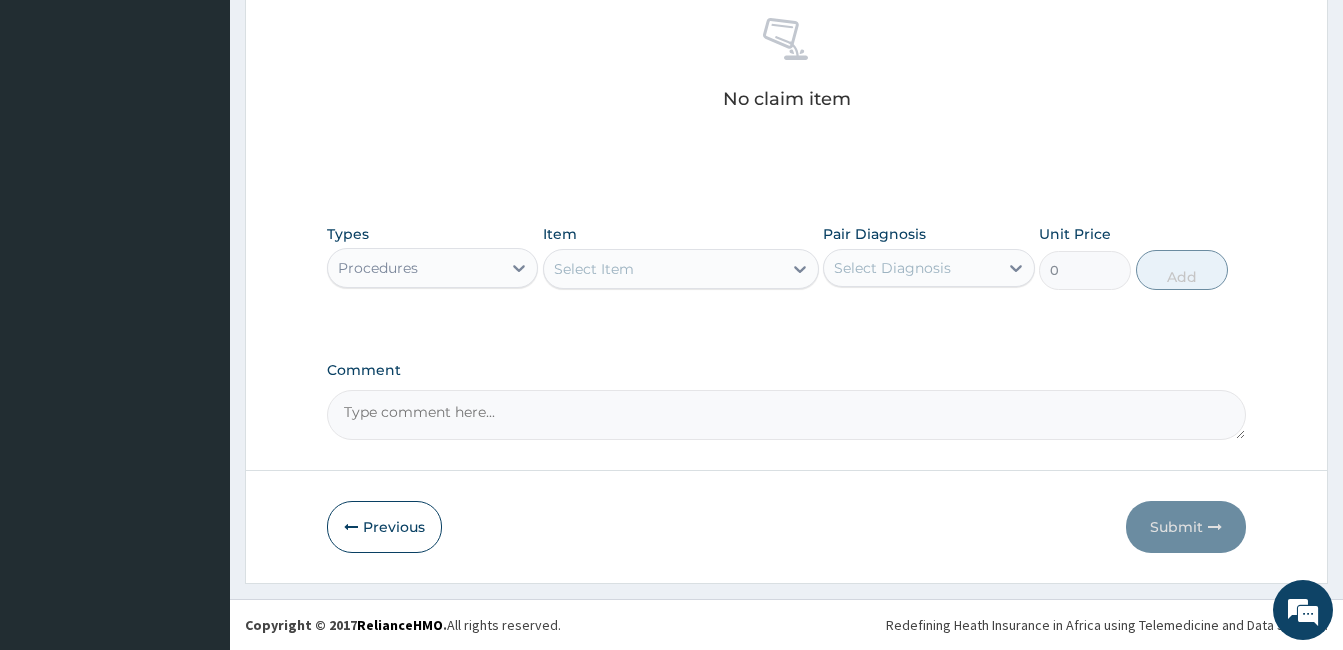 click on "Select Item" at bounding box center (663, 269) 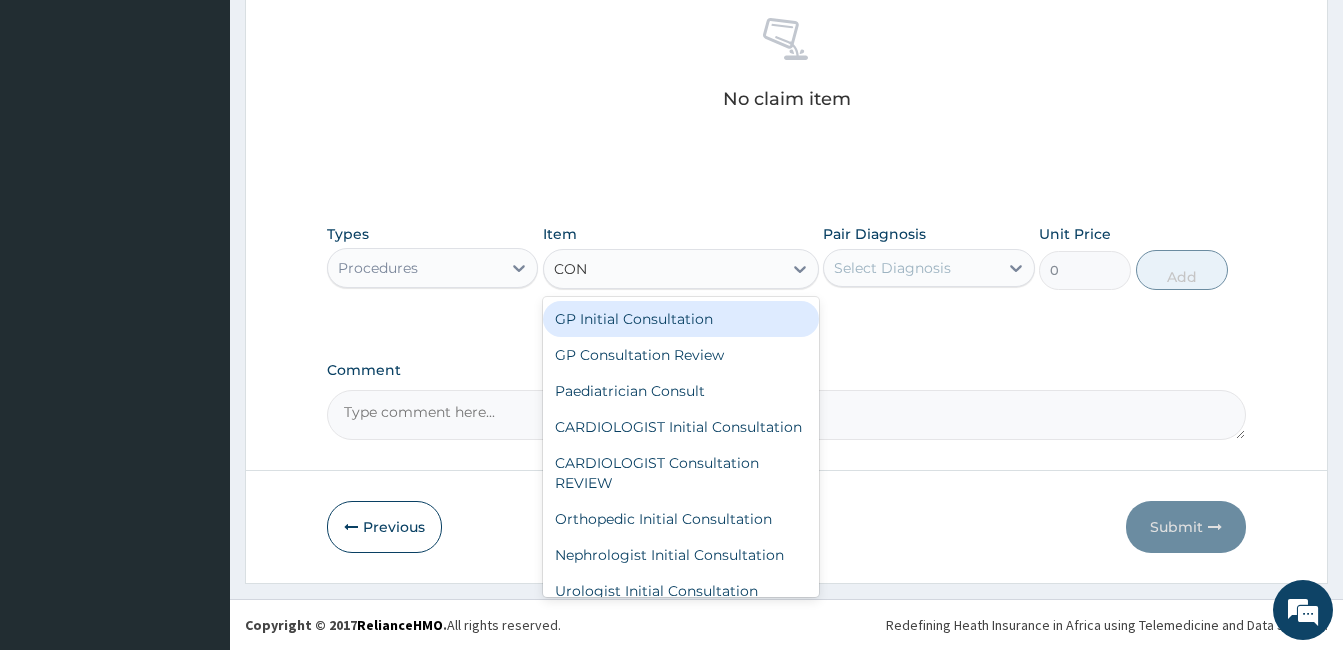 type on "CONS" 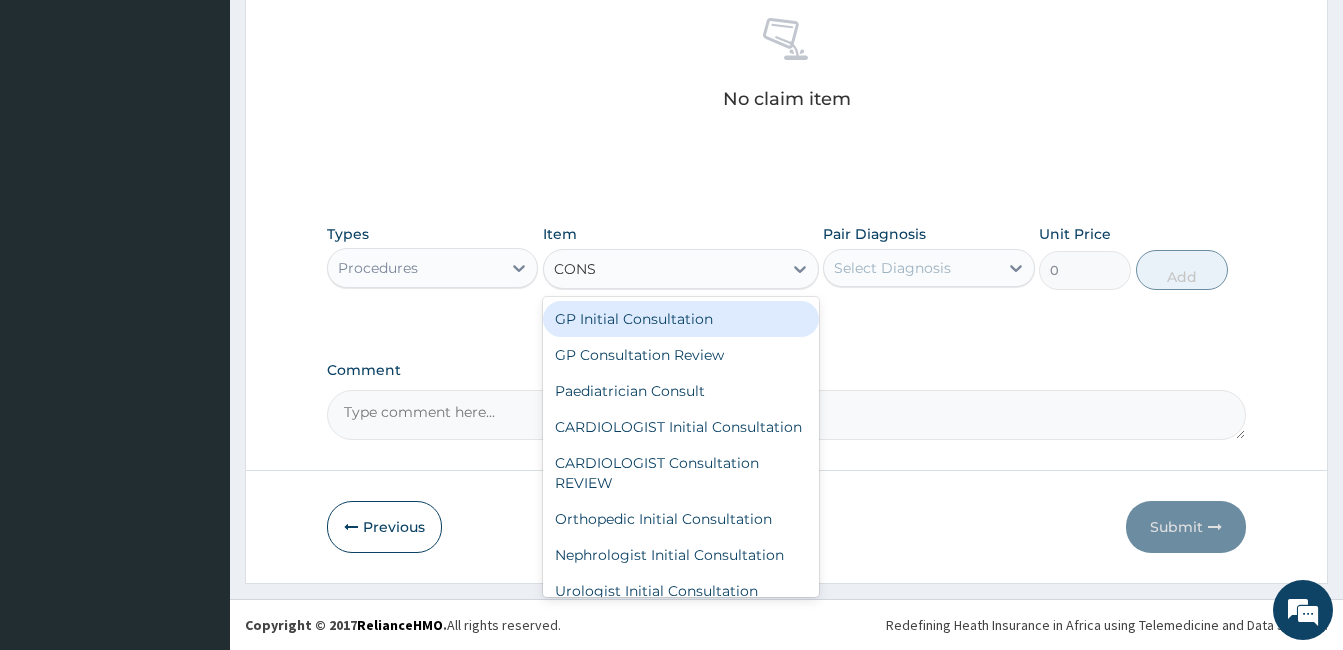 click on "GP Initial Consultation" at bounding box center (681, 319) 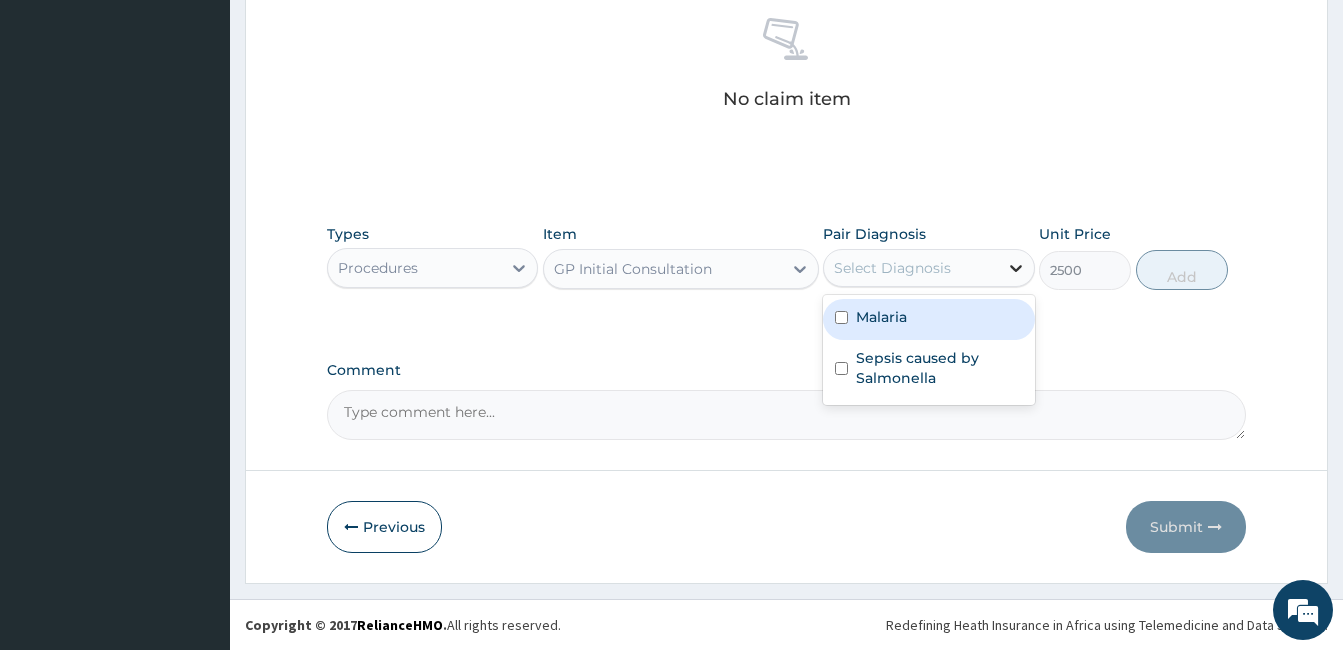 click 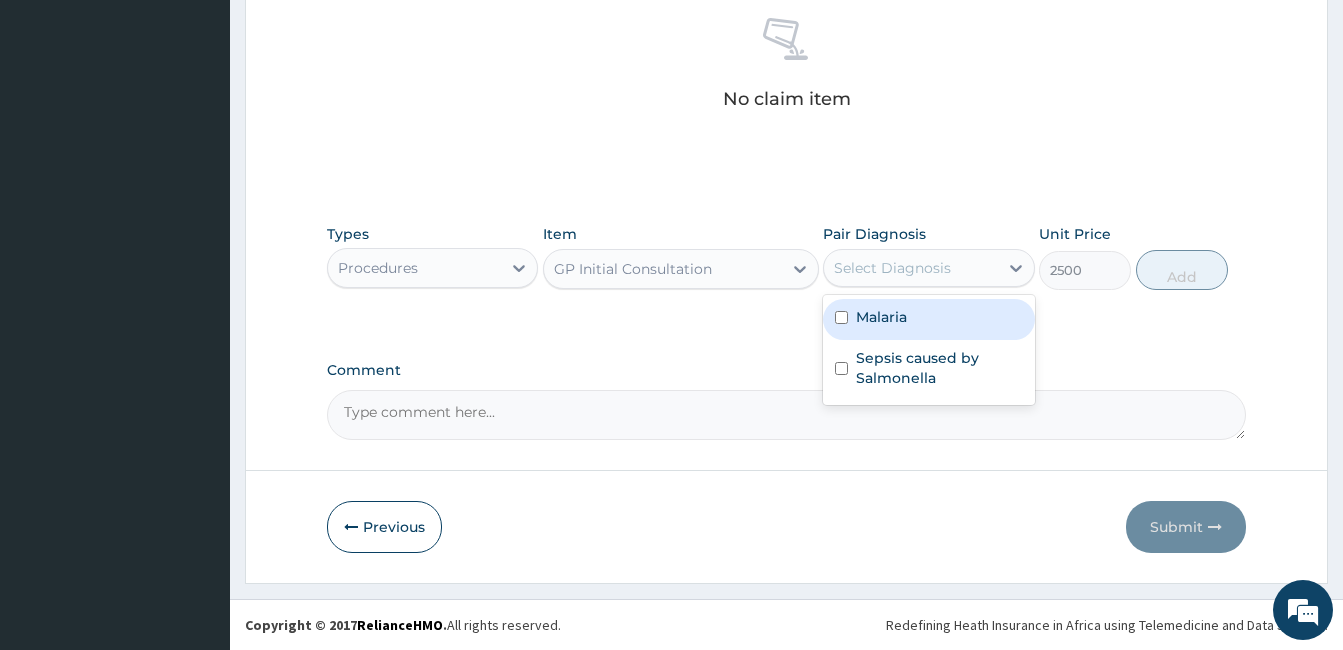 click at bounding box center (841, 317) 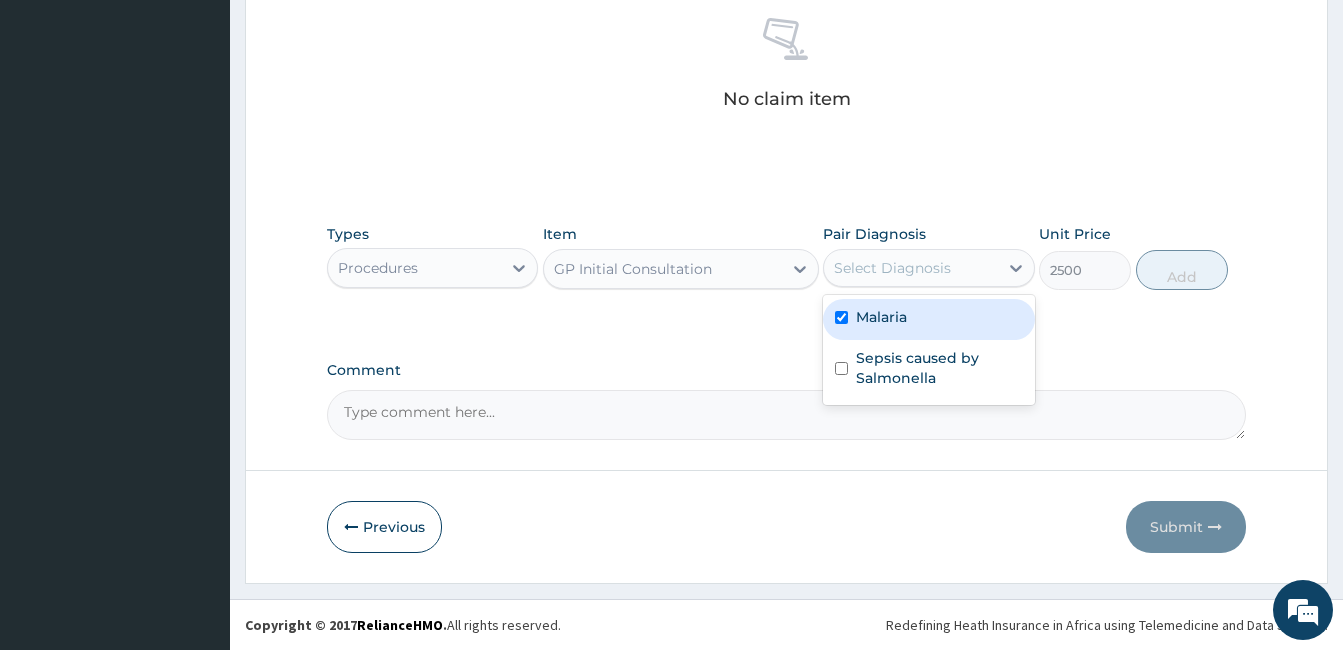checkbox on "true" 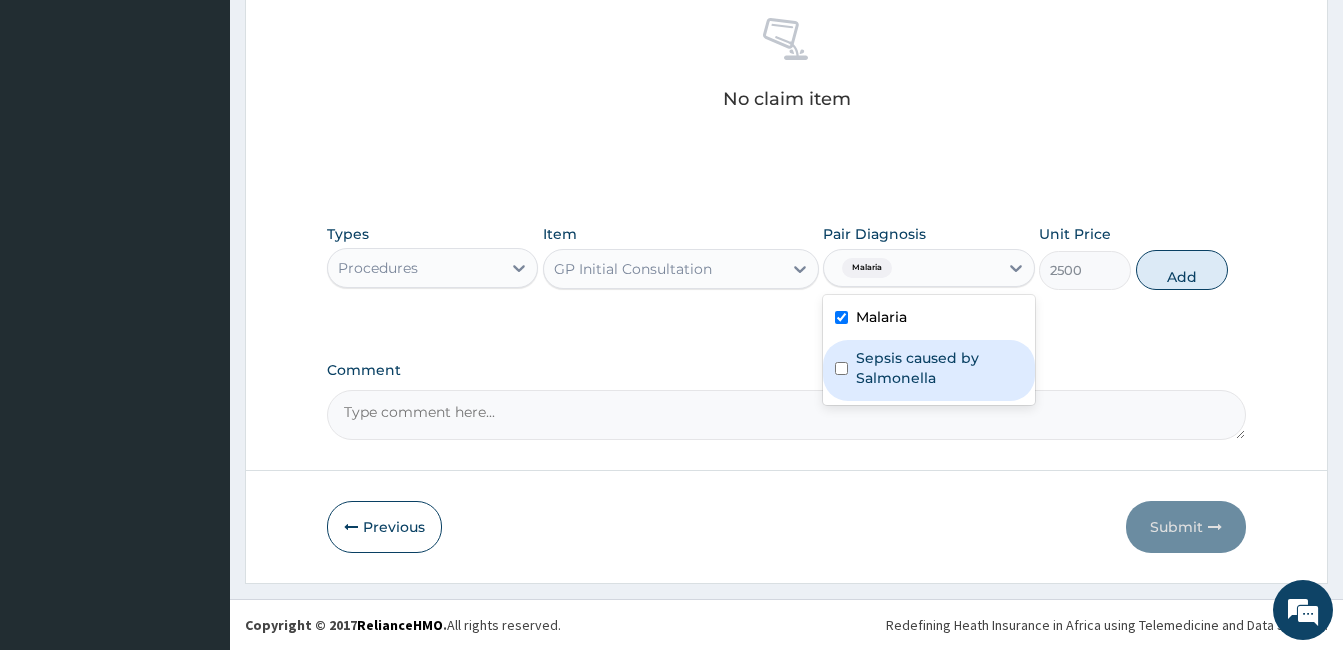 click at bounding box center (841, 368) 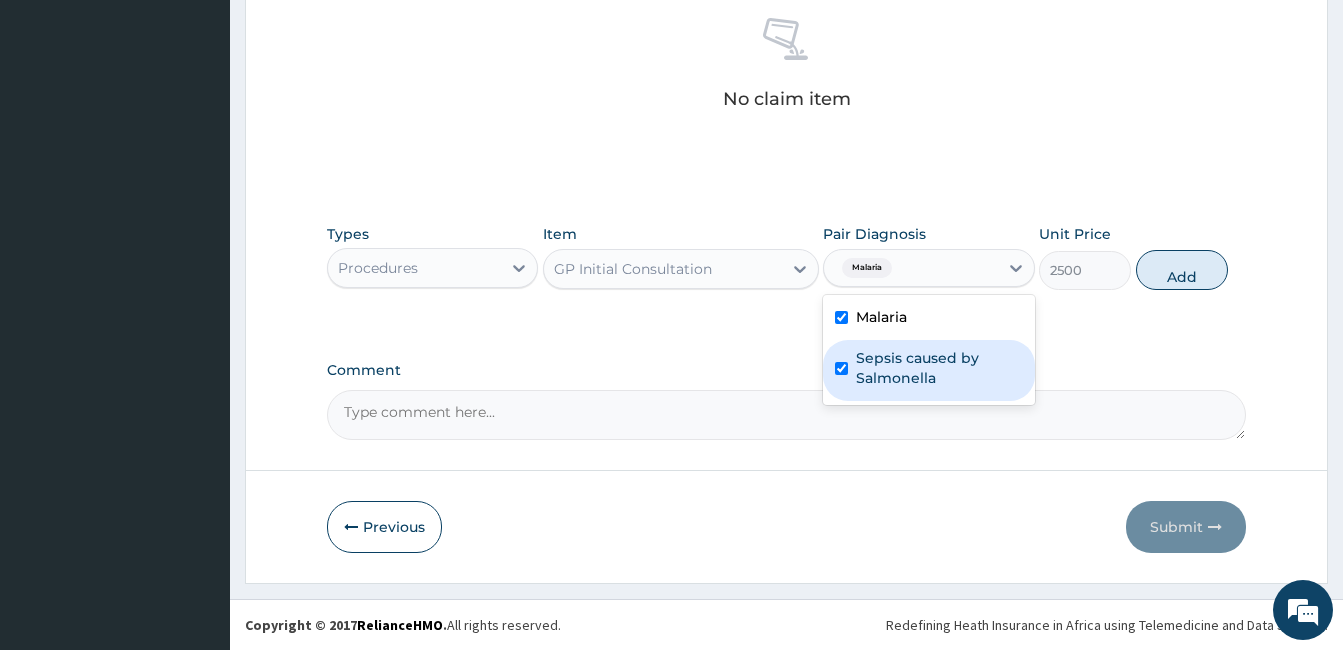 checkbox on "true" 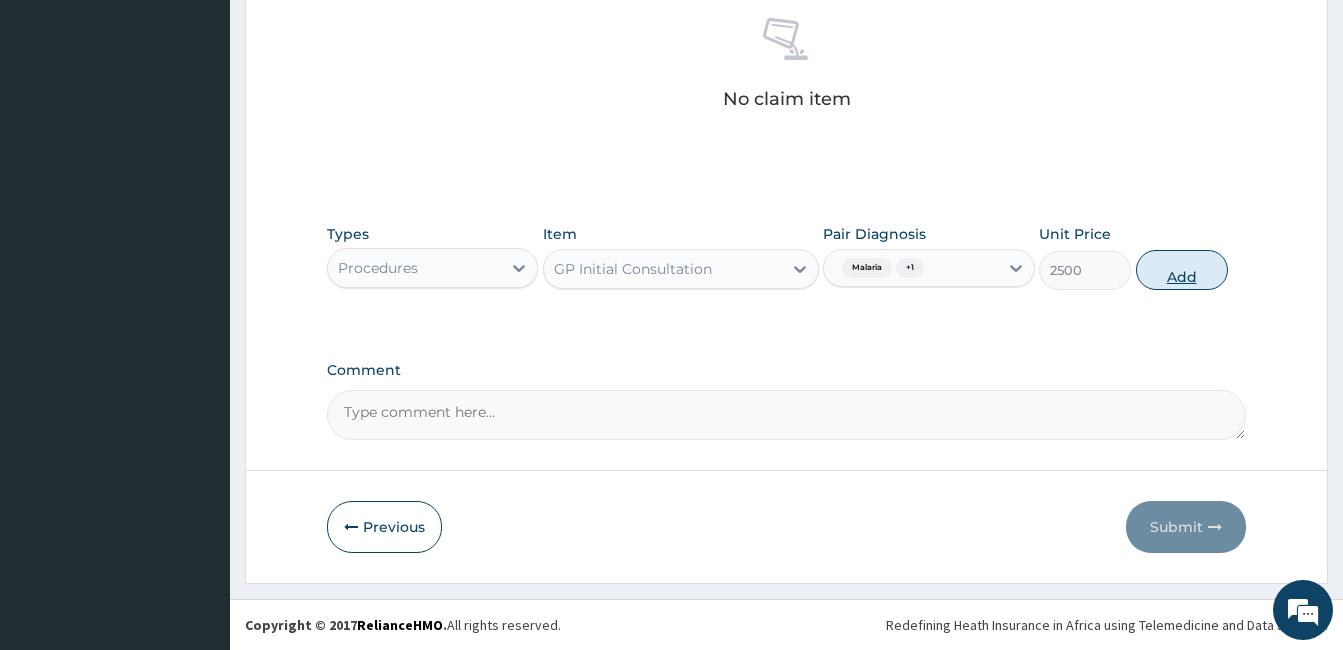 click on "Add" at bounding box center [1182, 270] 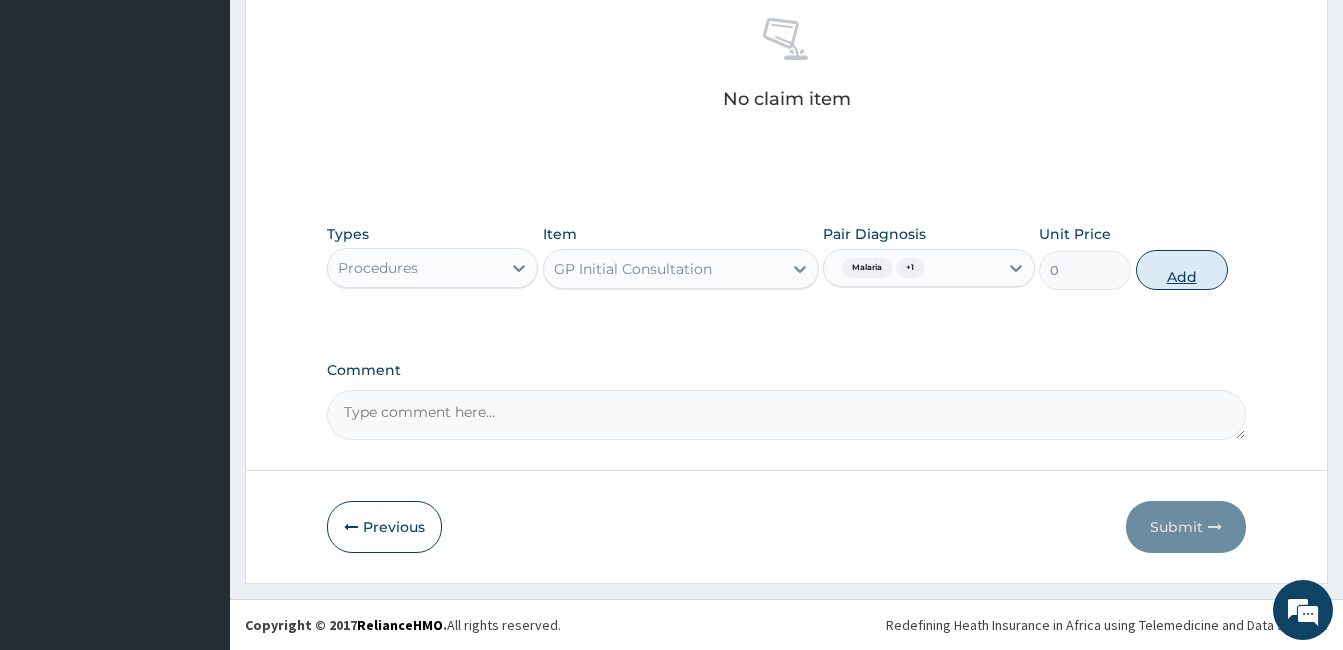 scroll, scrollTop: 712, scrollLeft: 0, axis: vertical 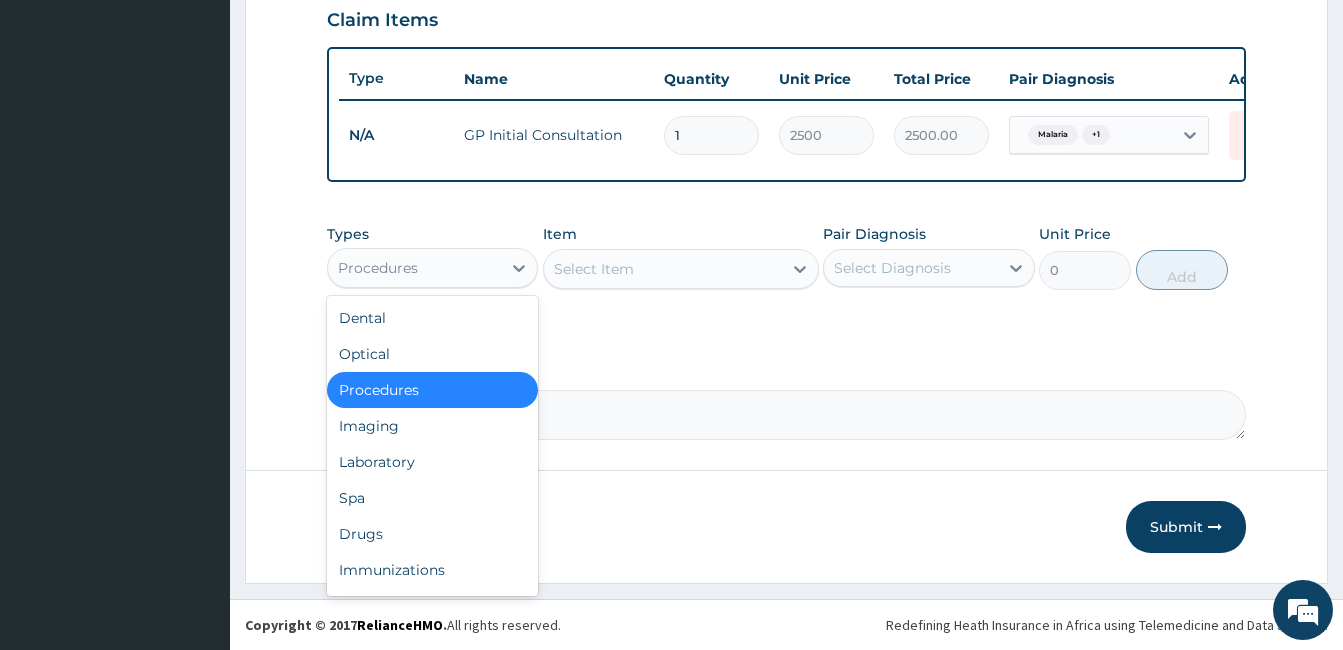 click on "Procedures" at bounding box center (414, 268) 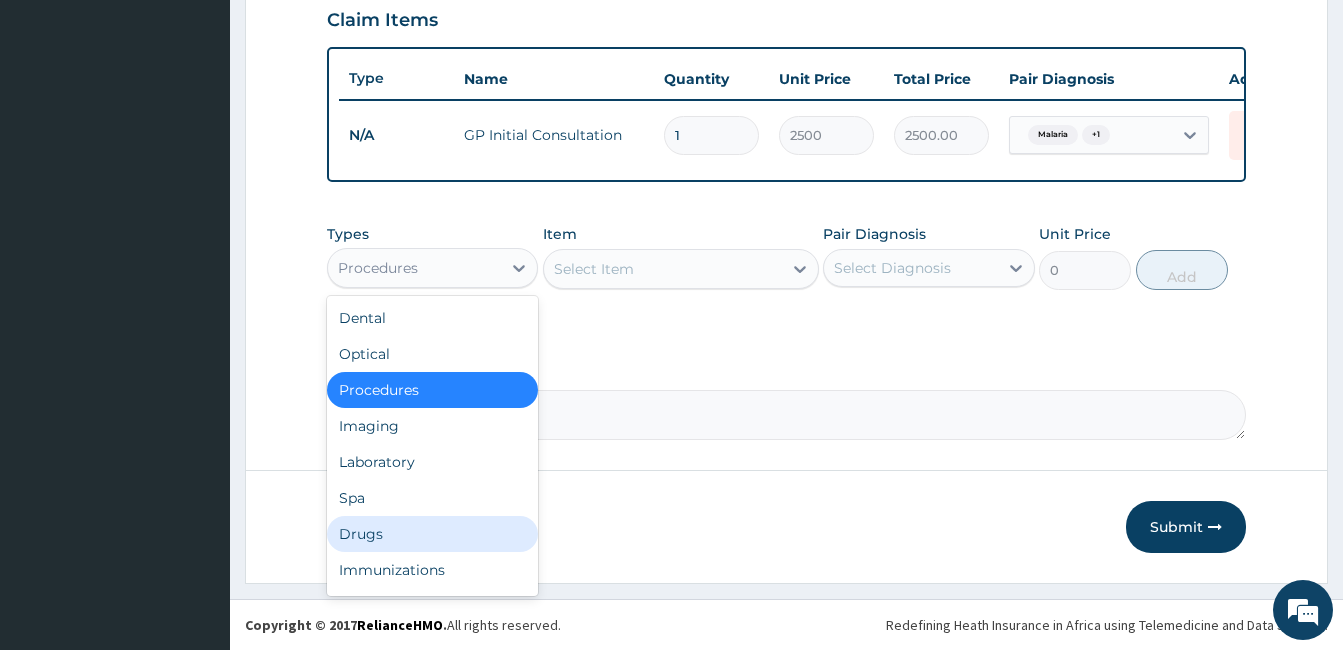 click on "Drugs" at bounding box center (432, 534) 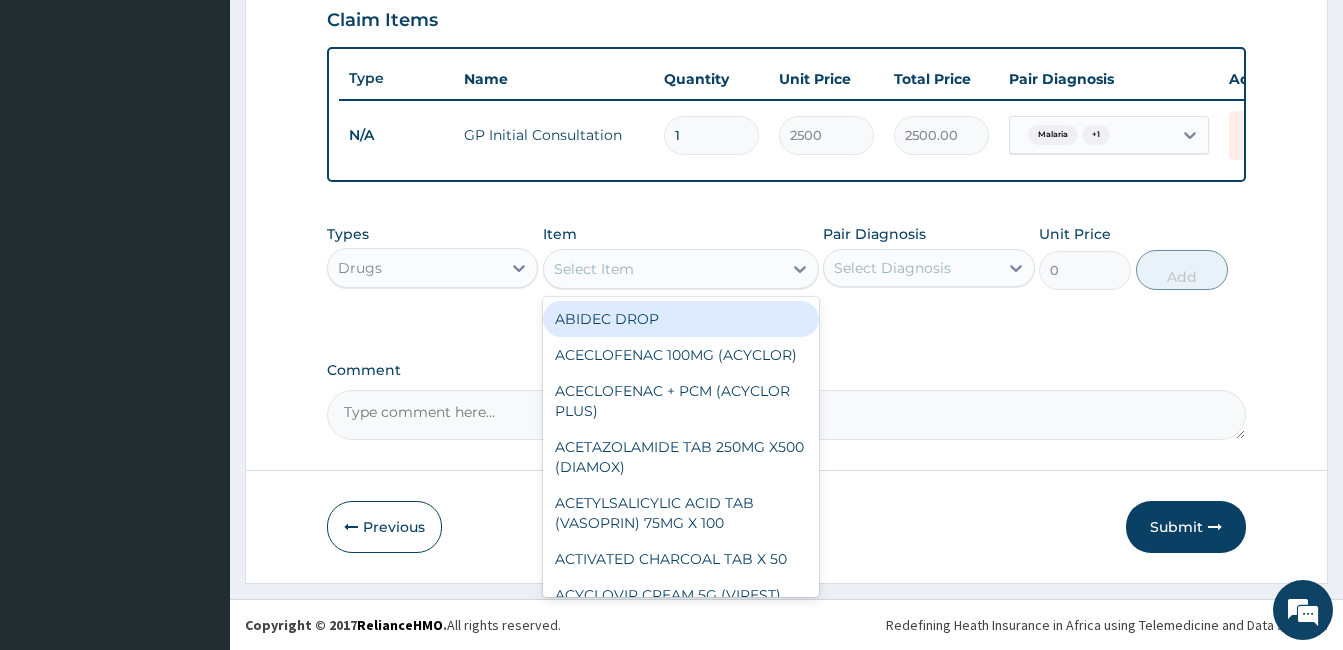click on "Select Item" at bounding box center [594, 269] 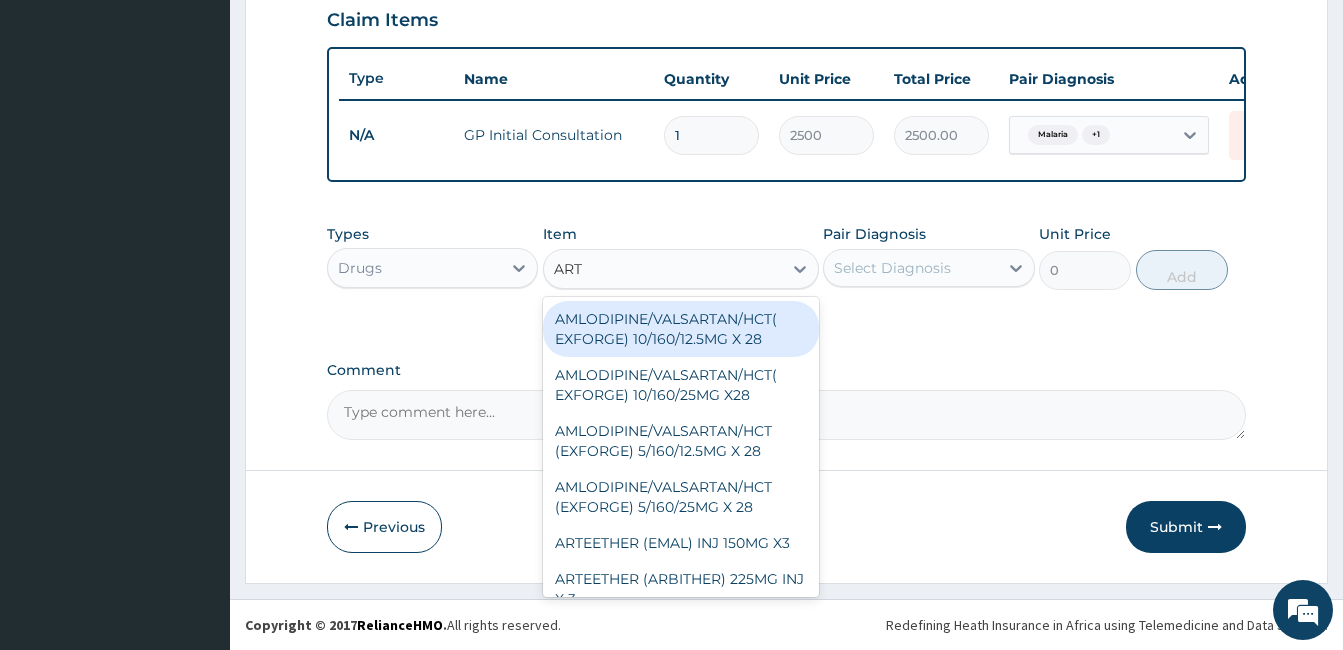 type on "ARTE" 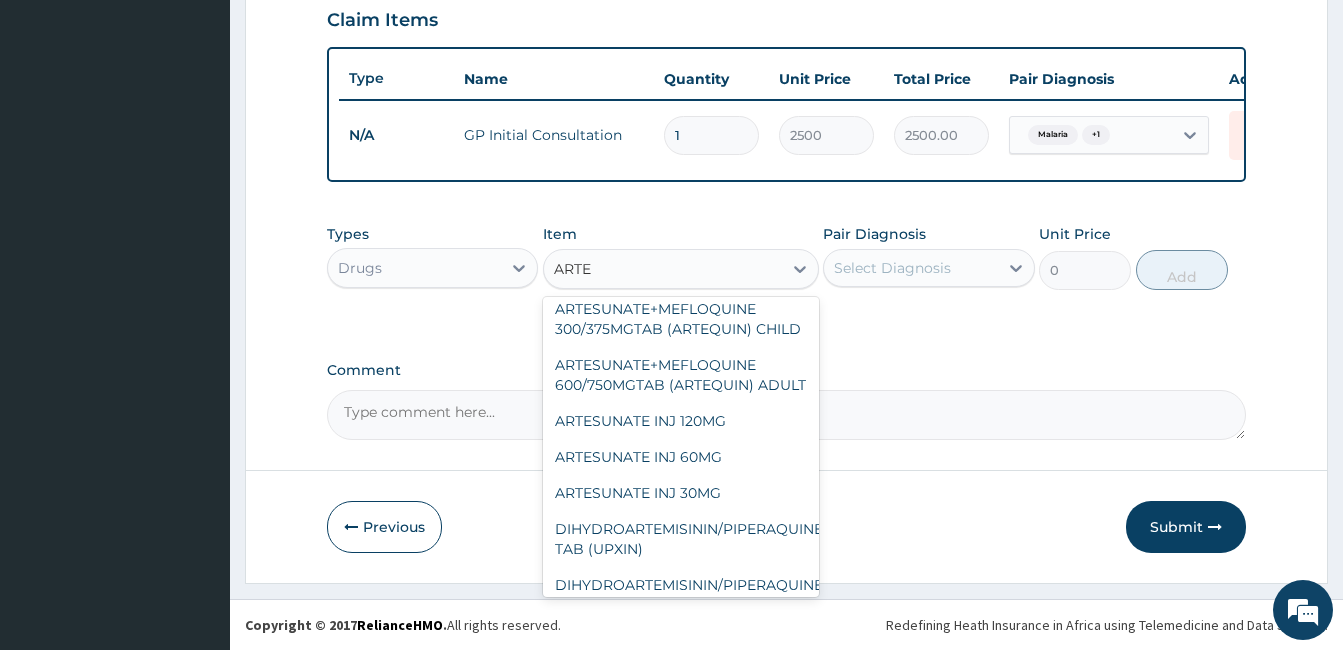 scroll, scrollTop: 747, scrollLeft: 0, axis: vertical 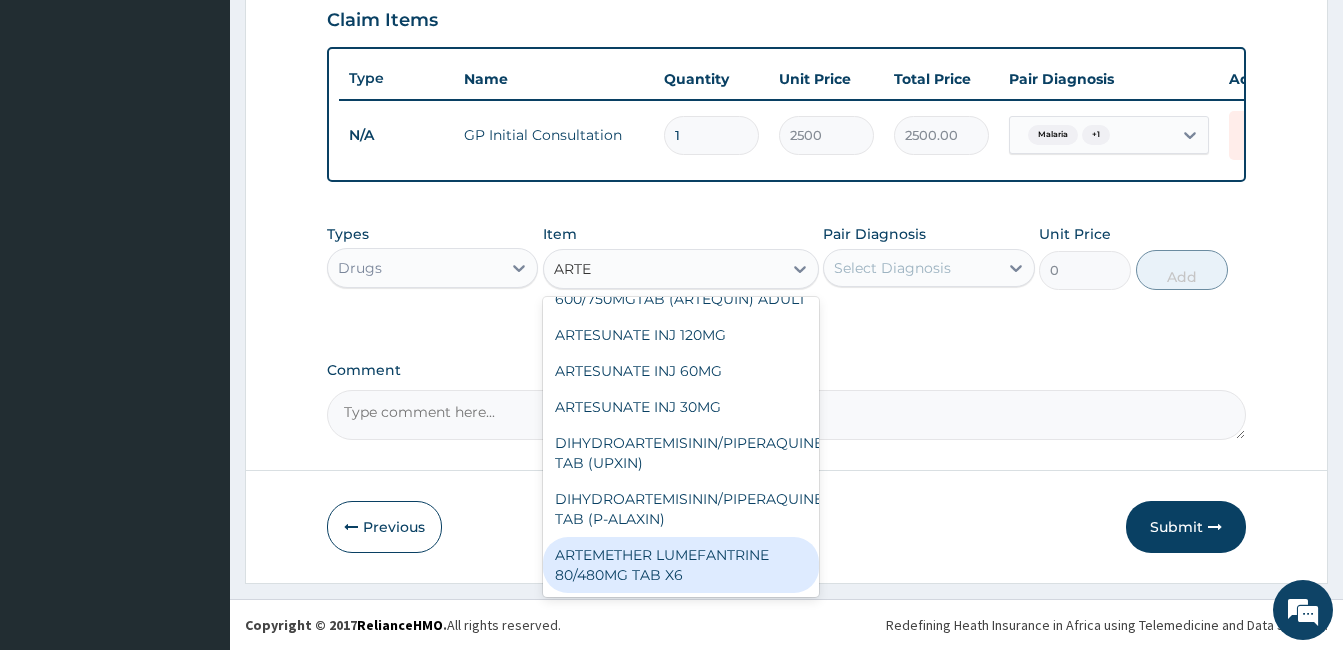 click on "ARTEMETHER LUMEFANTRINE 80/480MG TAB X6" at bounding box center (681, 565) 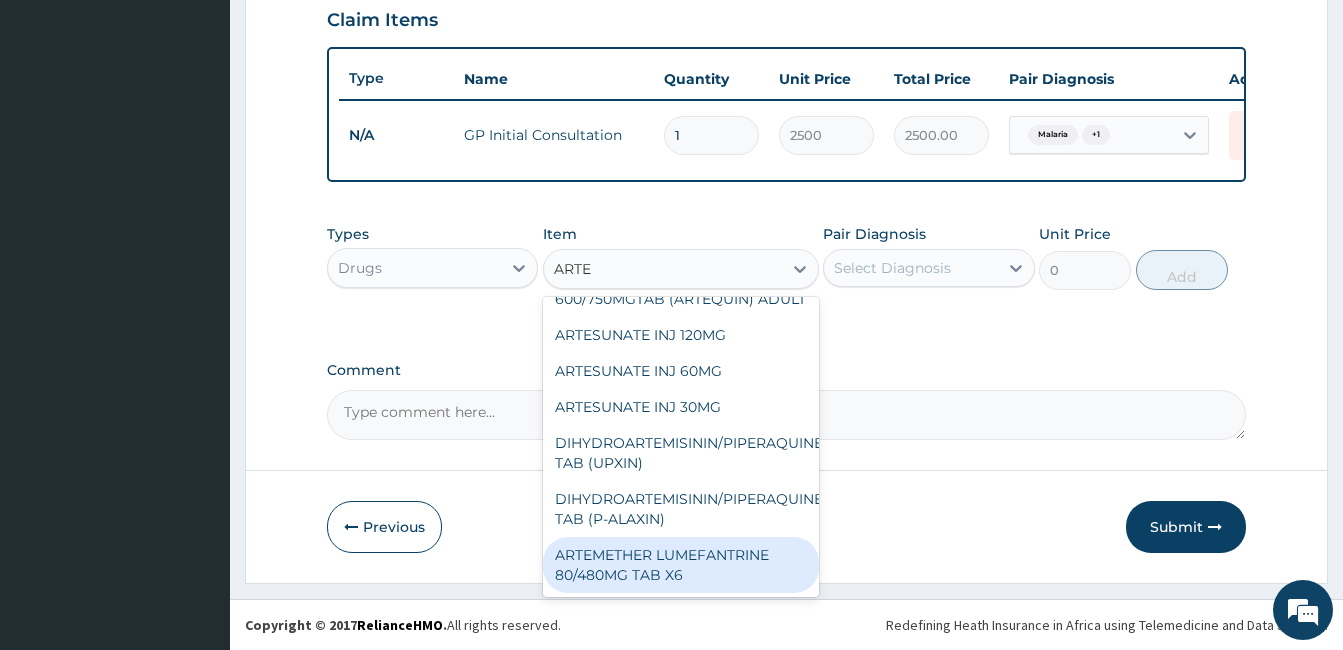 type 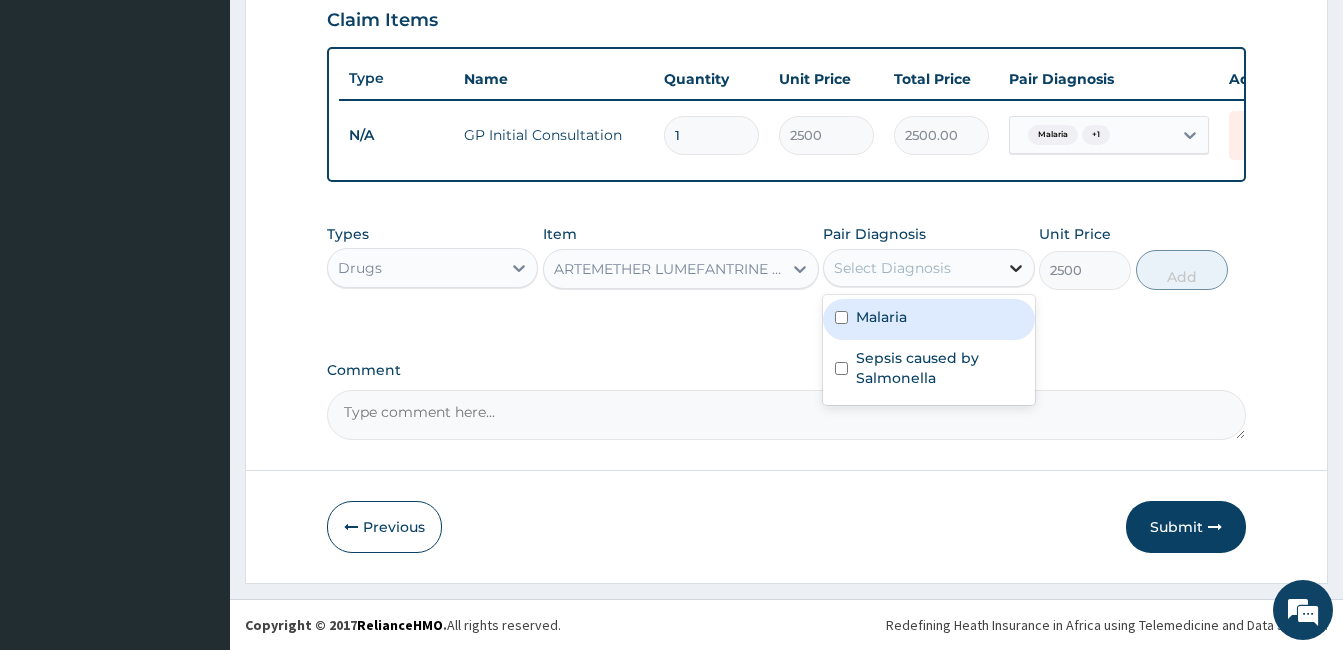 click 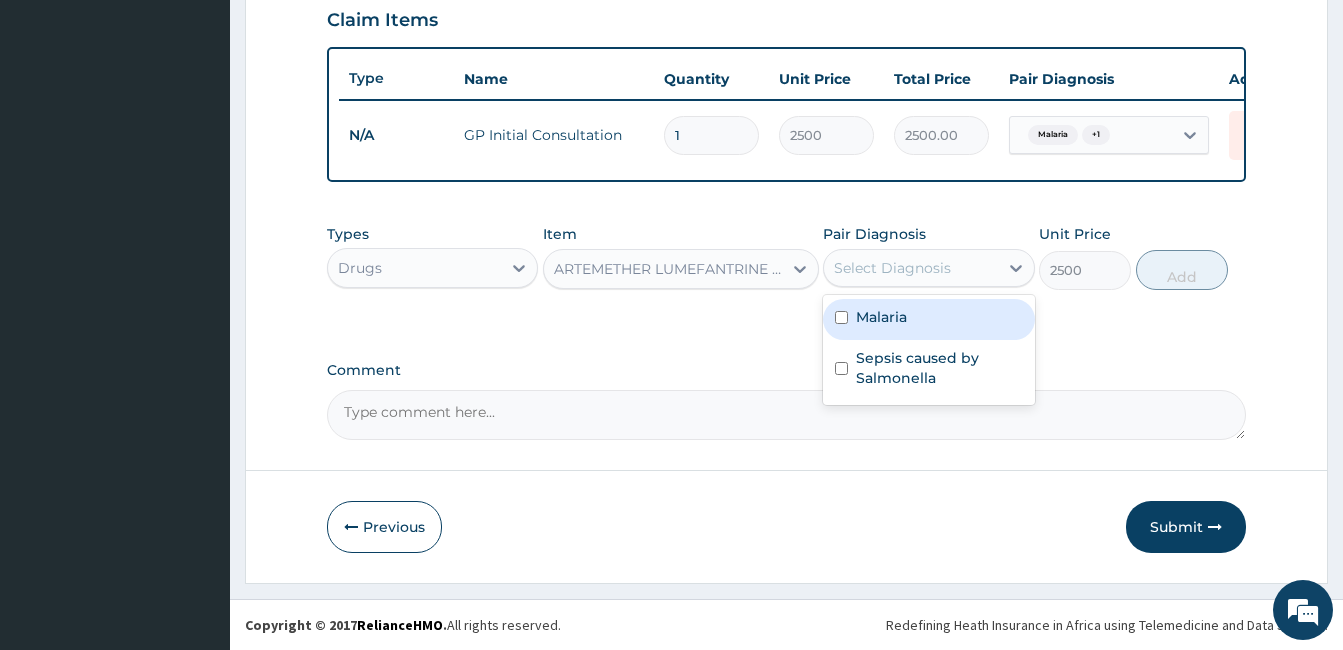 click at bounding box center (841, 317) 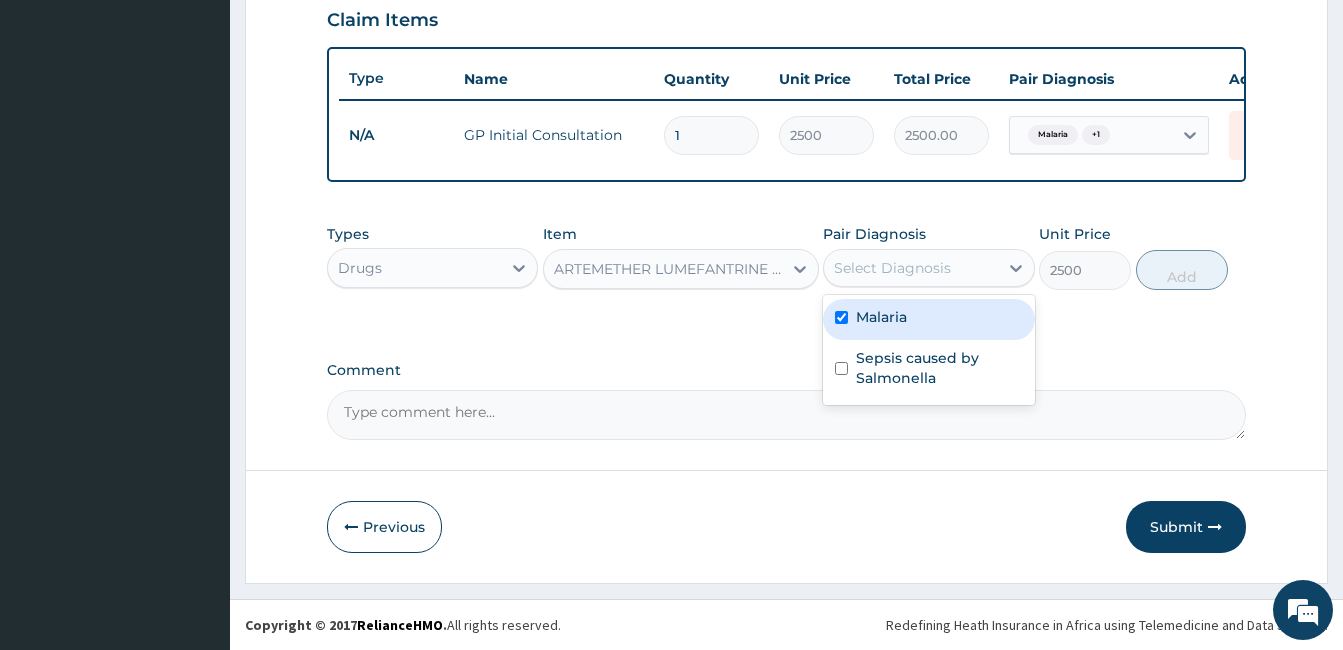 checkbox on "true" 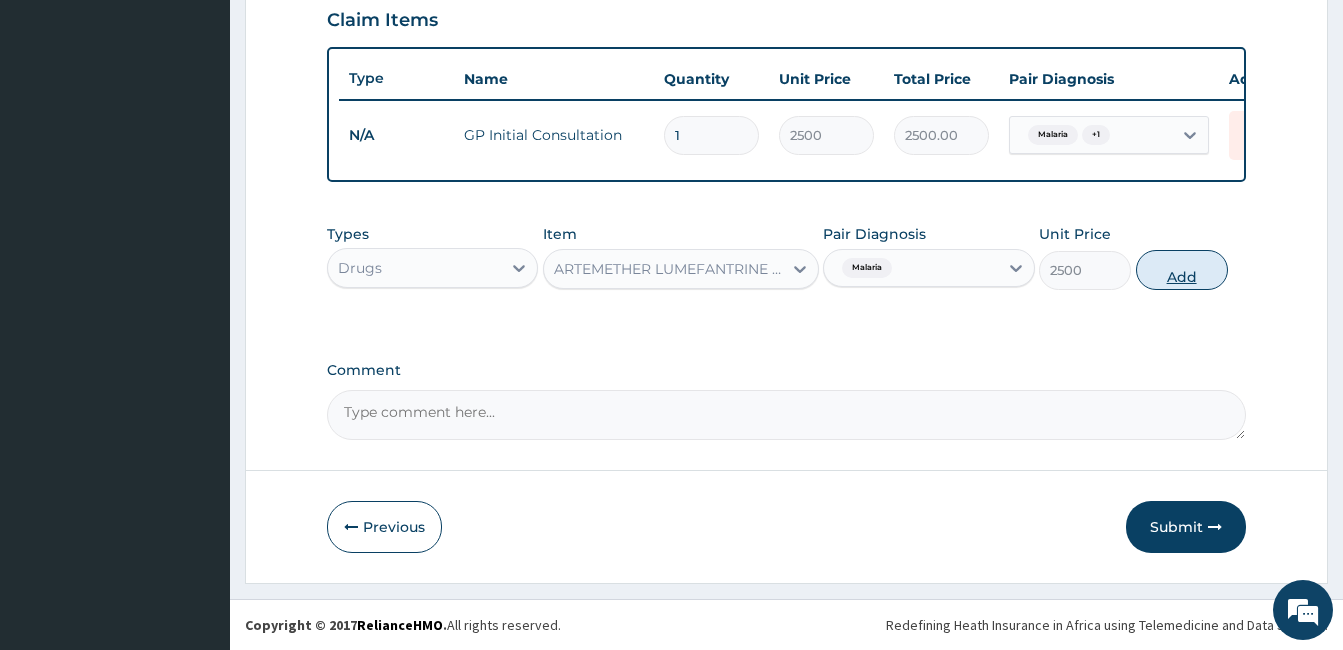 click on "Add" at bounding box center [1182, 270] 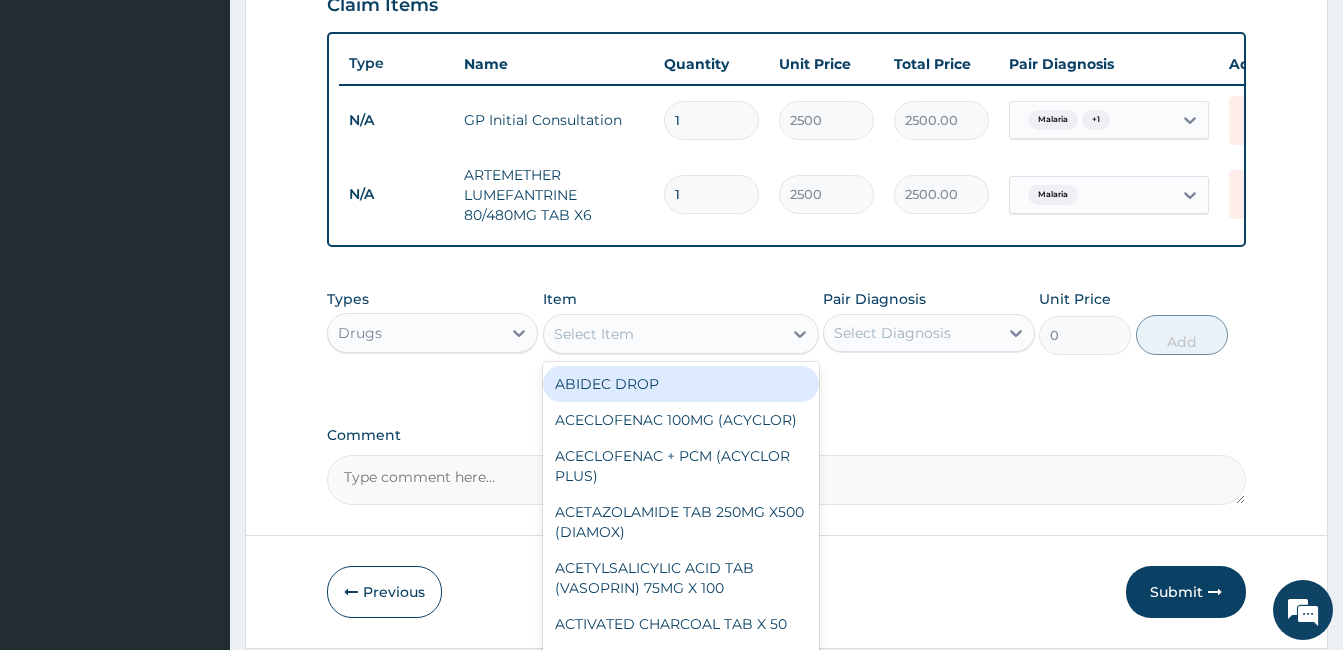 click on "Select Item" at bounding box center [663, 334] 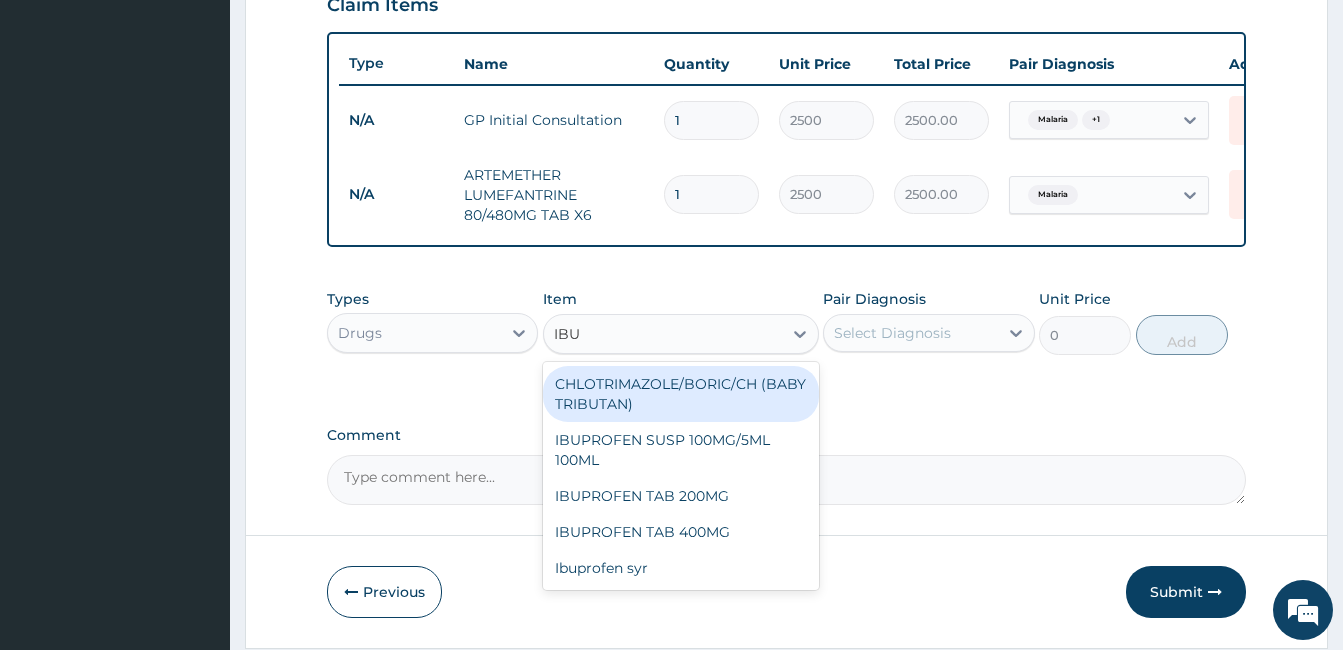 type on "IBUP" 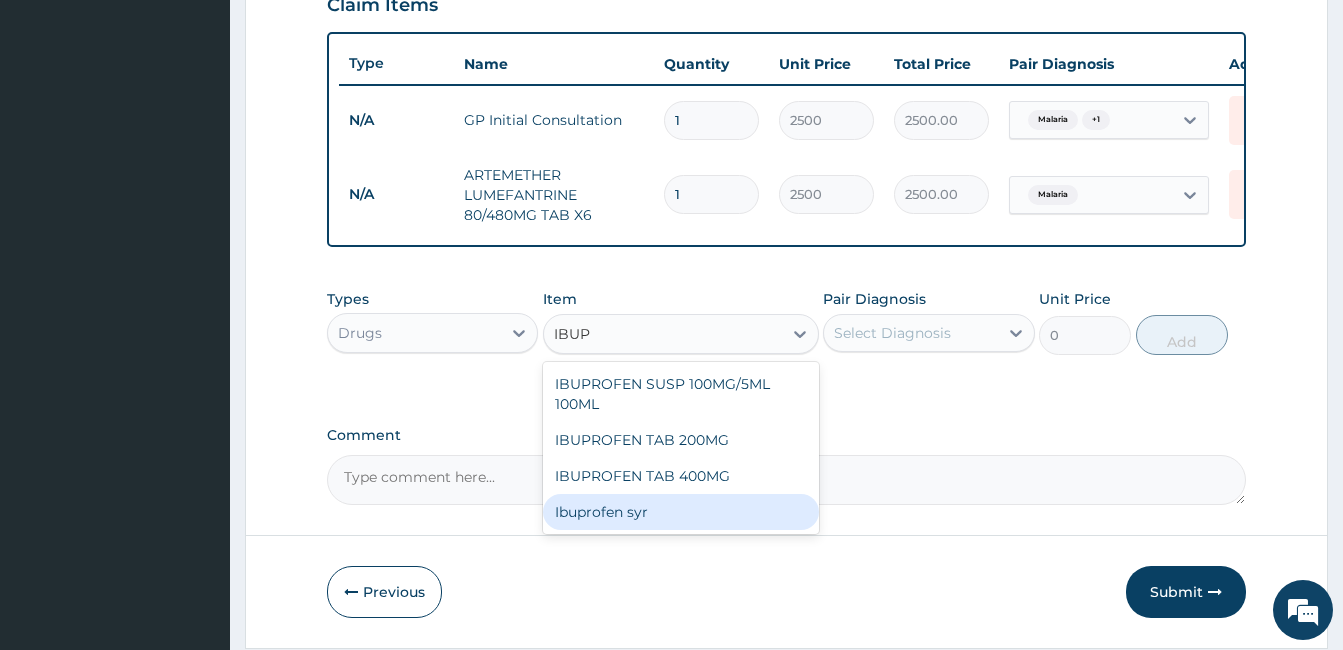 click on "Ibuprofen syr" at bounding box center (681, 512) 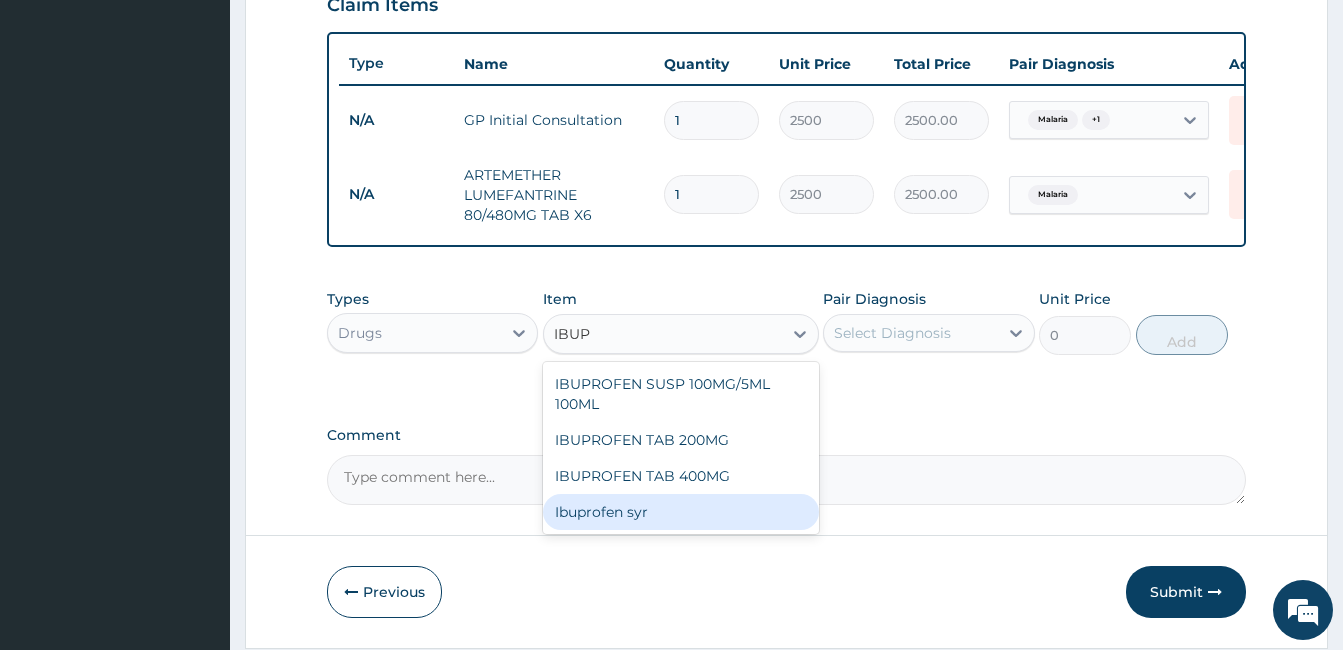 type 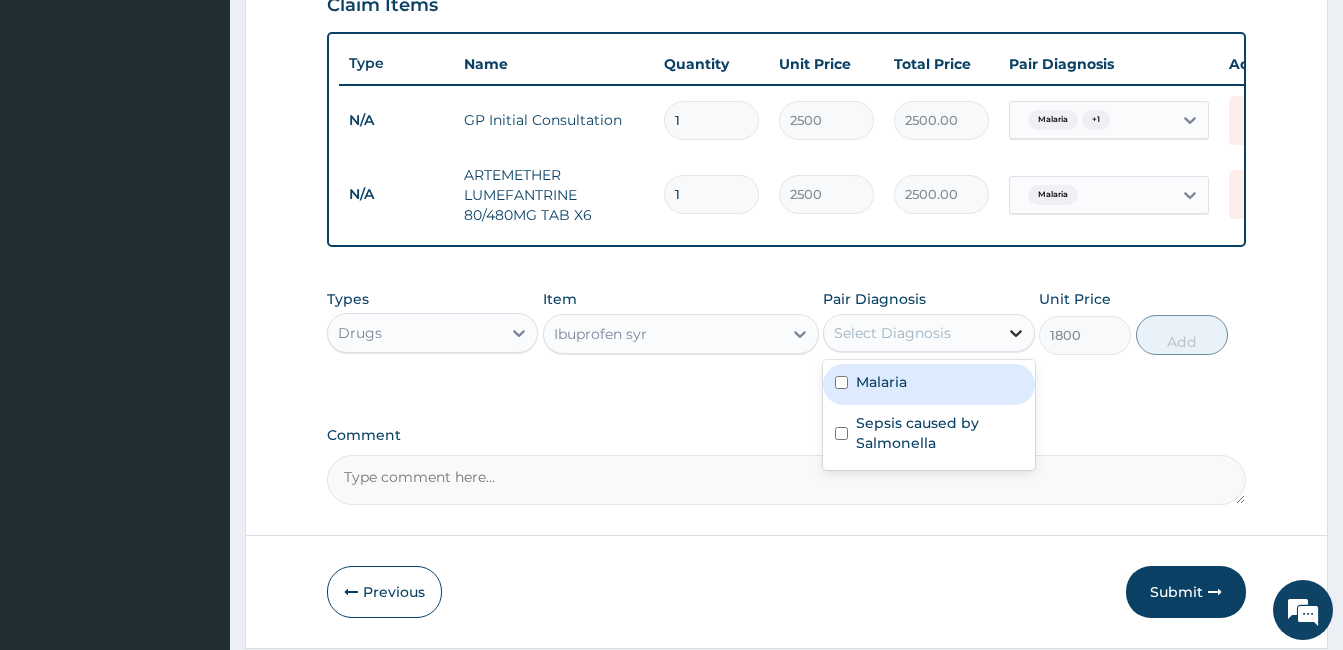 click 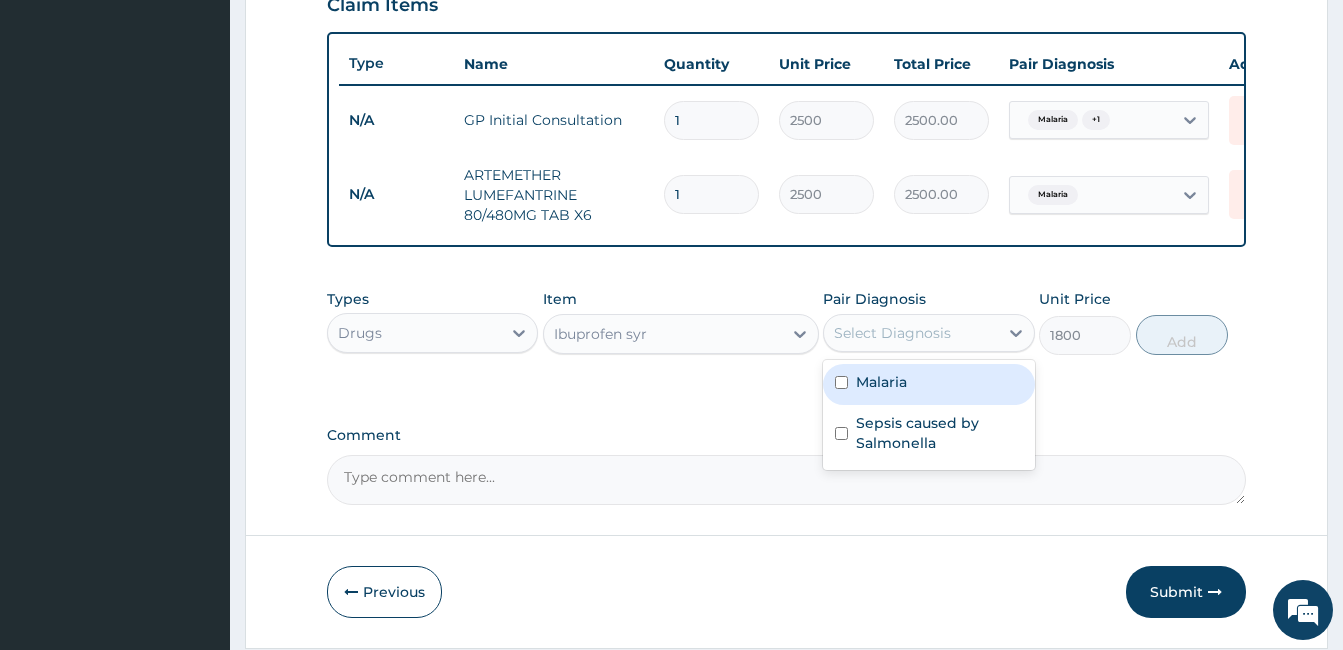 click at bounding box center (841, 382) 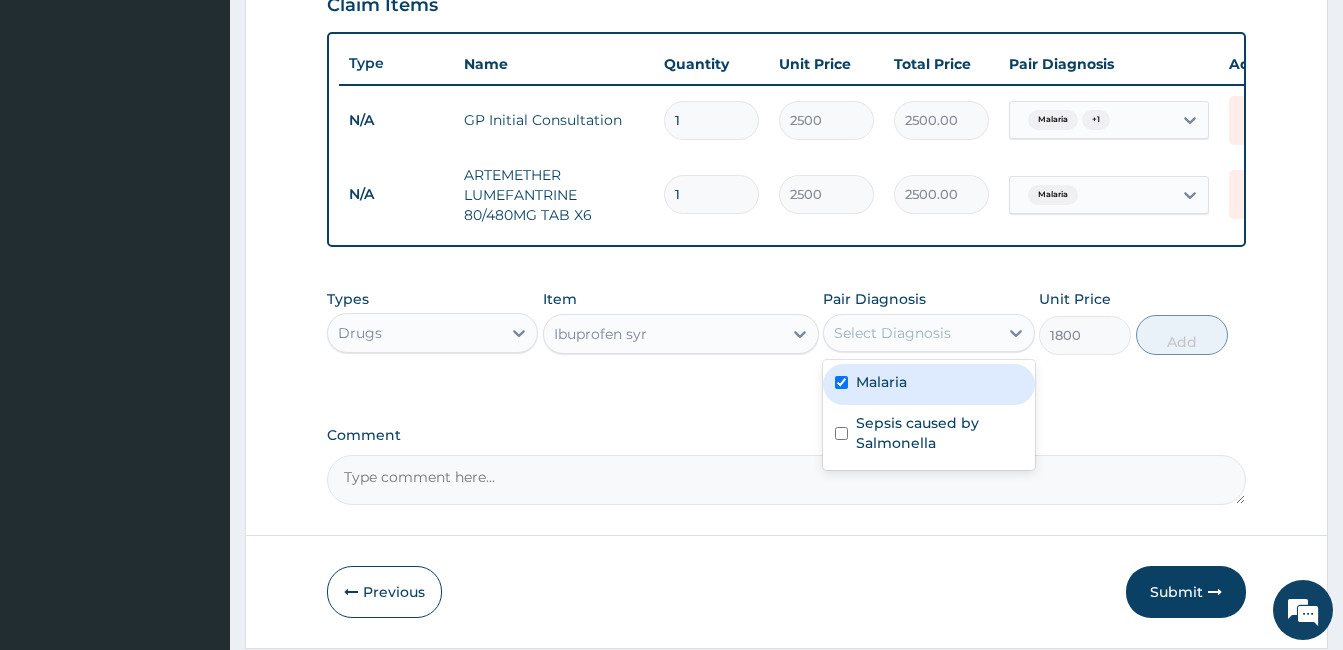 checkbox on "true" 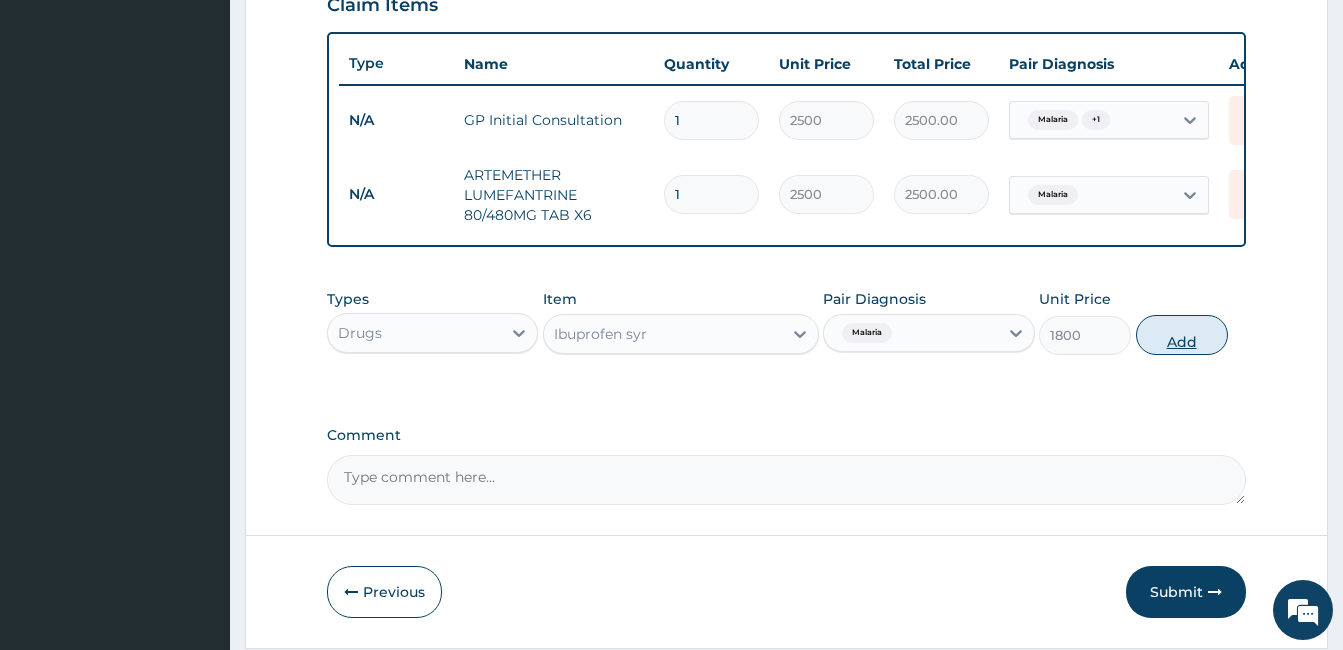 click on "Add" at bounding box center [1182, 335] 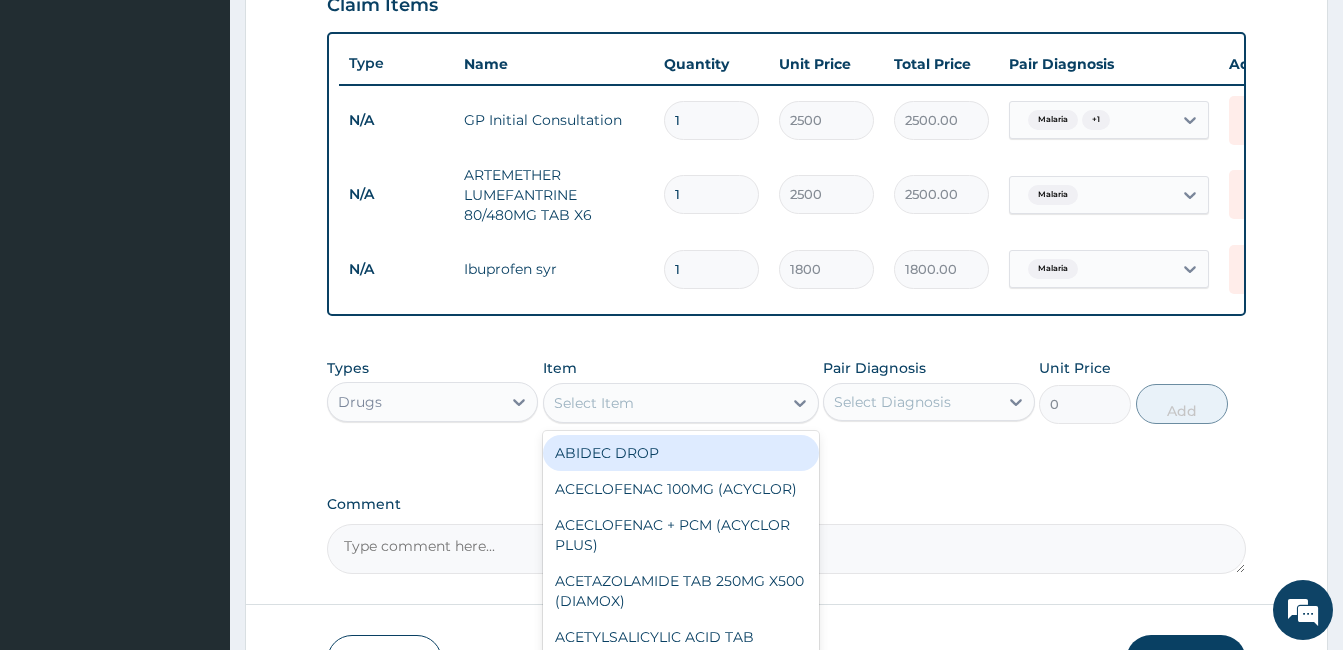 click on "Select Item" at bounding box center (663, 403) 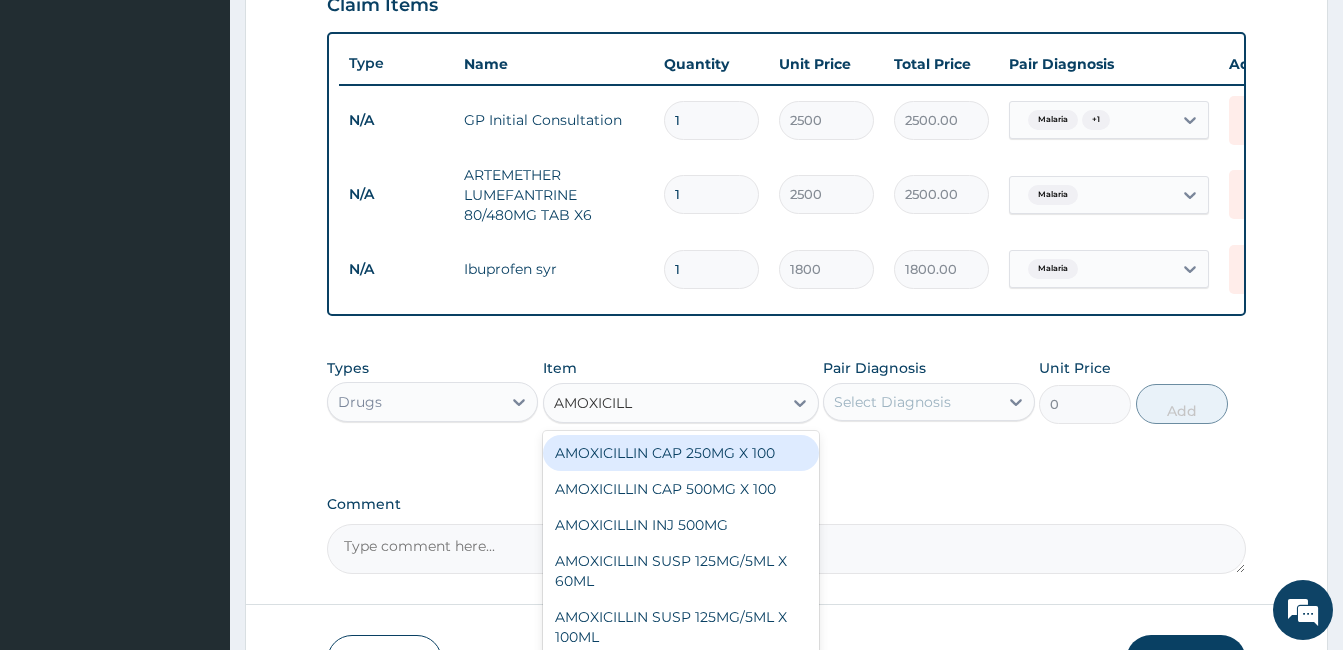type on "AMOXICILLI" 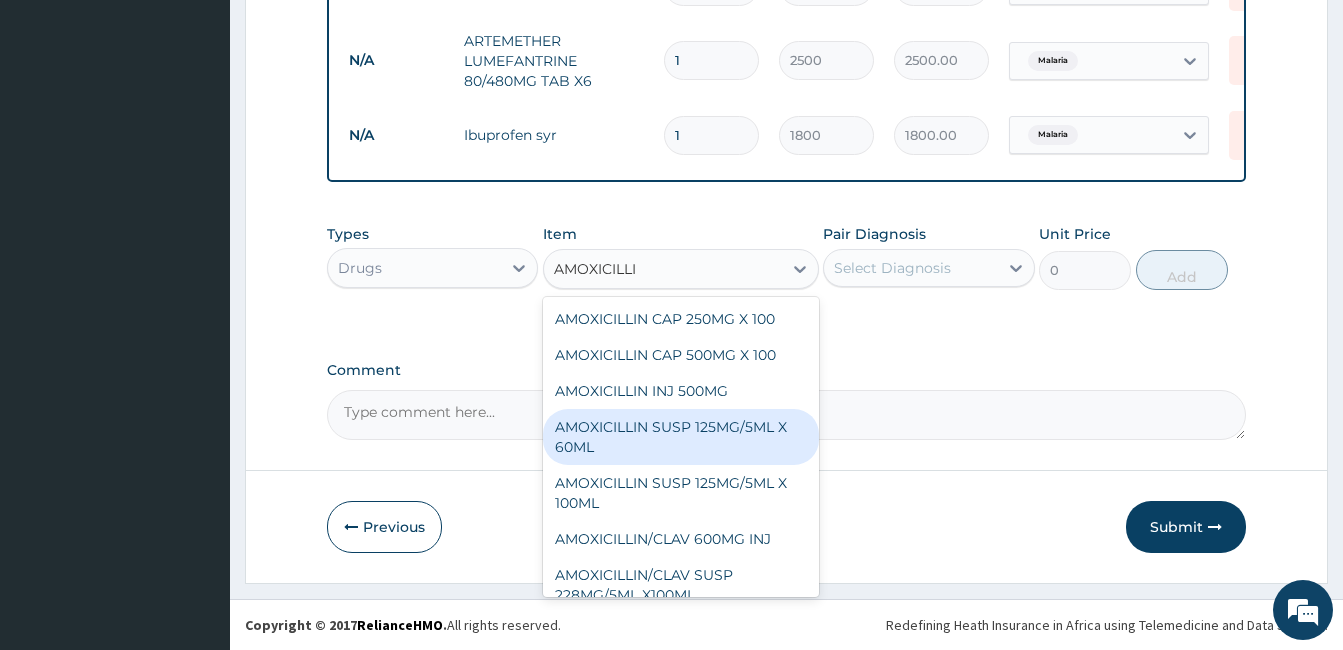 scroll, scrollTop: 861, scrollLeft: 0, axis: vertical 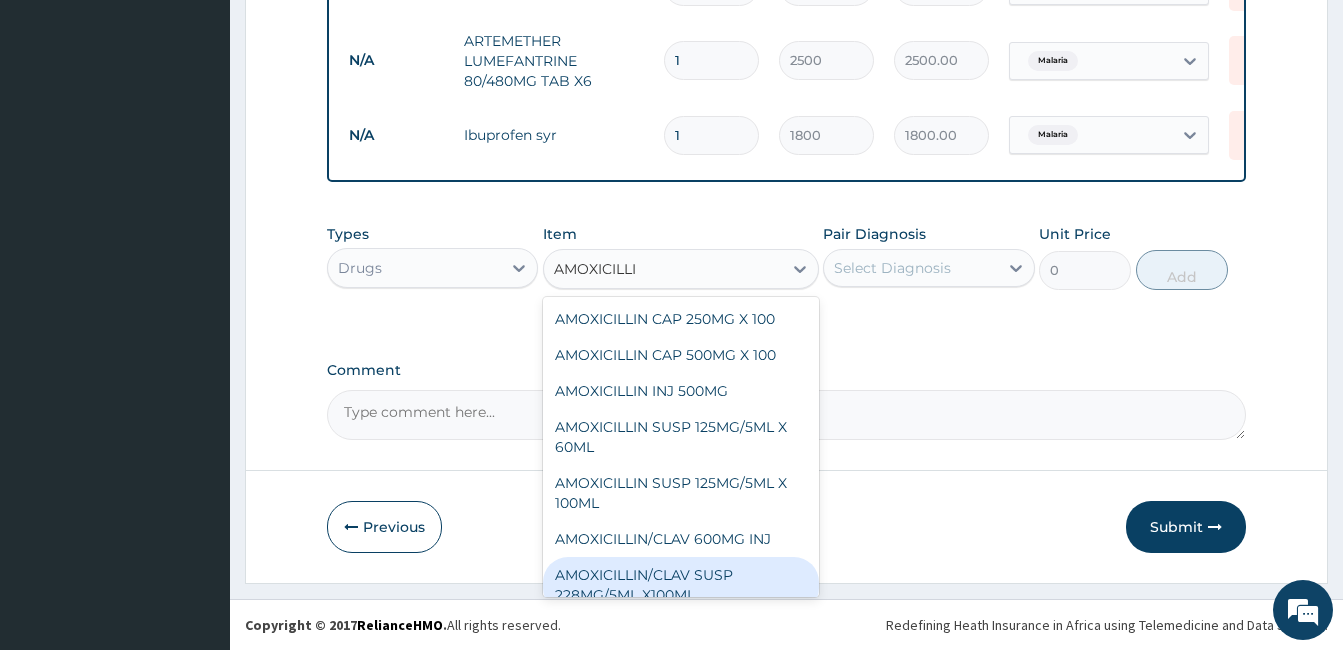 click on "AMOXICILLIN/CLAV SUSP 228MG/5ML X100ML" at bounding box center [681, 585] 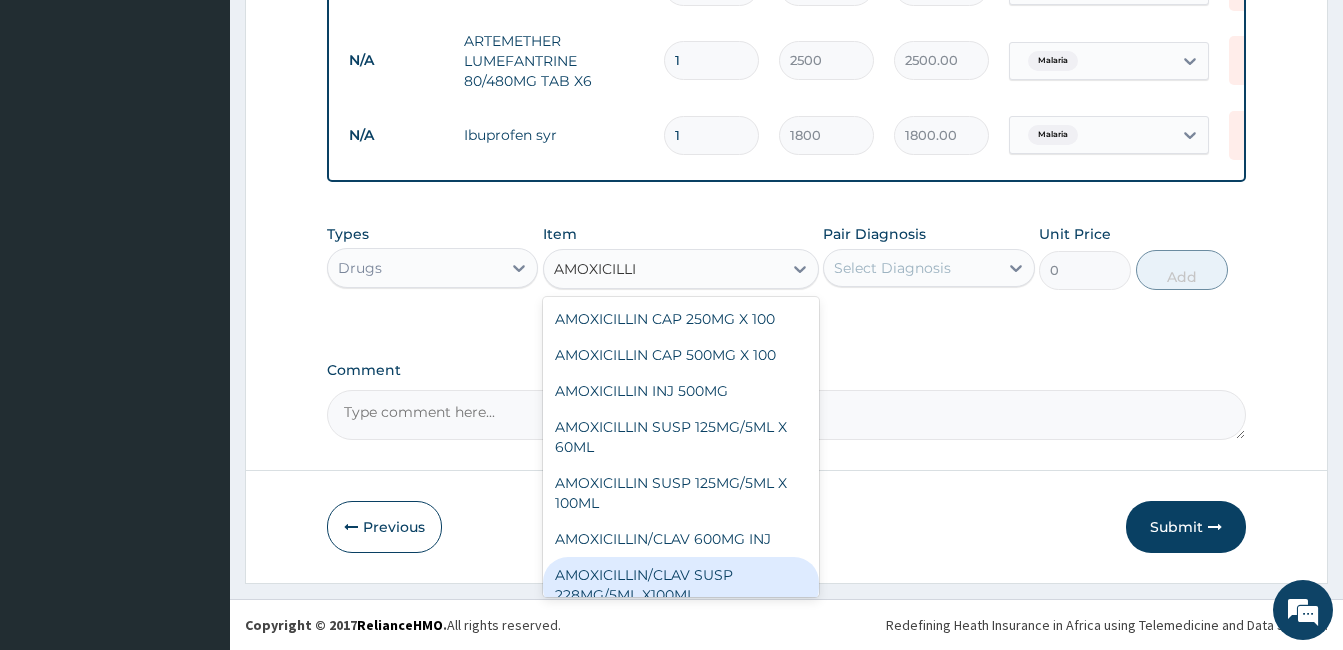 type 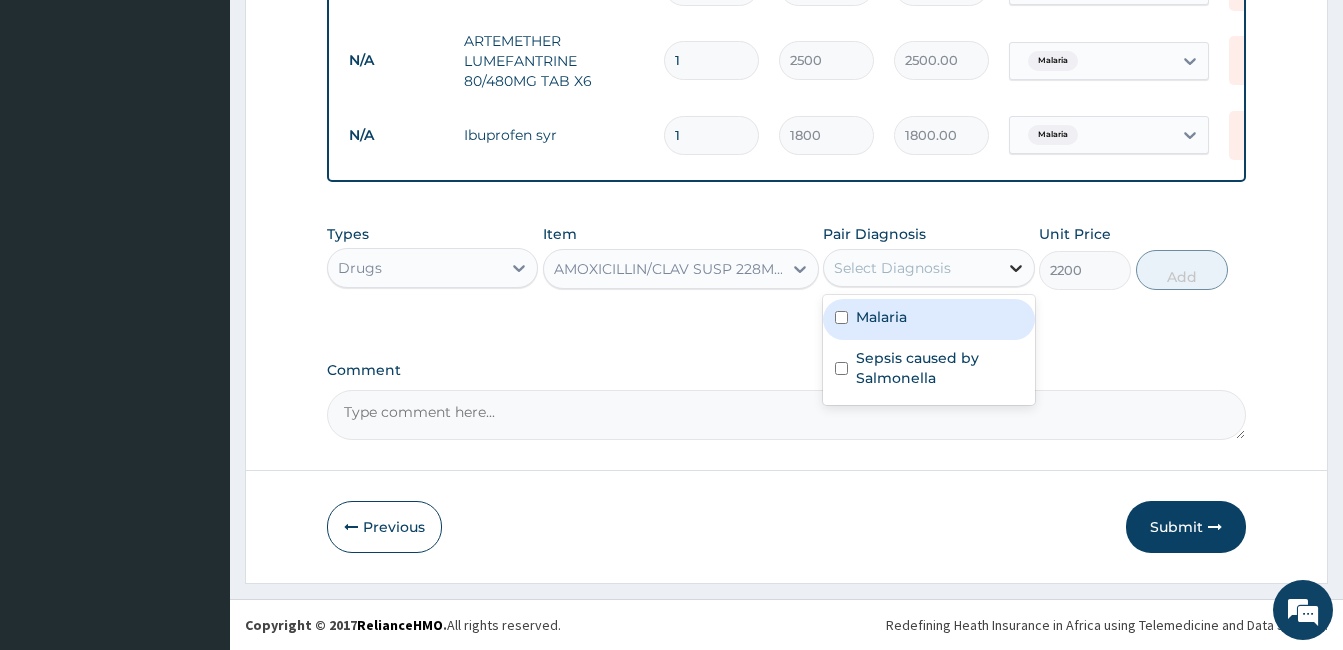 click 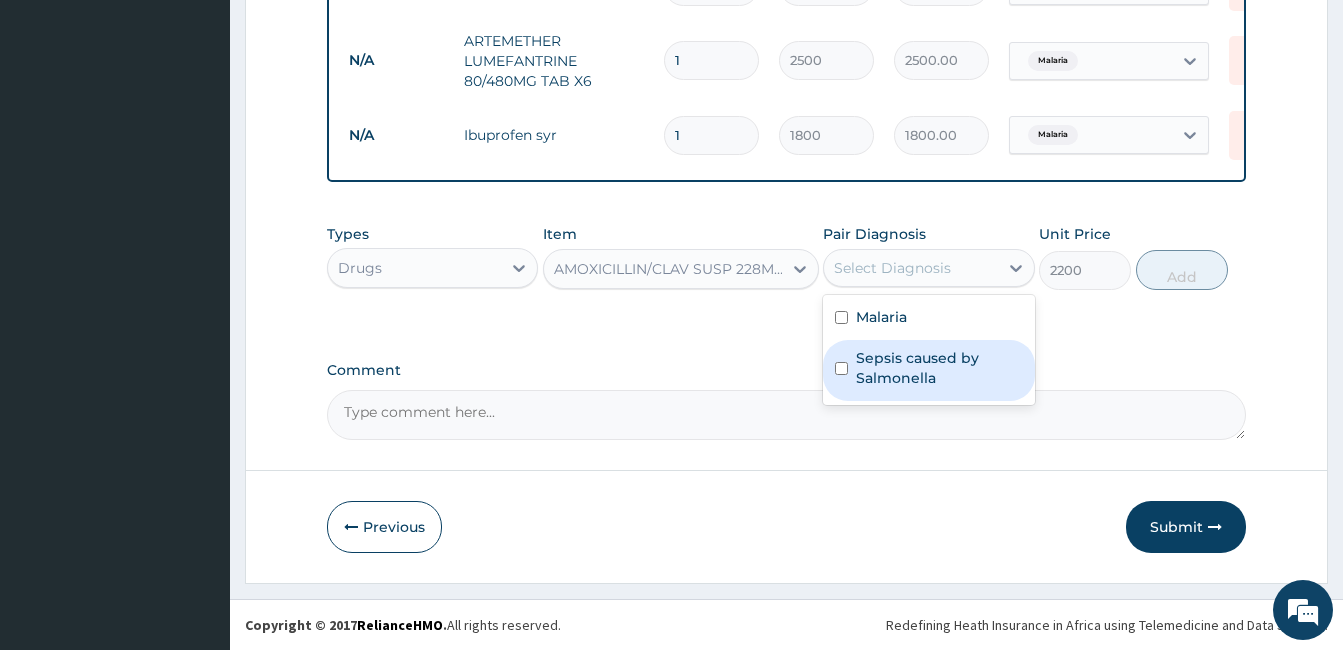 click at bounding box center [841, 368] 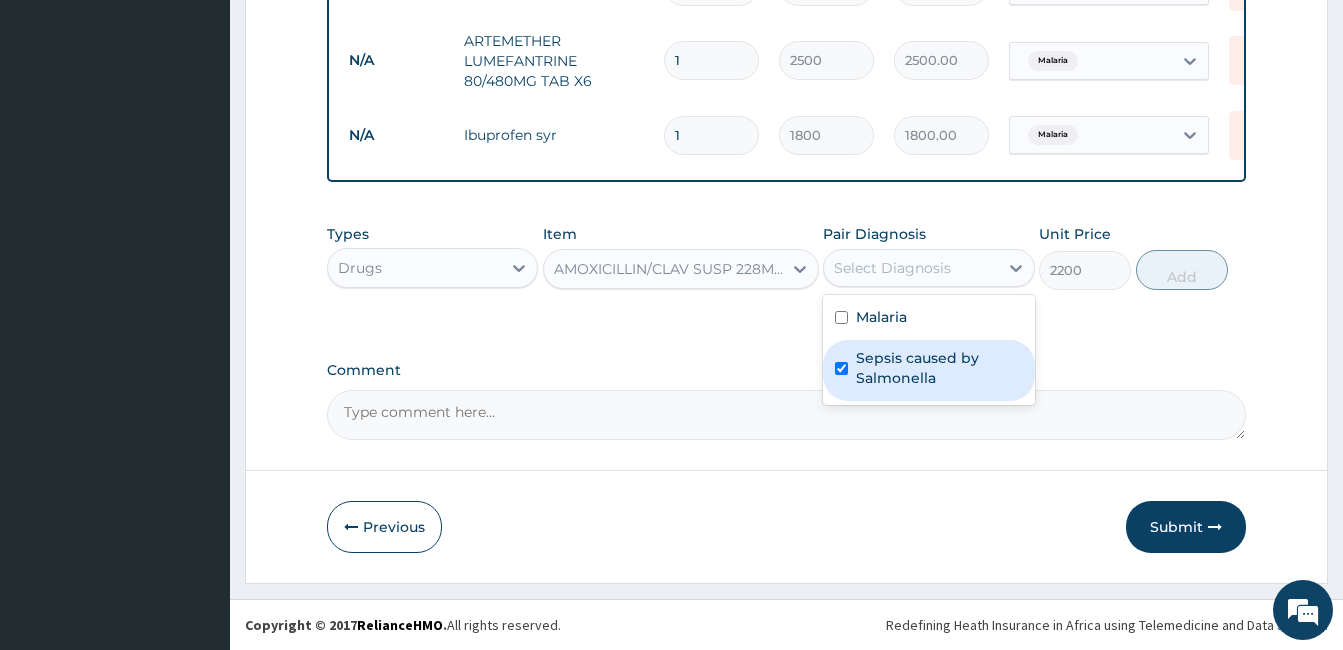 checkbox on "true" 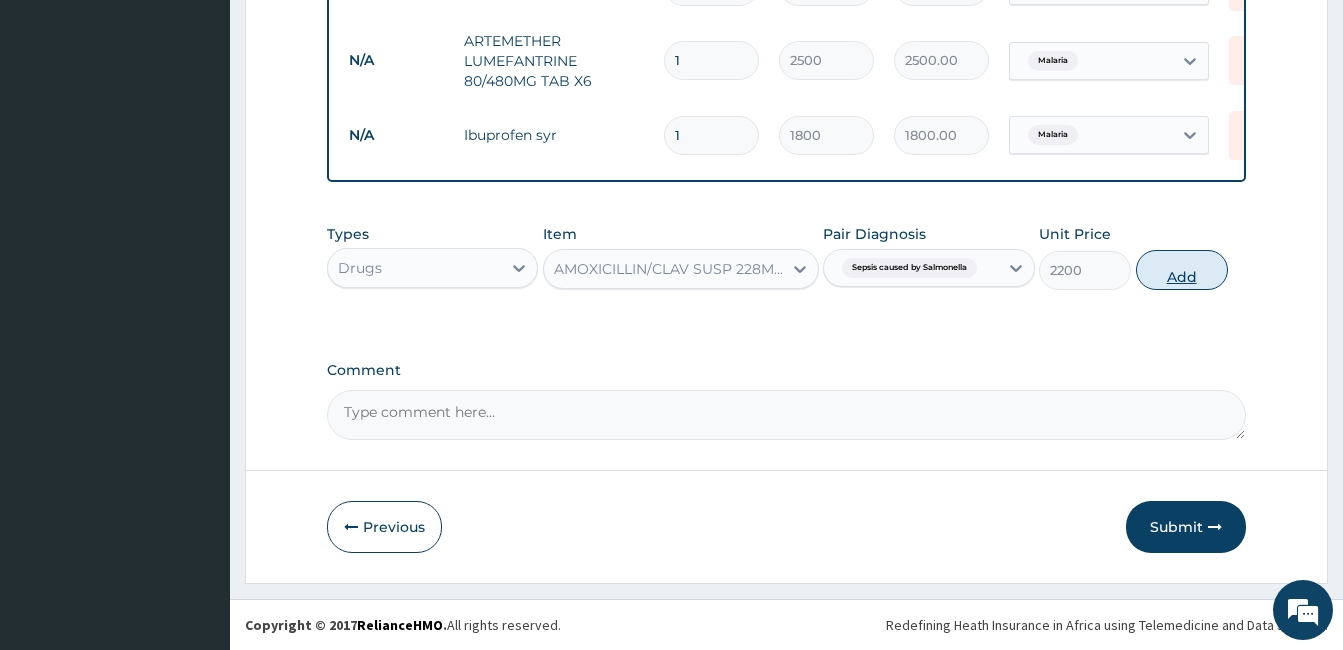 click on "Add" at bounding box center (1182, 270) 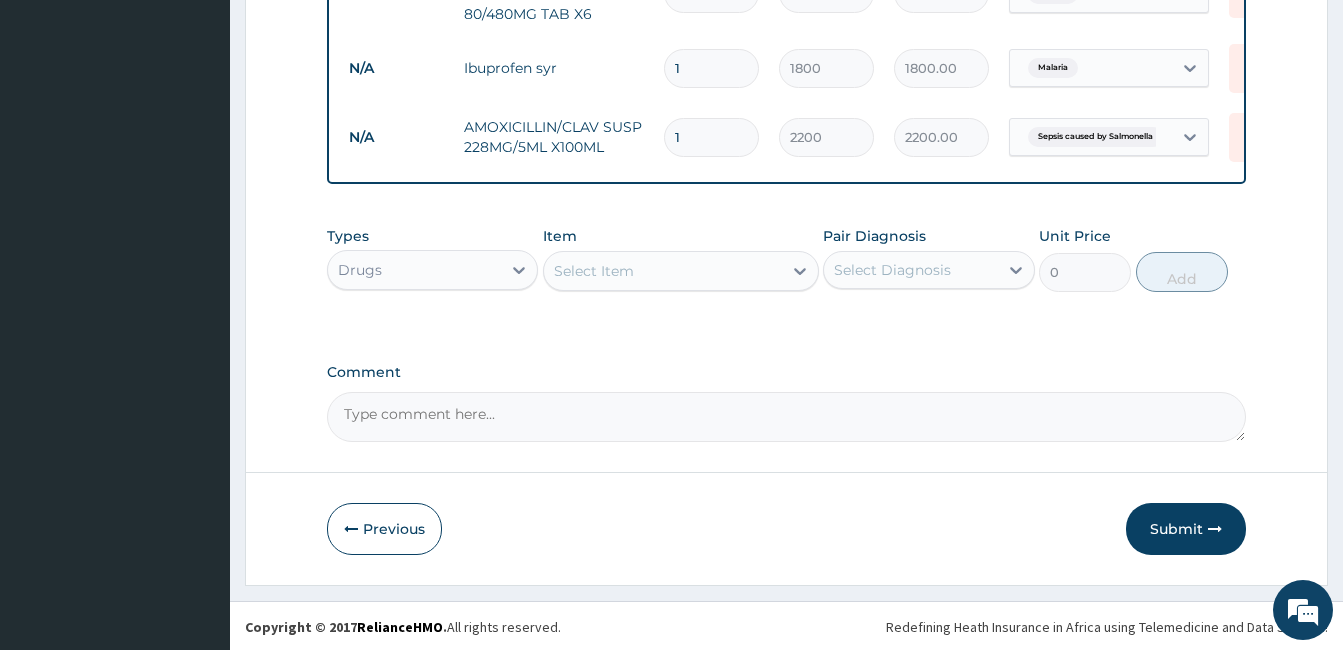 scroll, scrollTop: 930, scrollLeft: 0, axis: vertical 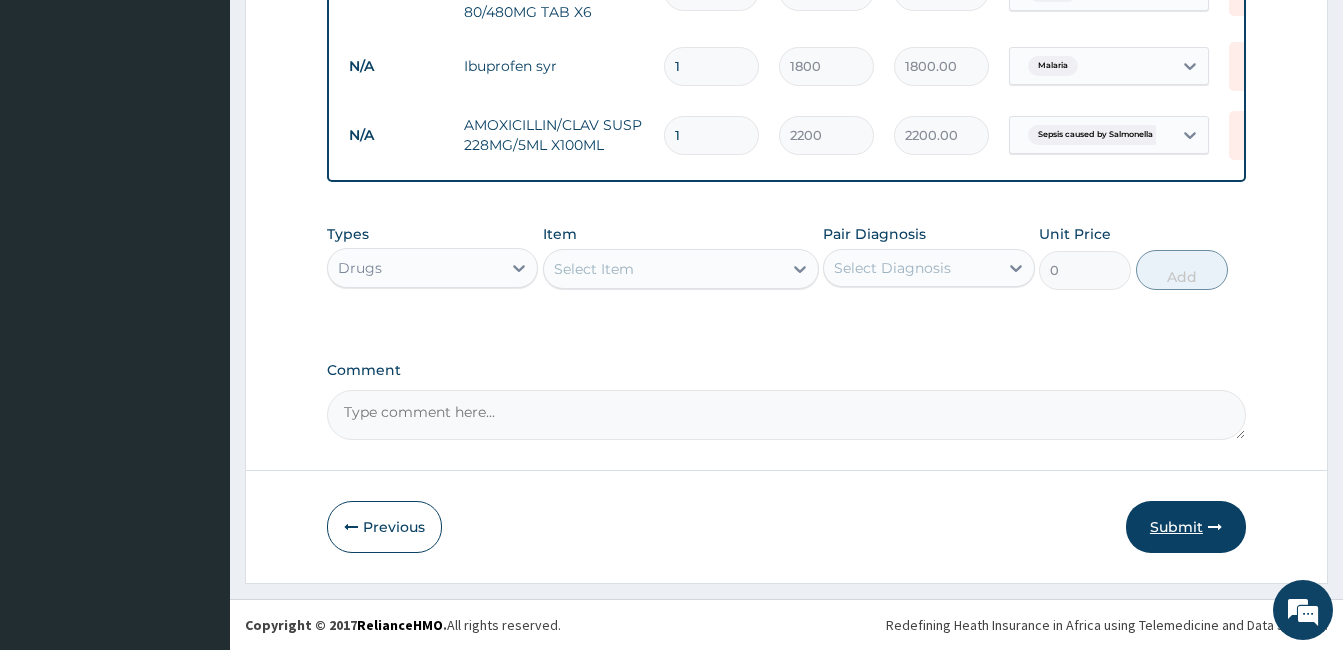 drag, startPoint x: 1224, startPoint y: 557, endPoint x: 1213, endPoint y: 551, distance: 12.529964 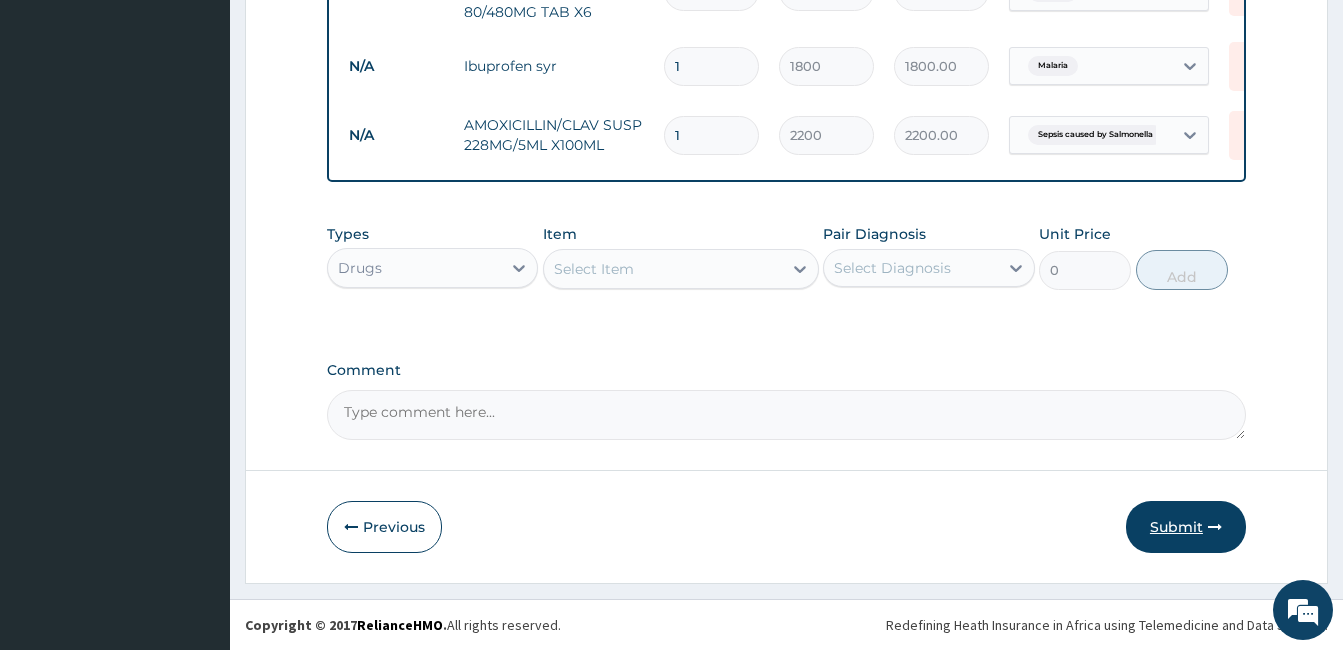 click on "Step  2  of 2 PA Code / Prescription Code Enter Code(Secondary Care Only) Encounter Date 03-08-2025 Important Notice Please enter PA codes before entering items that are not attached to a PA code   All diagnoses entered must be linked to a claim item. Diagnosis & Claim Items that are visible but inactive cannot be edited because they were imported from an already approved PA code. Diagnosis Malaria Confirmed Sepsis caused by Salmonella Confirmed NB: All diagnosis must be linked to a claim item Claim Items Type Name Quantity Unit Price Total Price Pair Diagnosis Actions N/A GP Initial Consultation 1 2500 2500.00 Malaria  + 1 Delete N/A ARTEMETHER LUMEFANTRINE 80/480MG TAB X6 1 2500 2500.00 Malaria Delete N/A  Ibuprofen syr 1 1800 1800.00 Malaria Delete N/A AMOXICILLIN/CLAV SUSP 228MG/5ML X100ML 1 2200 2200.00 Sepsis caused by Salmonella Delete Types Drugs Item Select Item Pair Diagnosis Select Diagnosis Unit Price 0 Add Comment     Previous   Submit" at bounding box center [786, -113] 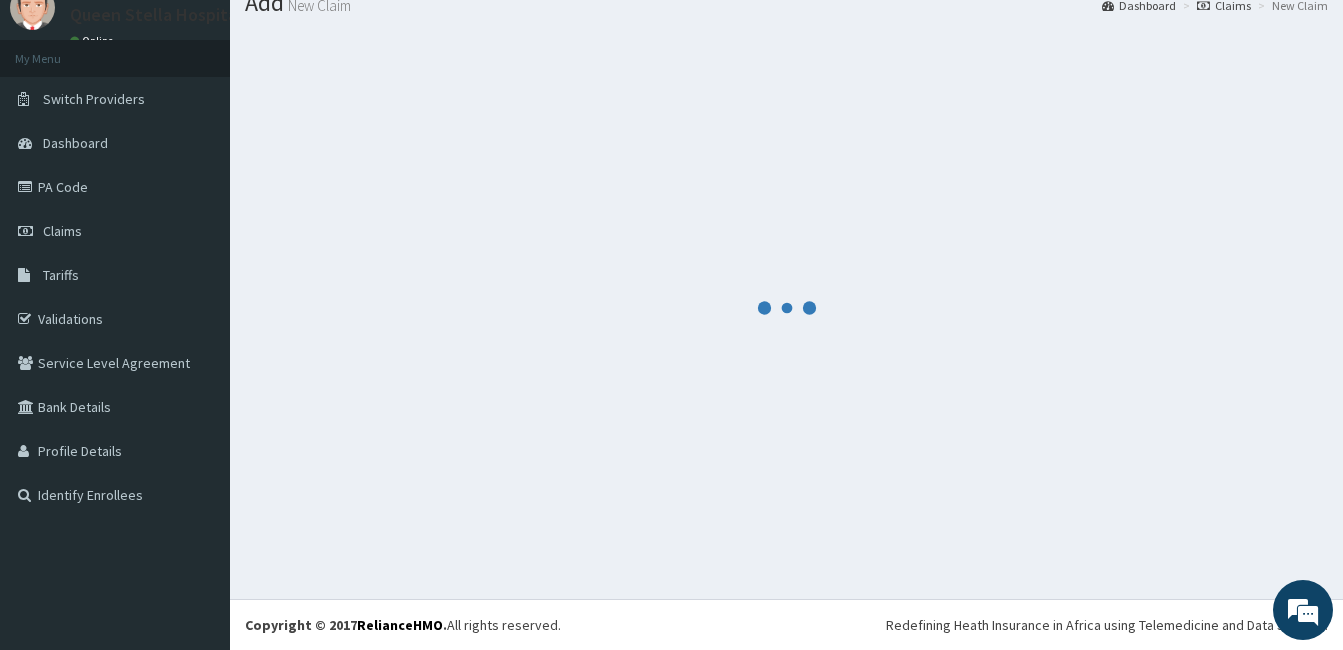 scroll, scrollTop: 75, scrollLeft: 0, axis: vertical 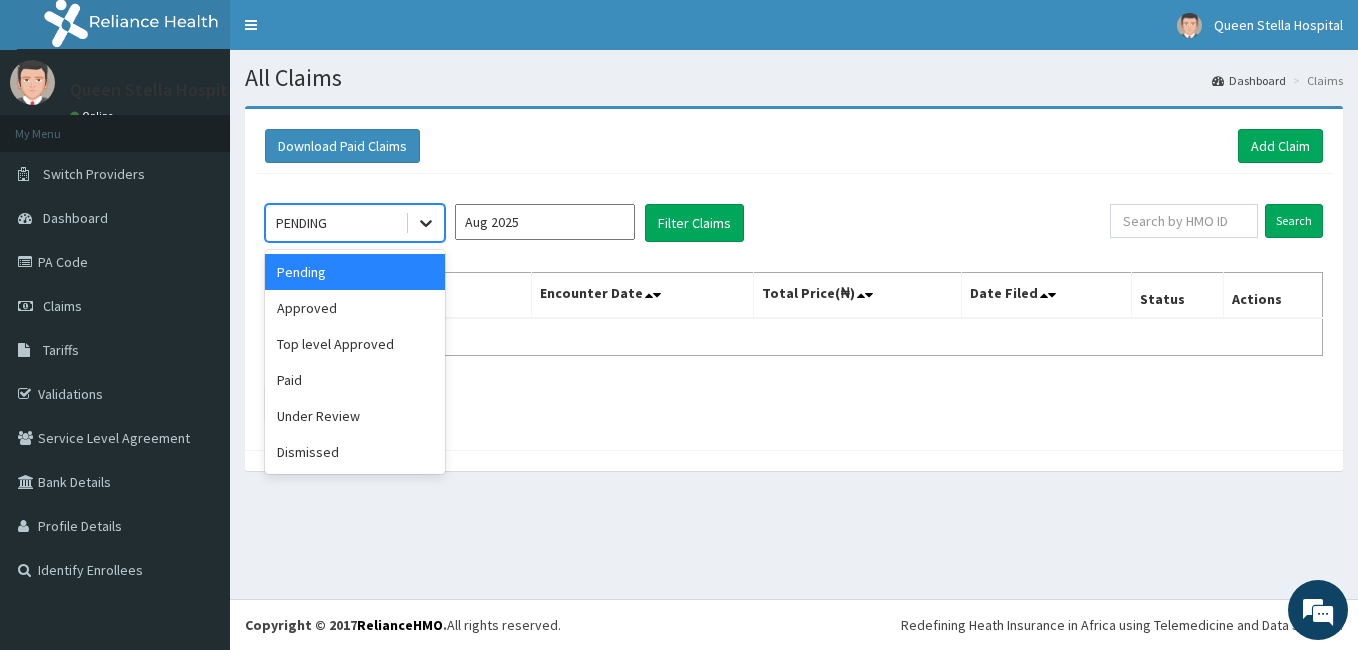 click 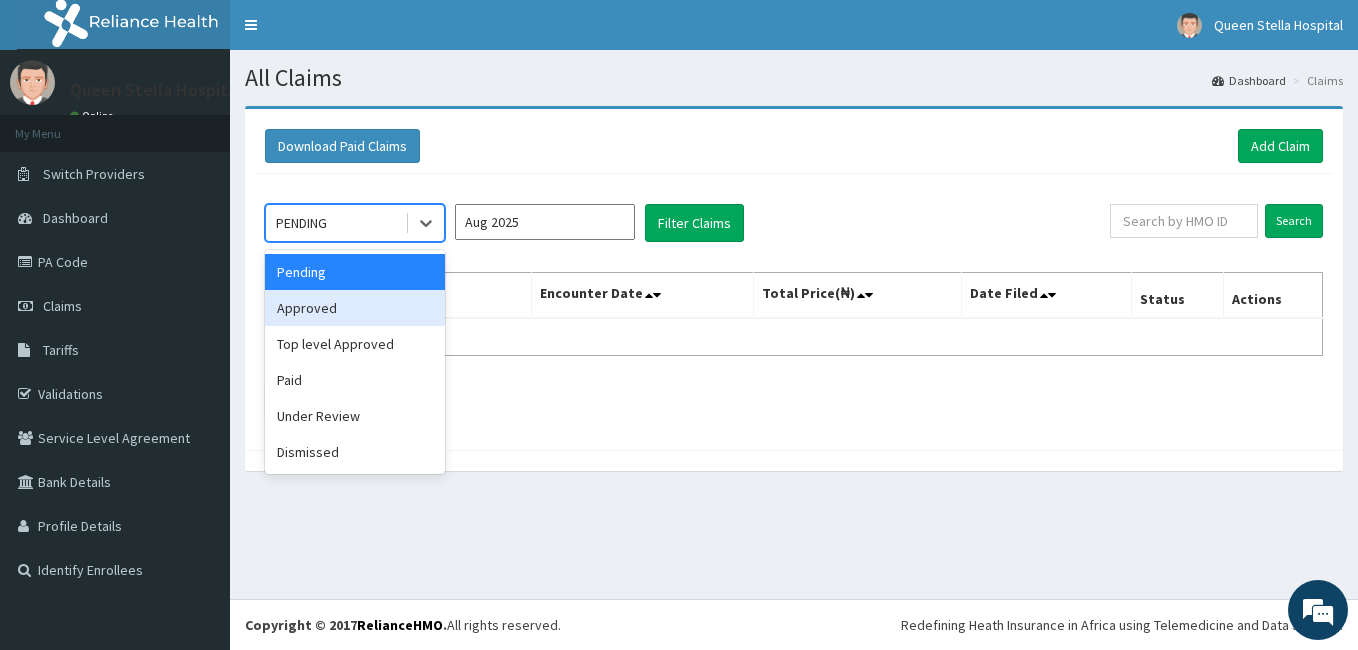 click on "Approved" at bounding box center (355, 308) 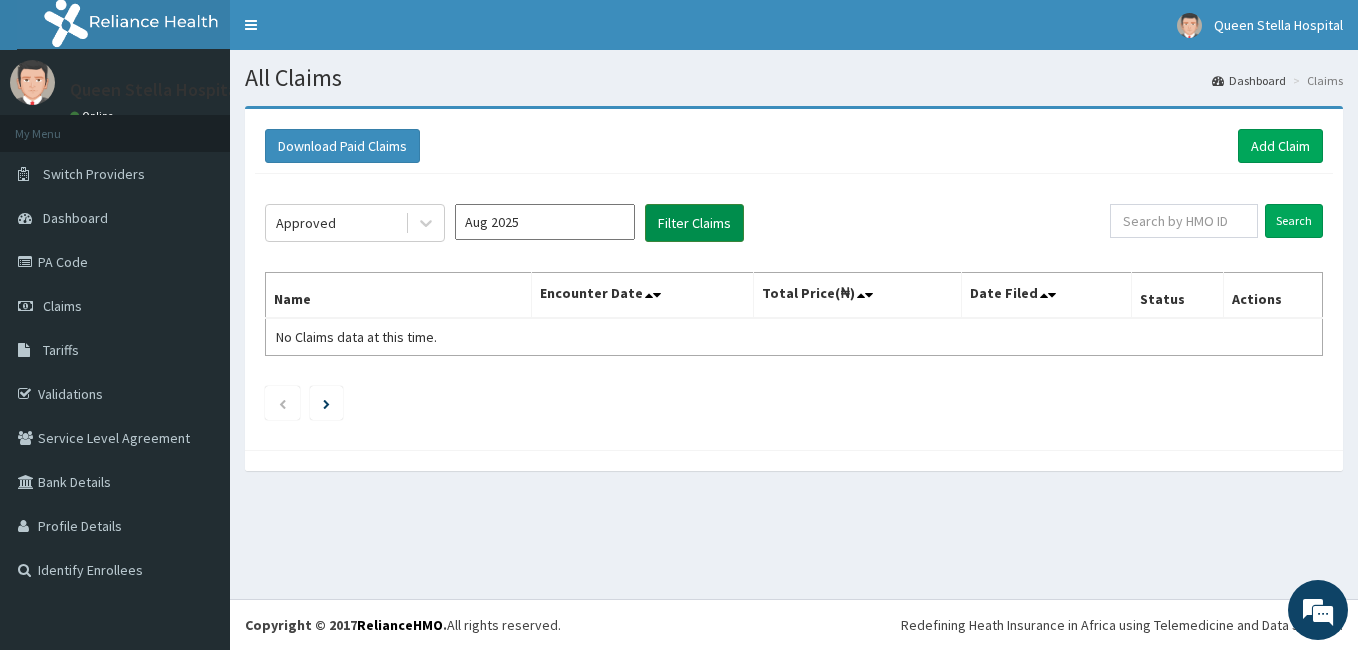 click on "Filter Claims" at bounding box center (694, 223) 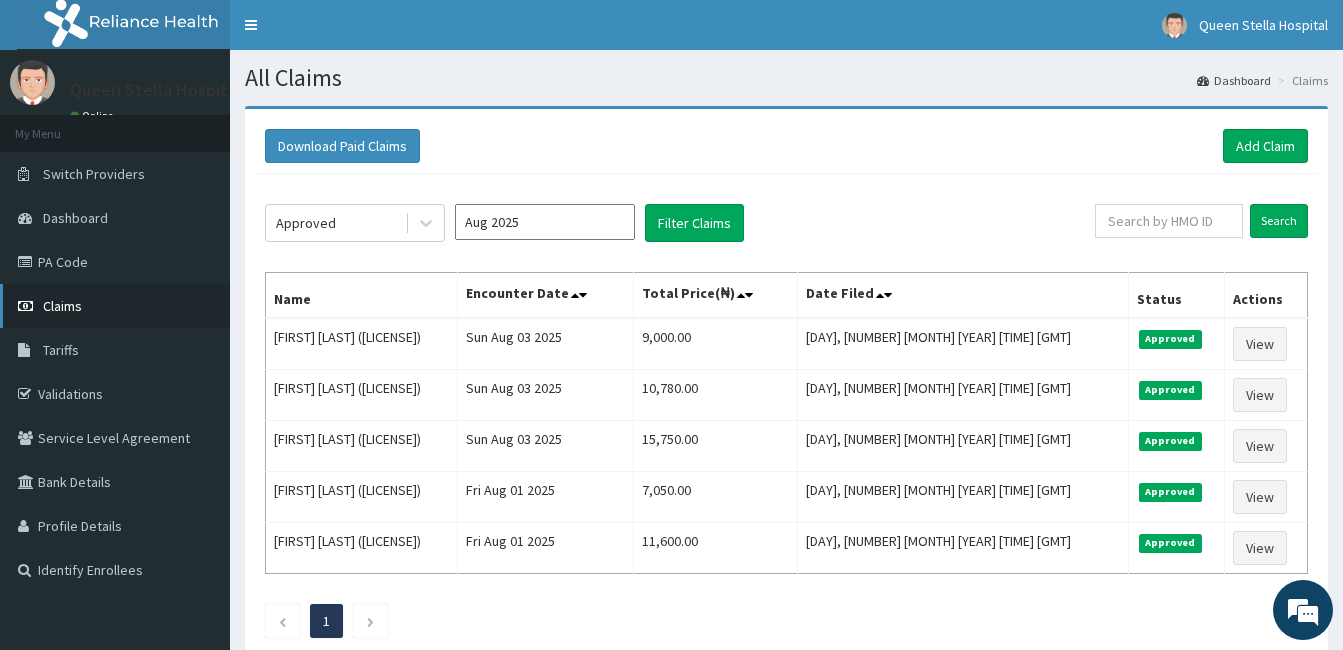click on "Claims" at bounding box center (62, 306) 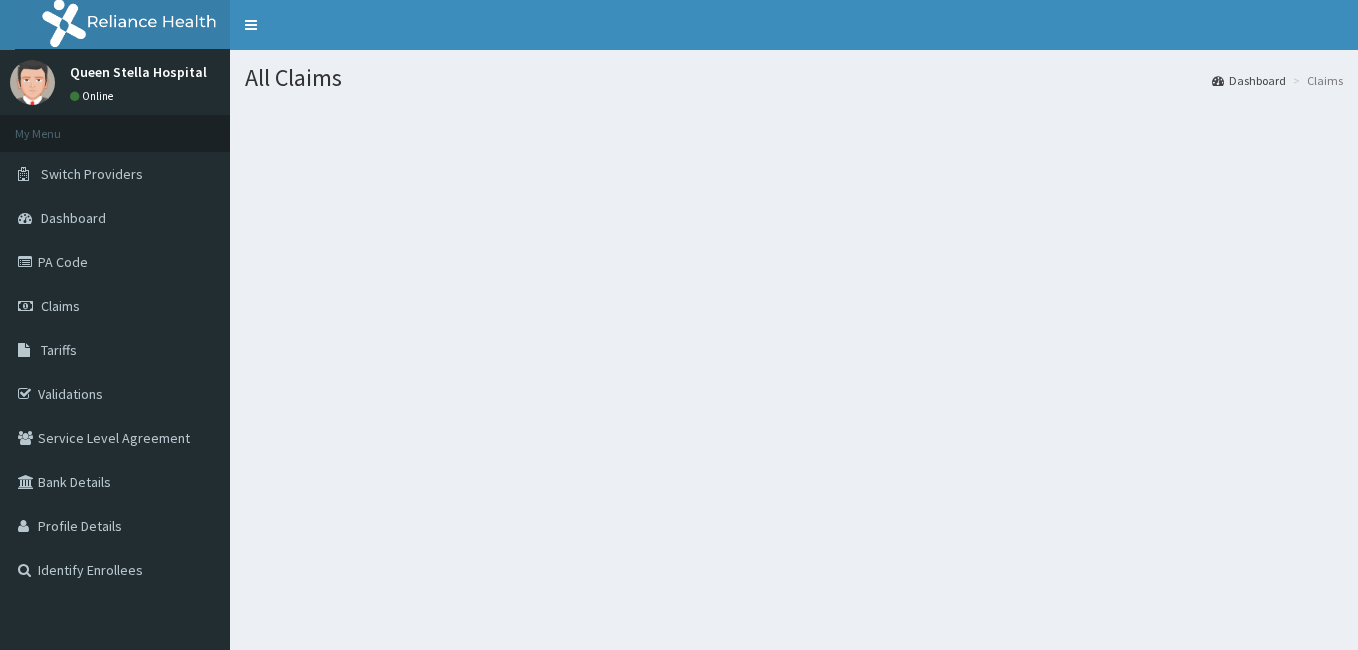 scroll, scrollTop: 0, scrollLeft: 0, axis: both 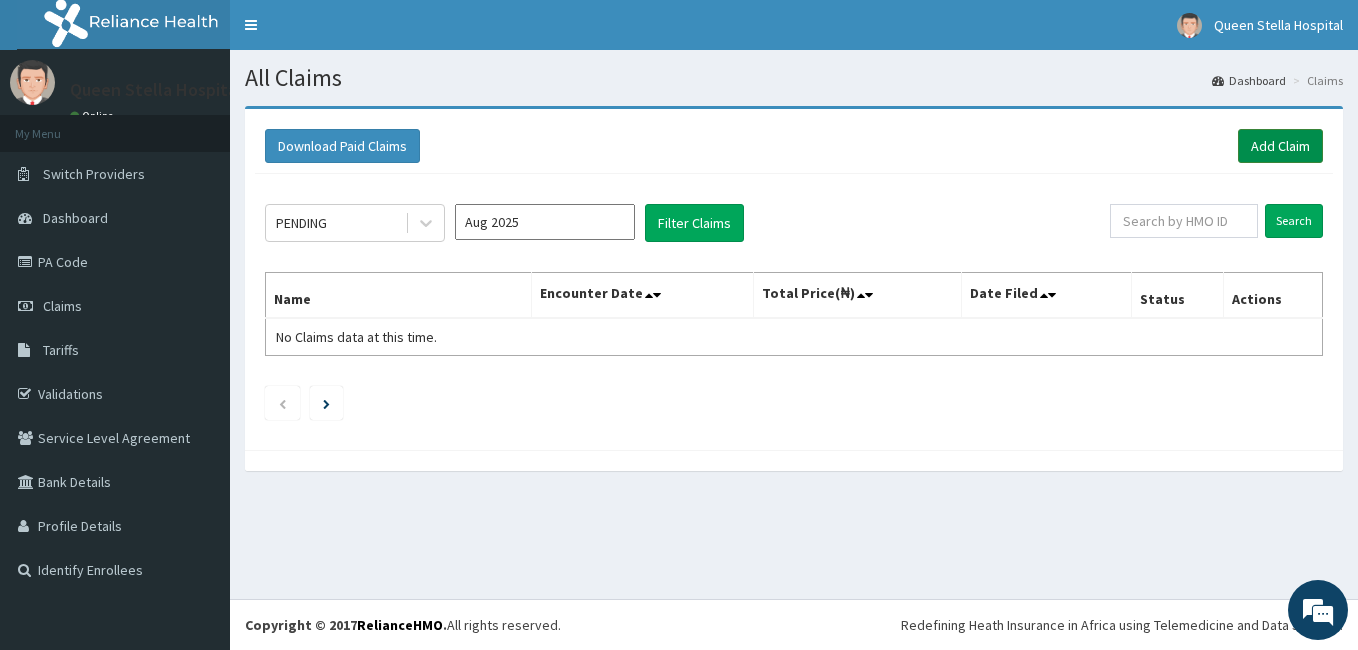 click on "Add Claim" at bounding box center [1280, 146] 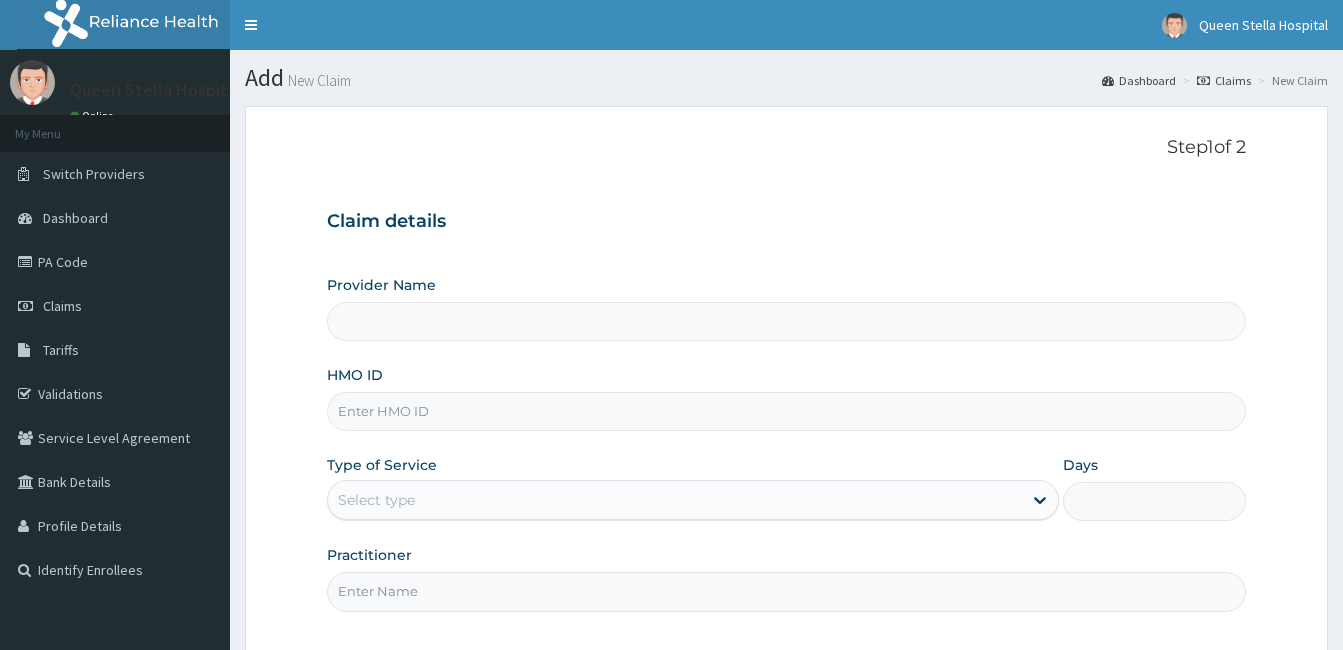 scroll, scrollTop: 0, scrollLeft: 0, axis: both 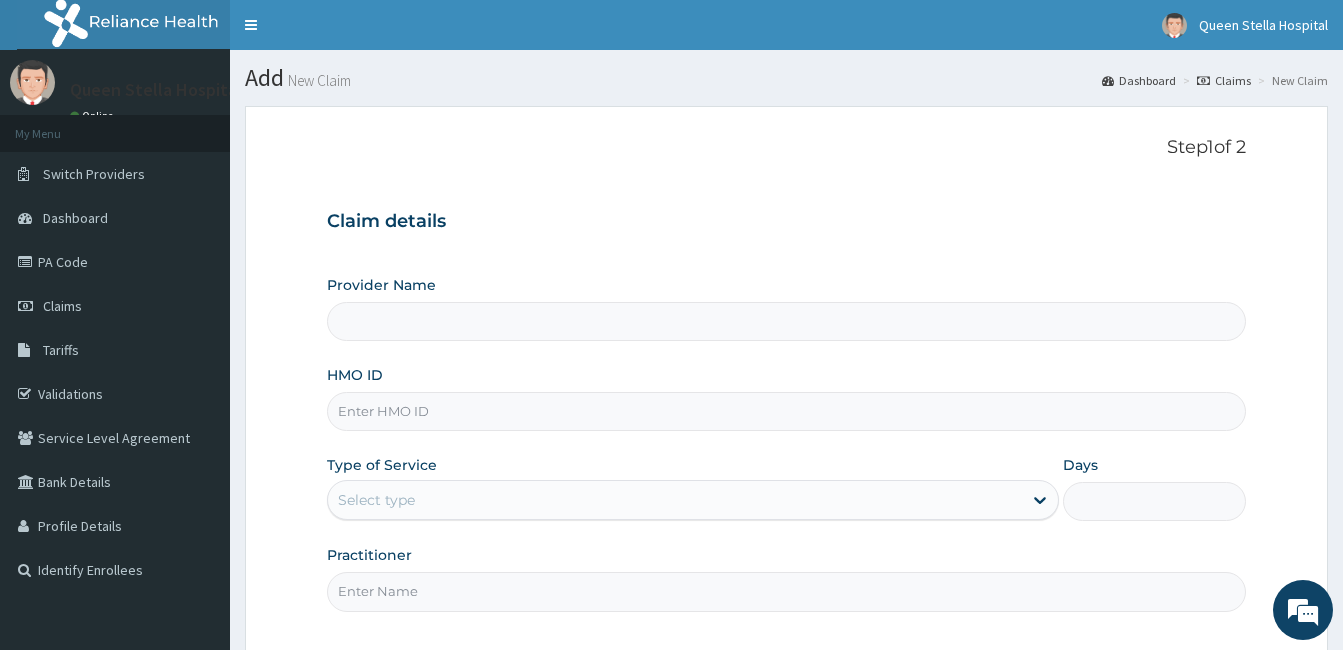 type on "Queen Stella Specialist  Hospital" 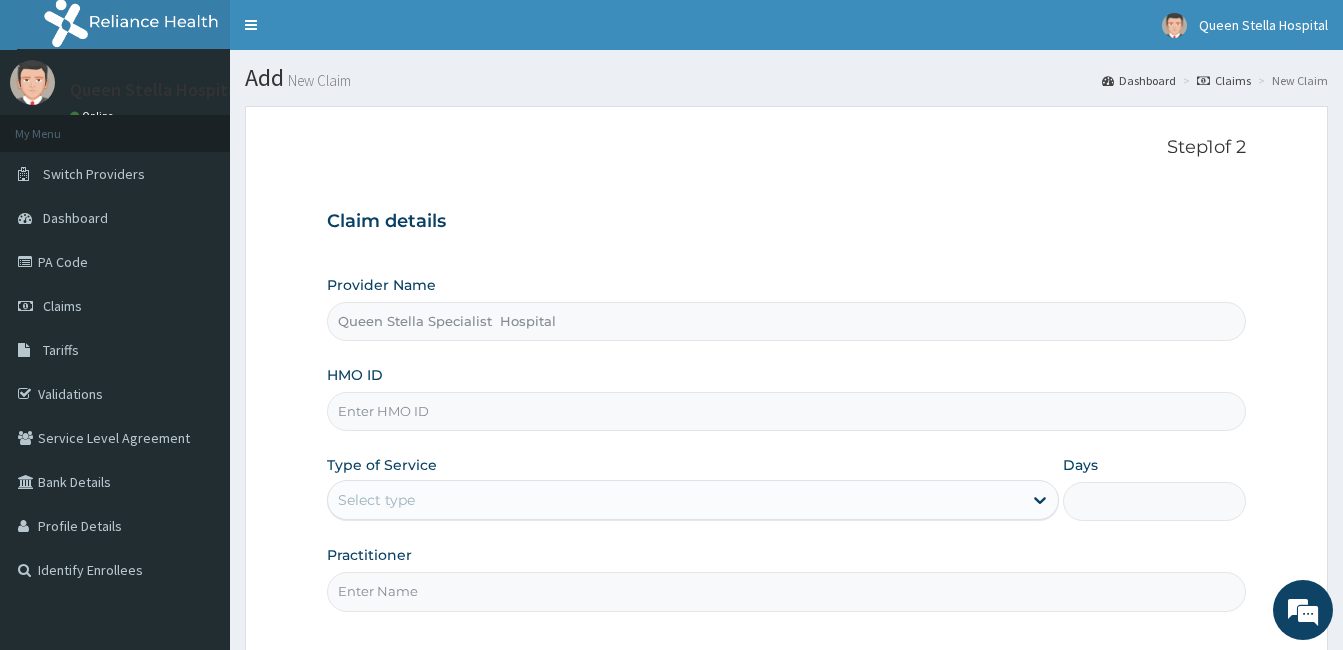 scroll, scrollTop: 0, scrollLeft: 0, axis: both 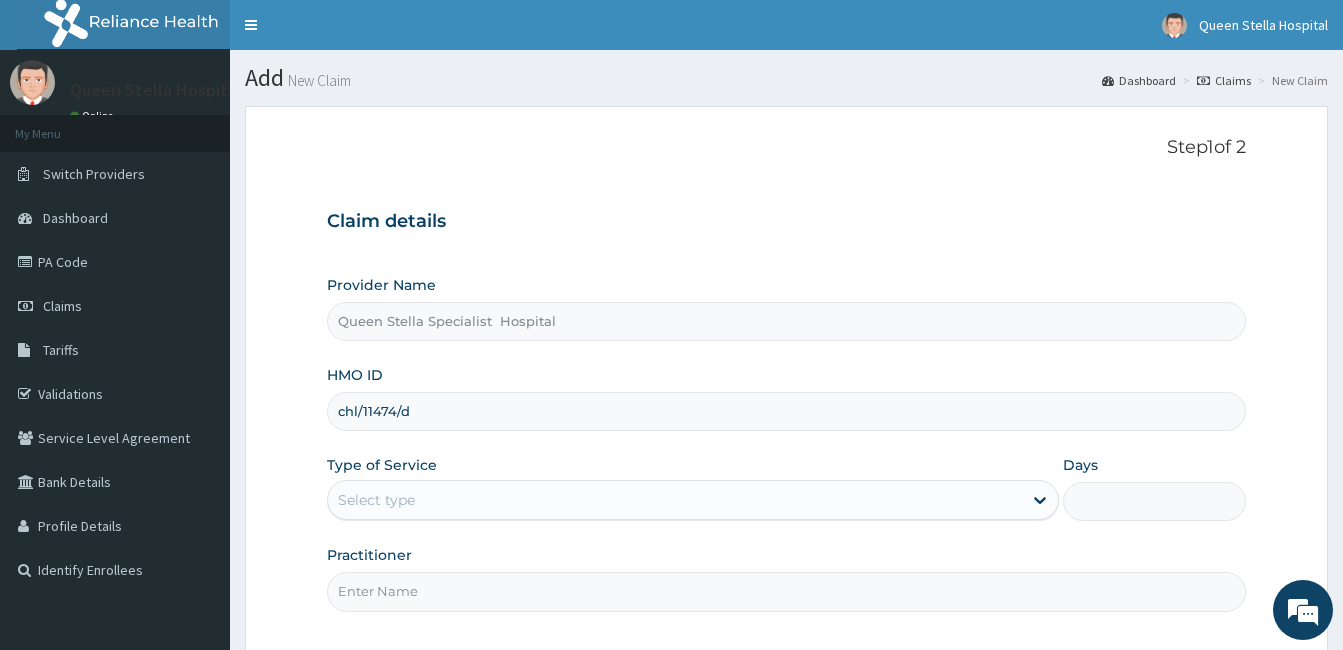 type on "chl/11474/d" 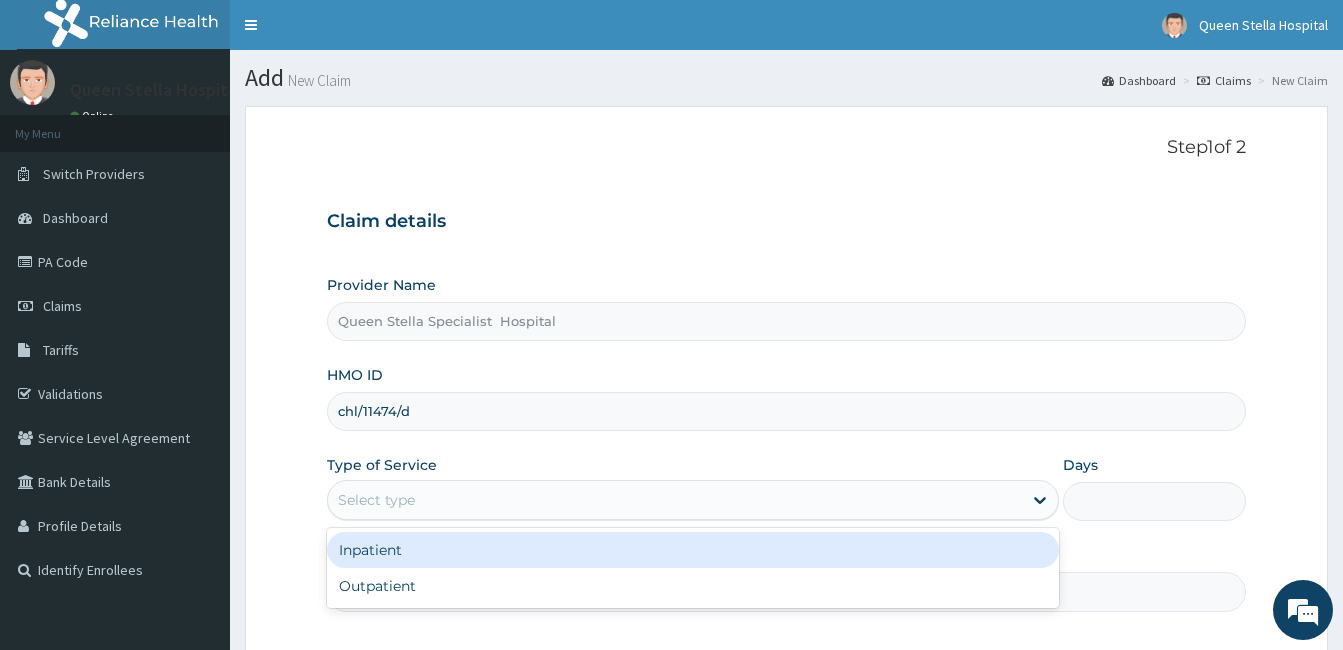 click on "Select type" at bounding box center [675, 500] 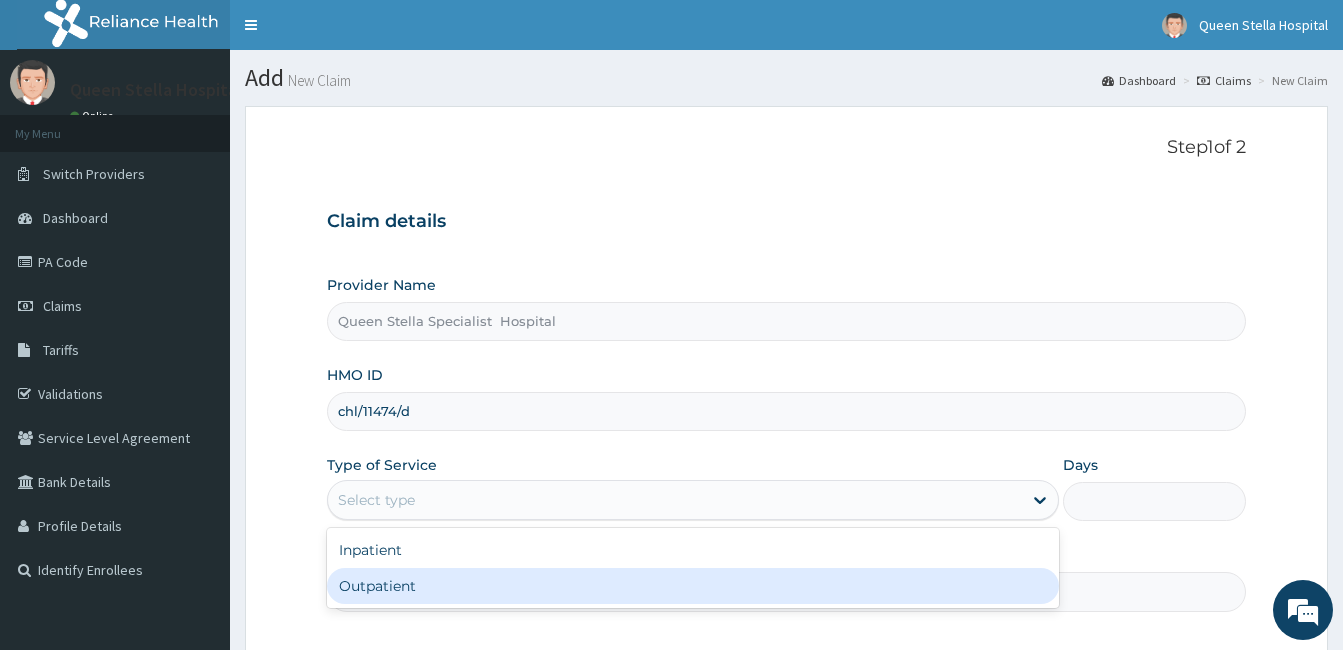 click on "Outpatient" at bounding box center [693, 586] 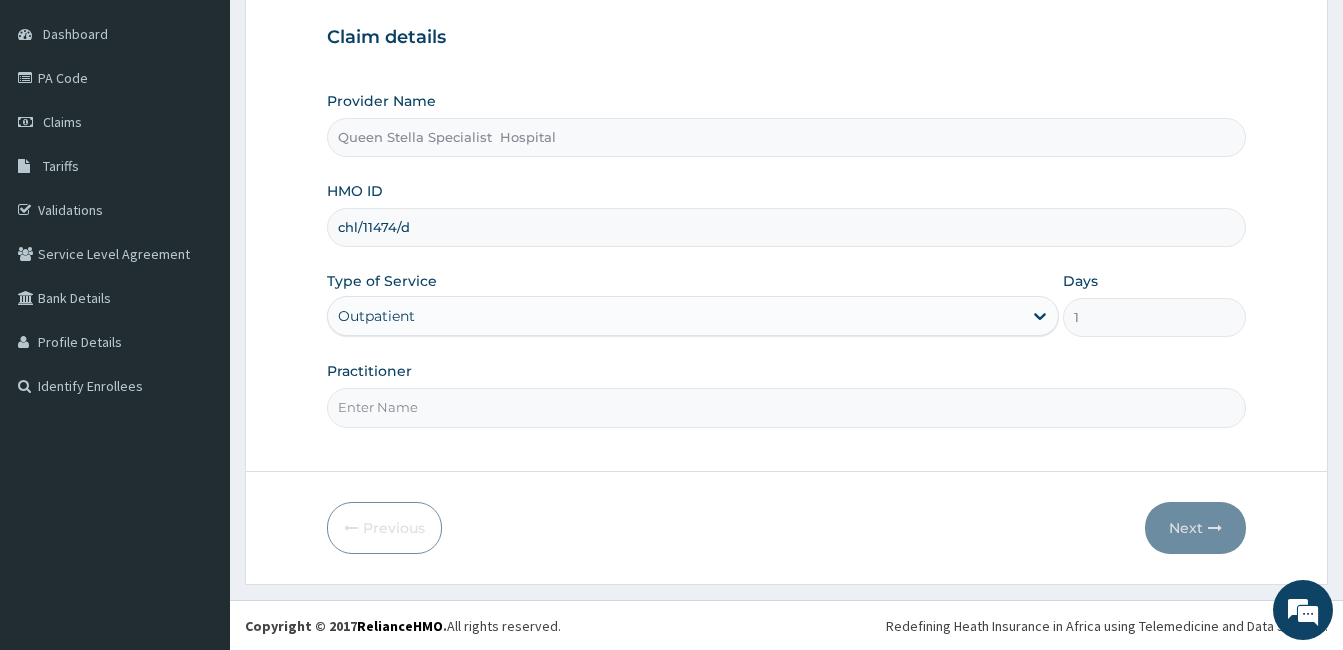 scroll, scrollTop: 185, scrollLeft: 0, axis: vertical 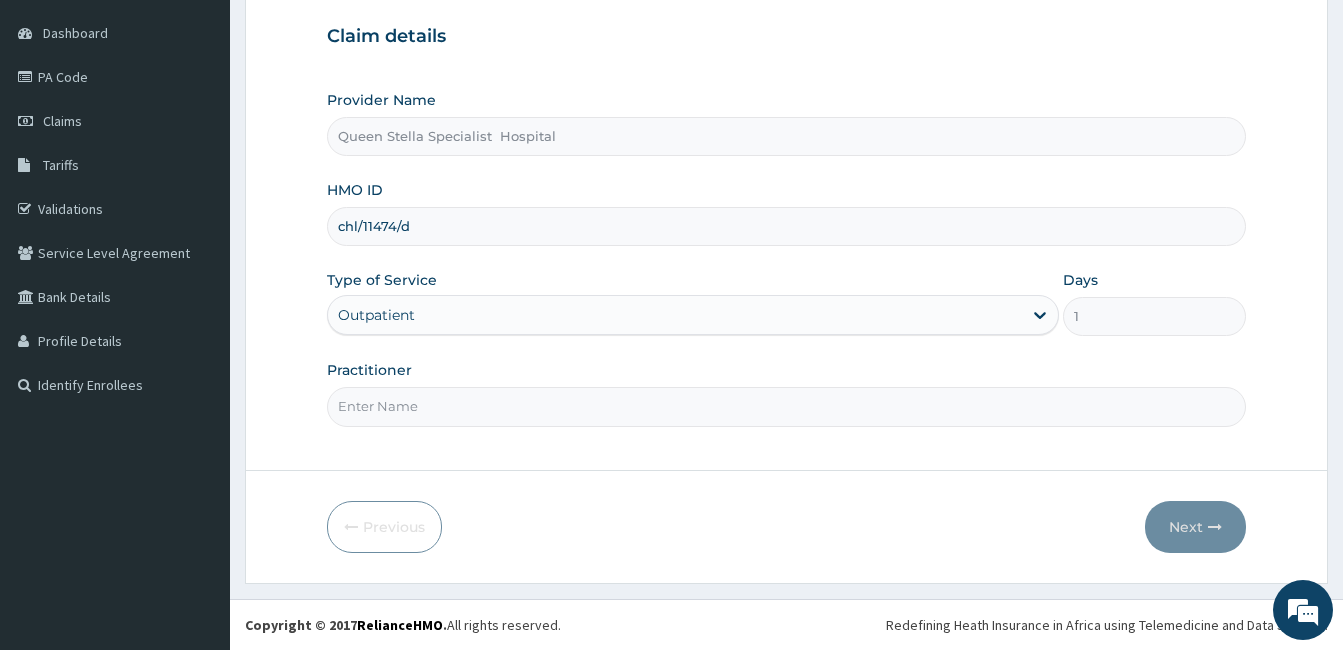 click on "Practitioner" at bounding box center (786, 406) 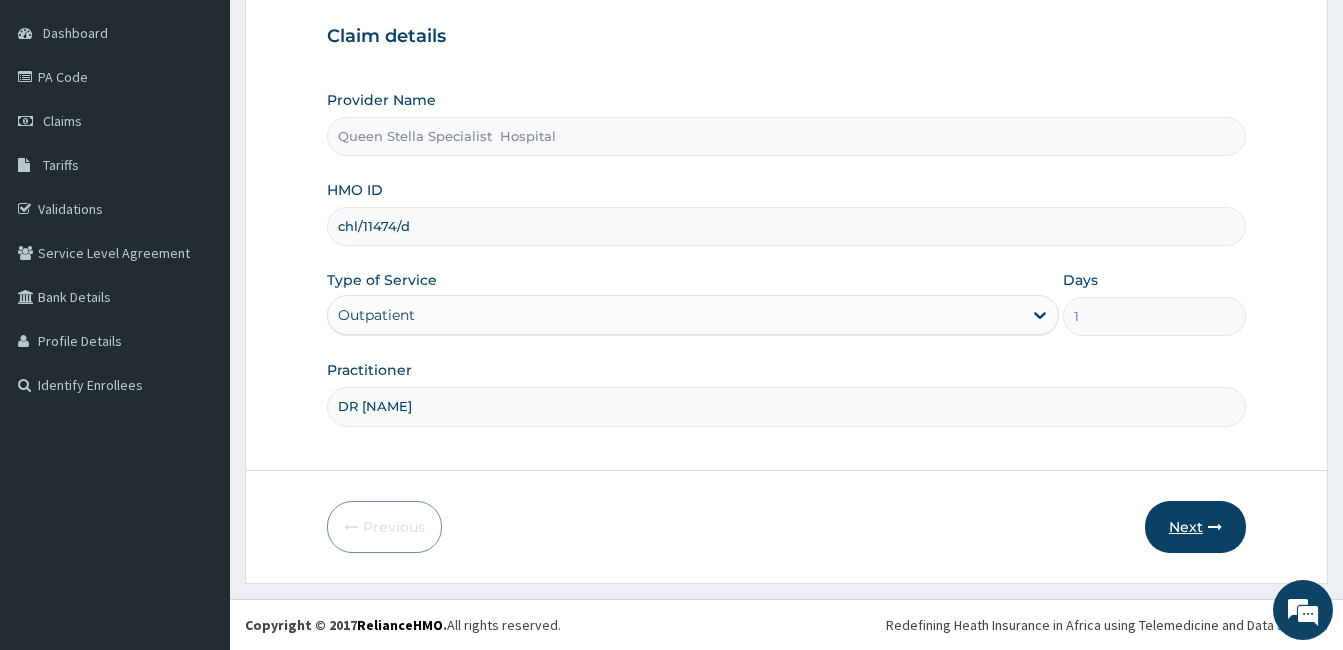 type on "DR OLOLADE" 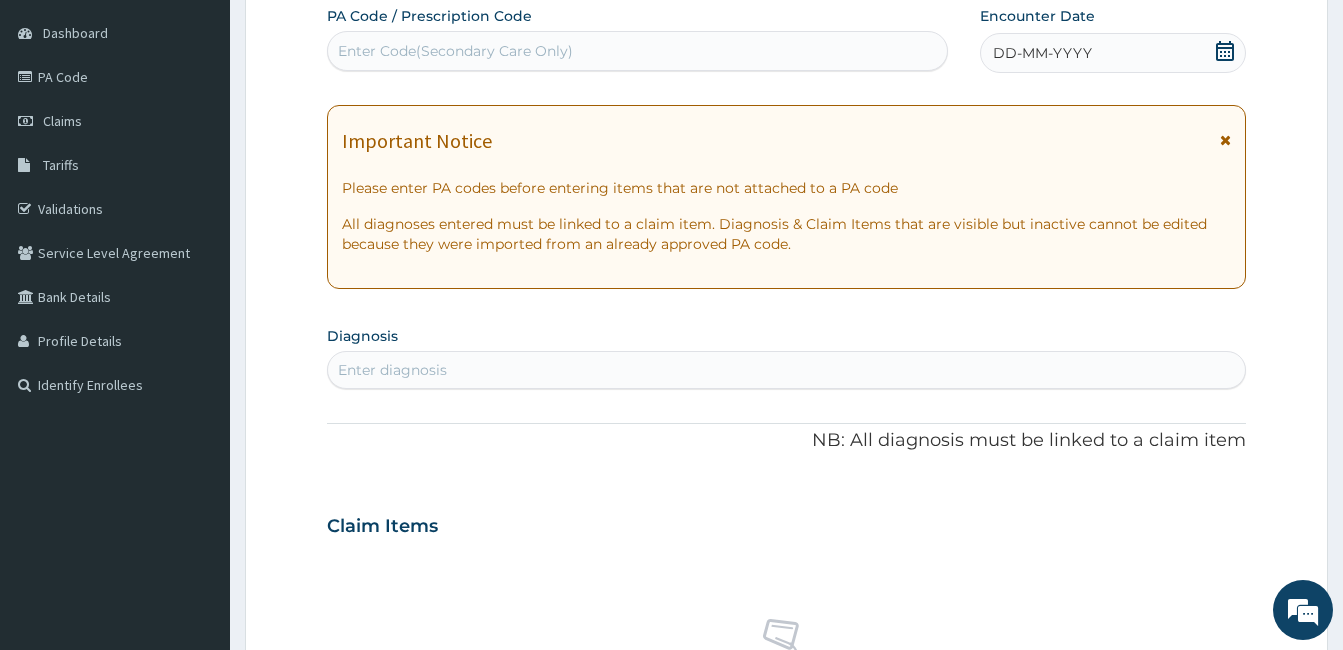 click 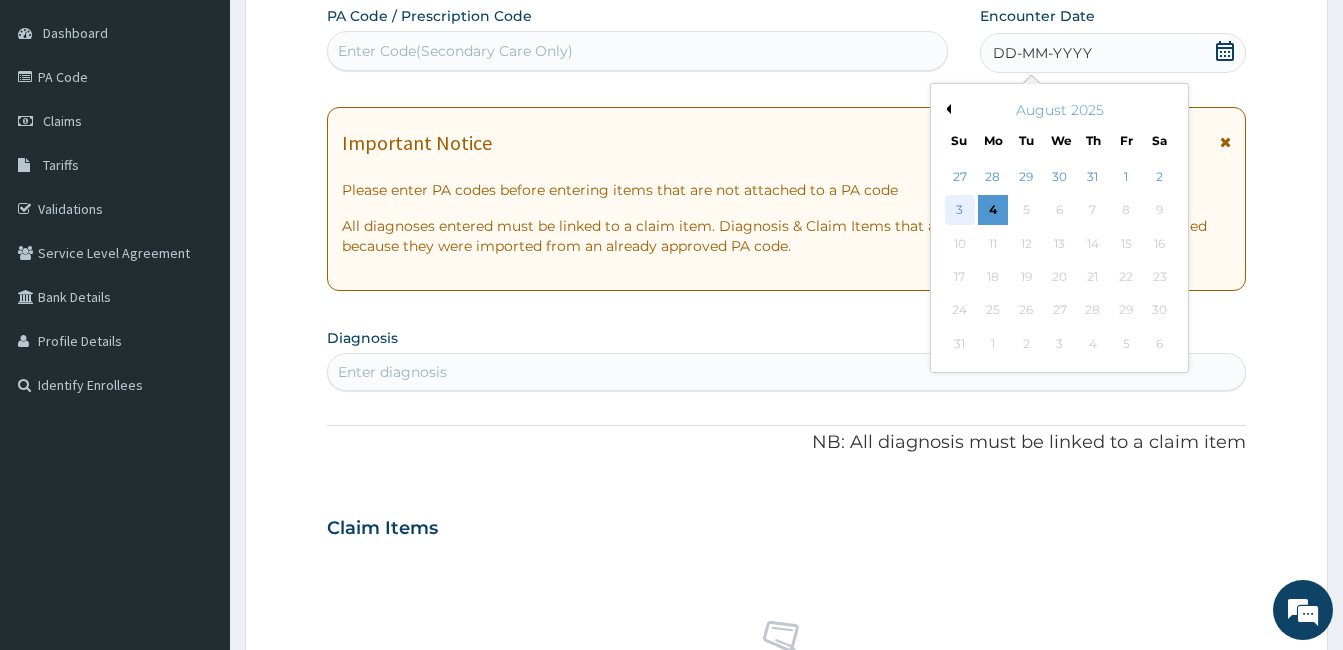 click on "3" at bounding box center [960, 211] 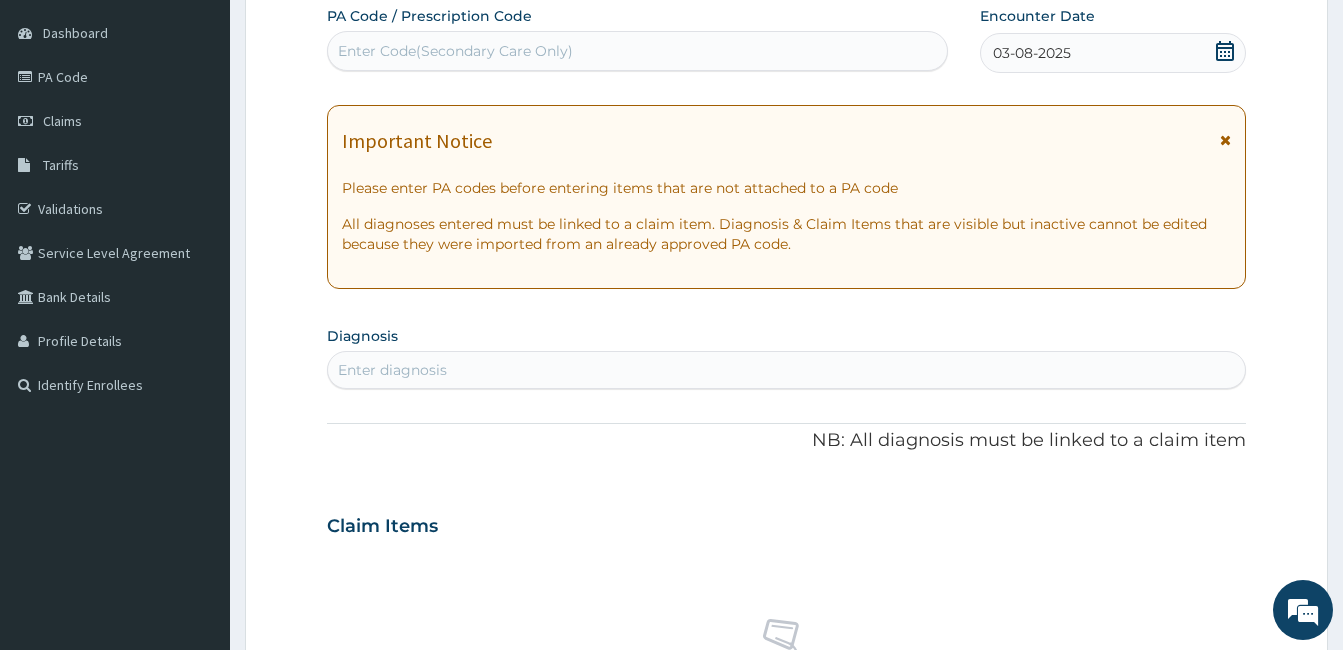 click on "Enter diagnosis" at bounding box center [392, 370] 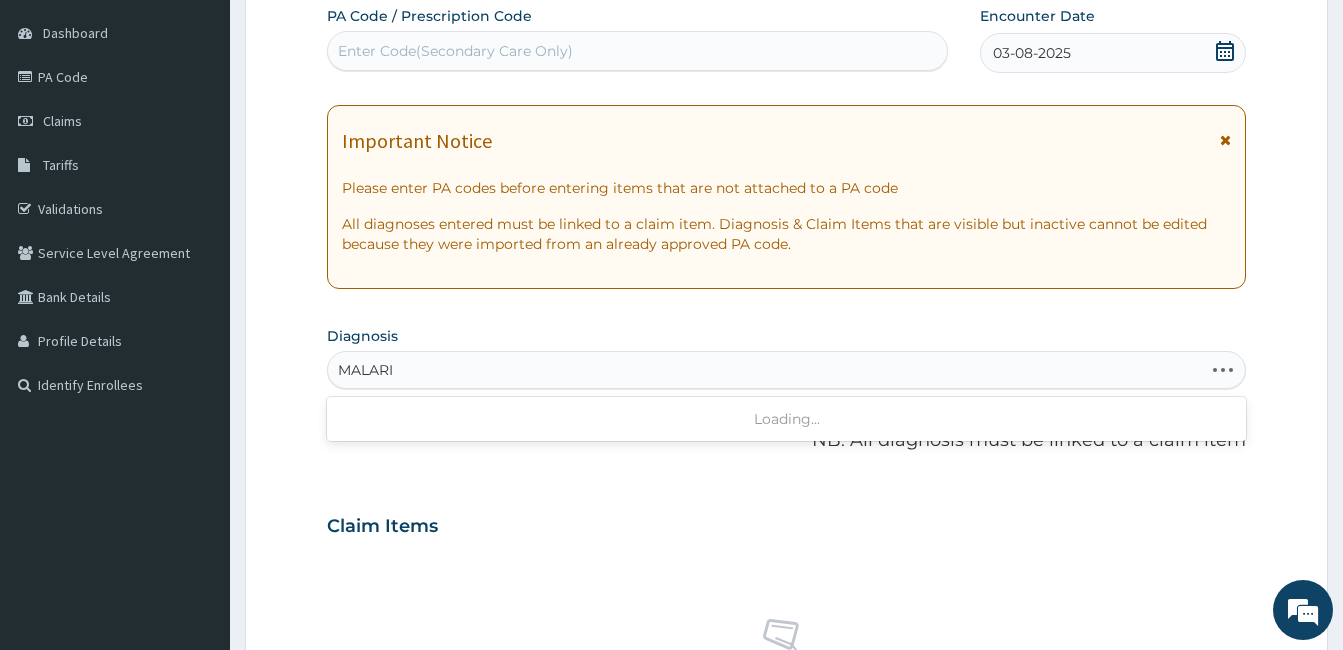 type on "MALARIA" 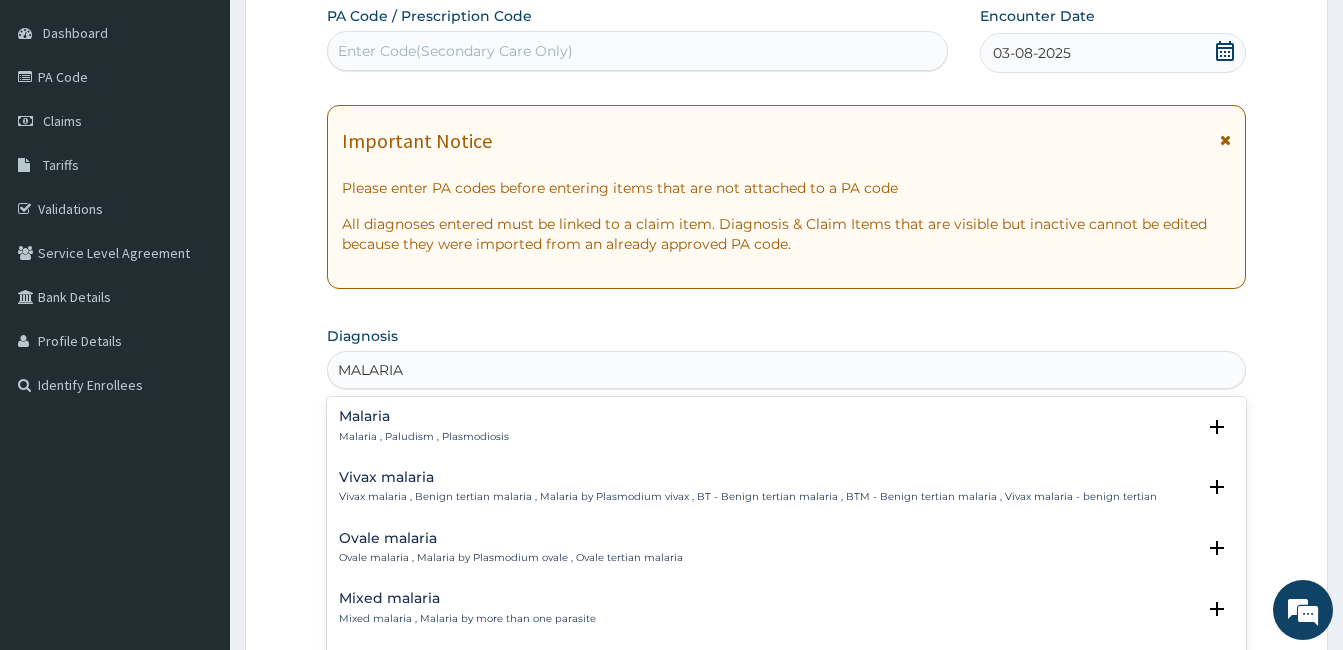 click on "Malaria Malaria , Paludism , Plasmodiosis" at bounding box center [424, 426] 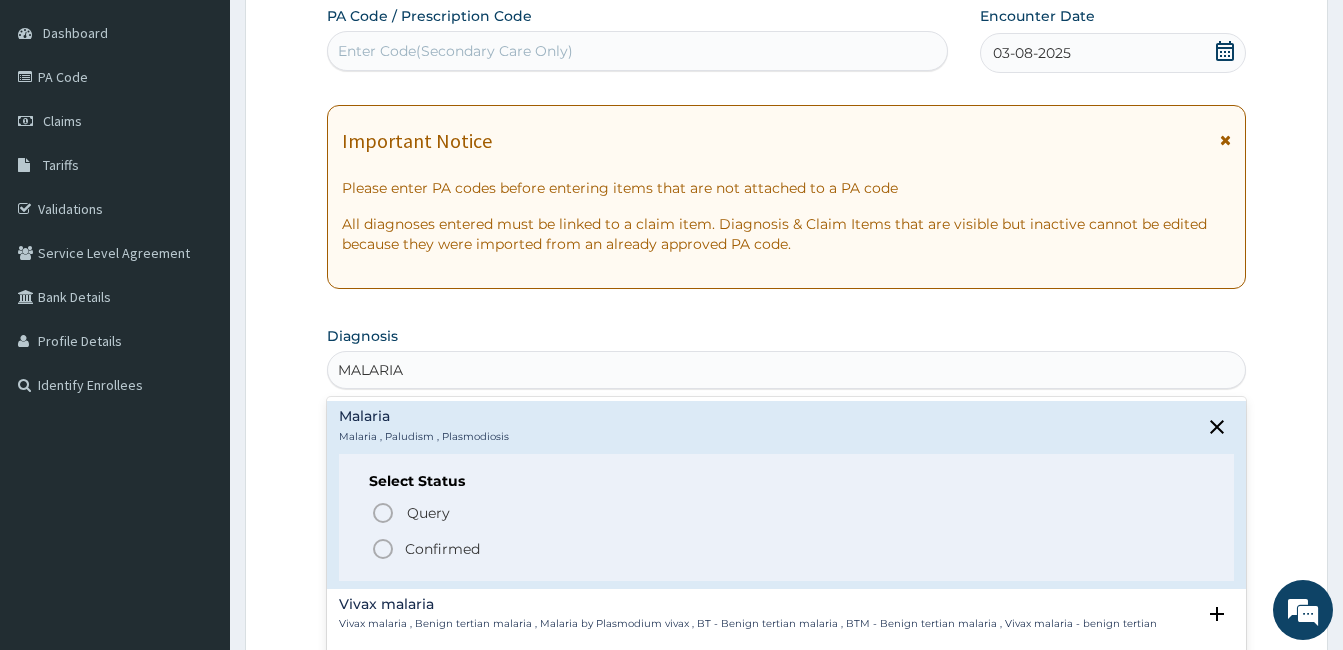 click 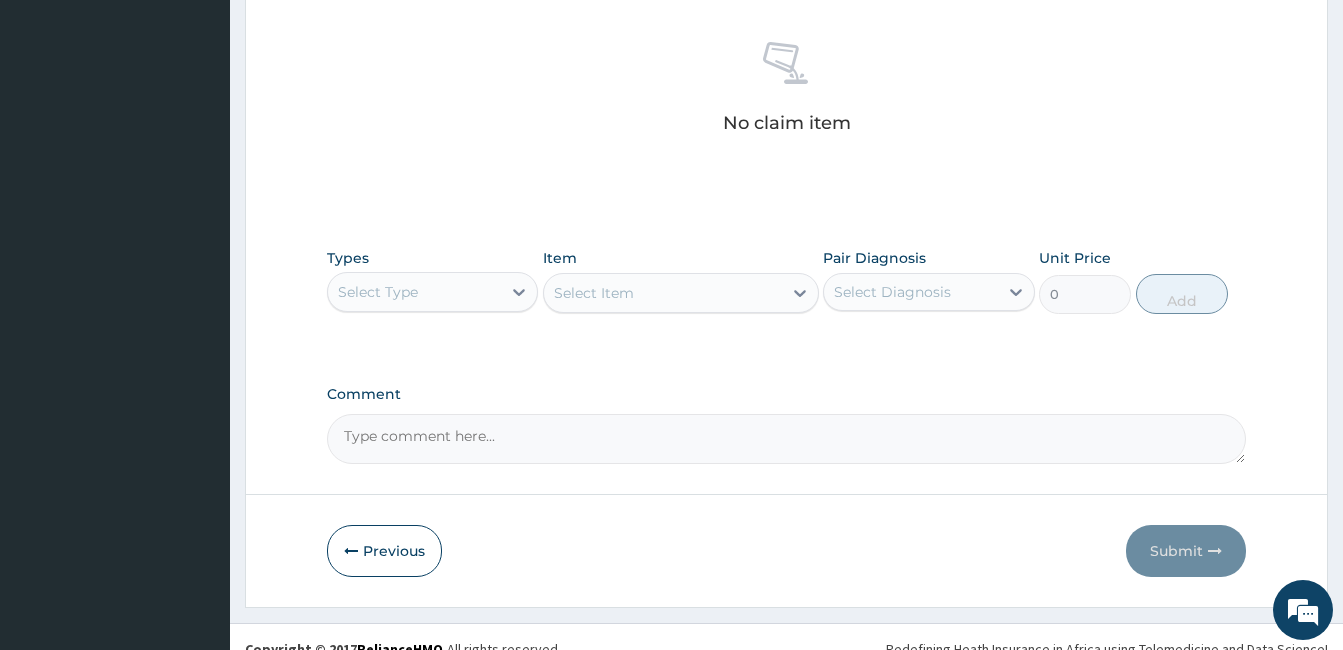 scroll, scrollTop: 785, scrollLeft: 0, axis: vertical 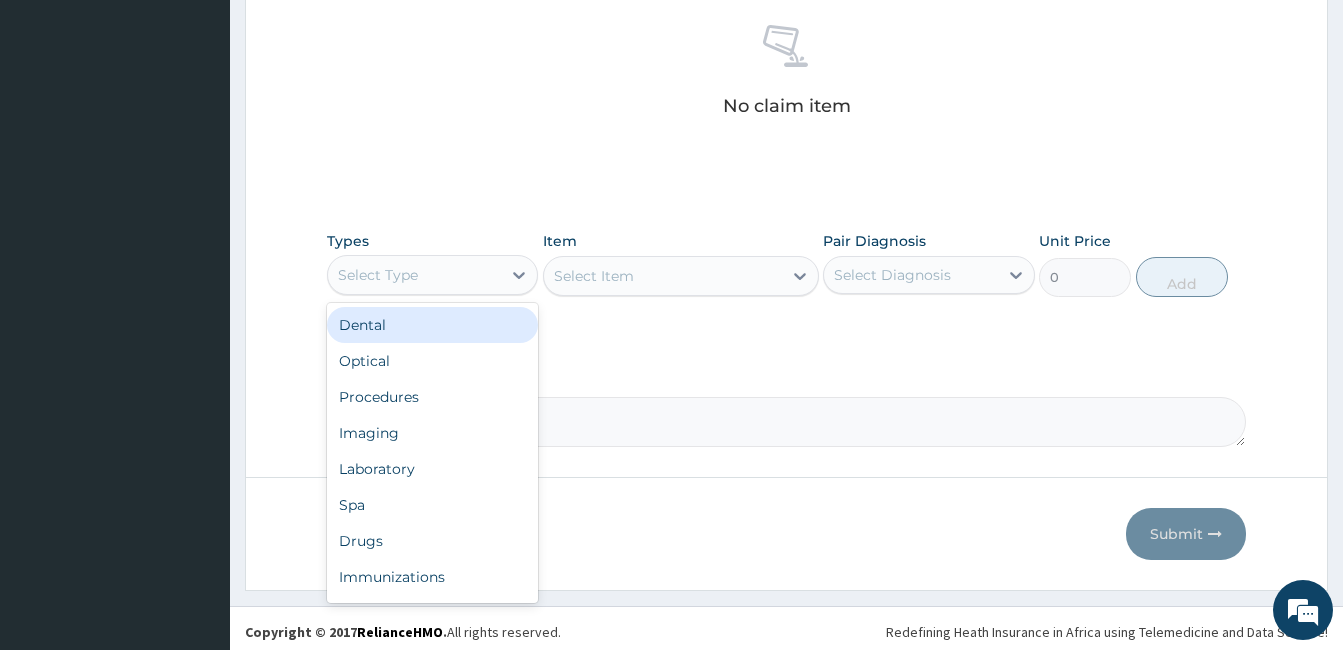 click on "Select Type" at bounding box center [414, 275] 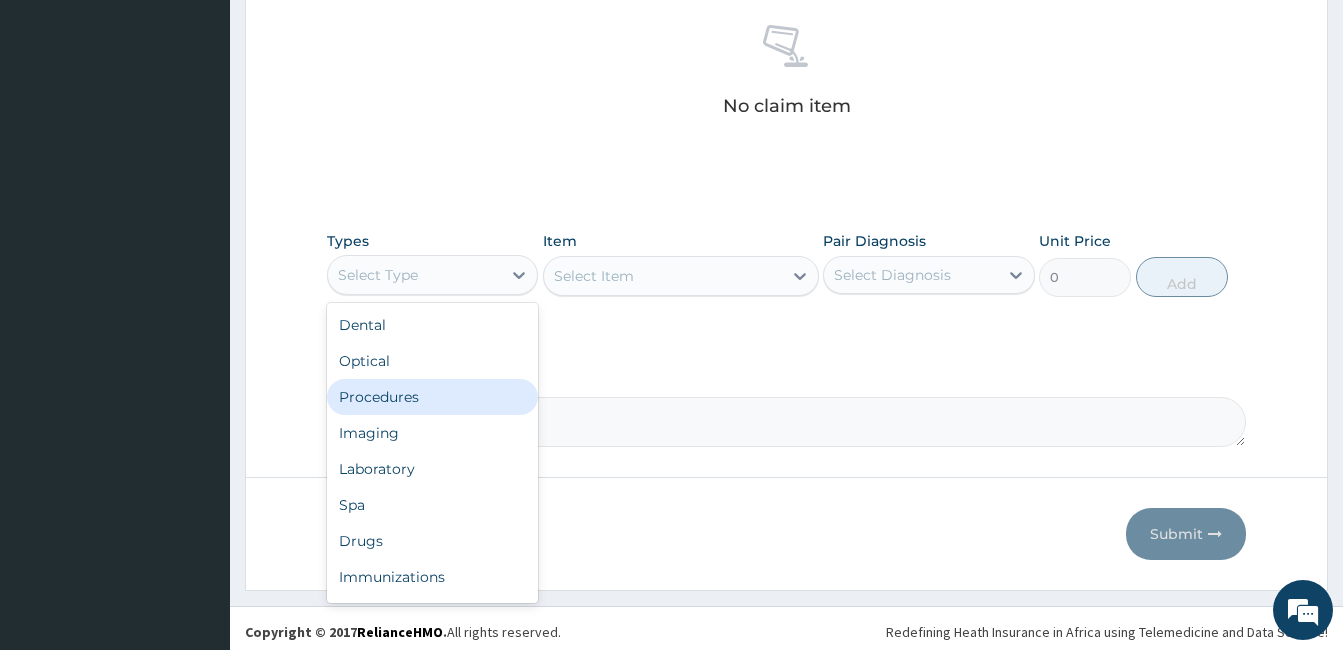 drag, startPoint x: 461, startPoint y: 403, endPoint x: 438, endPoint y: 394, distance: 24.698177 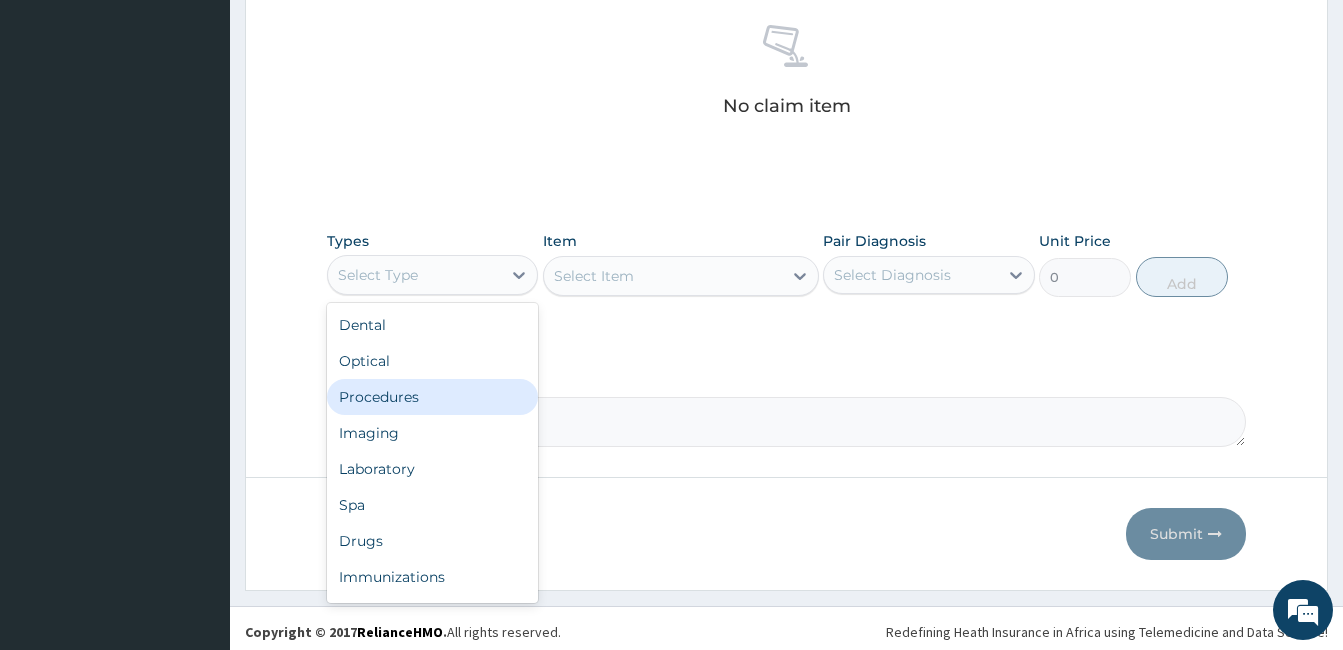 click on "Procedures" at bounding box center [432, 397] 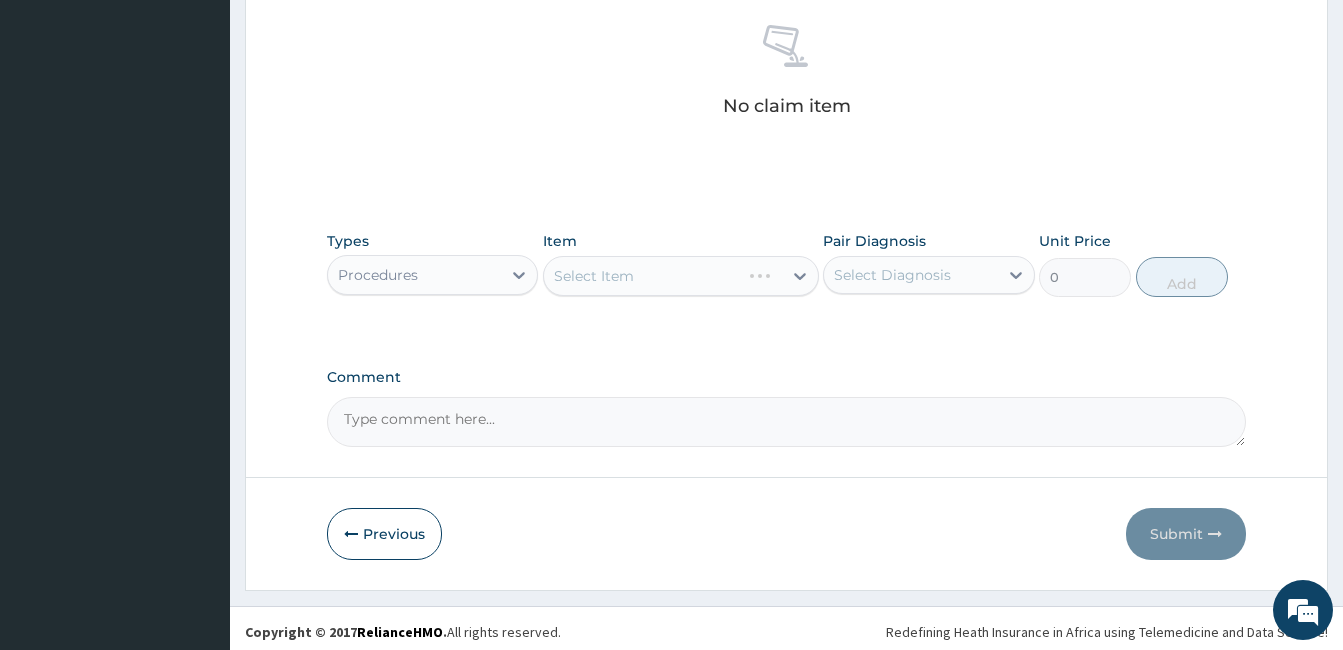 click on "Comment" at bounding box center (786, 408) 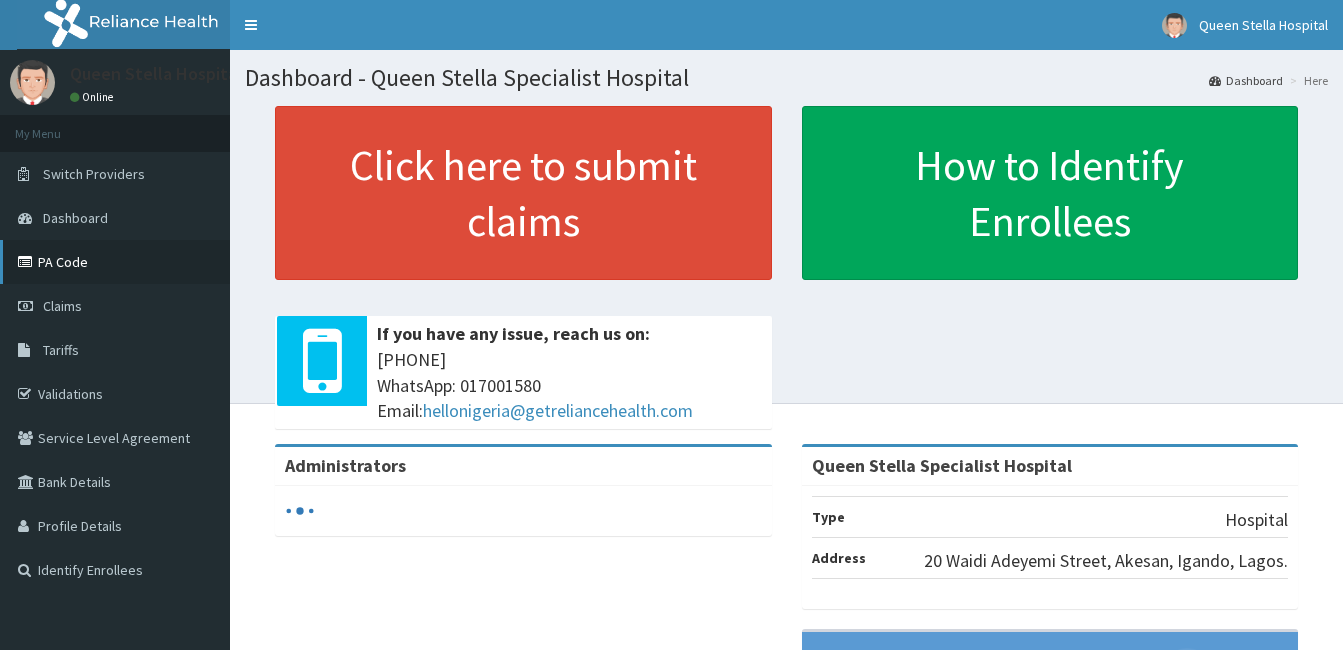 scroll, scrollTop: 0, scrollLeft: 0, axis: both 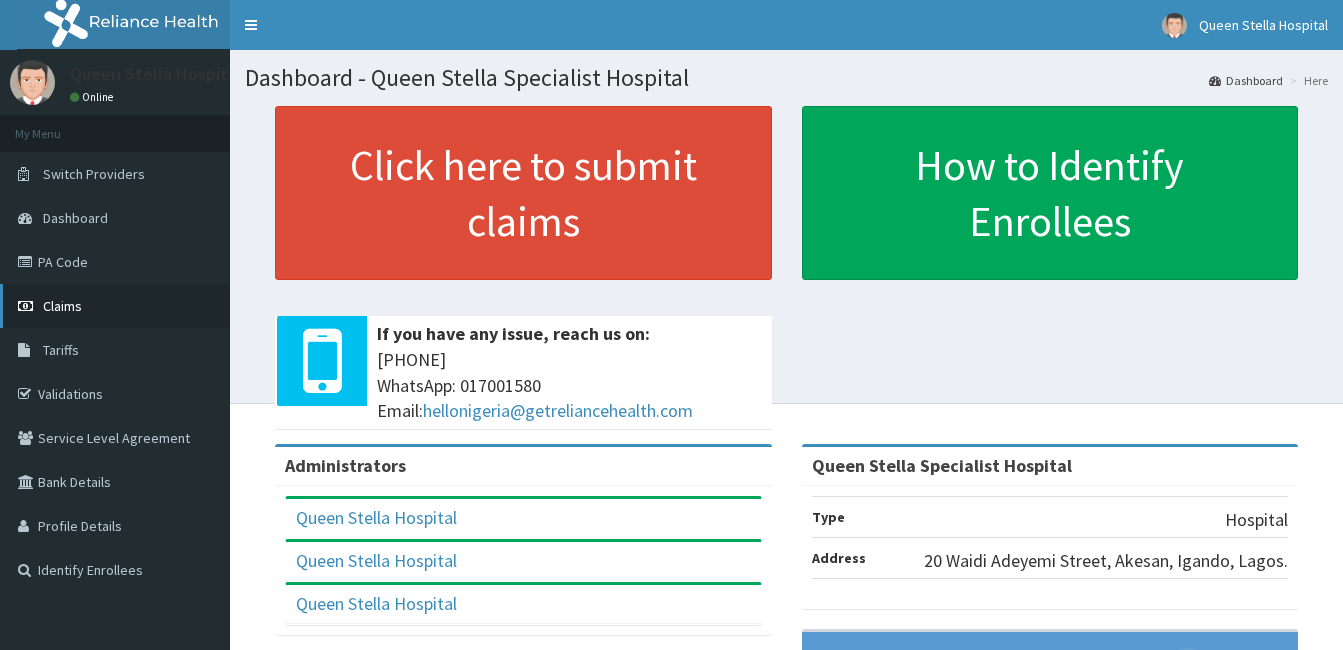 click on "Claims" at bounding box center (62, 306) 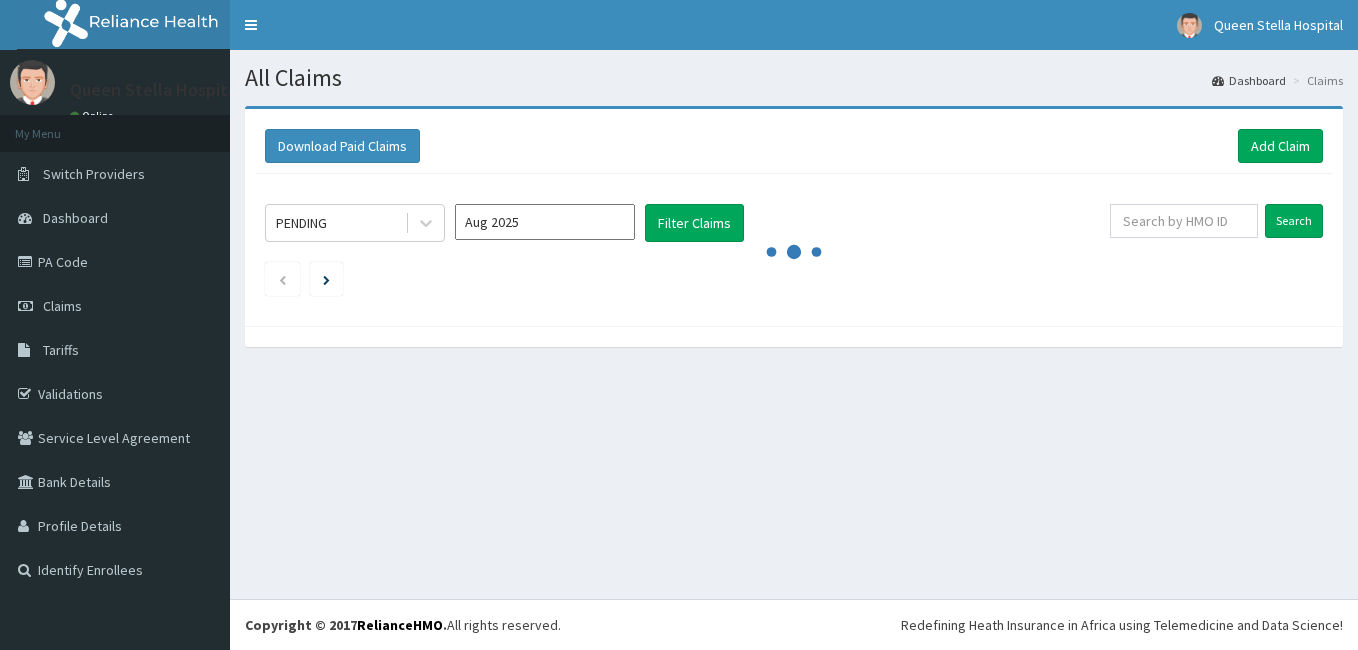 scroll, scrollTop: 0, scrollLeft: 0, axis: both 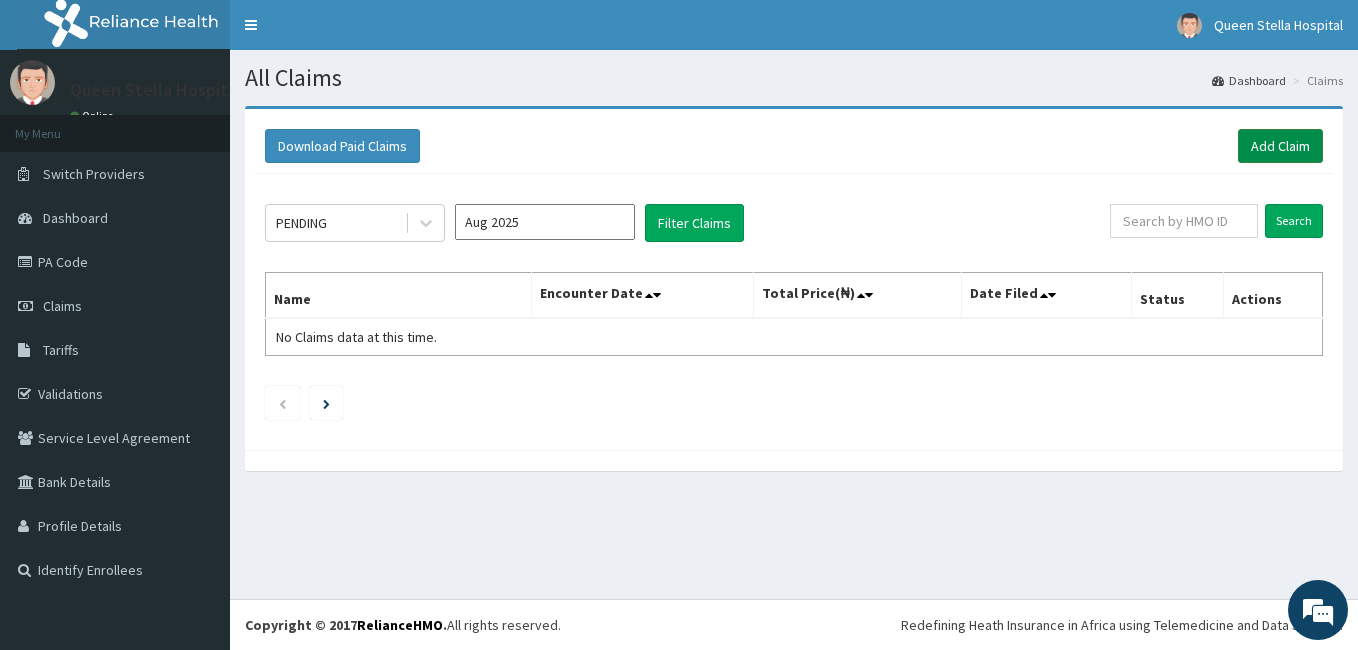 click on "Add Claim" at bounding box center [1280, 146] 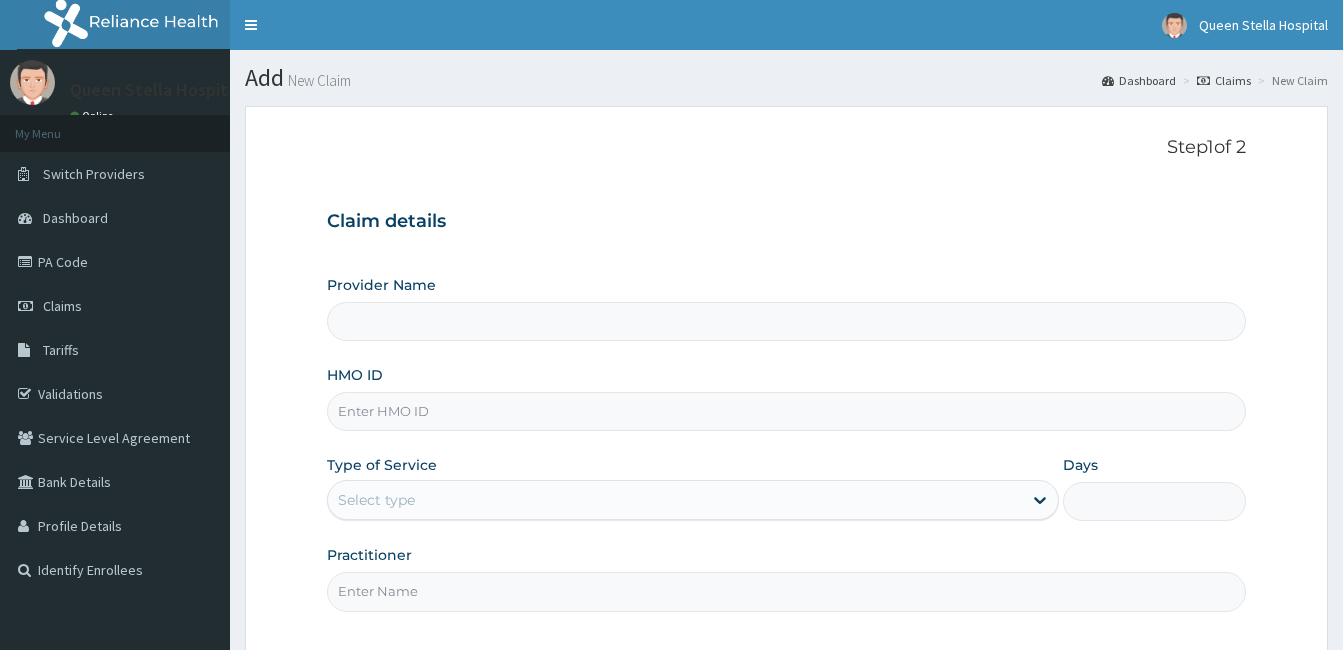 scroll, scrollTop: 0, scrollLeft: 0, axis: both 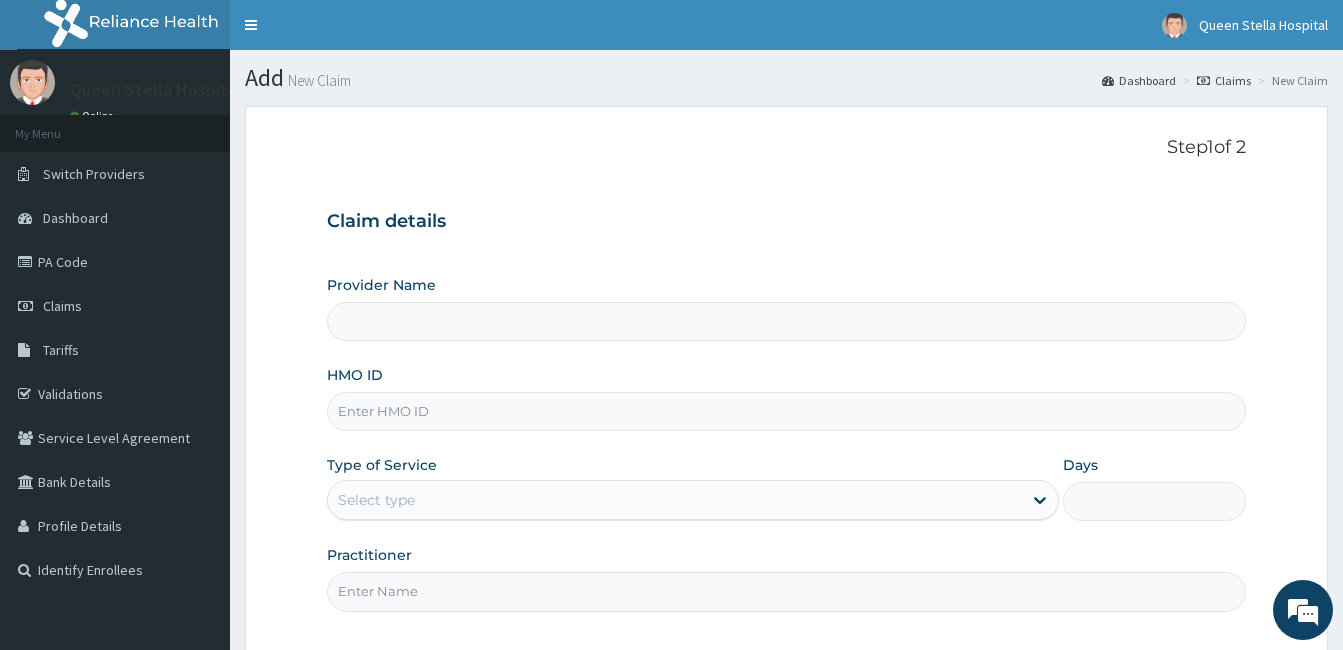 type on "Queen Stella Specialist  Hospital" 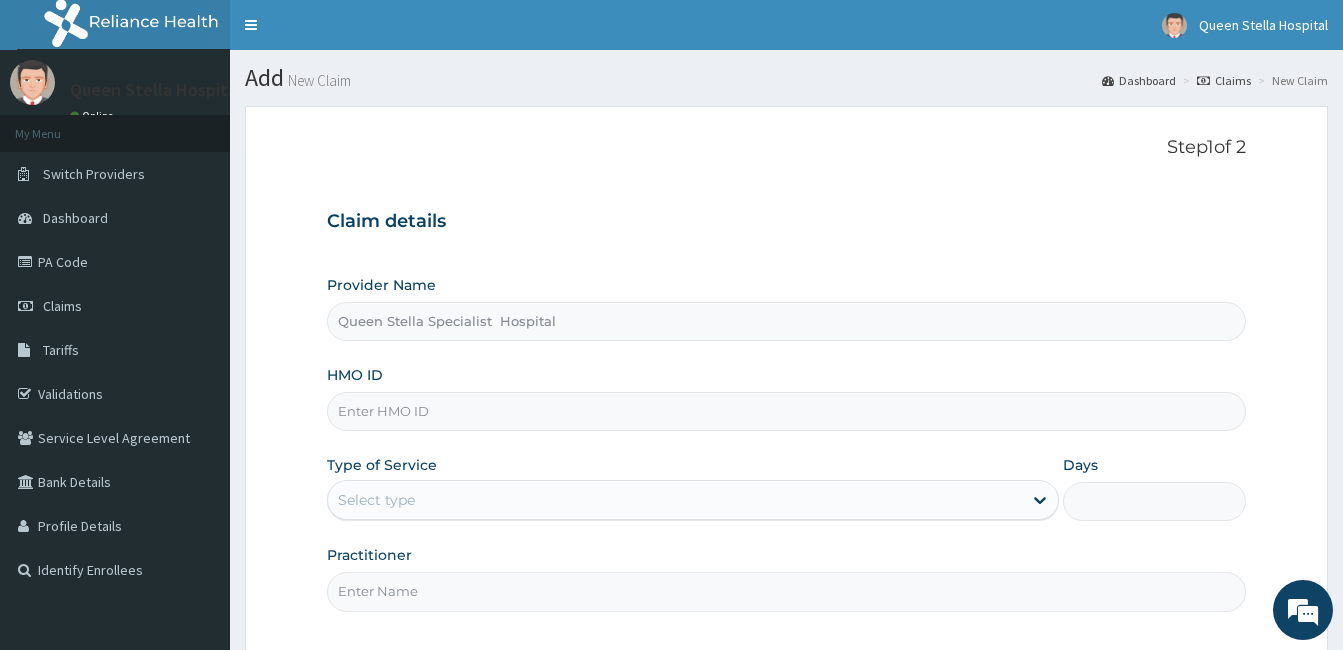 click on "HMO ID" at bounding box center (786, 411) 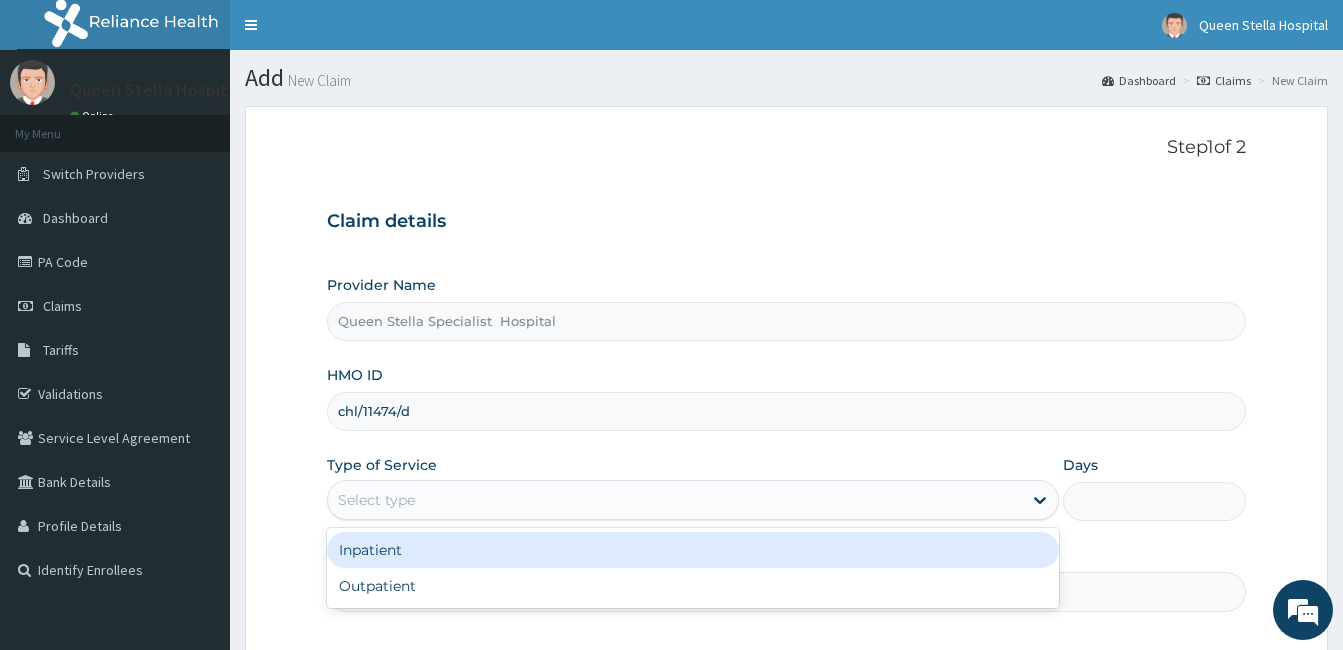 click on "Select type" at bounding box center [675, 500] 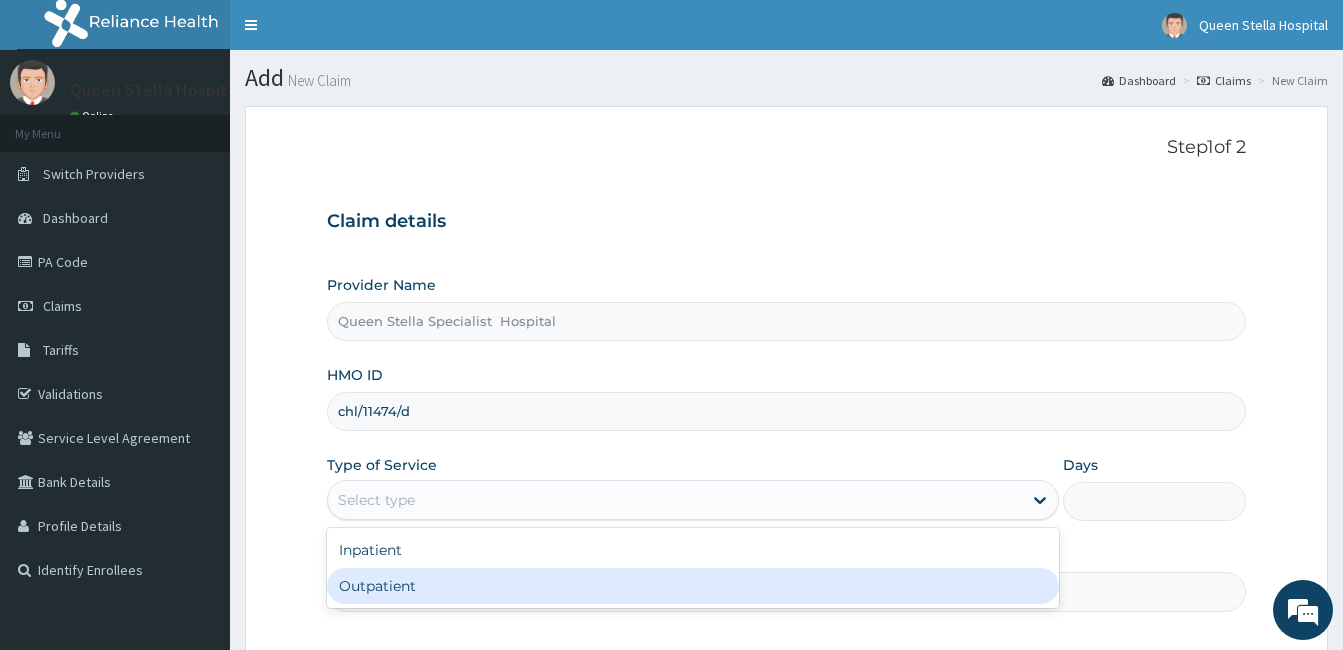 click on "Outpatient" at bounding box center [693, 586] 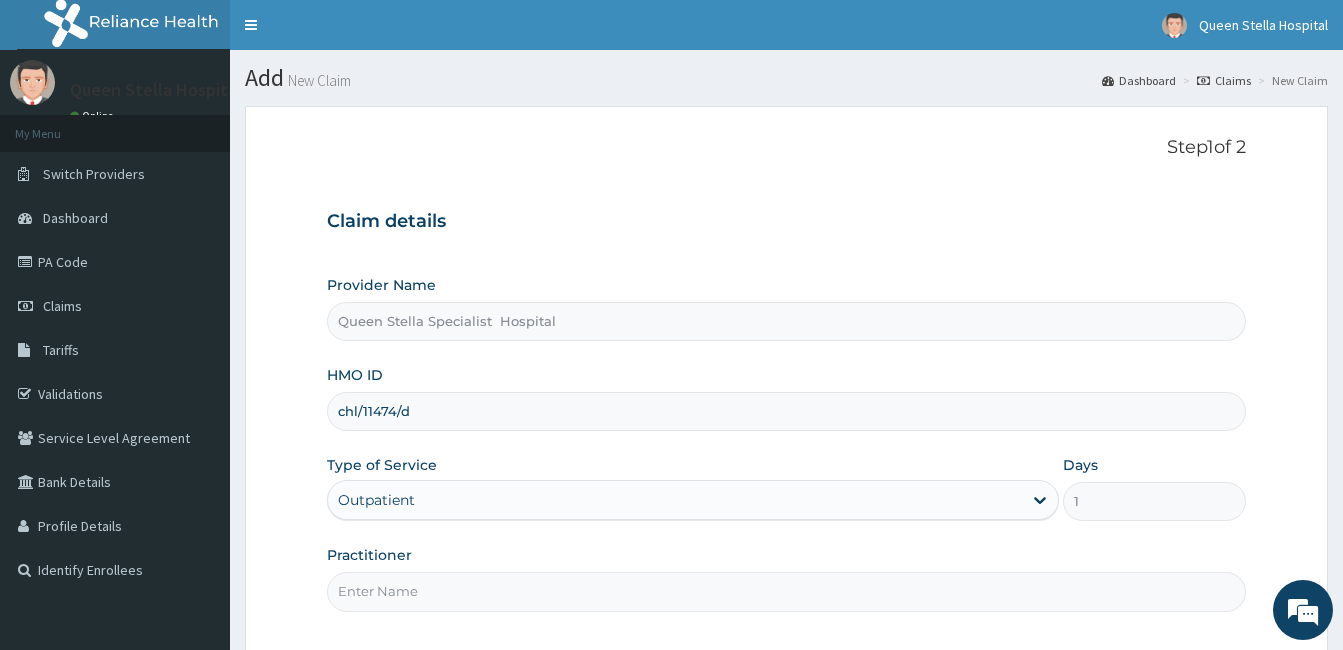 scroll, scrollTop: 0, scrollLeft: 0, axis: both 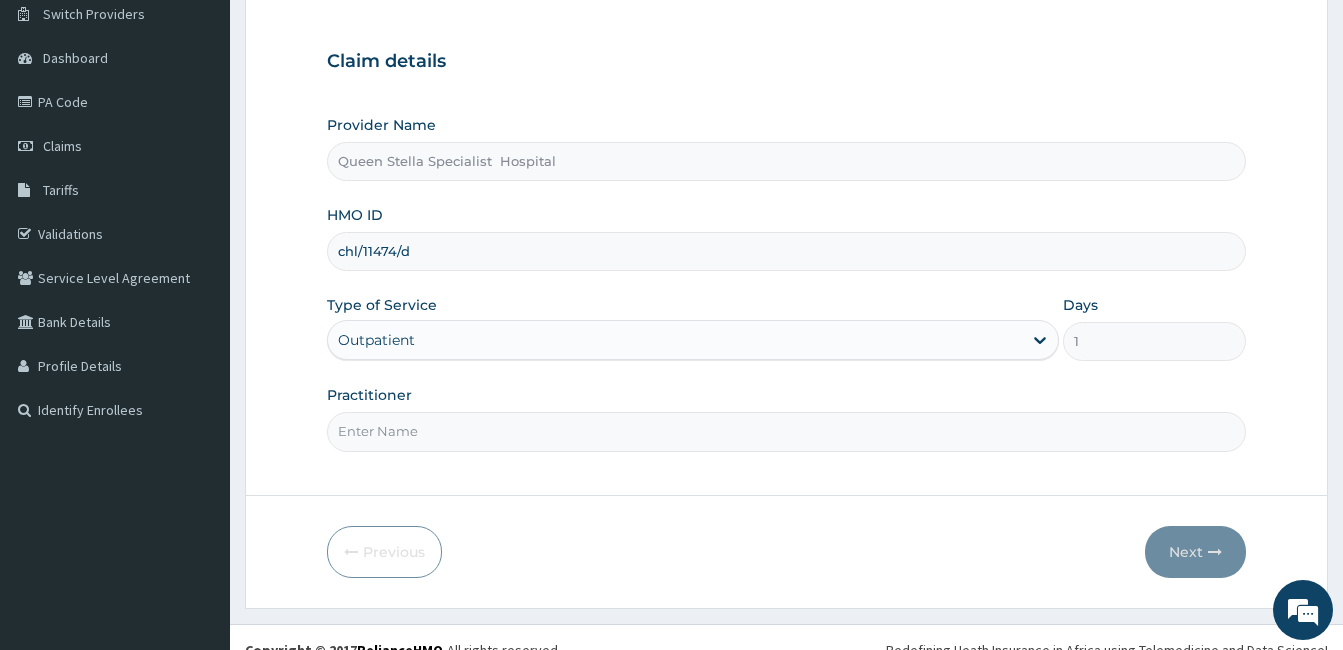 click on "Practitioner" at bounding box center (786, 431) 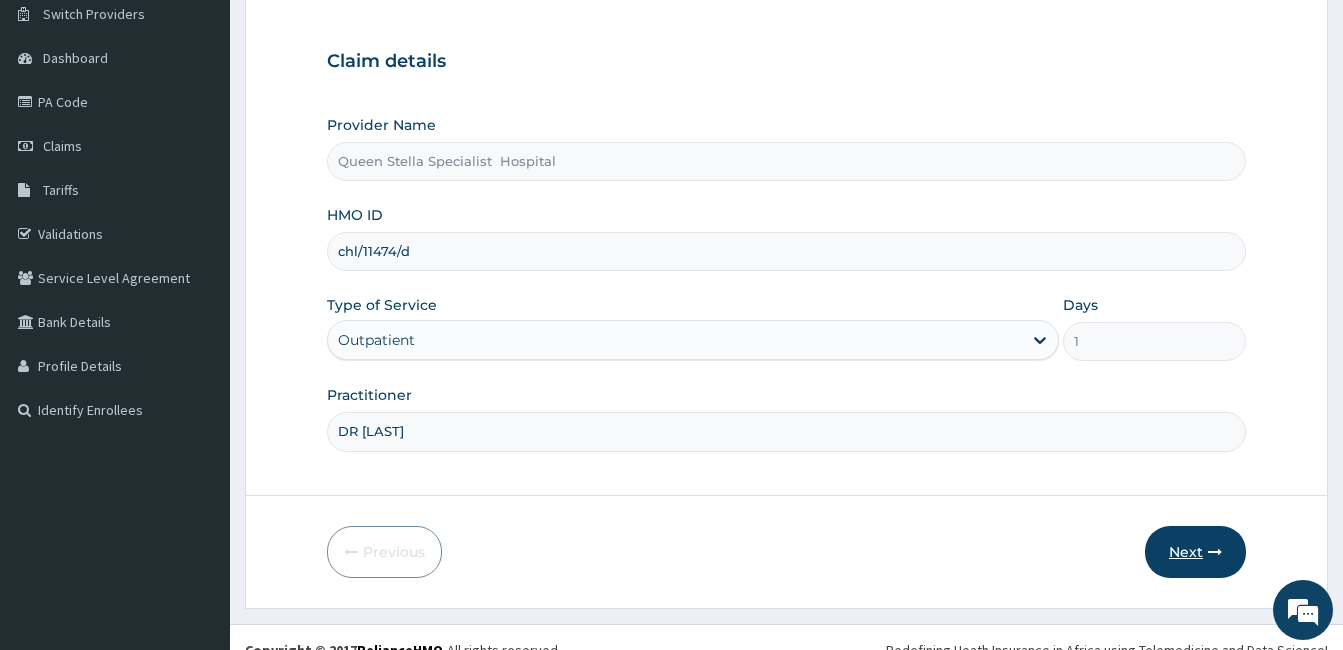 type on "DR OLOLADE" 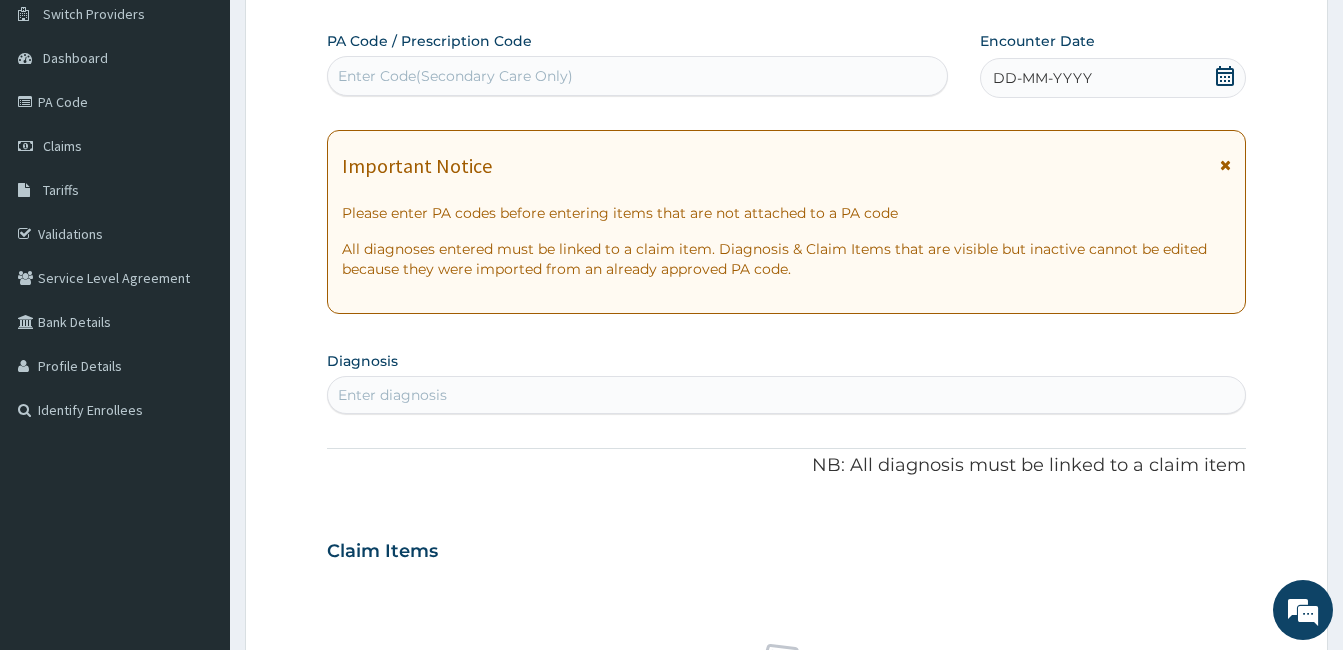 click 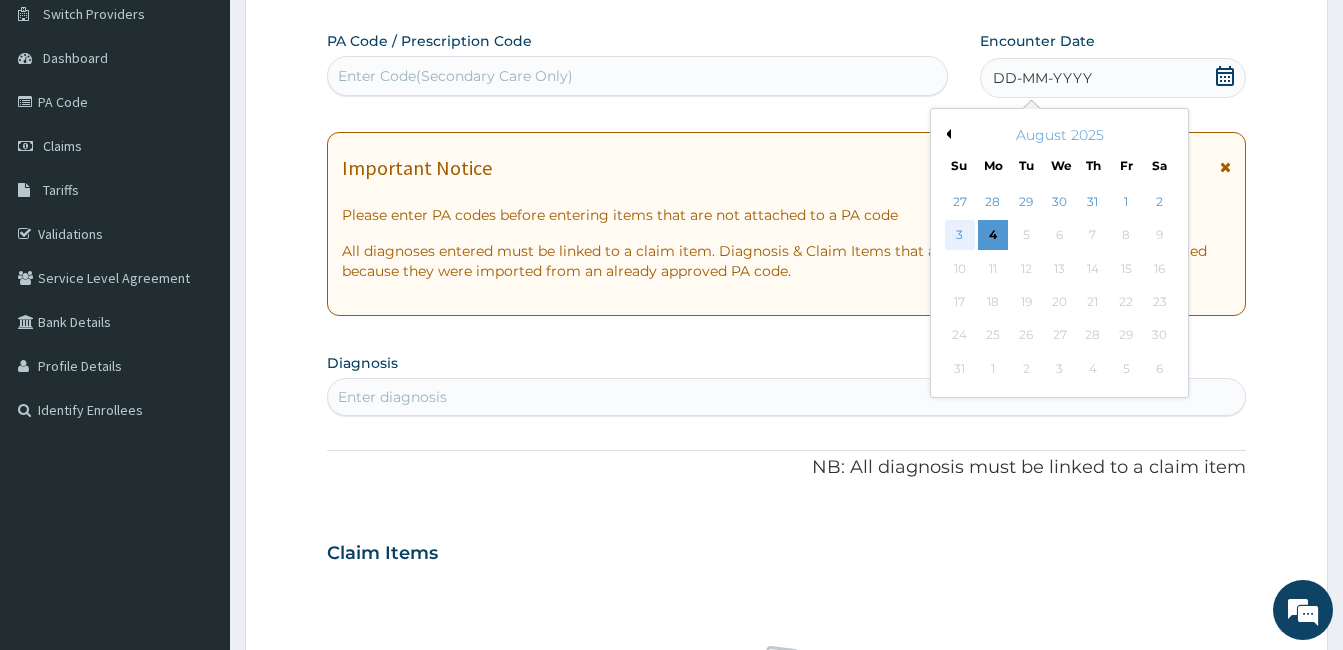 click on "3" at bounding box center [960, 236] 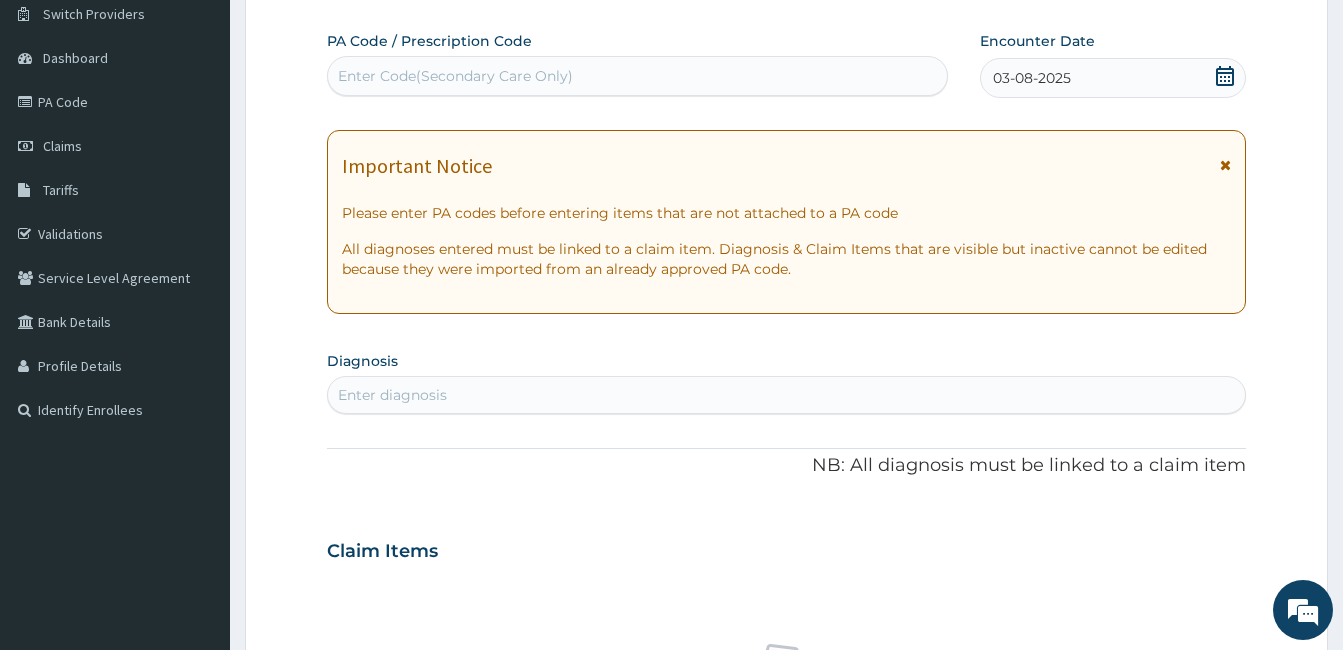 click on "Enter diagnosis" at bounding box center (392, 395) 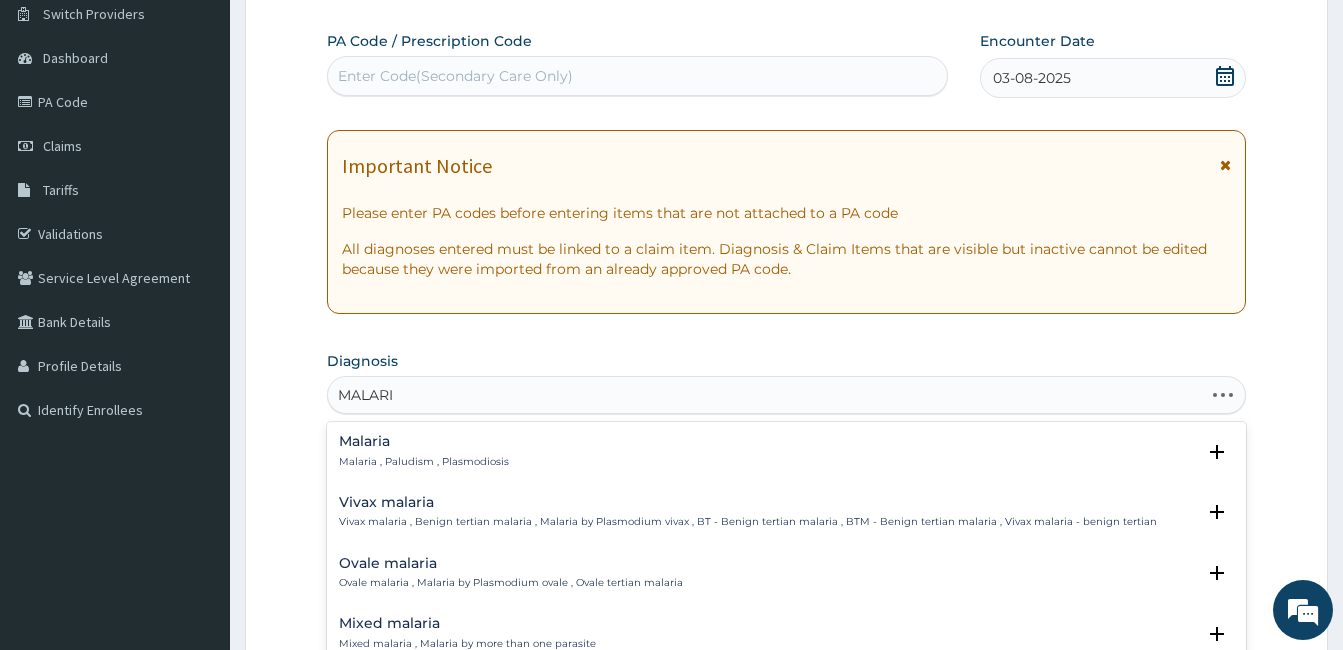 type on "MALARIA" 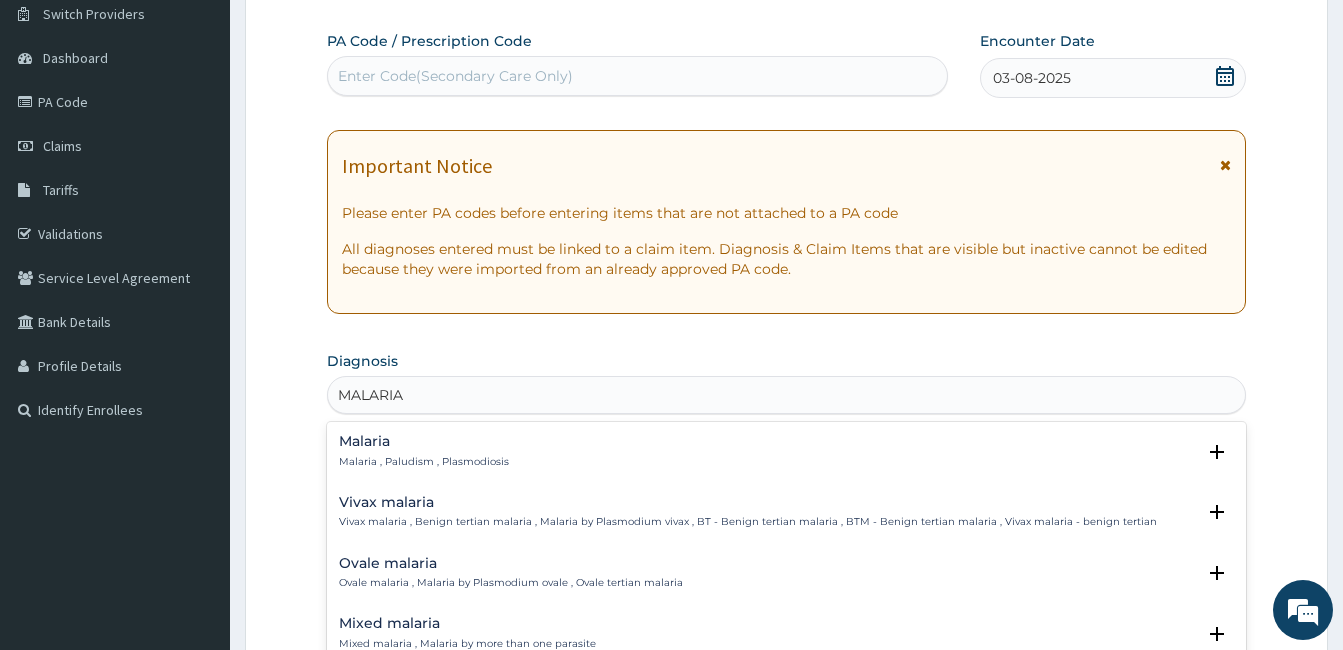 click on "Malaria , Paludism , Plasmodiosis" at bounding box center (424, 462) 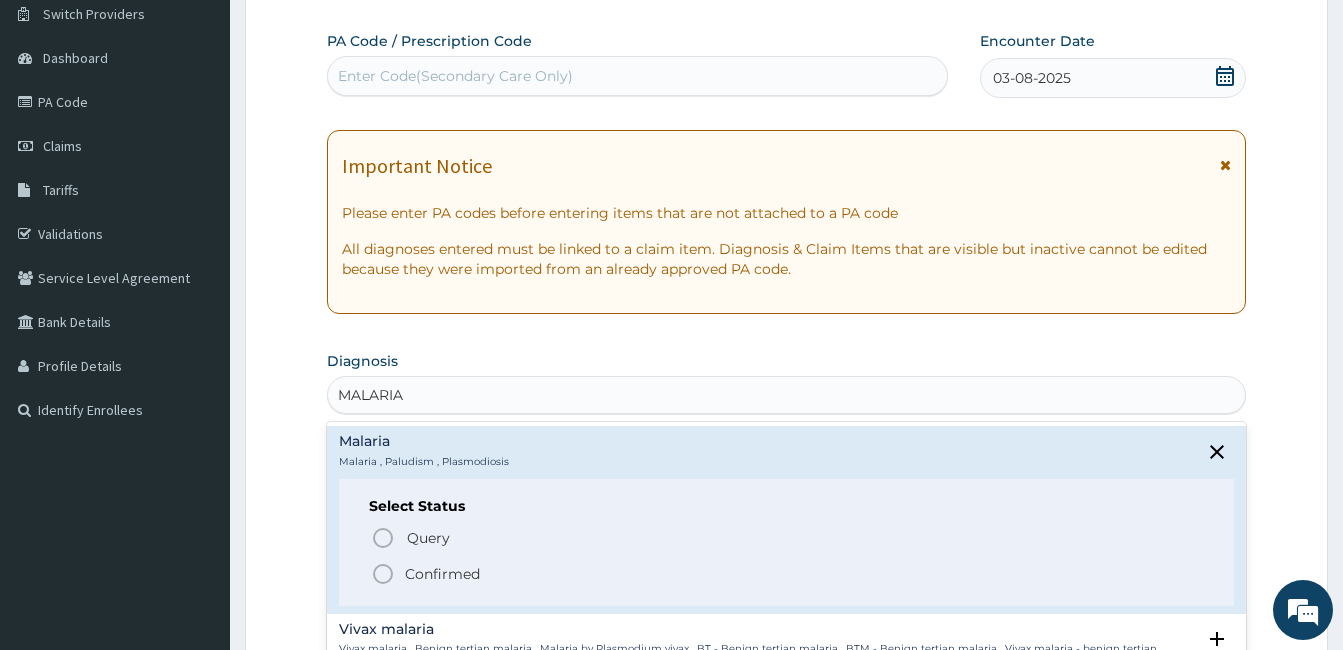 click 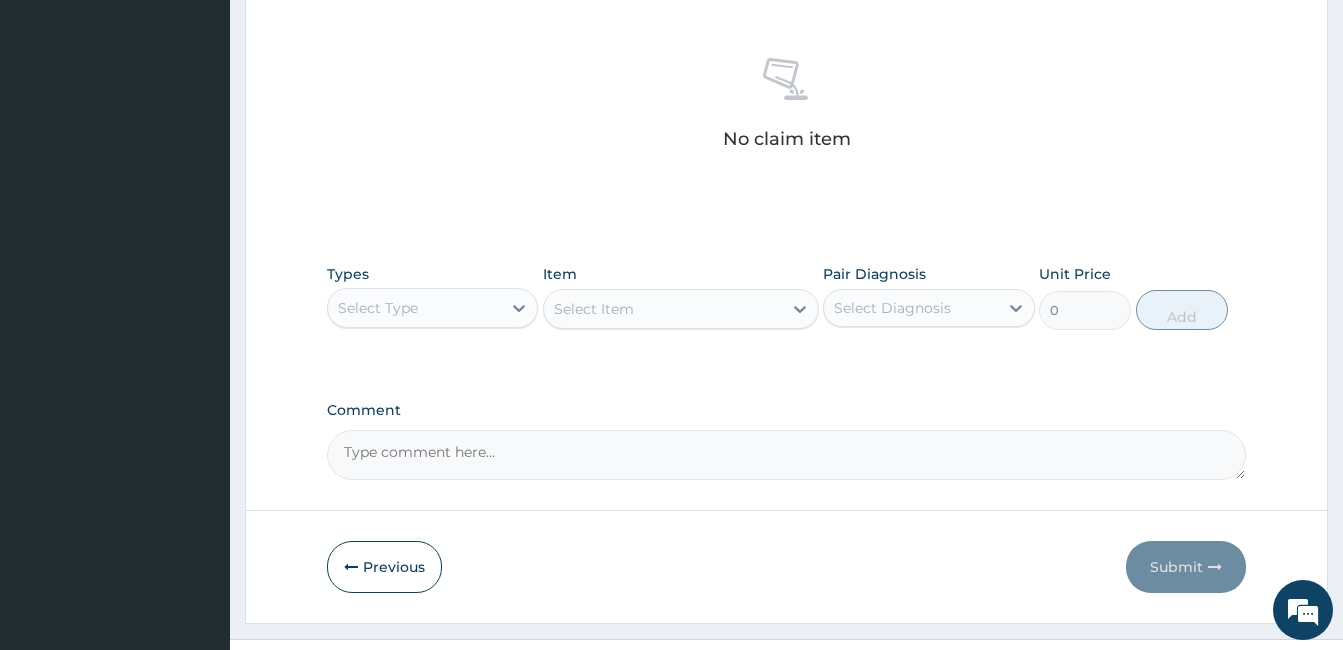 scroll, scrollTop: 760, scrollLeft: 0, axis: vertical 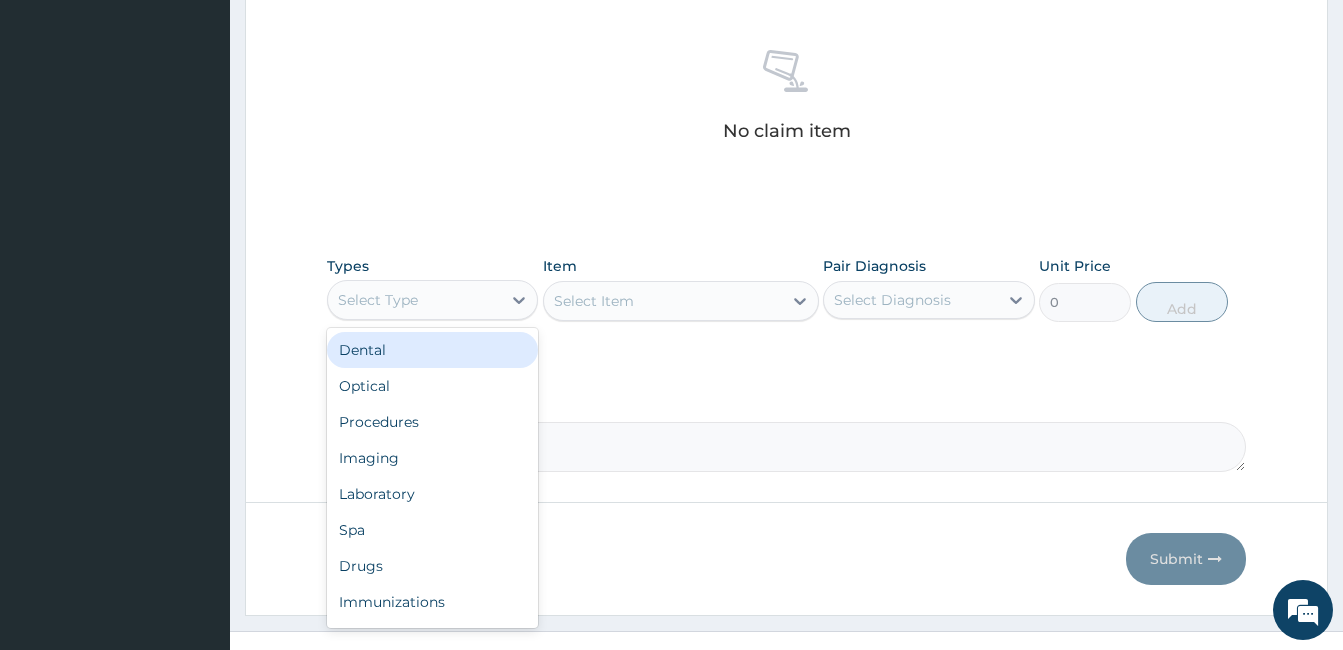 click on "Select Type" at bounding box center (414, 300) 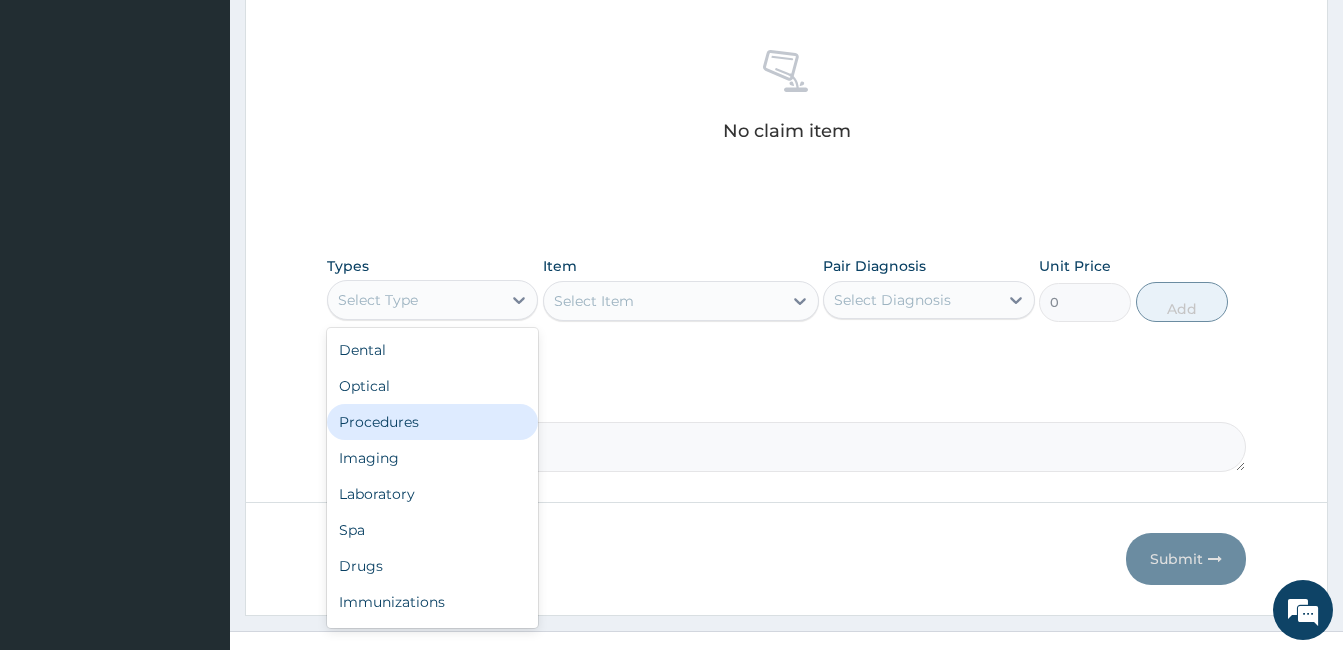 click on "Procedures" at bounding box center [432, 422] 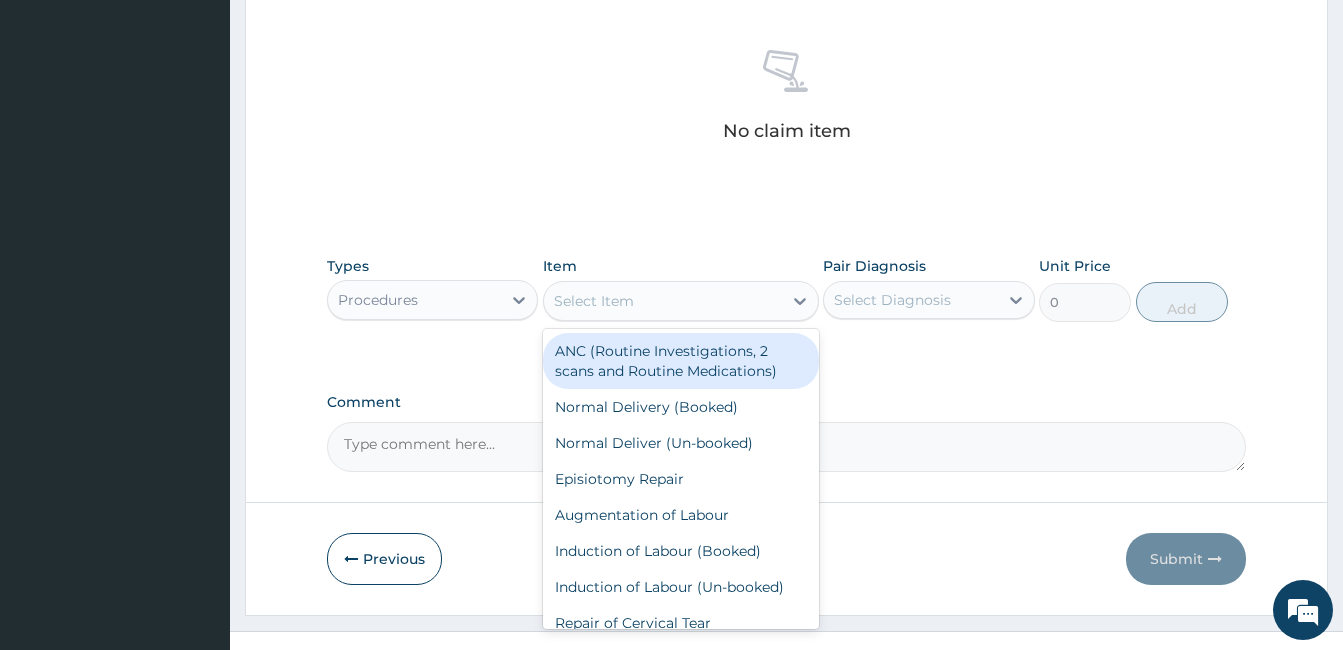 click on "Select Item" at bounding box center (594, 301) 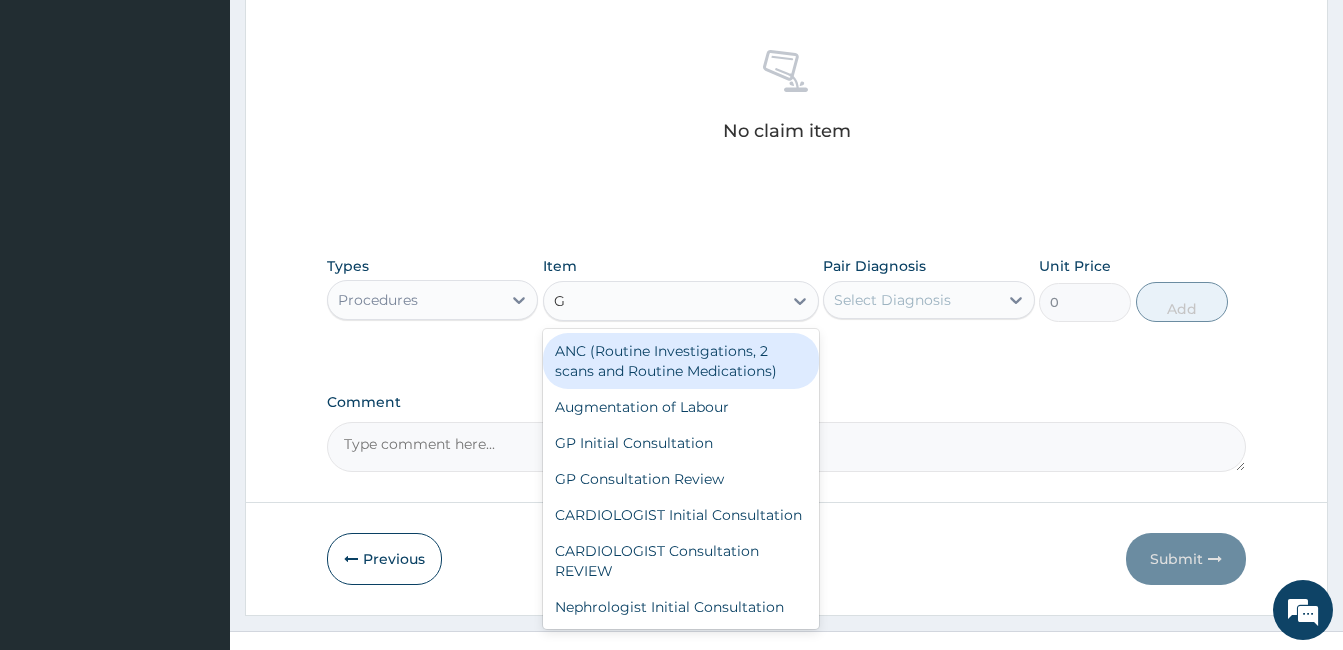 type on "GP" 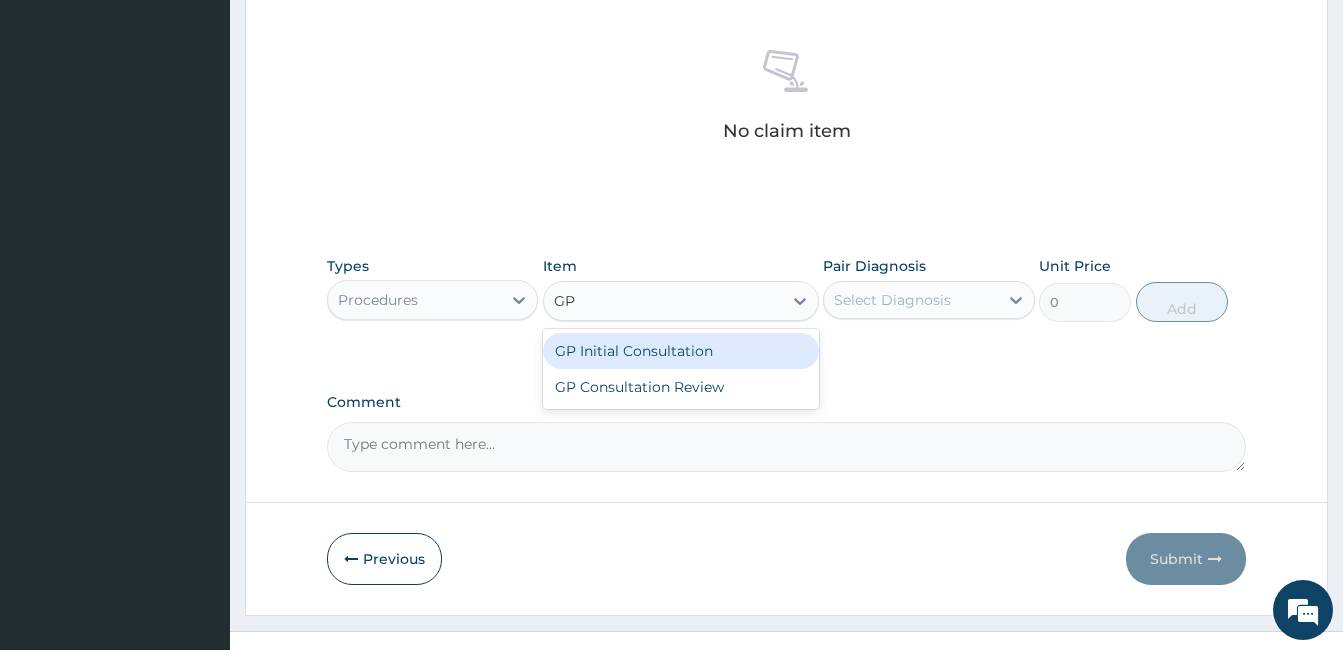 click on "GP Initial Consultation" at bounding box center [681, 351] 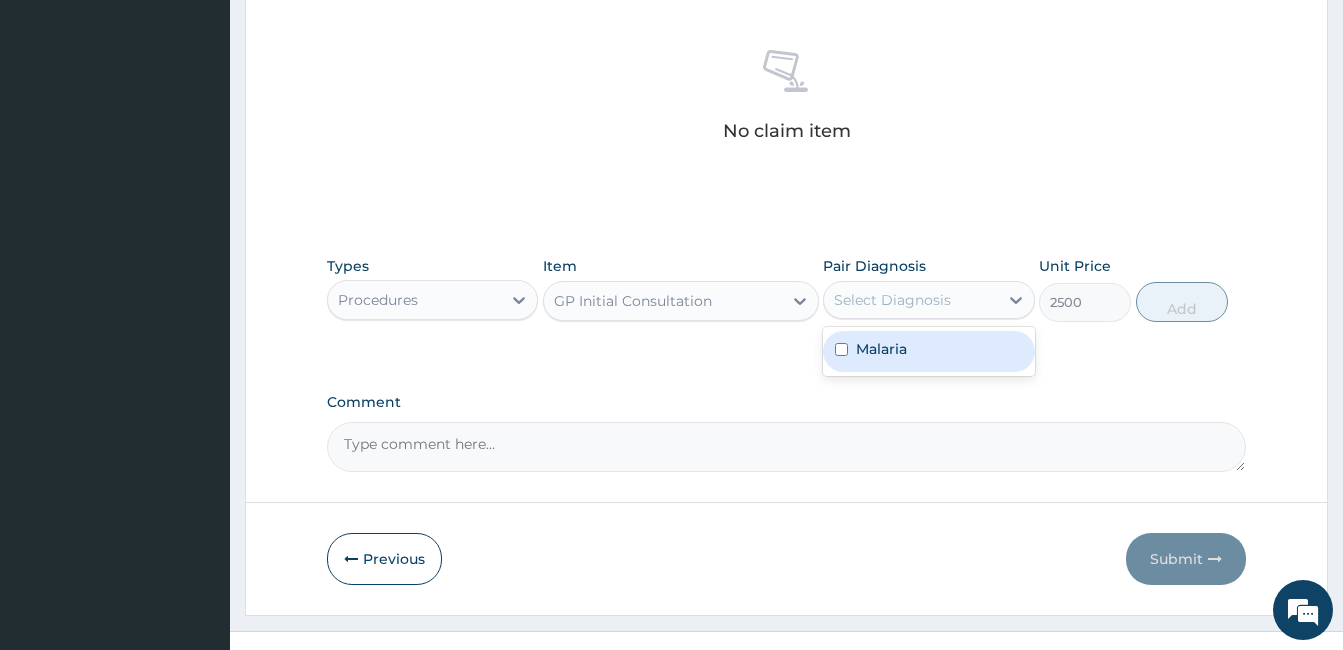 drag, startPoint x: 1014, startPoint y: 300, endPoint x: 842, endPoint y: 350, distance: 179.12007 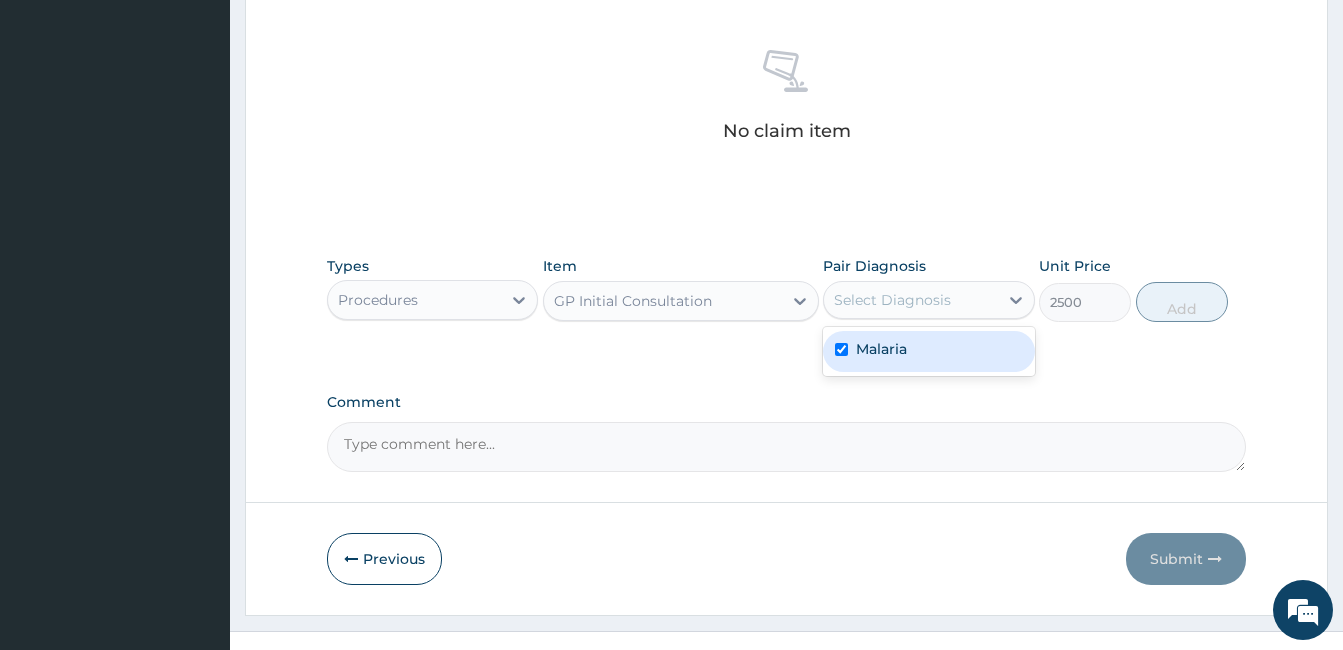 checkbox on "true" 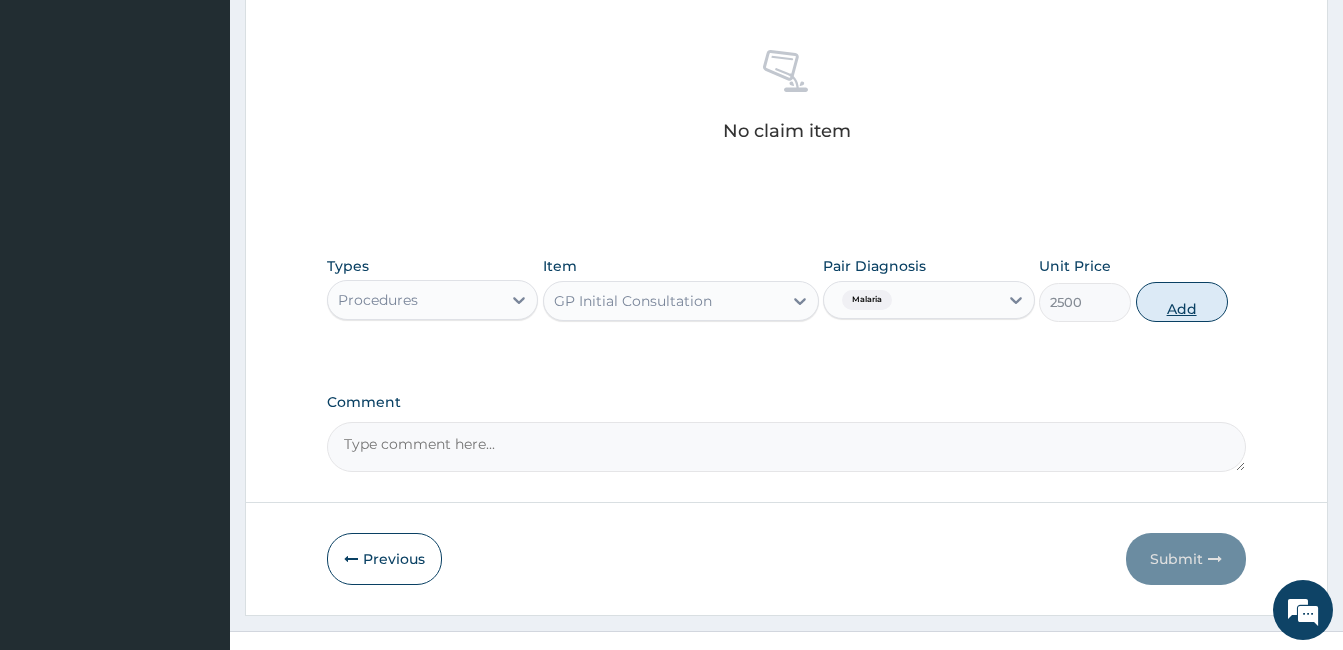 click on "Add" at bounding box center (1182, 302) 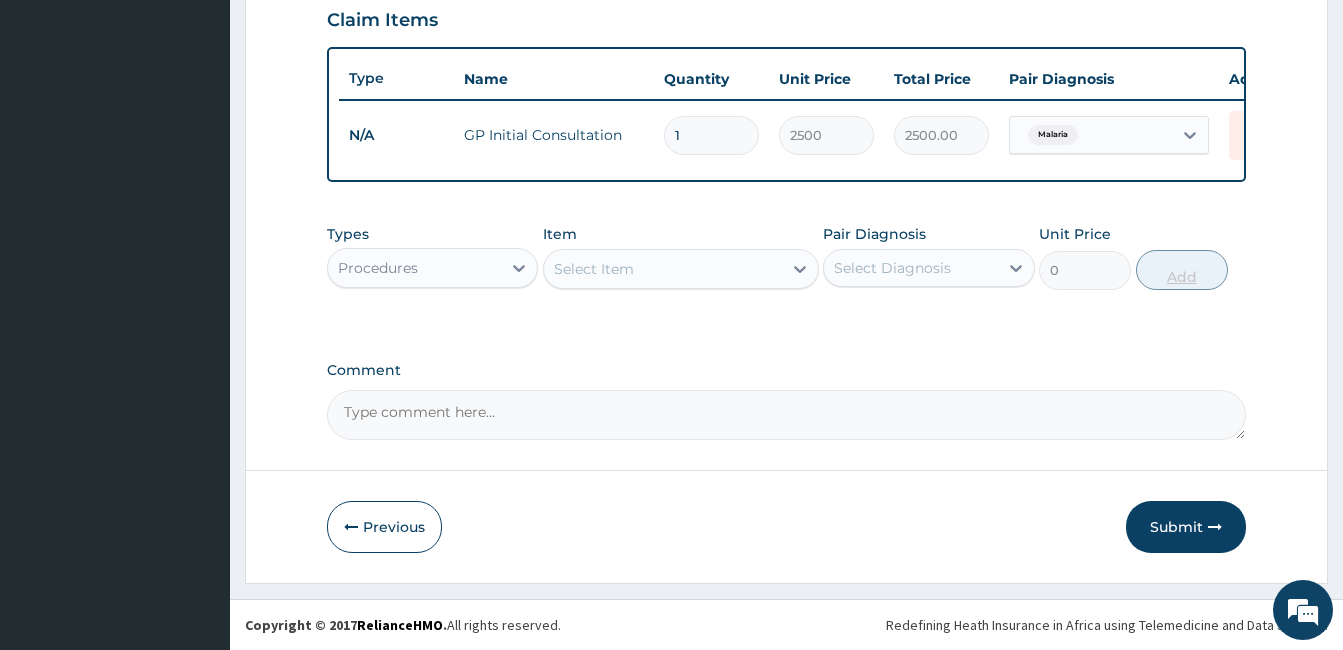 scroll, scrollTop: 712, scrollLeft: 0, axis: vertical 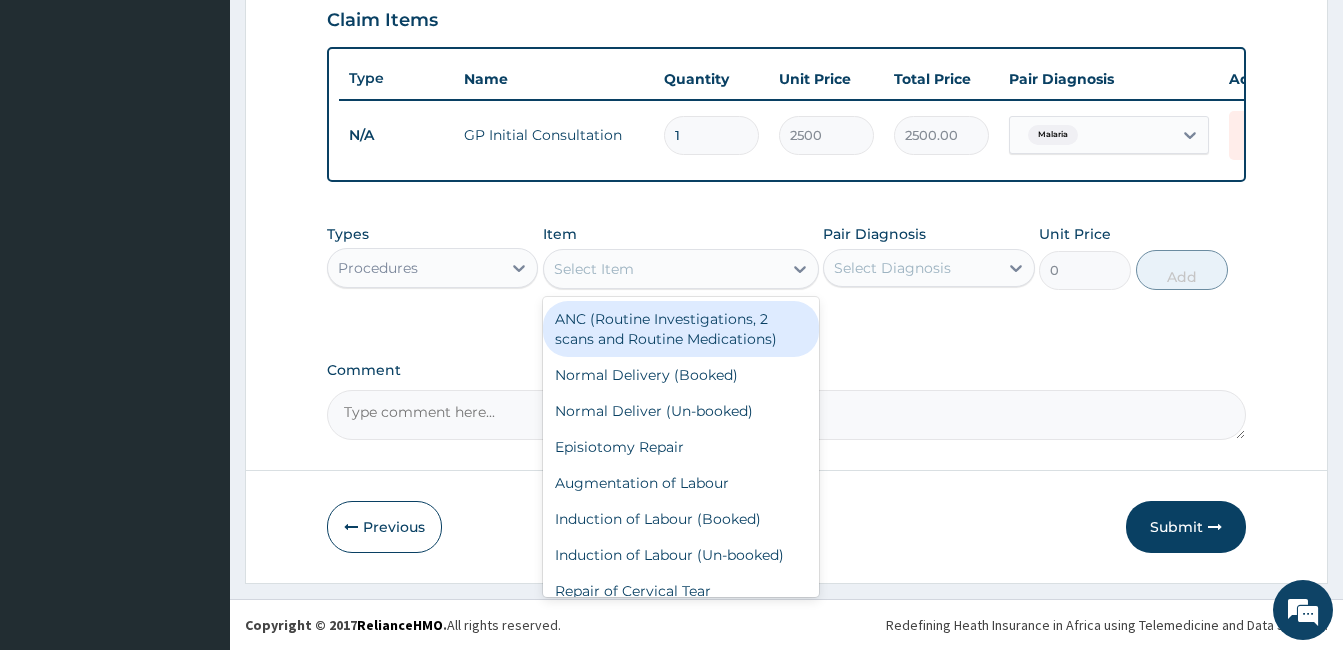 click on "Select Item" at bounding box center [663, 269] 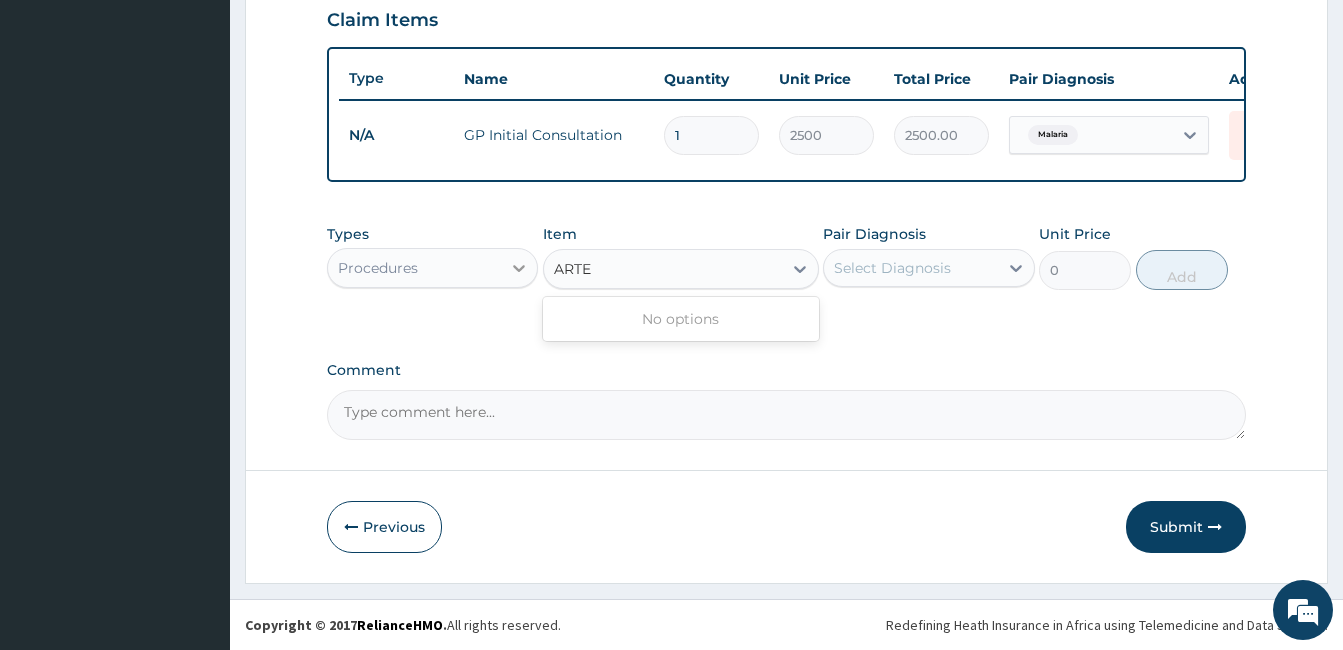 type on "ARTE" 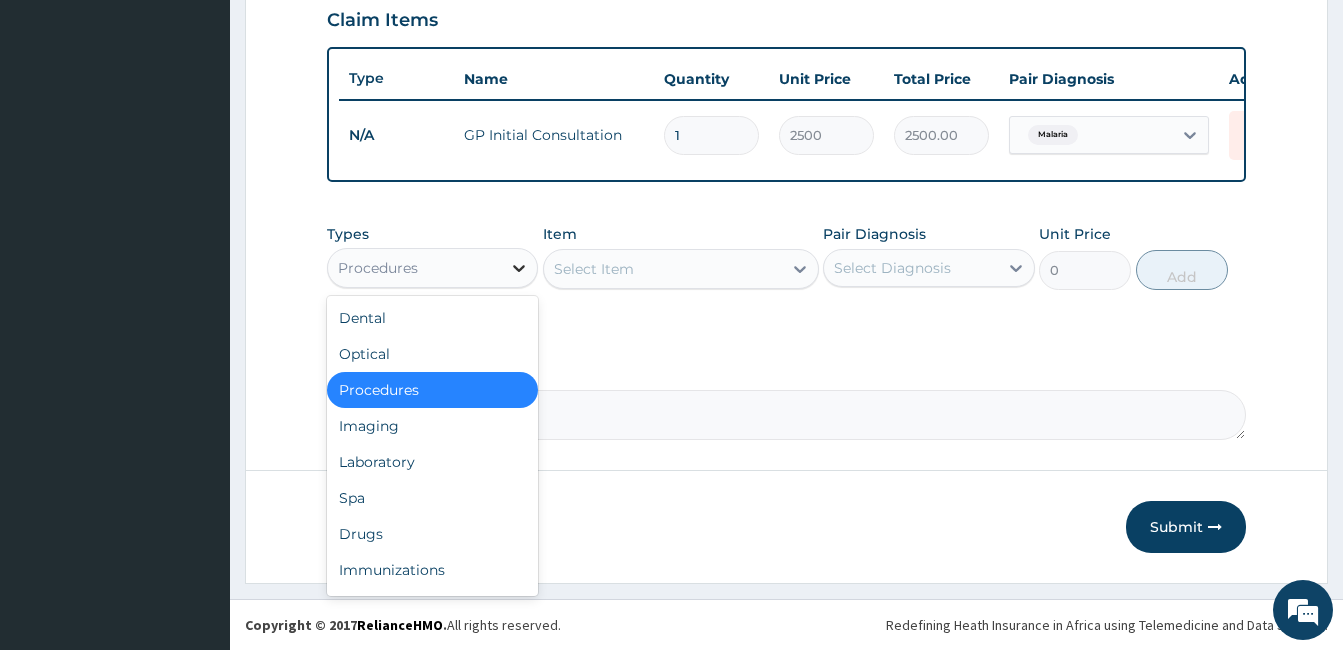 click at bounding box center [519, 268] 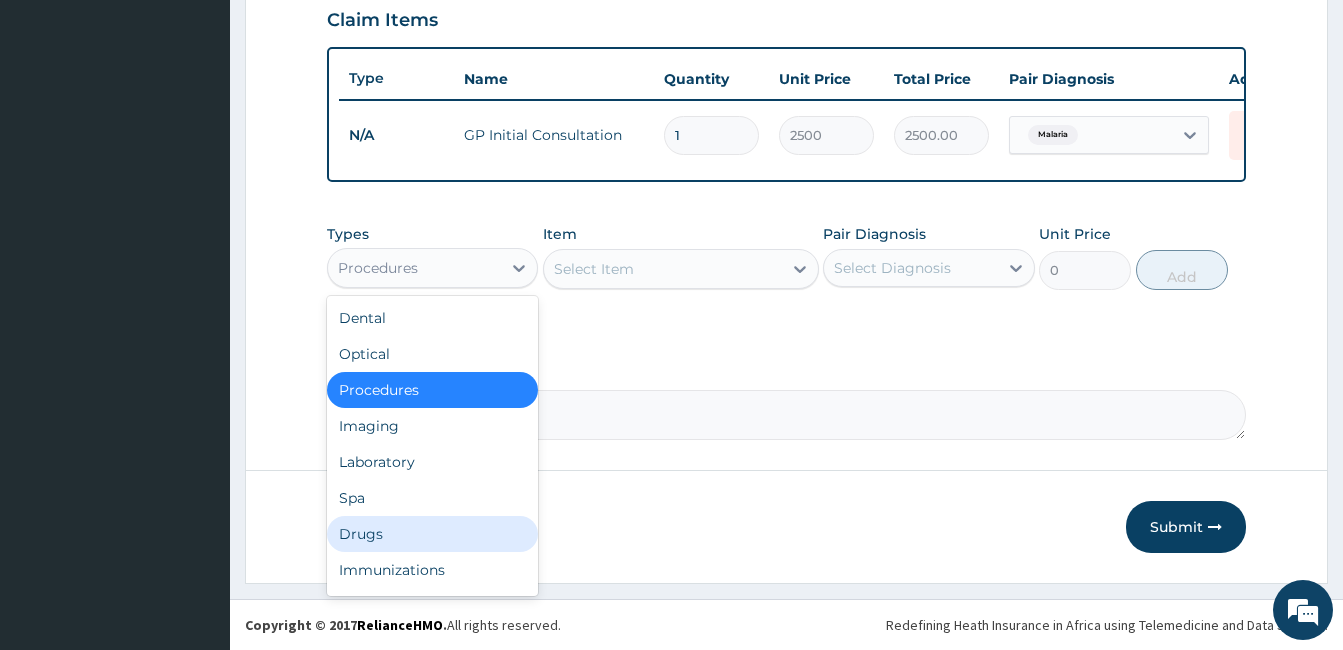 click on "Drugs" at bounding box center (432, 534) 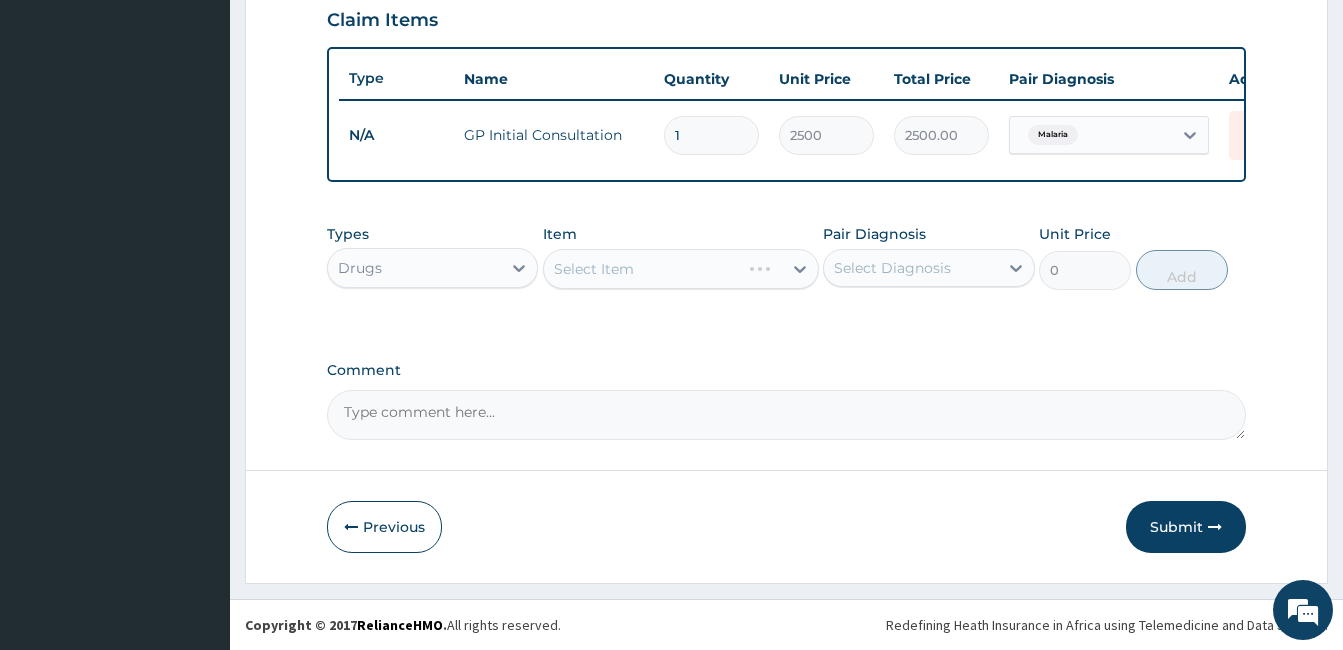 click on "Select Item" at bounding box center [681, 269] 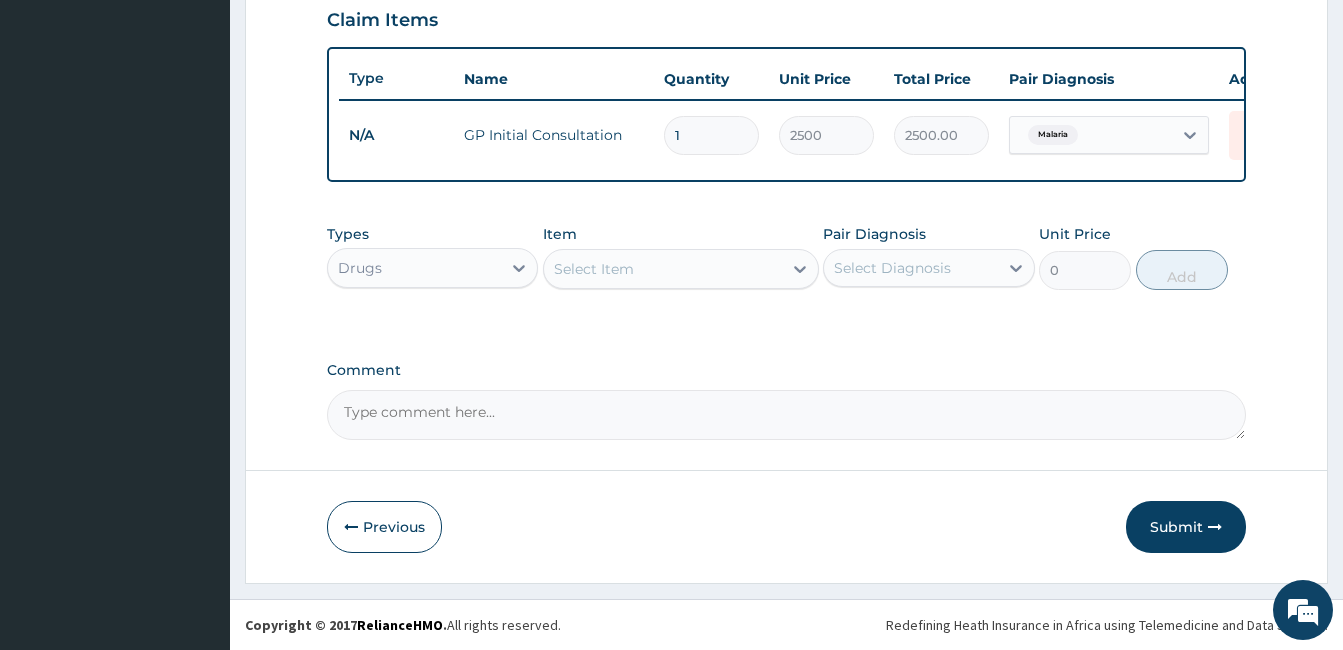 click on "Select Item" at bounding box center [663, 269] 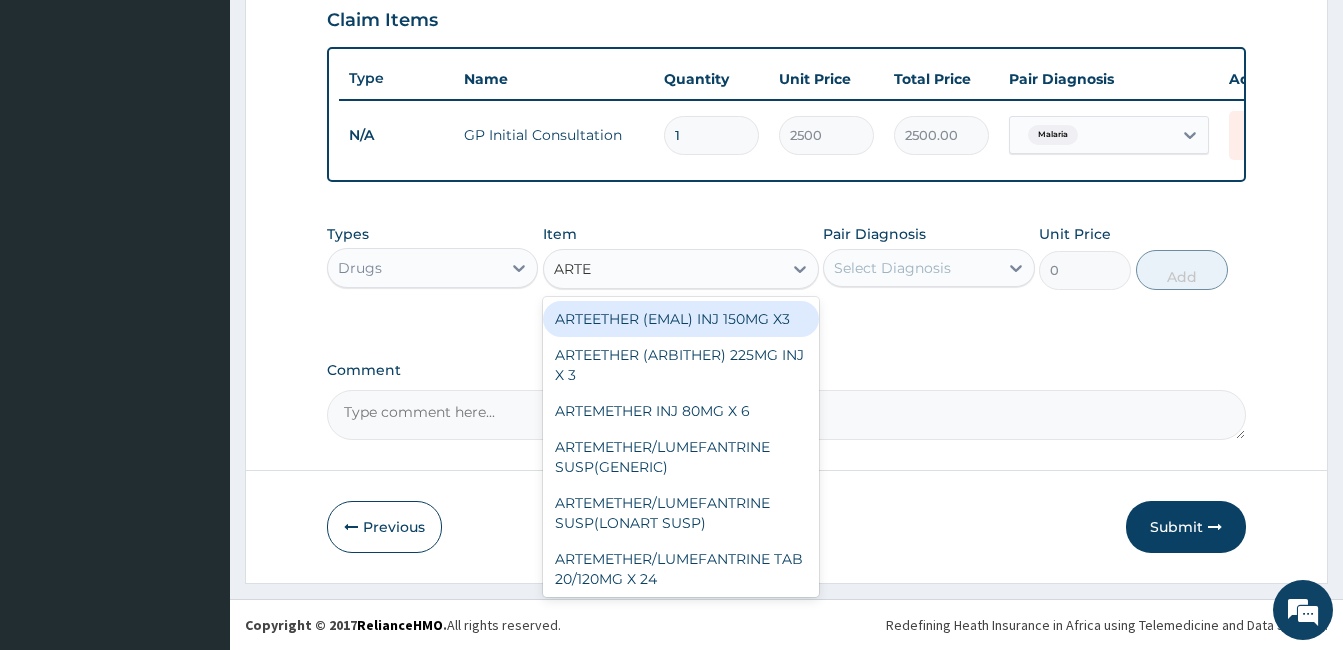 type on "ARTEM" 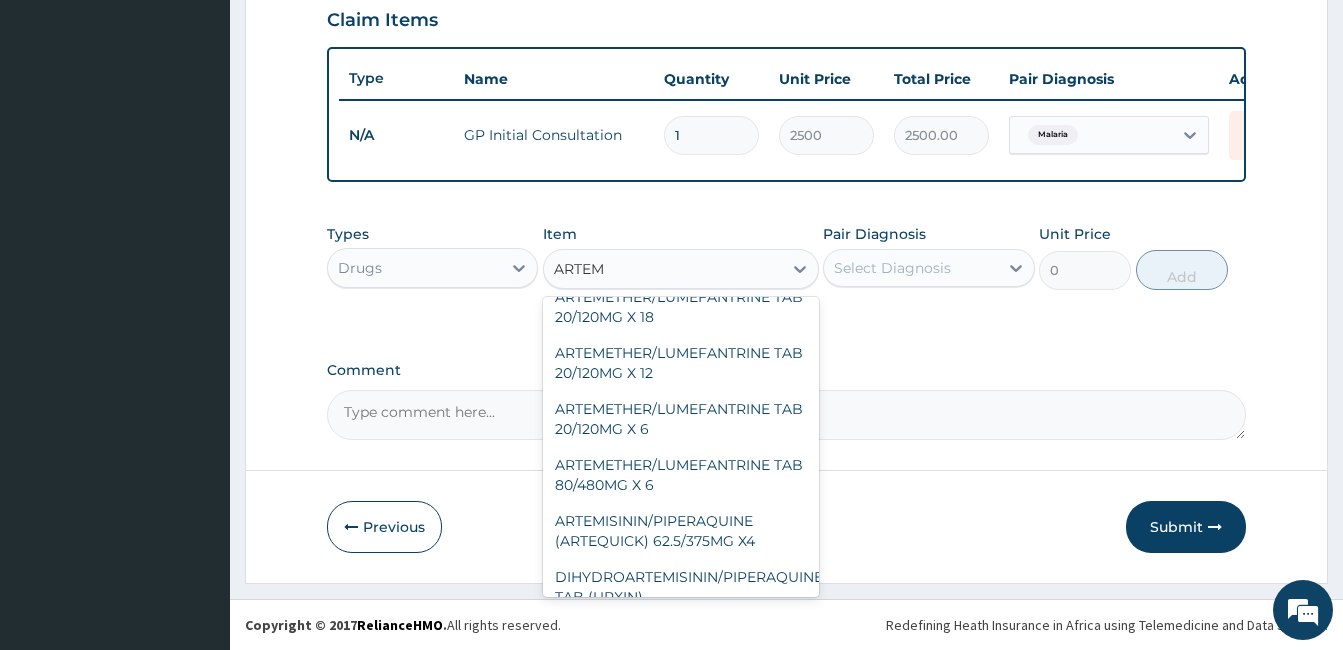 scroll, scrollTop: 375, scrollLeft: 0, axis: vertical 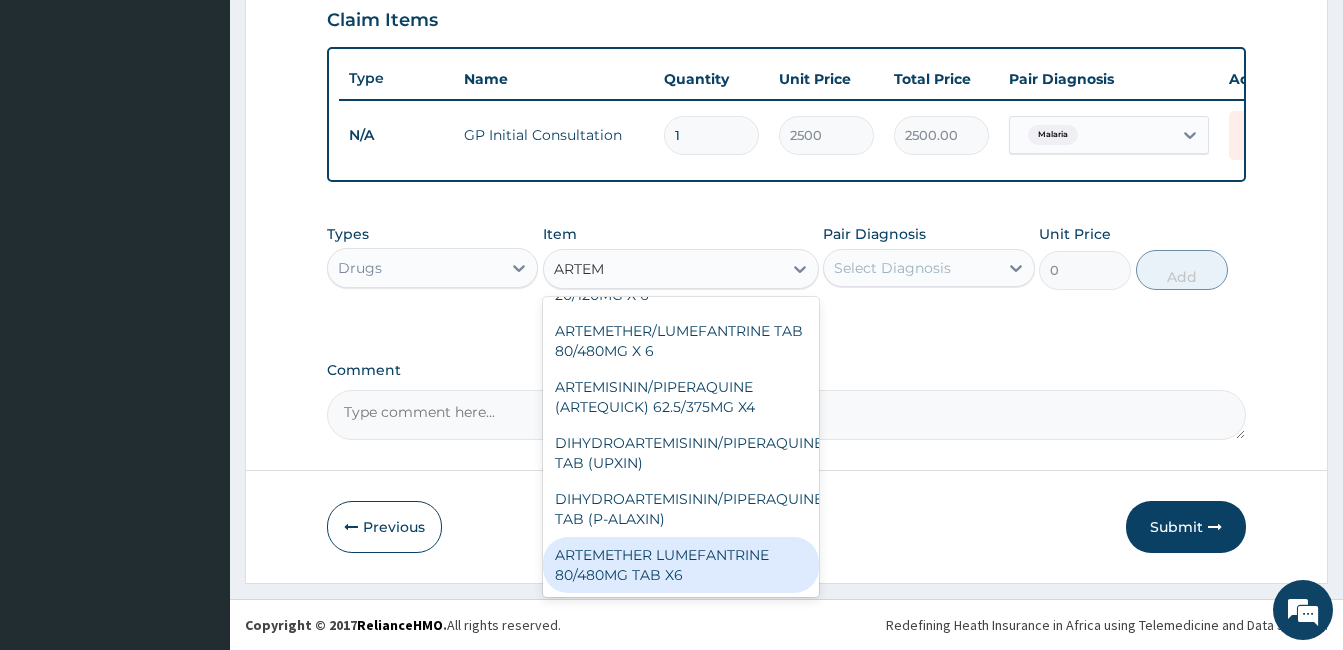 click on "ARTEMETHER LUMEFANTRINE 80/480MG TAB X6" at bounding box center [681, 565] 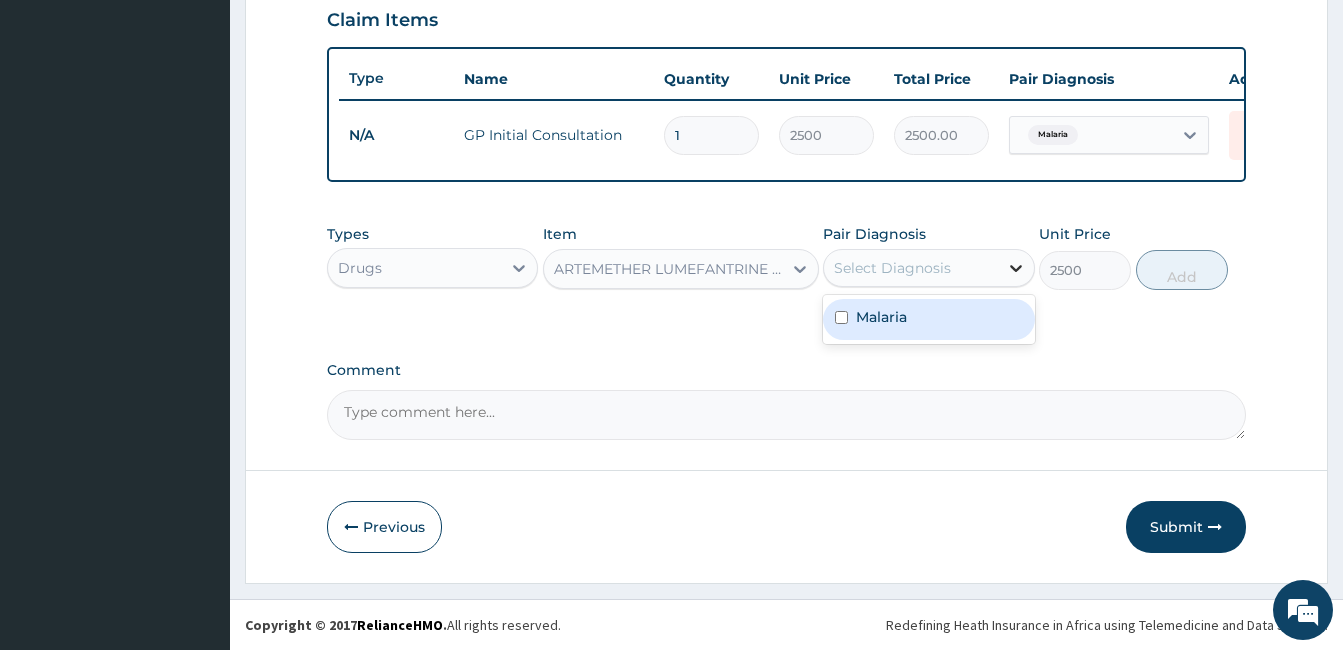 click 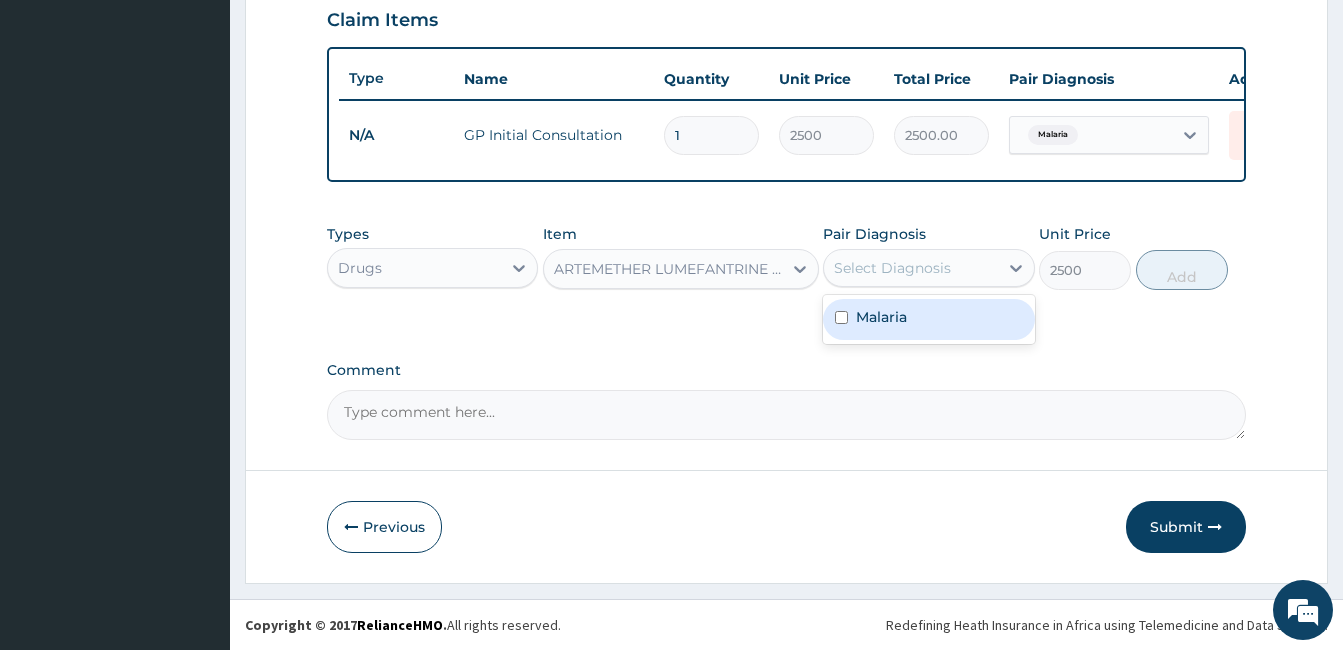 click at bounding box center (841, 317) 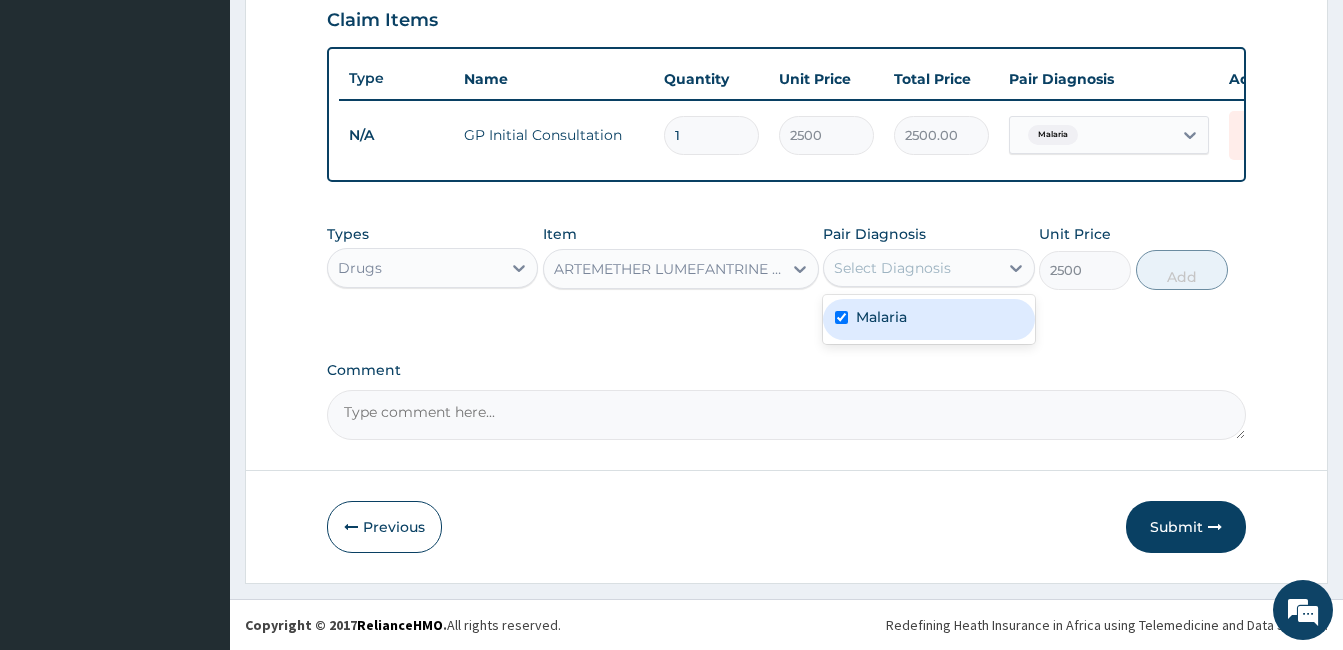 checkbox on "true" 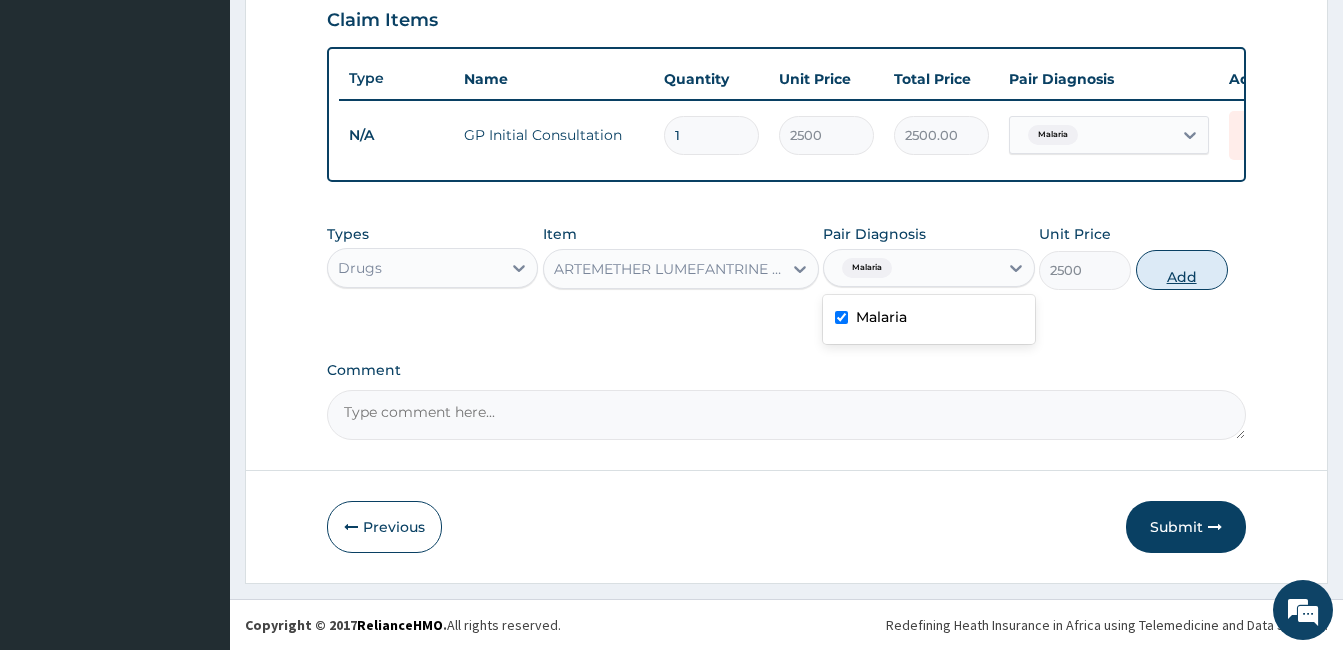 click on "Add" at bounding box center (1182, 270) 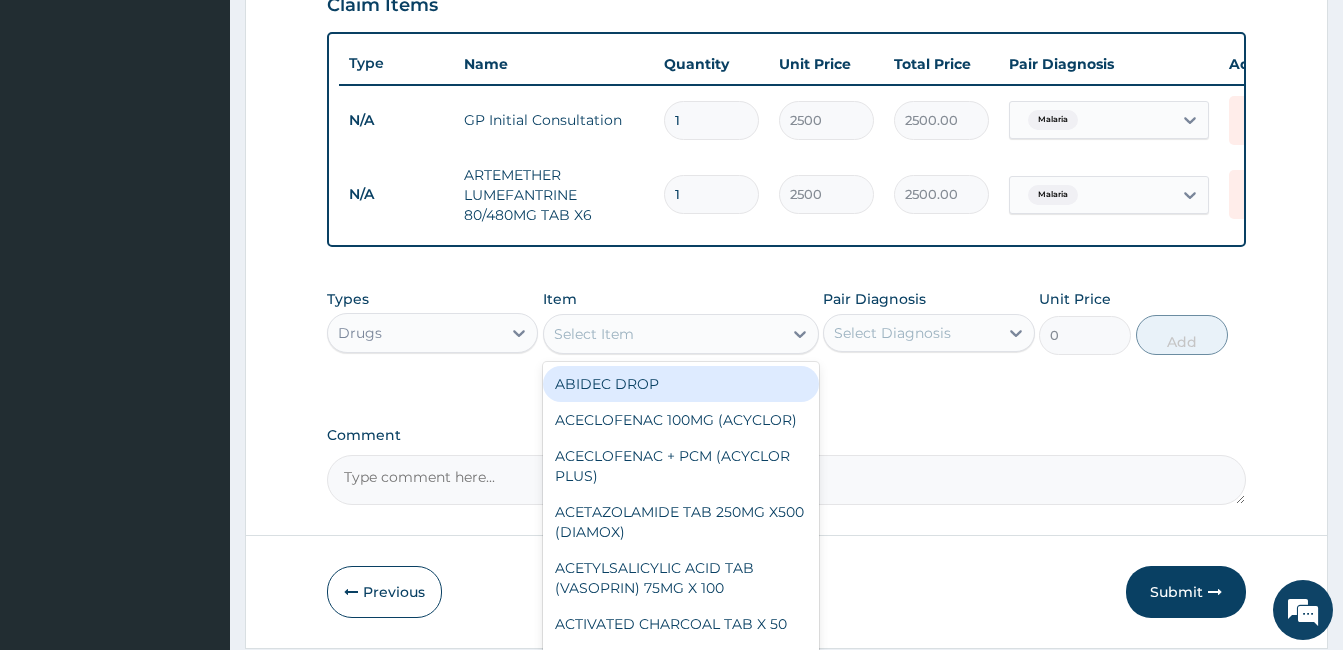 click on "Select Item" at bounding box center (663, 334) 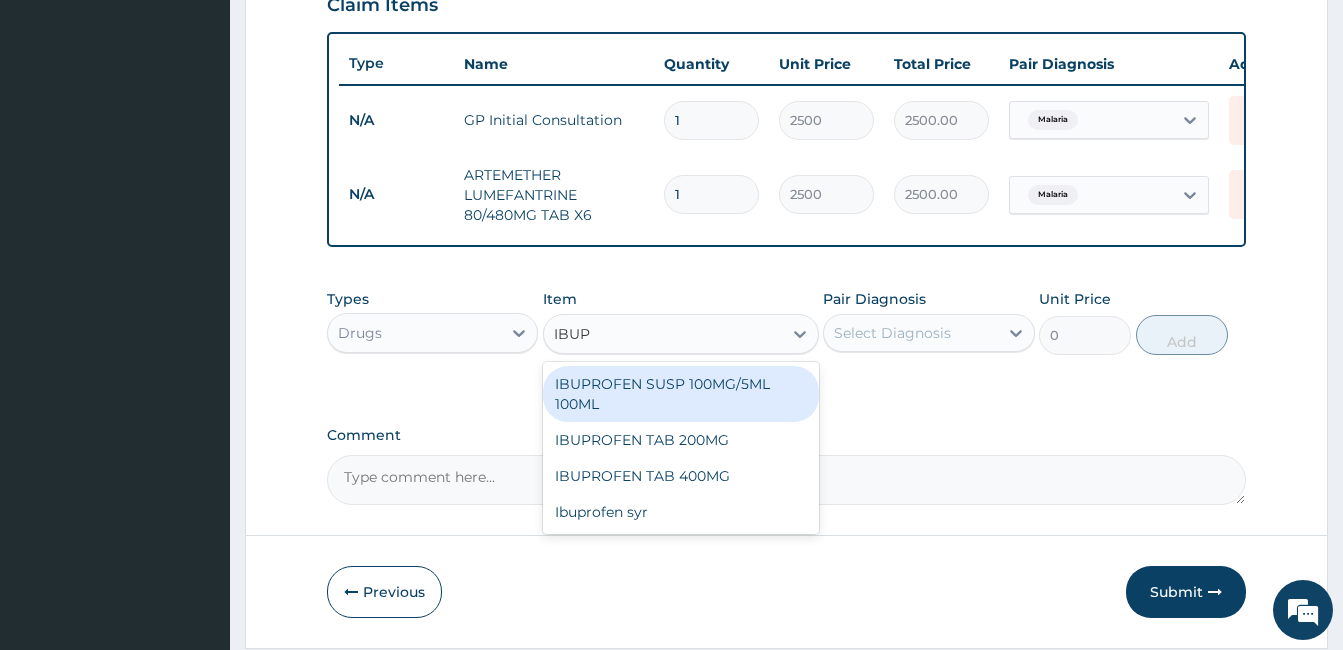type on "IBUPR" 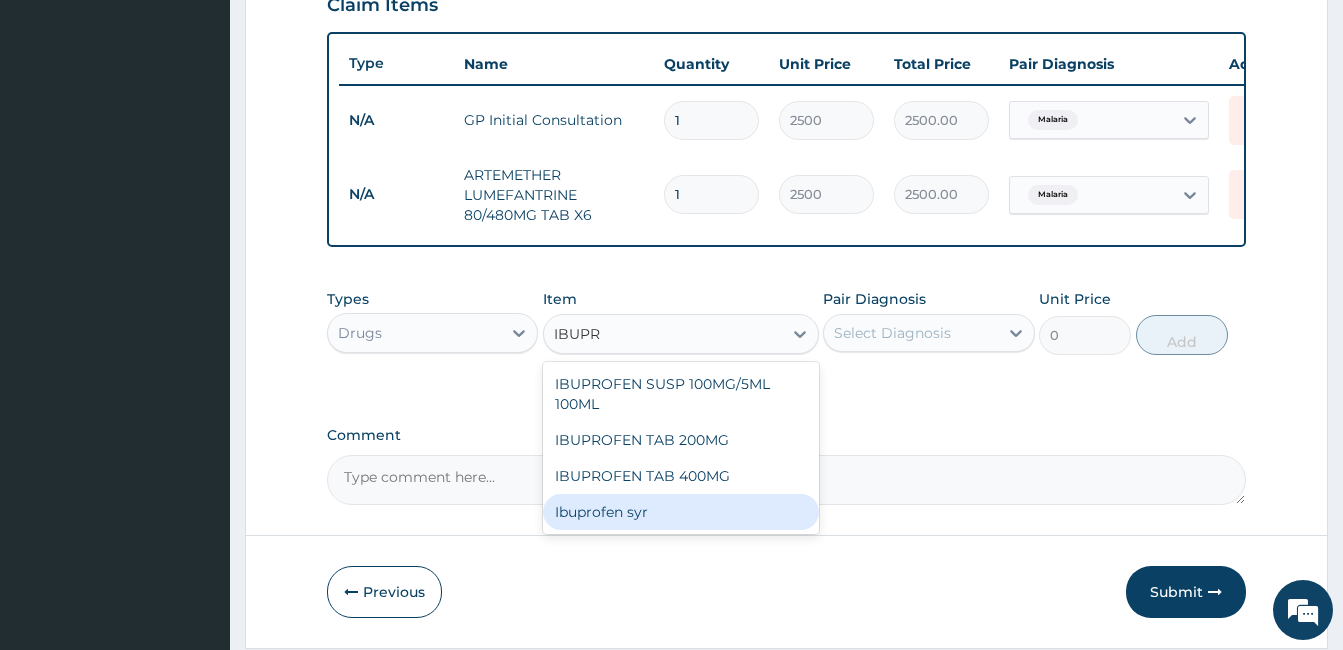 click on "Ibuprofen syr" at bounding box center [681, 512] 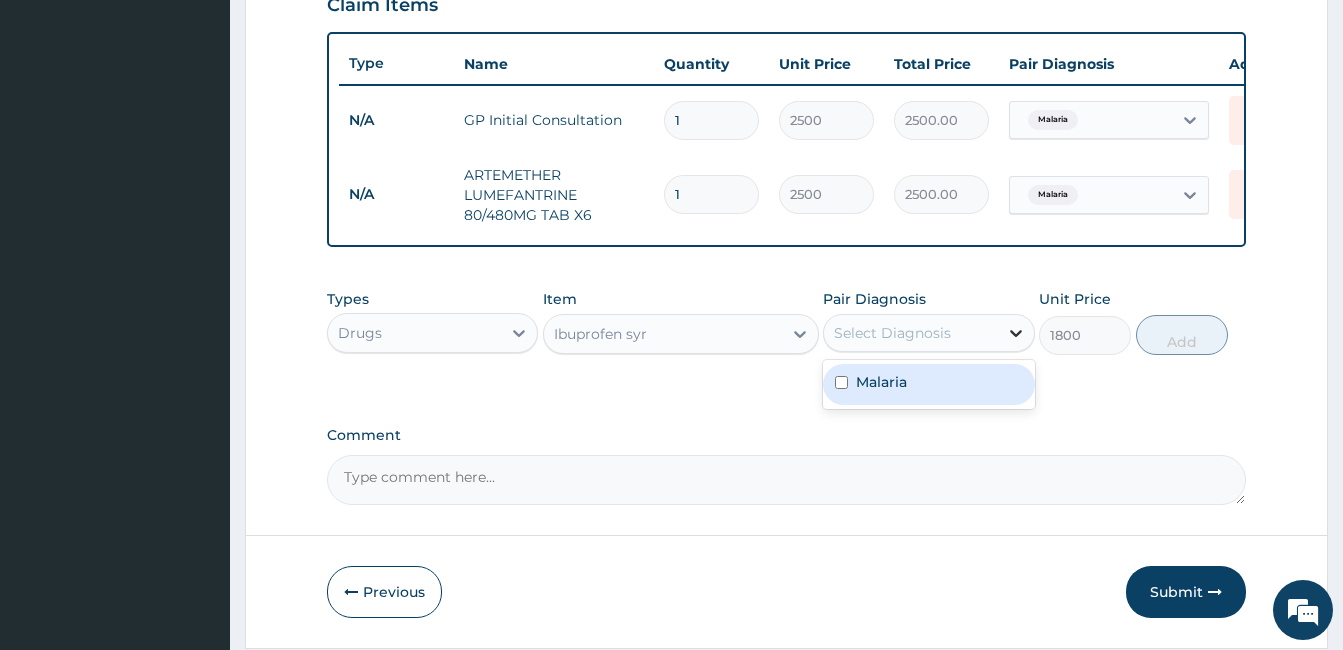 click 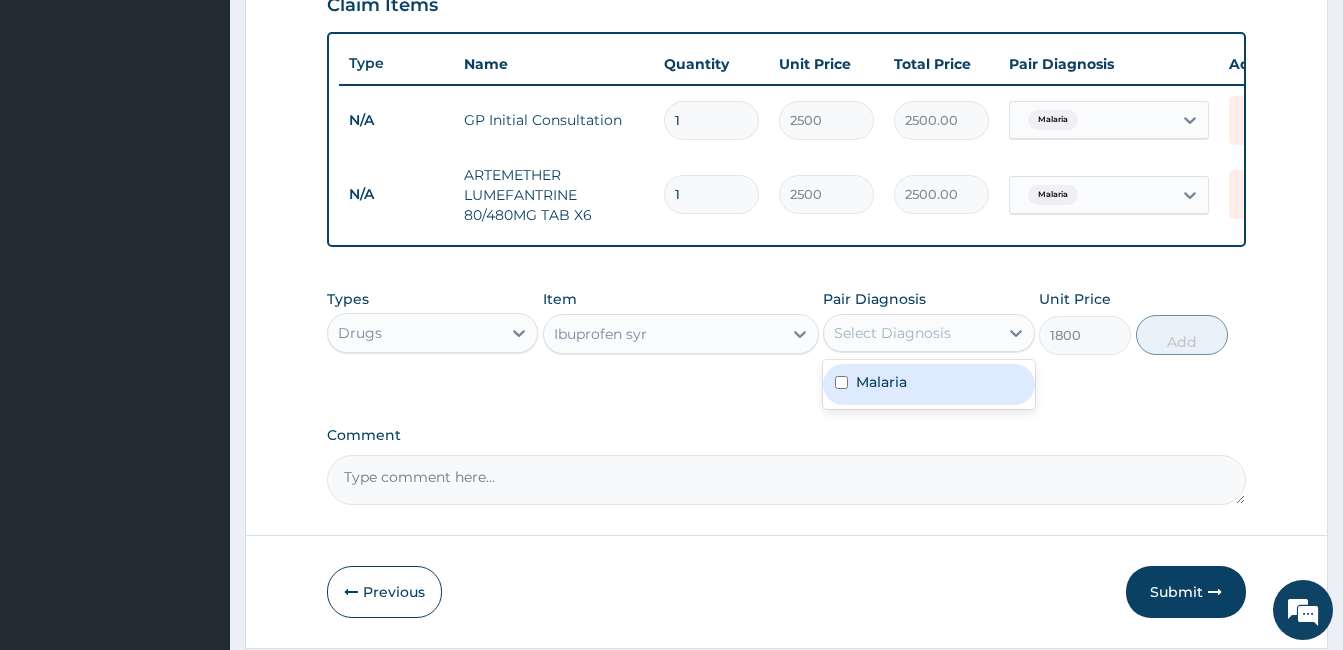 click at bounding box center [841, 382] 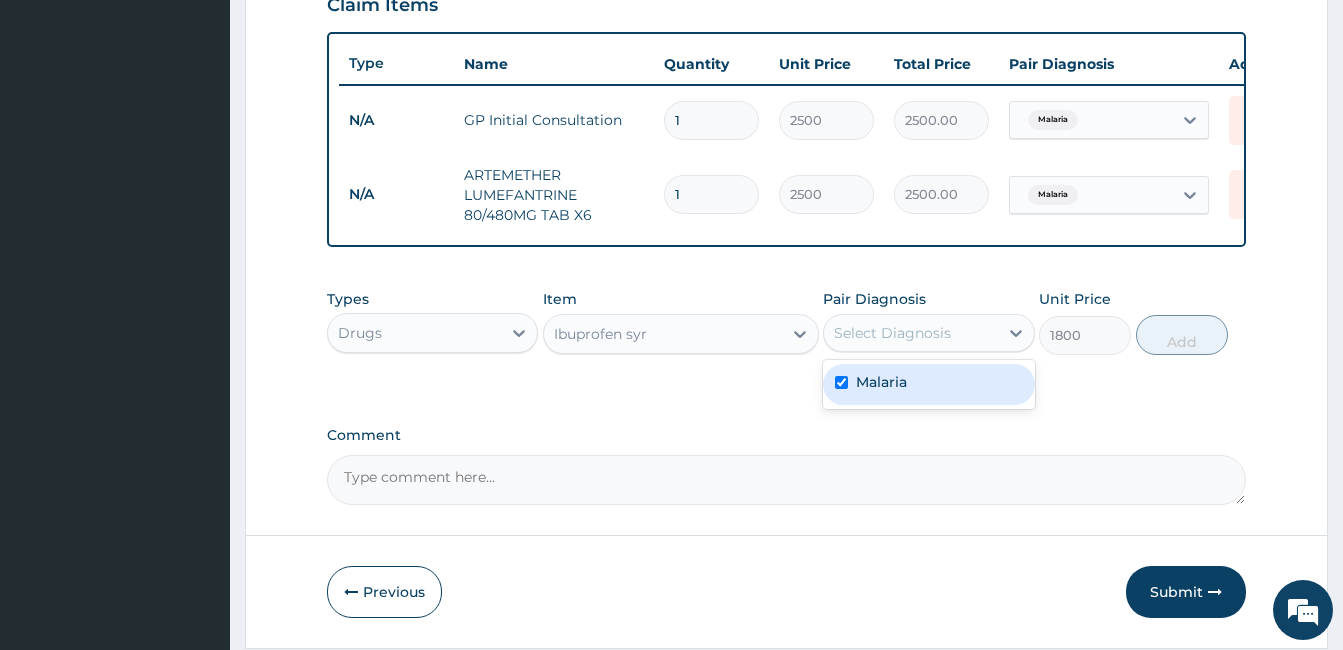 checkbox on "true" 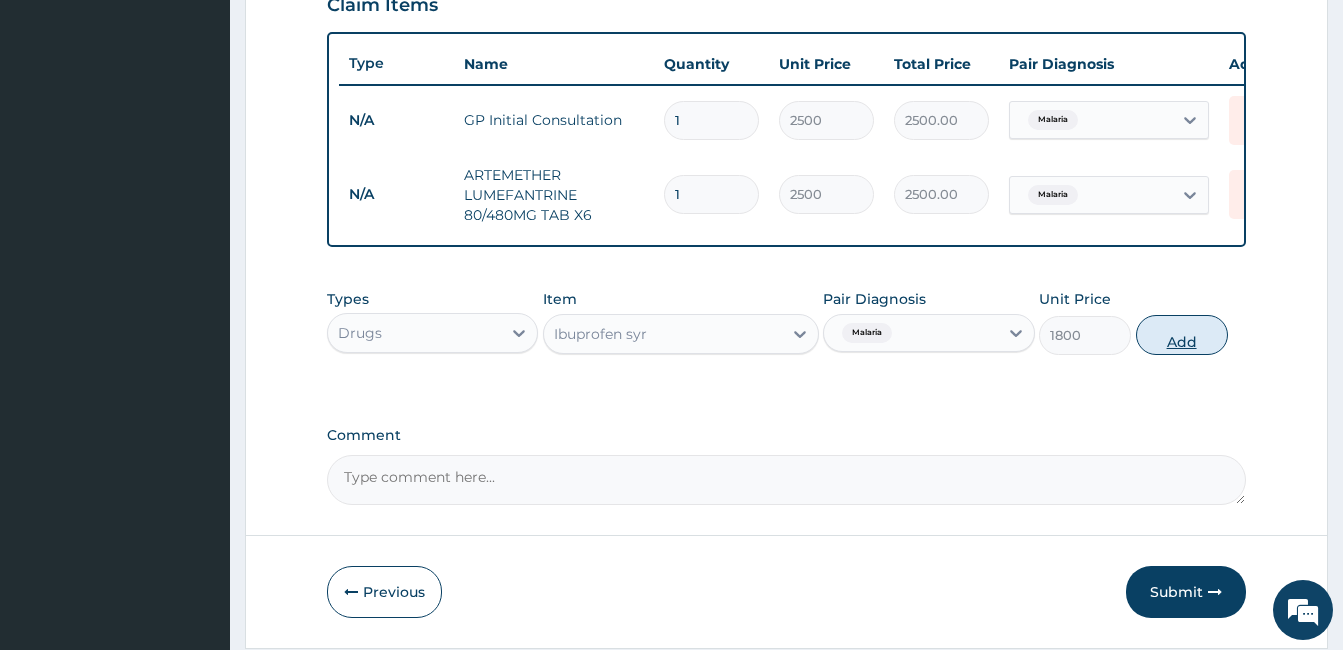 click on "Add" at bounding box center [1182, 335] 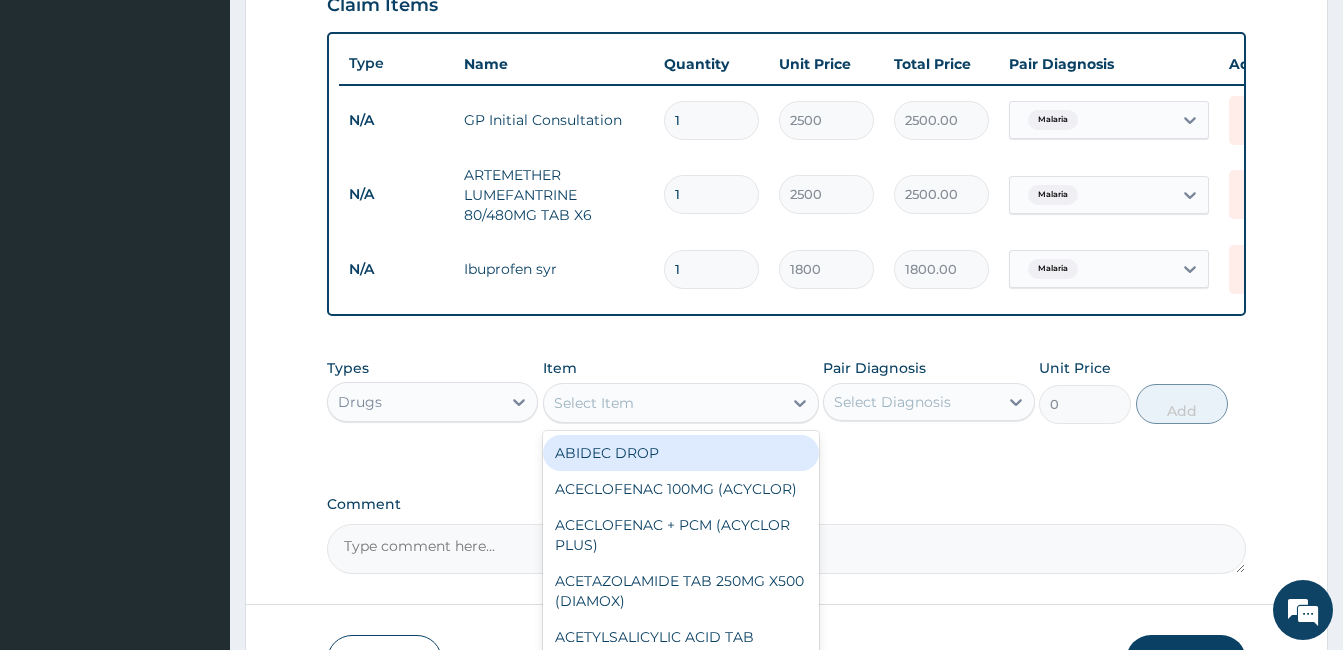 click on "Select Item" at bounding box center (663, 403) 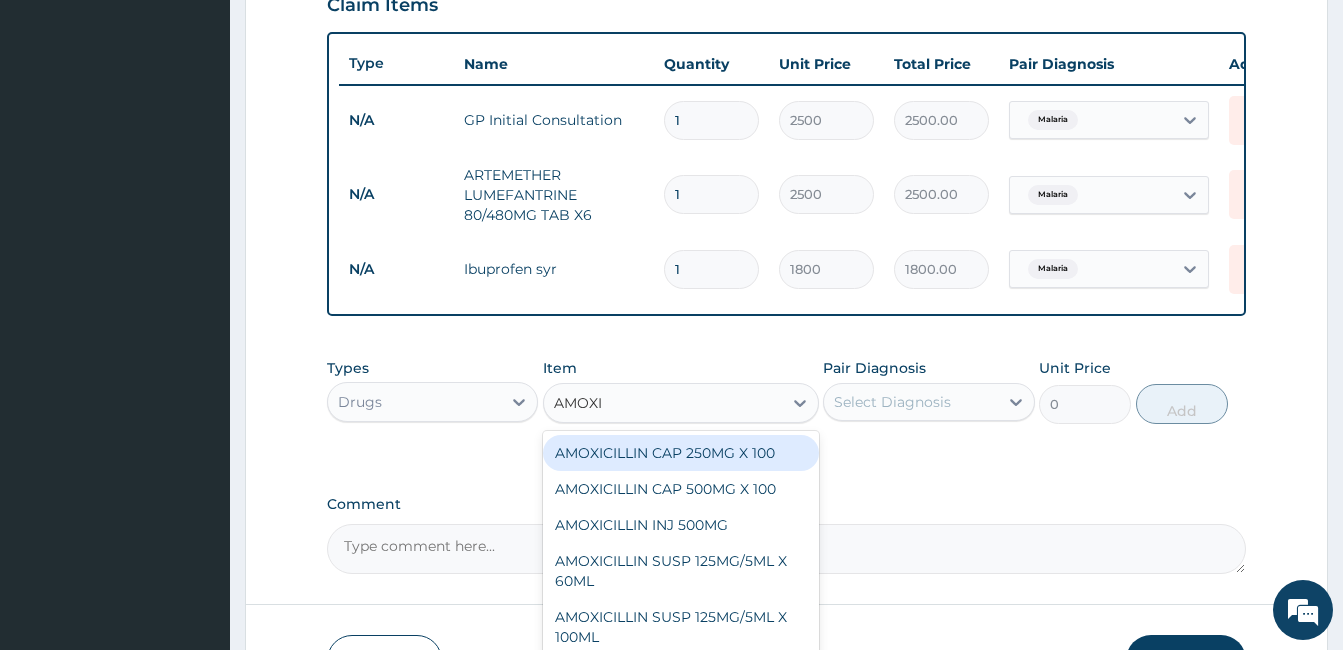 type on "AMOXI" 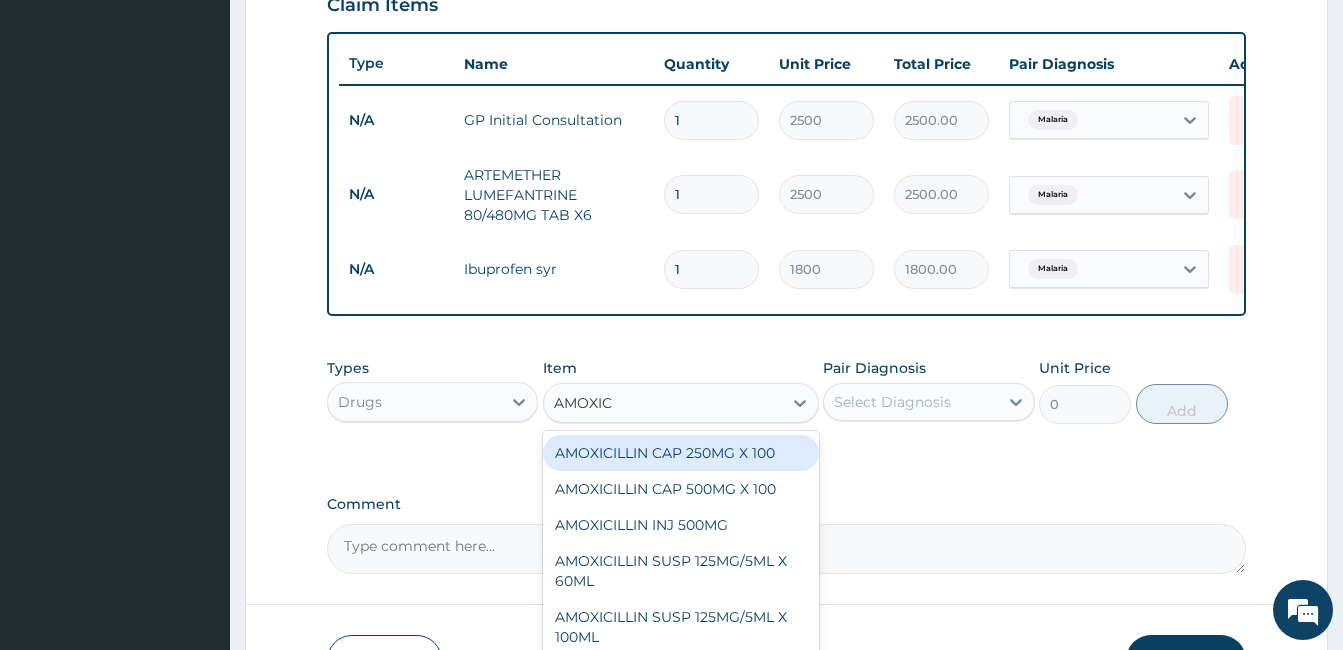 type on "AMOXICI" 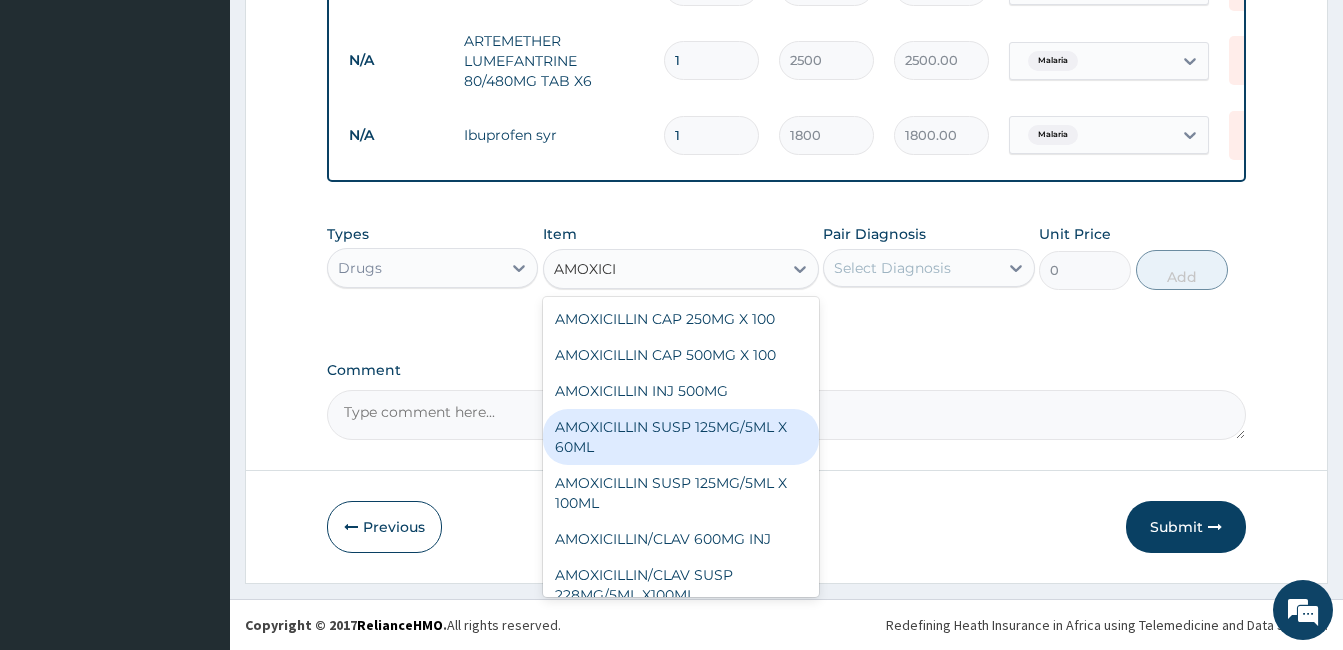 scroll, scrollTop: 861, scrollLeft: 0, axis: vertical 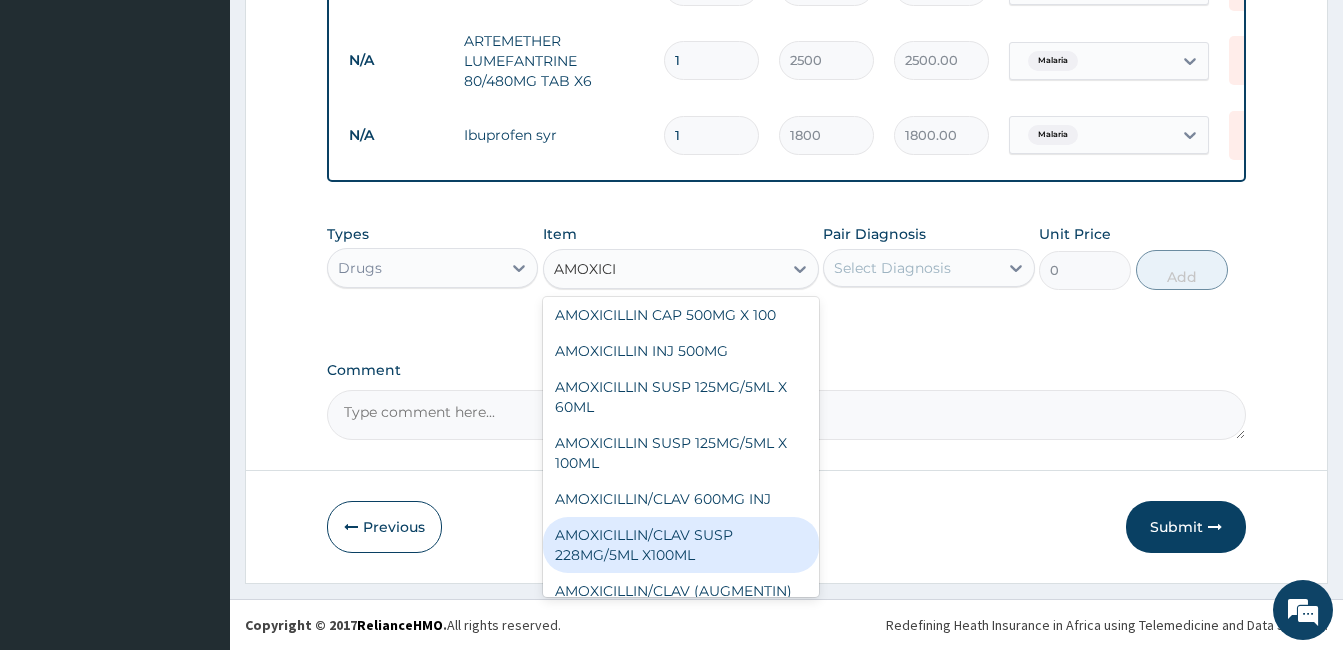 click on "AMOXICILLIN/CLAV SUSP 228MG/5ML X100ML" at bounding box center (681, 545) 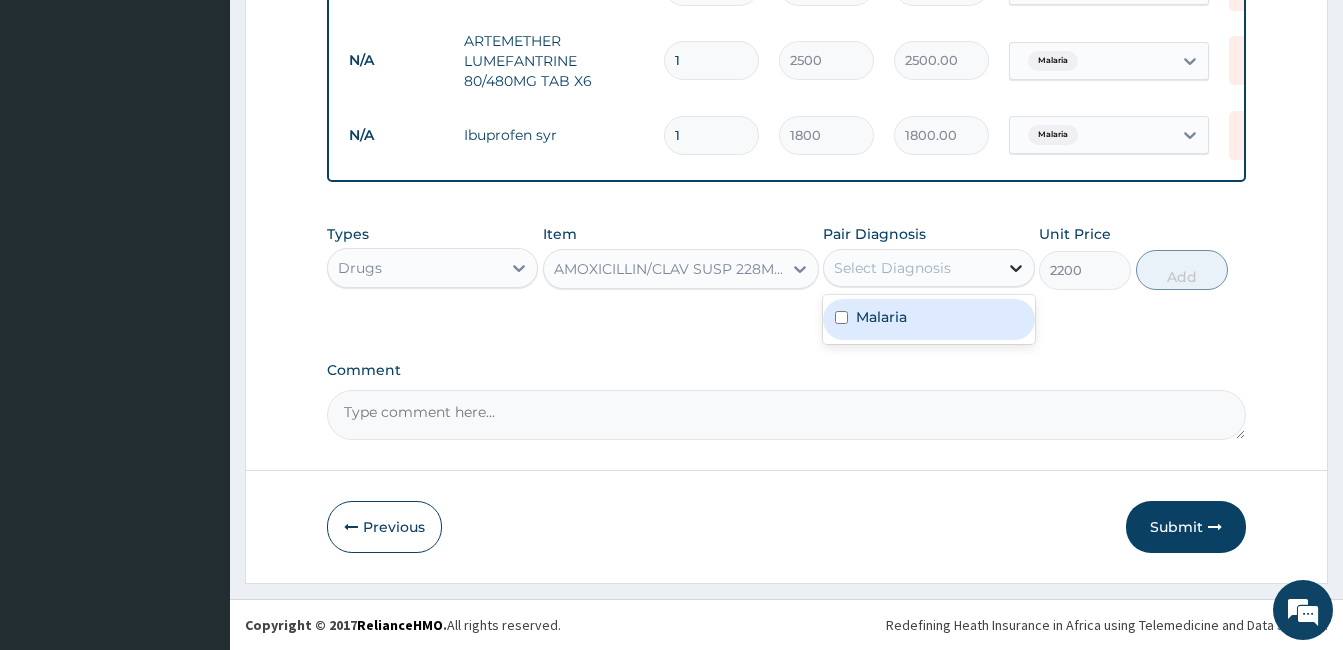 click 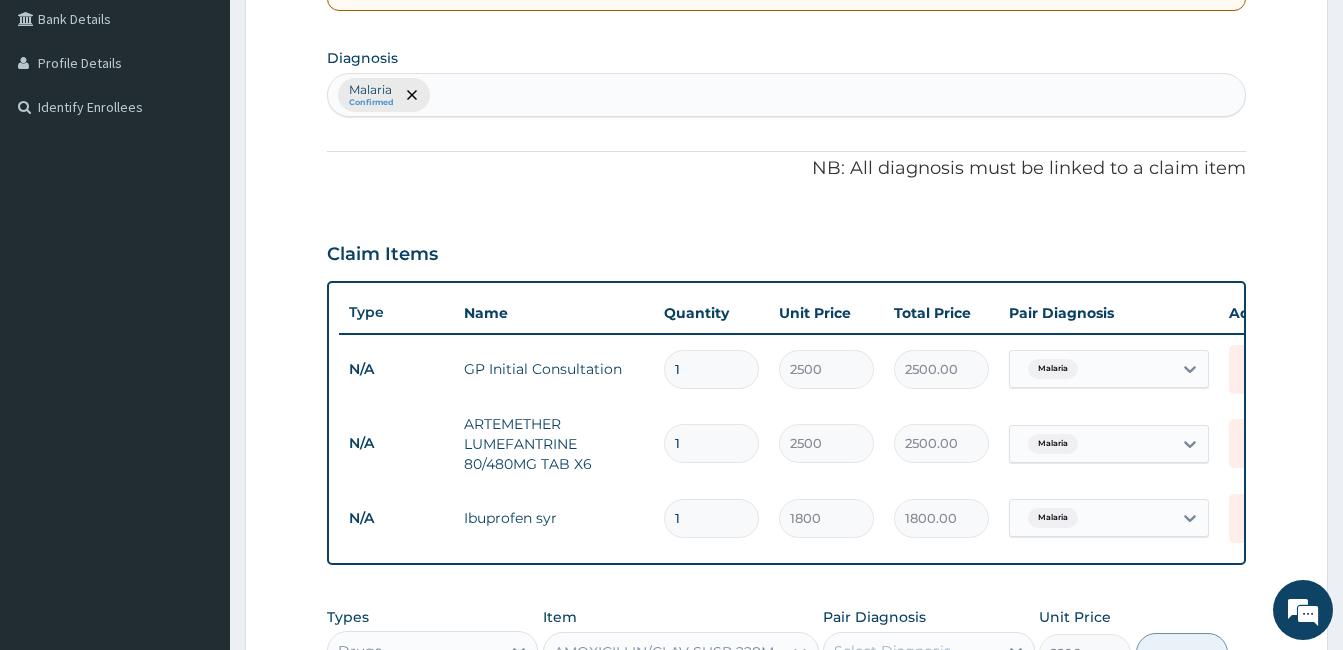 scroll, scrollTop: 461, scrollLeft: 0, axis: vertical 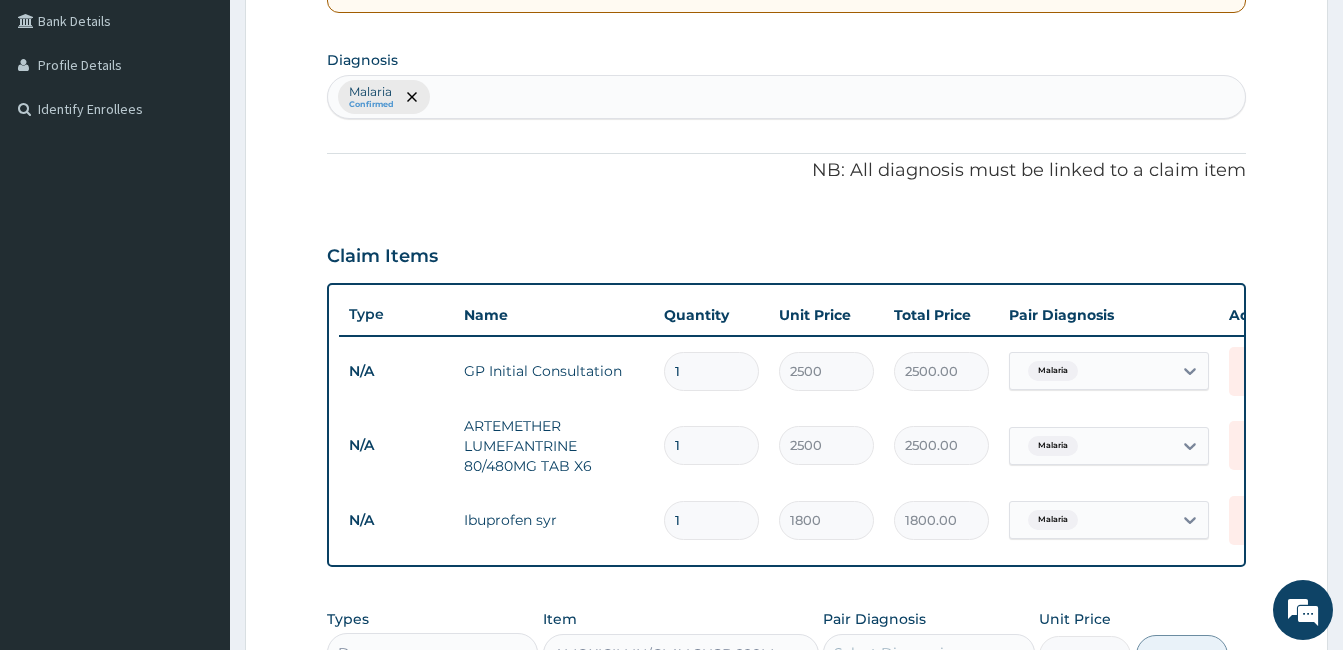 click on "Malaria Confirmed" at bounding box center [786, 97] 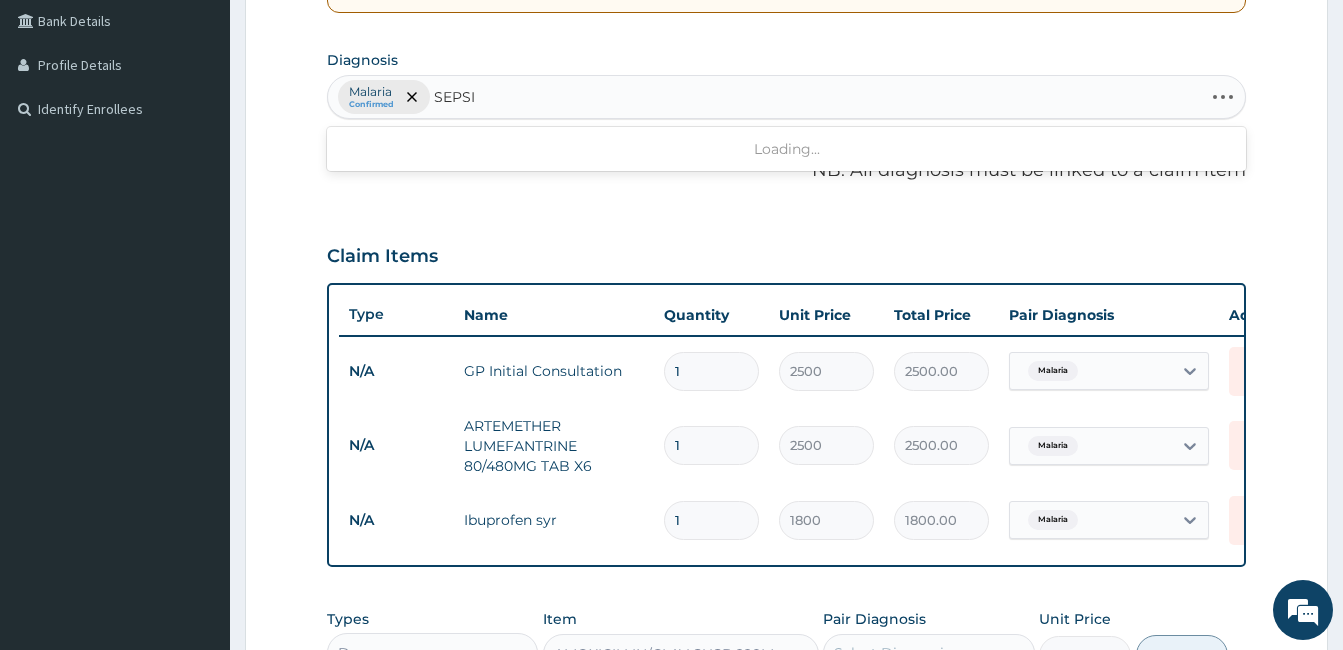 type on "SEPSIS" 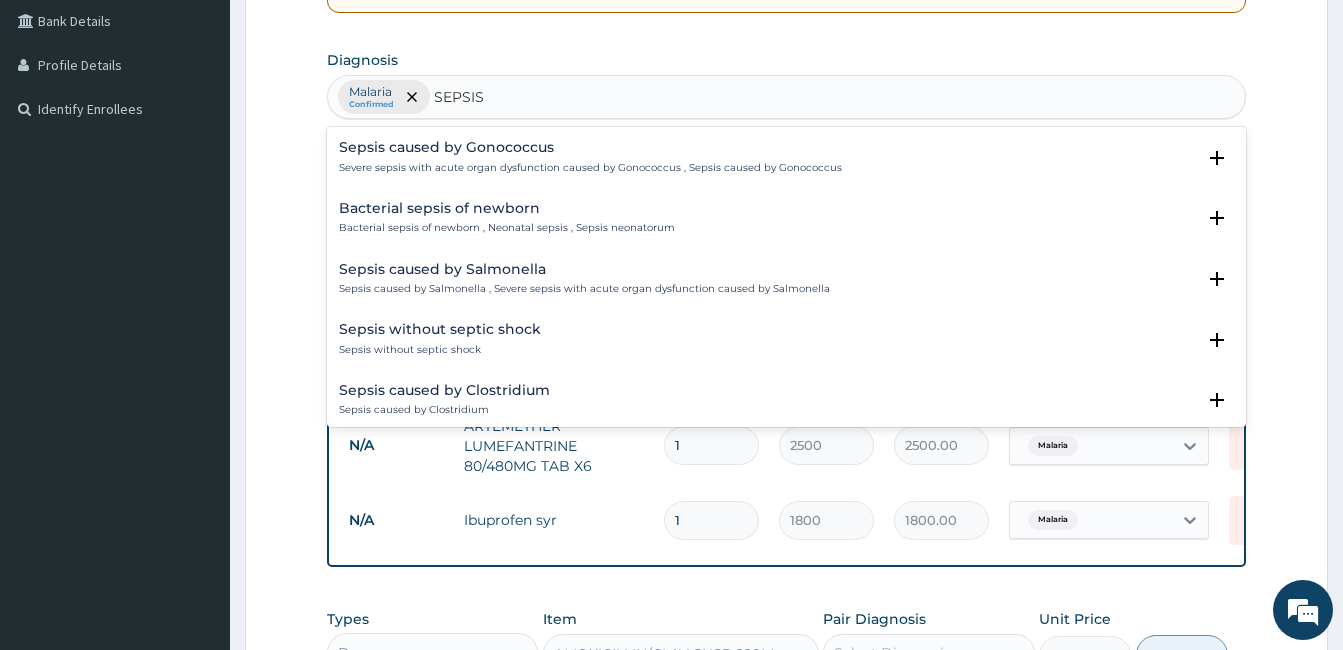 scroll, scrollTop: 1826, scrollLeft: 0, axis: vertical 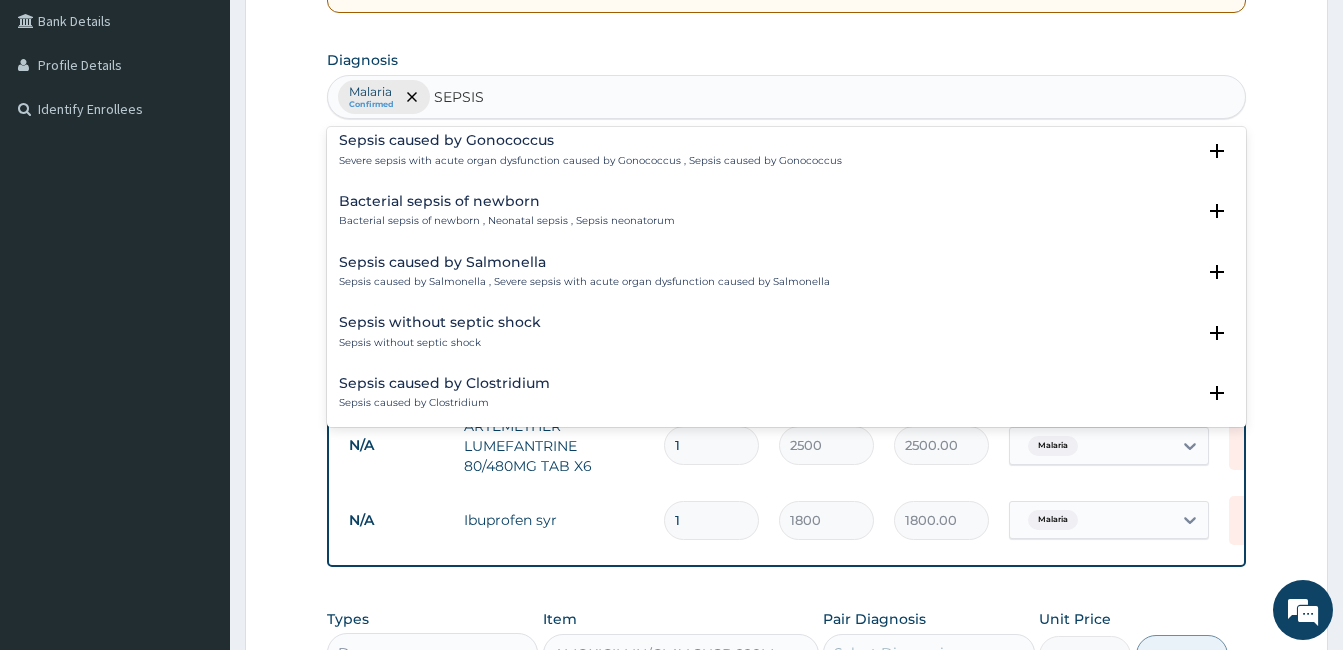 click on "Sepsis caused by Salmonella , Severe sepsis with acute organ dysfunction caused by Salmonella" at bounding box center (584, 282) 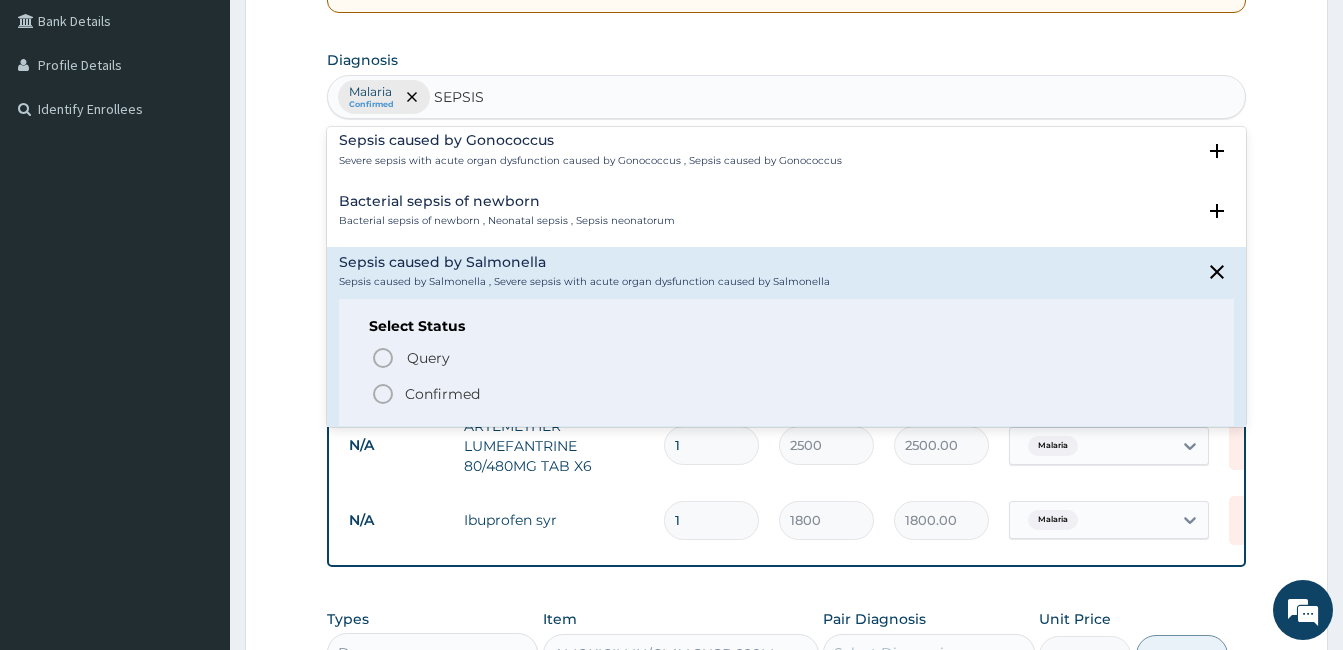 click 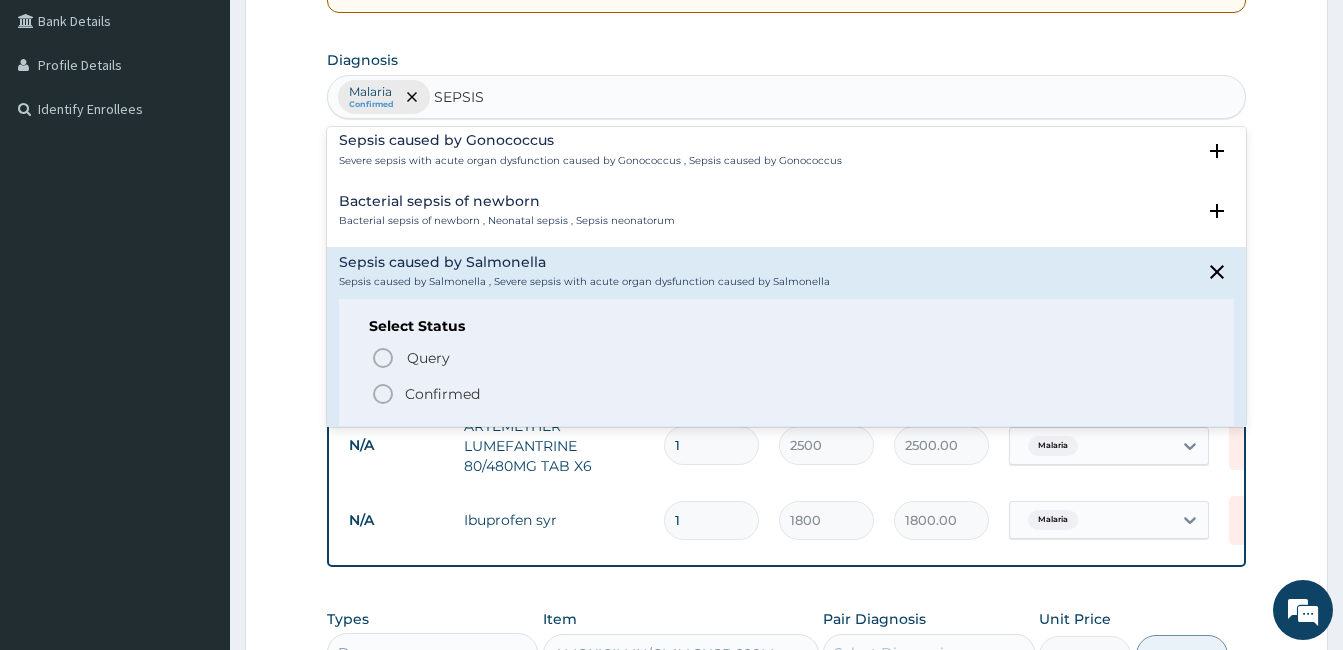 type 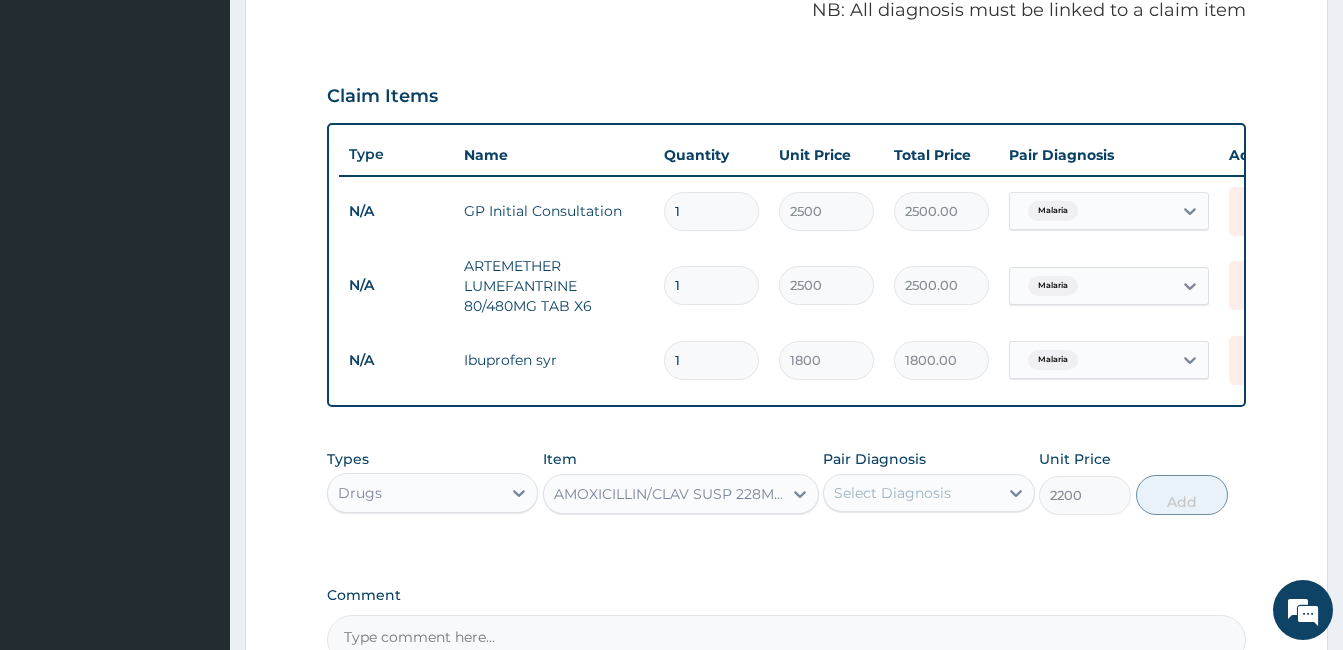 scroll, scrollTop: 661, scrollLeft: 0, axis: vertical 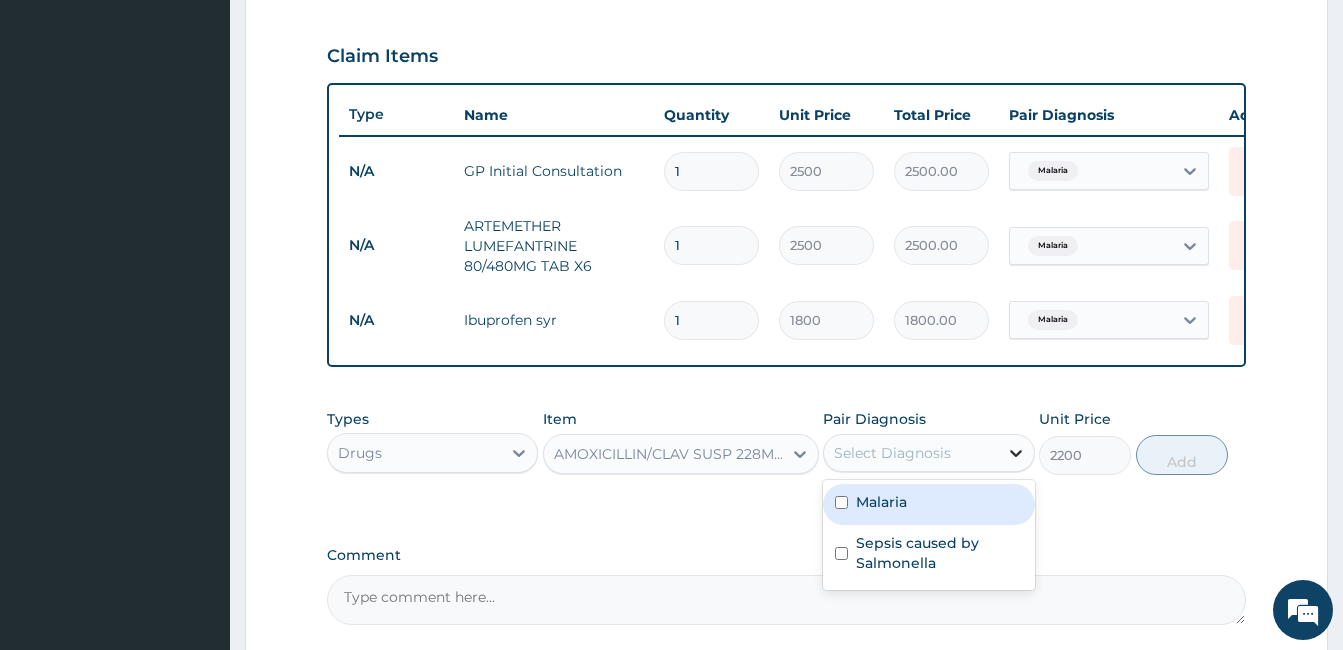 click 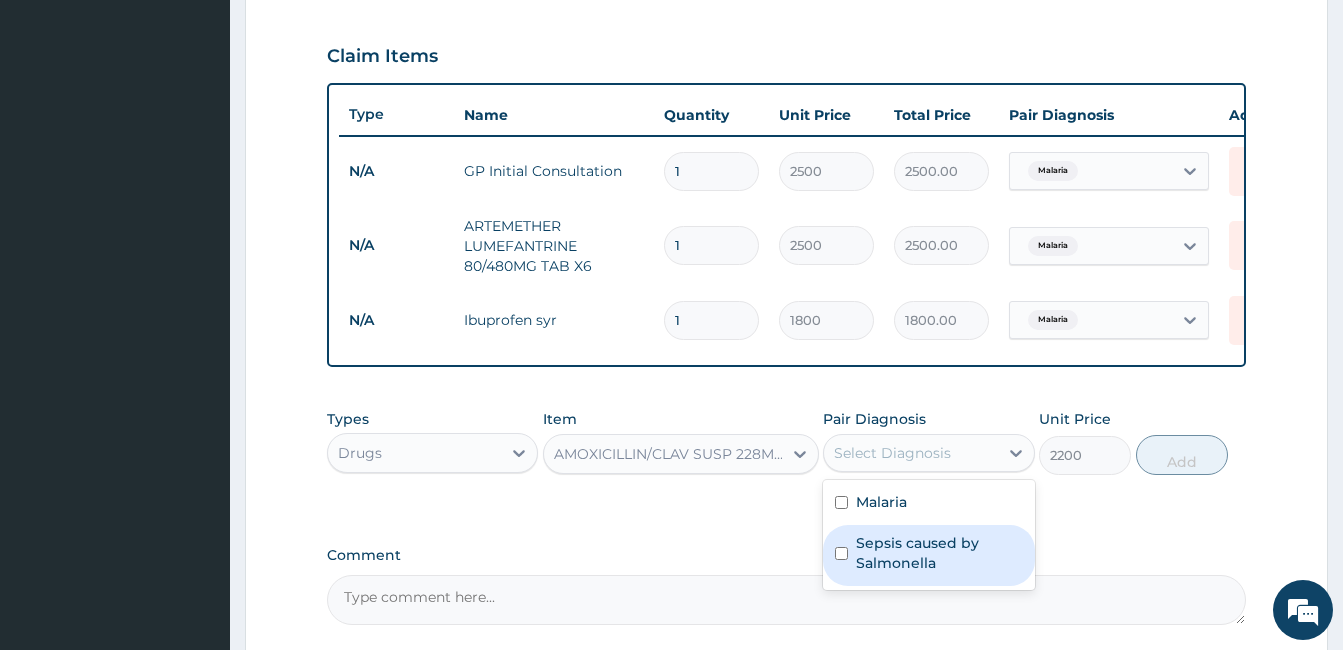 click at bounding box center [841, 553] 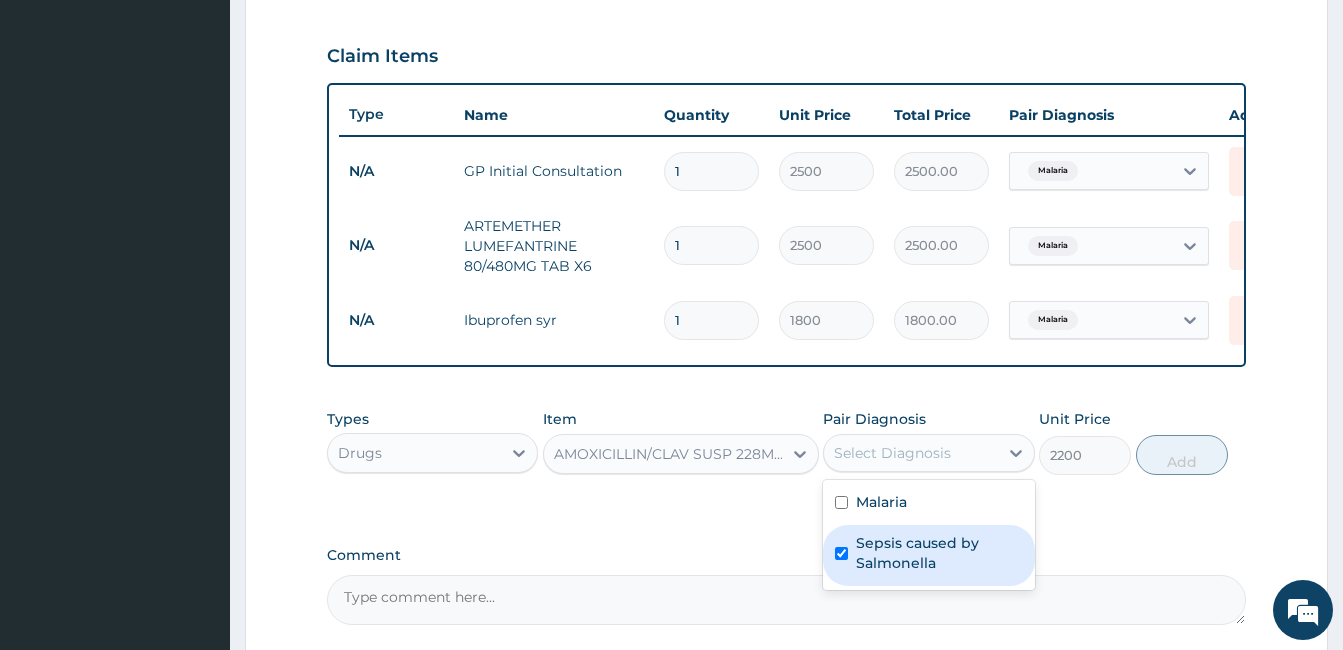 checkbox on "true" 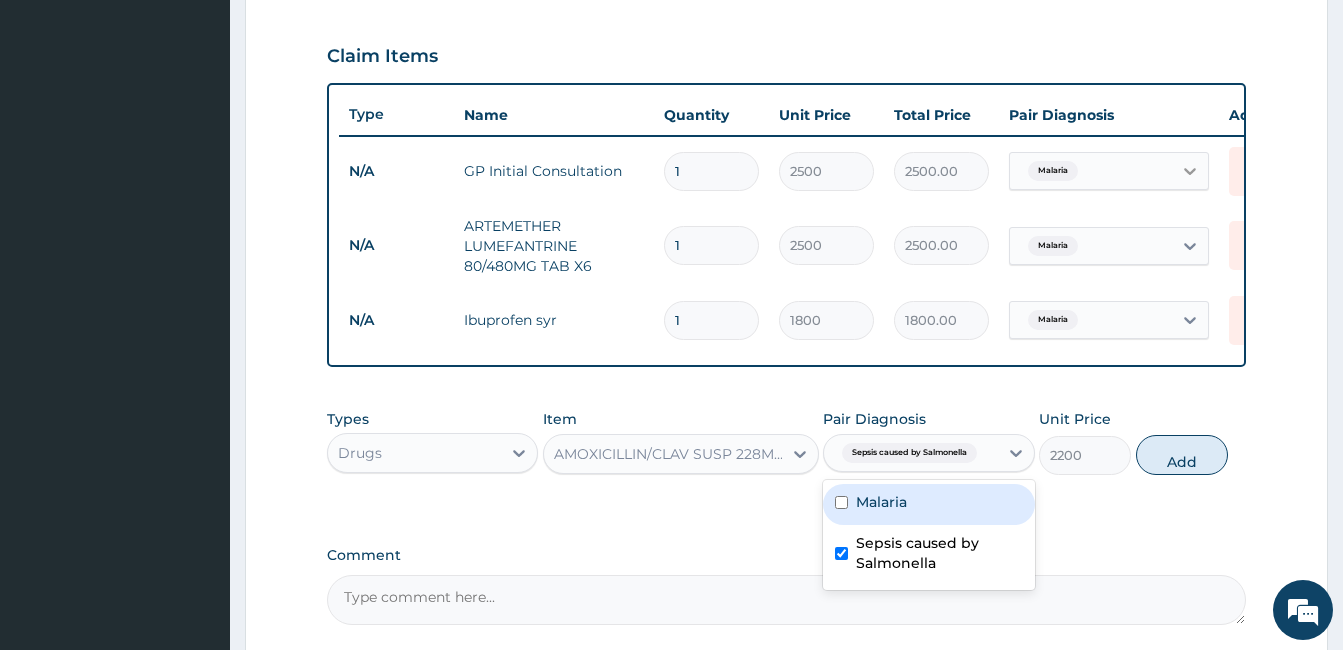 click 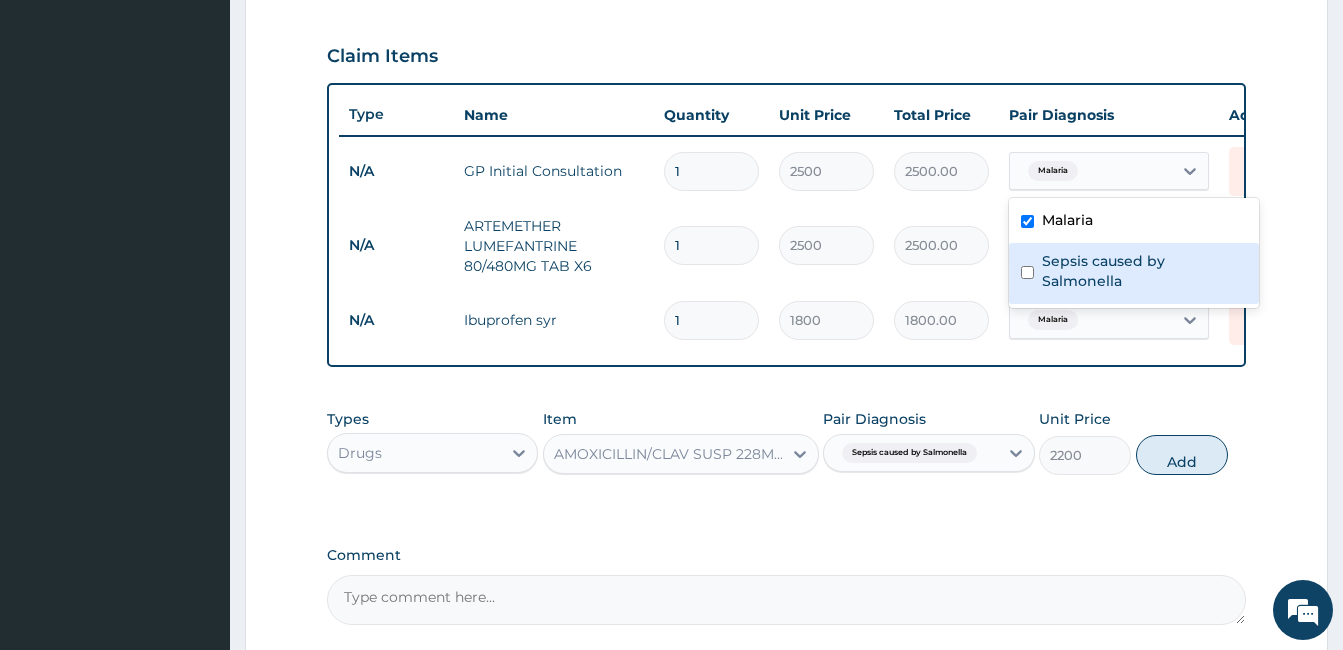 click at bounding box center (1027, 272) 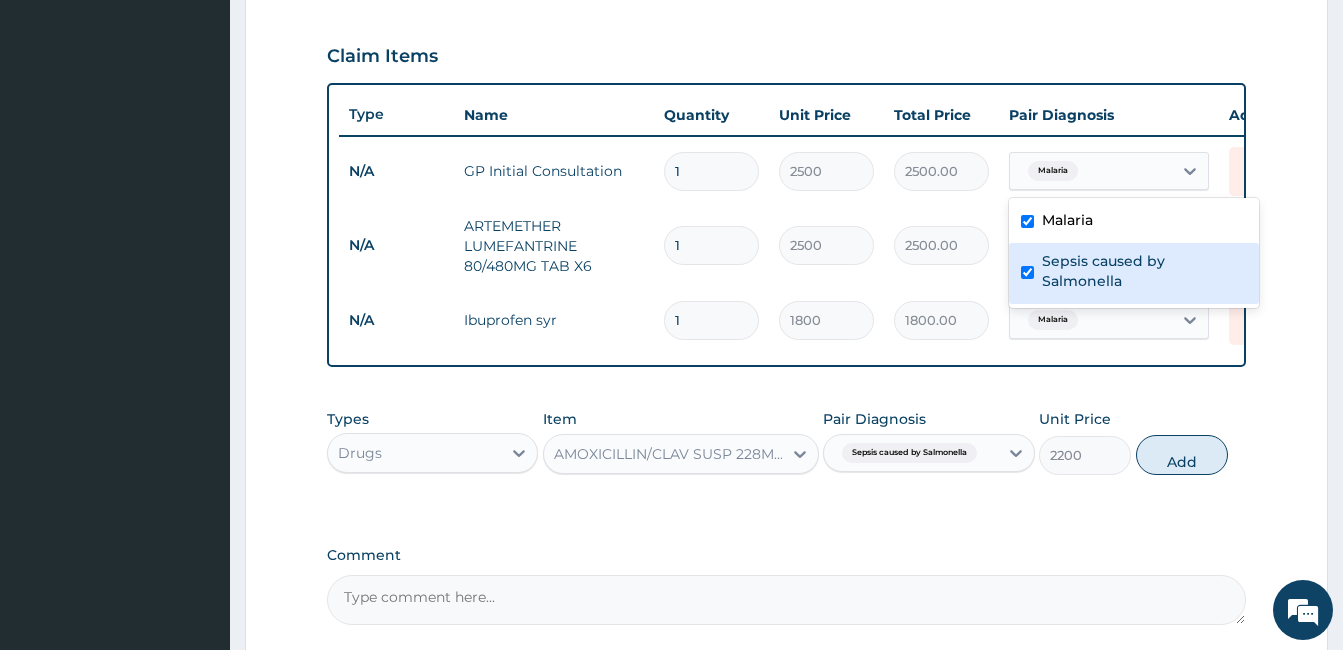 checkbox on "true" 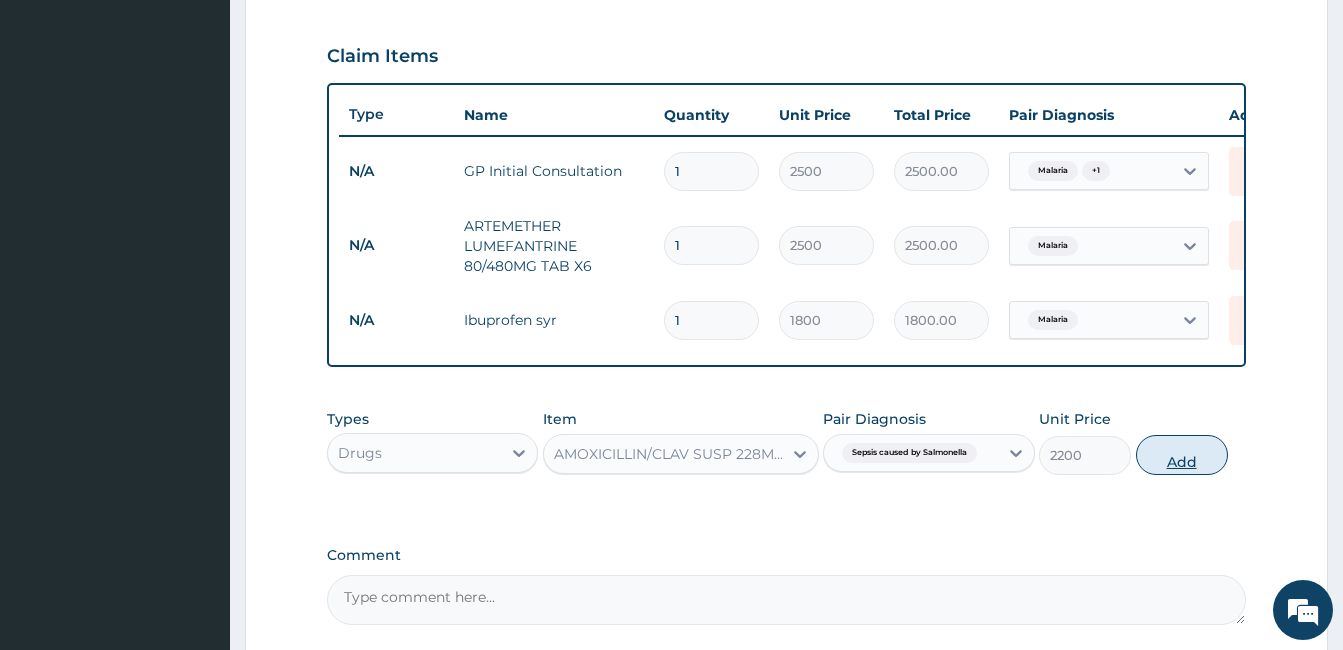click on "Add" at bounding box center (1182, 455) 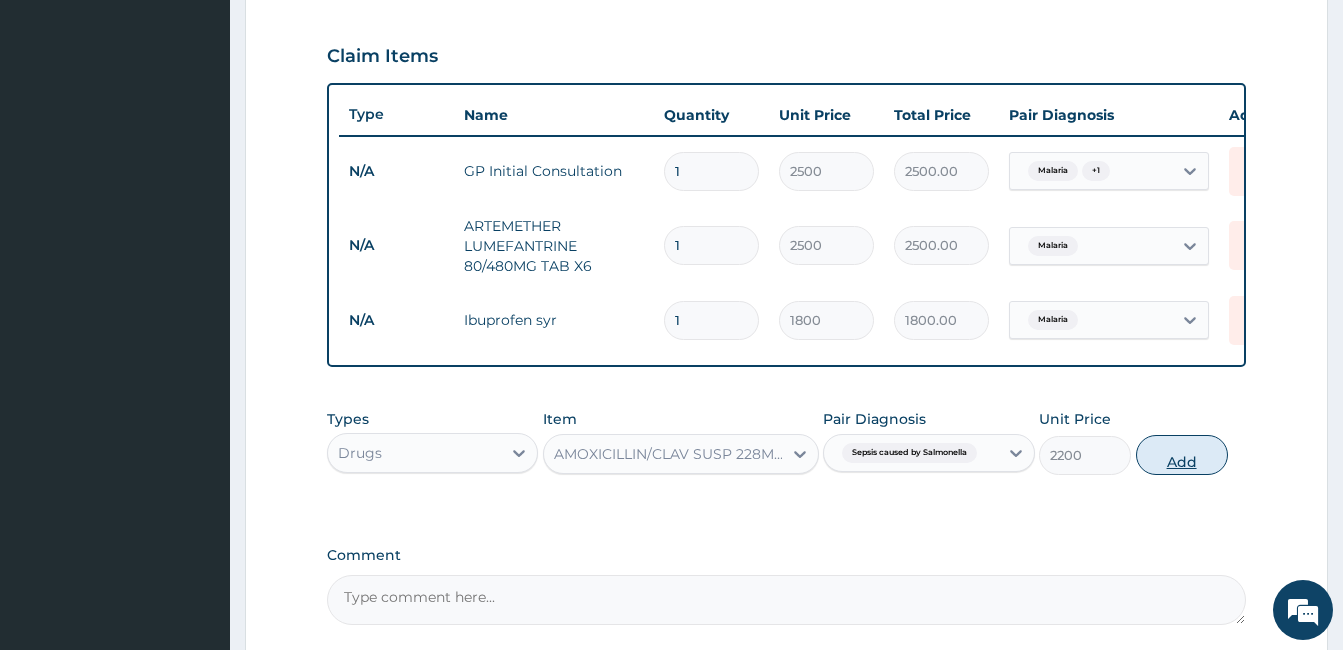 type on "0" 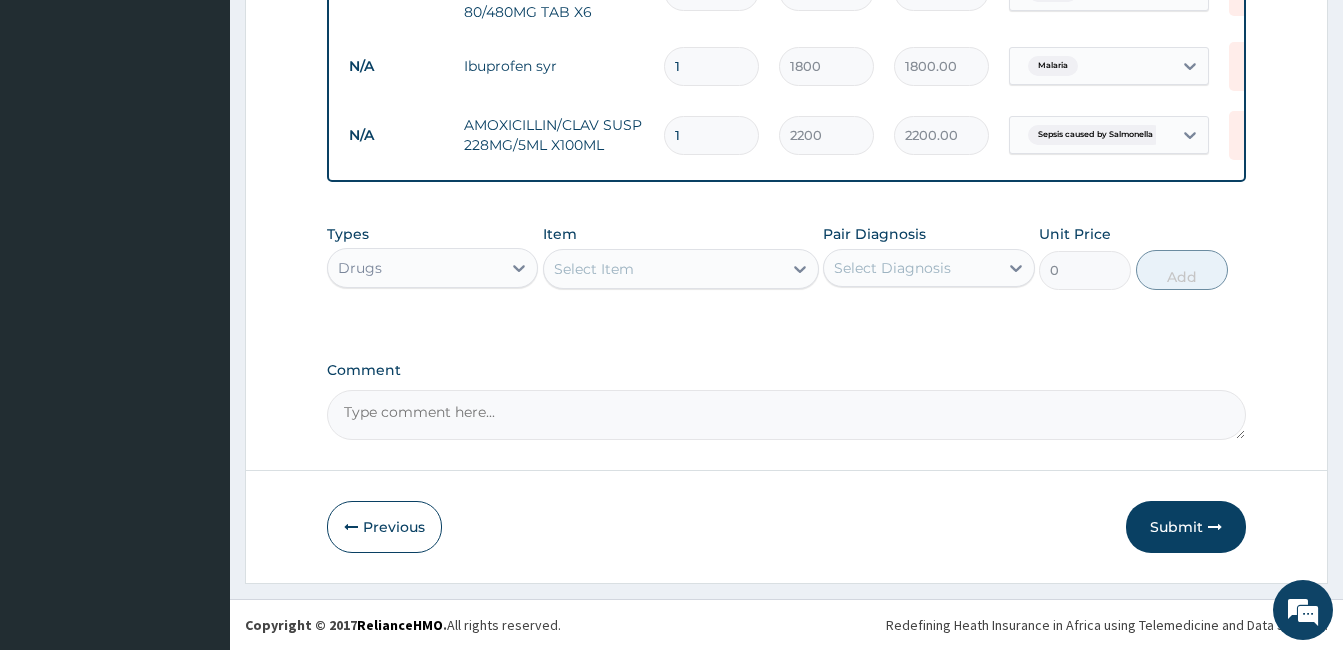 scroll, scrollTop: 930, scrollLeft: 0, axis: vertical 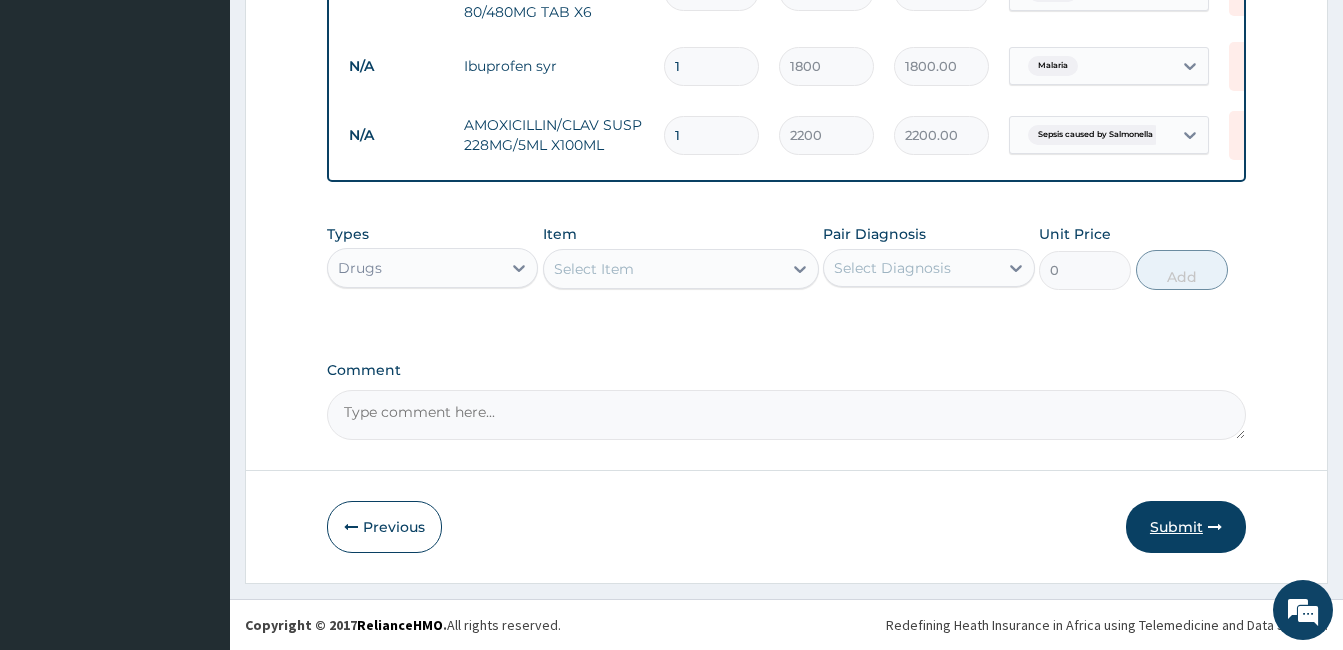 click on "Submit" at bounding box center (1186, 527) 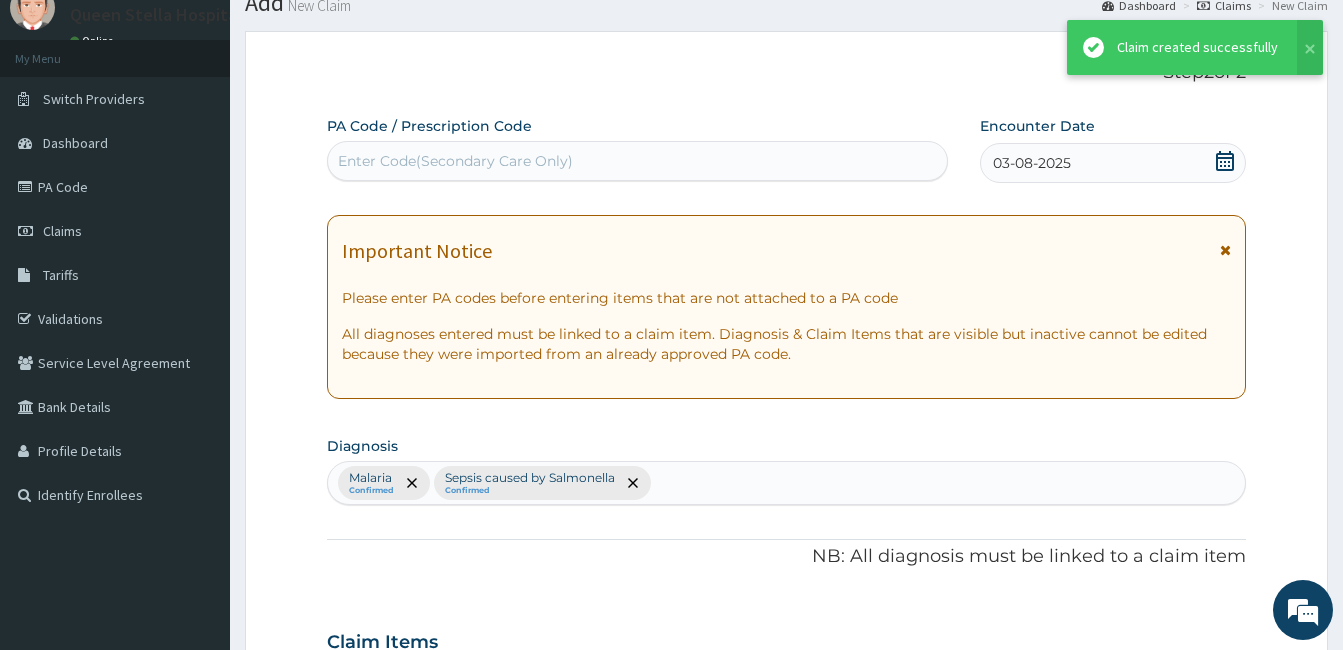 scroll, scrollTop: 930, scrollLeft: 0, axis: vertical 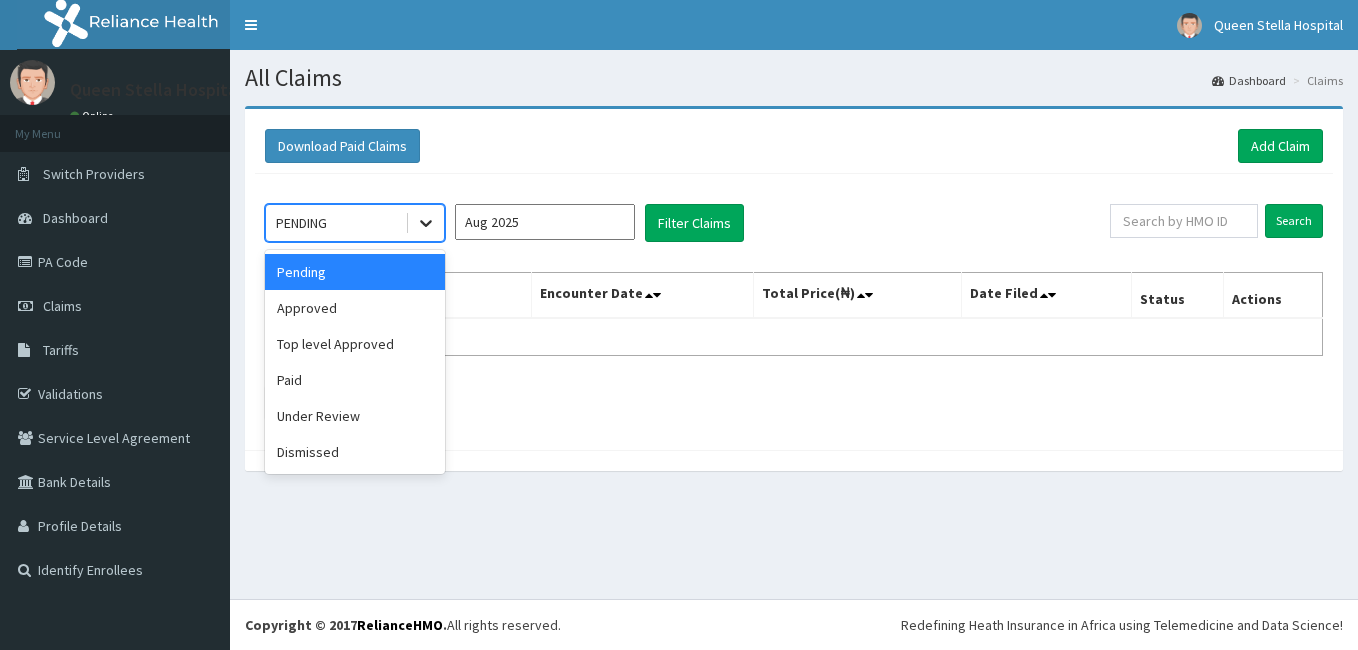 click 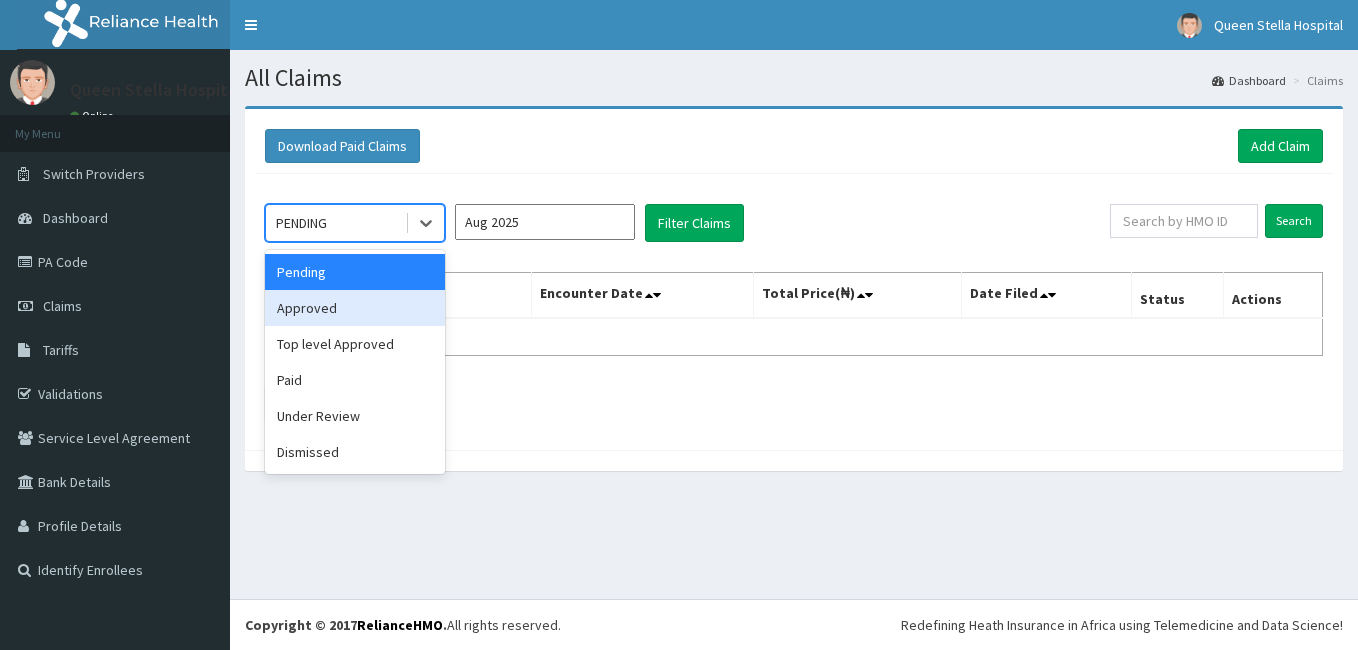 click on "Approved" at bounding box center (355, 308) 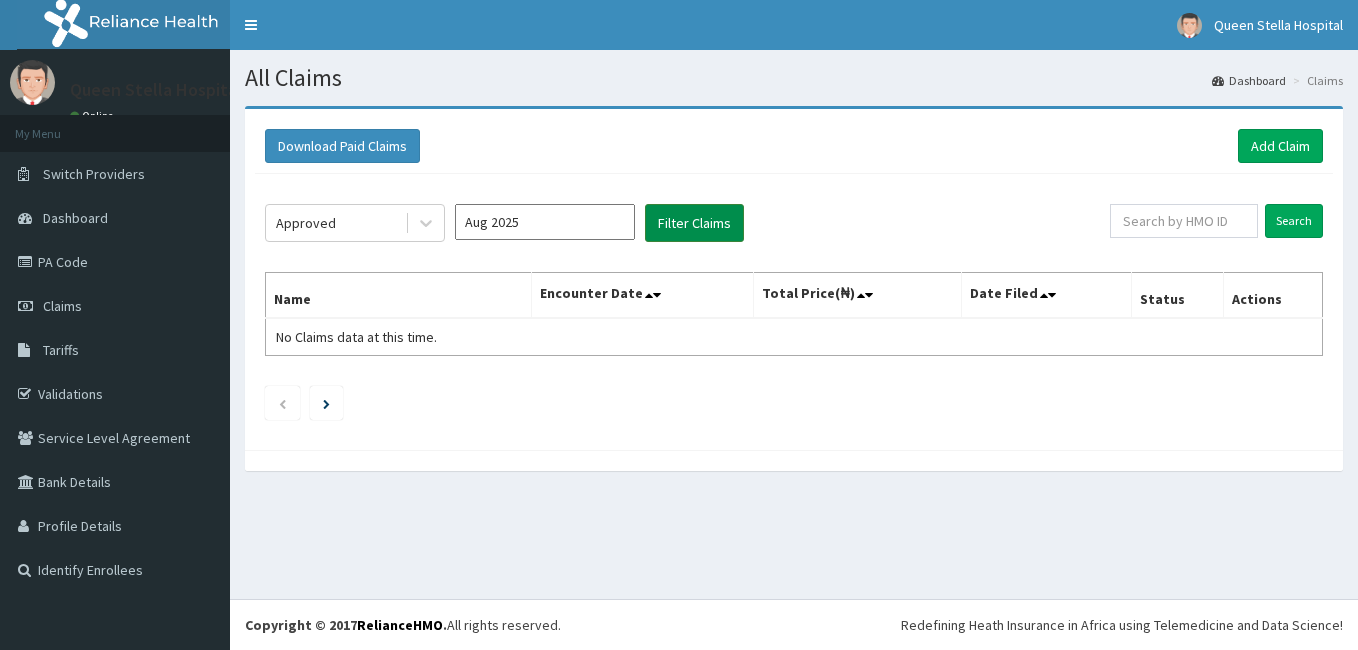 click on "Filter Claims" at bounding box center [694, 223] 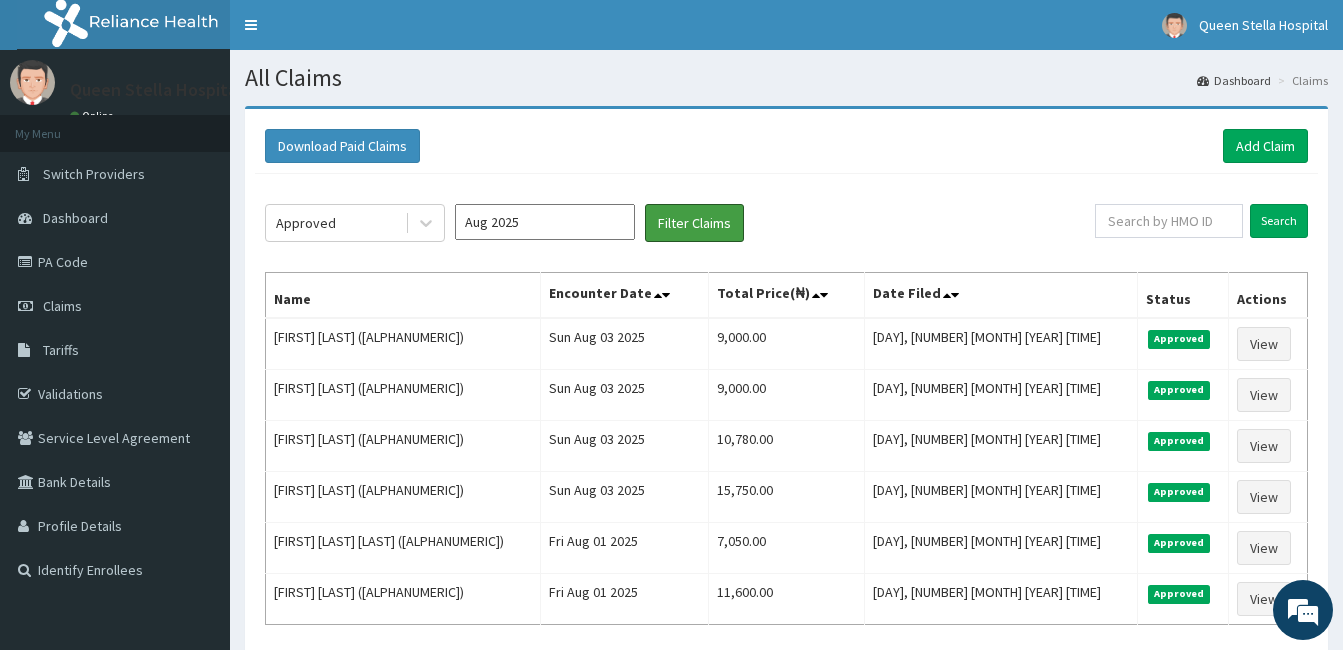 scroll, scrollTop: 0, scrollLeft: 0, axis: both 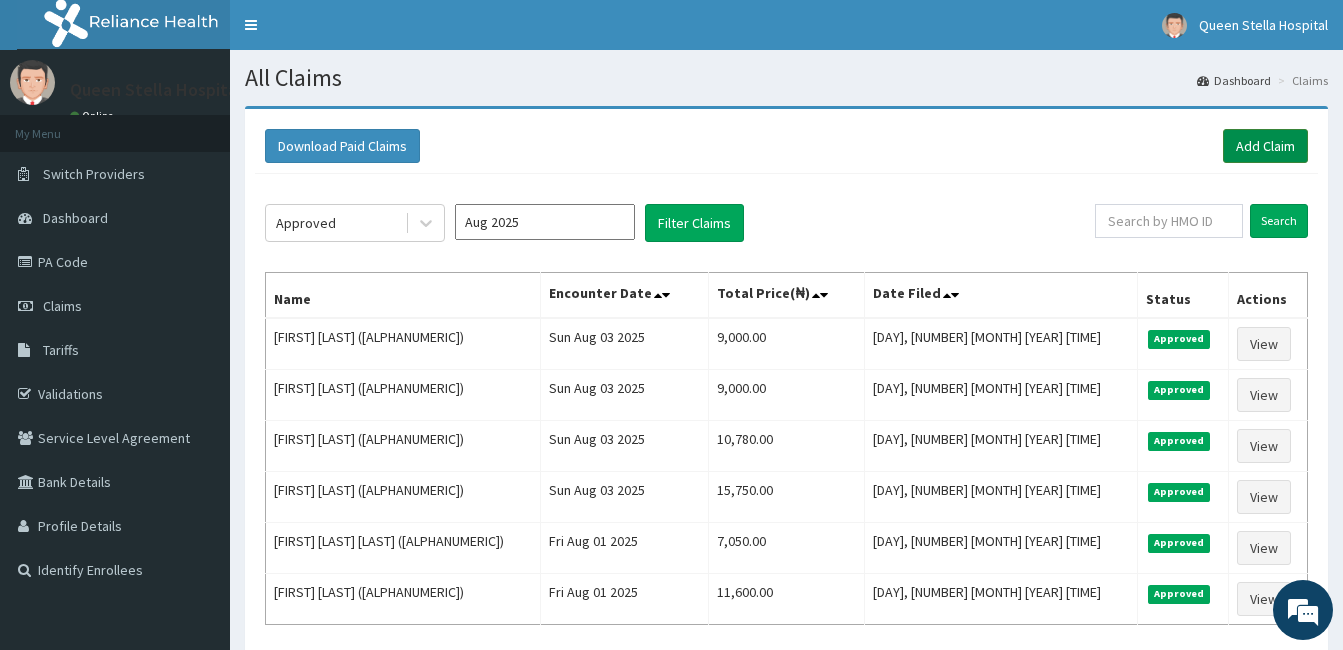 click on "Add Claim" at bounding box center (1265, 146) 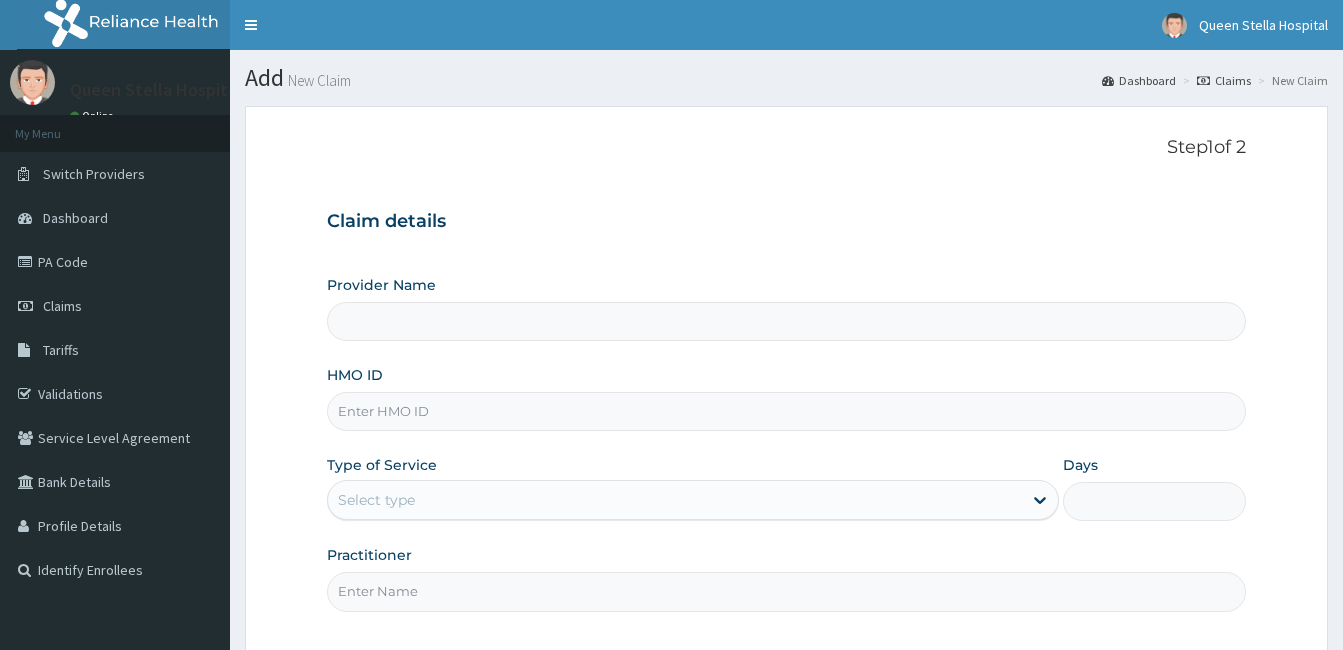 scroll, scrollTop: 0, scrollLeft: 0, axis: both 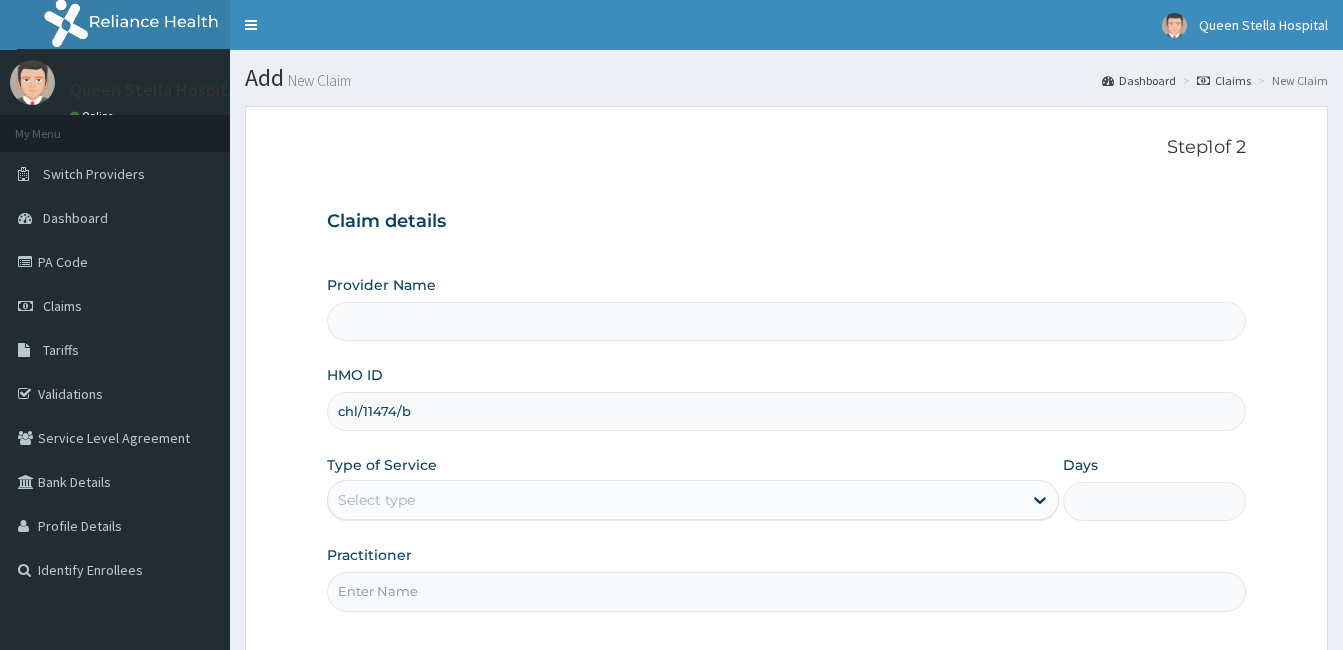 type on "Queen Stella Specialist  Hospital" 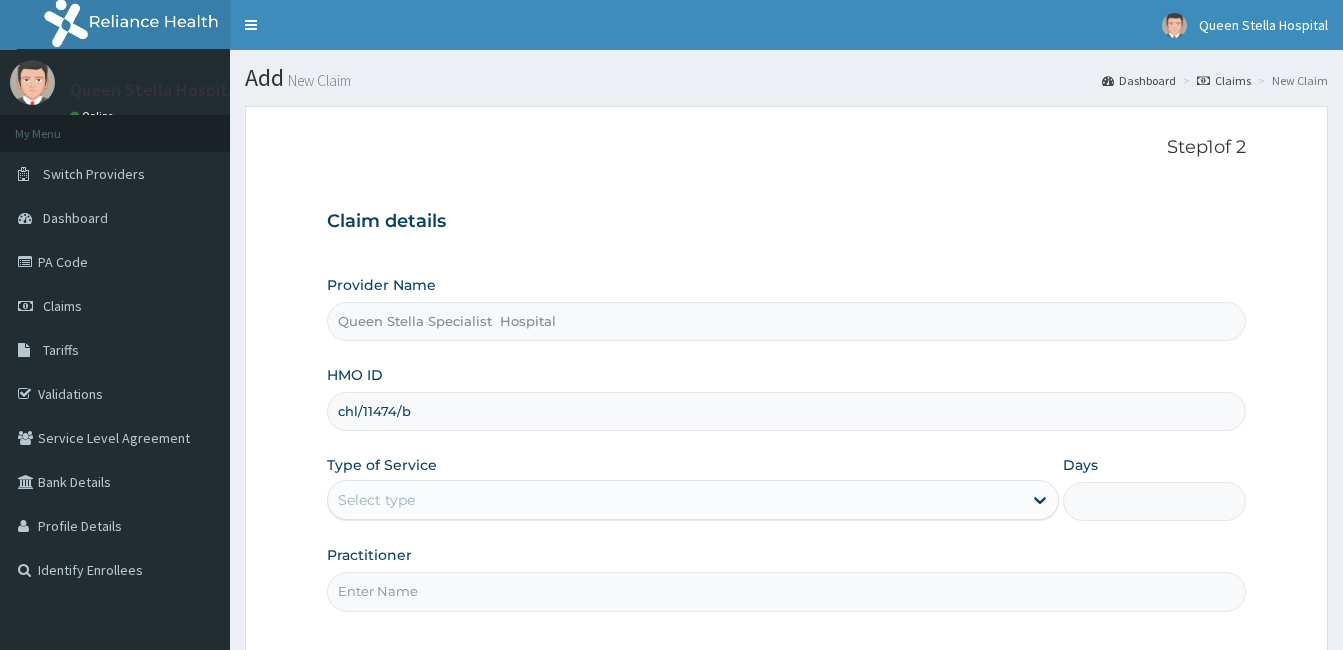 type on "chl/11474/b" 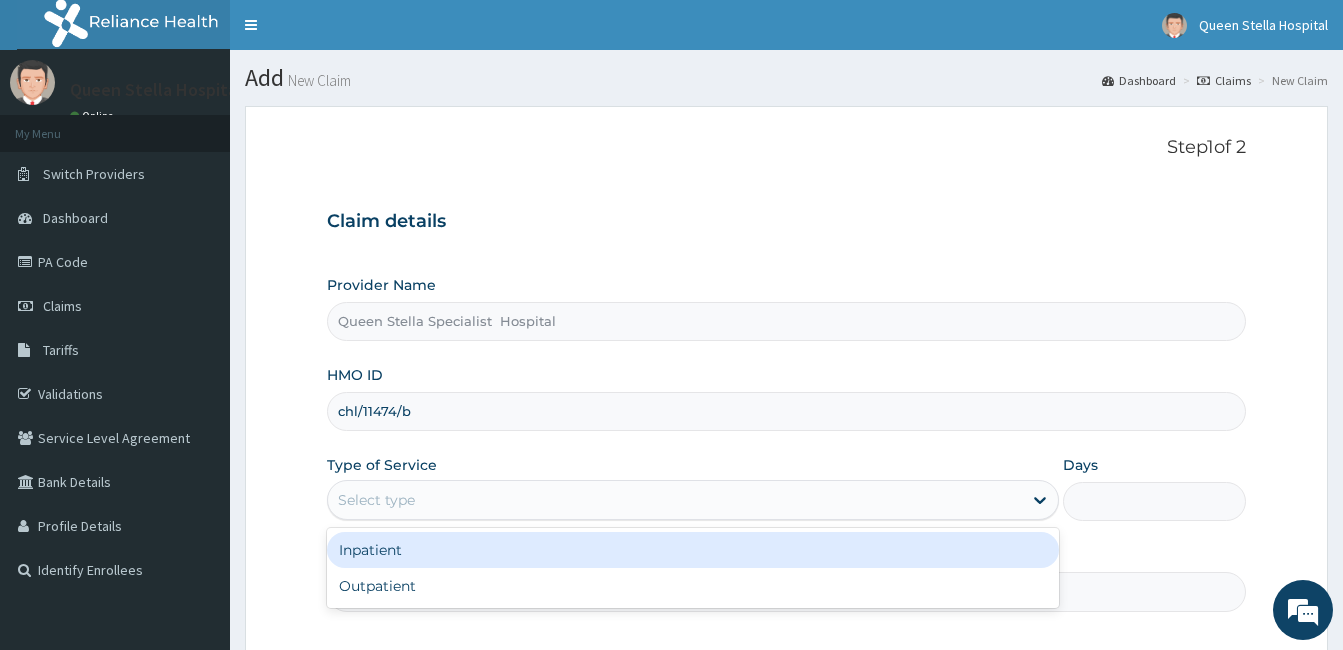 click on "Select type" at bounding box center (675, 500) 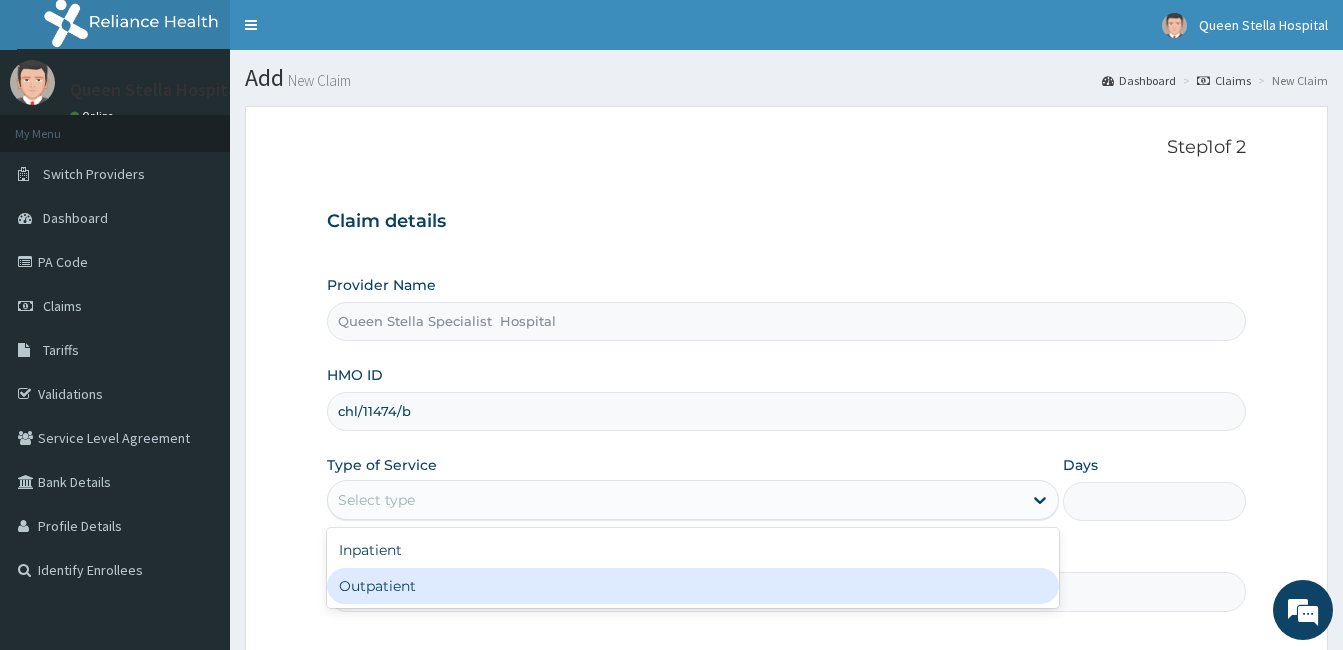 click on "Outpatient" at bounding box center [693, 586] 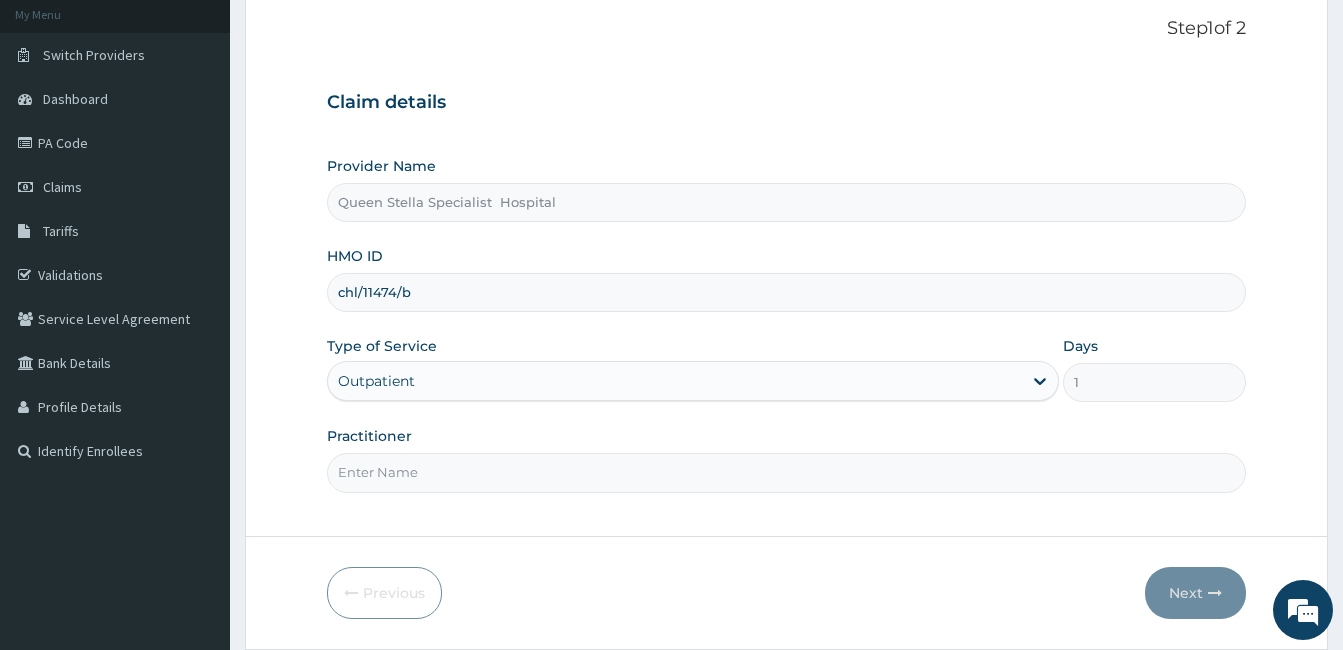scroll, scrollTop: 120, scrollLeft: 0, axis: vertical 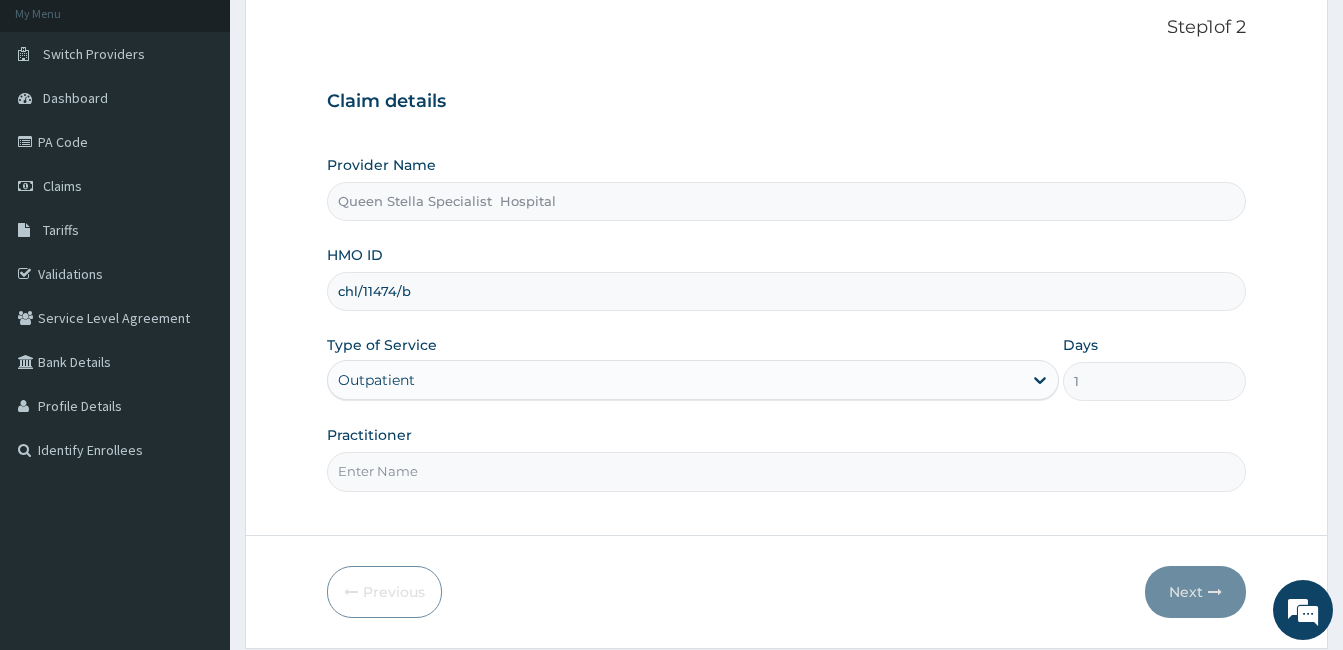 click on "Practitioner" at bounding box center [786, 471] 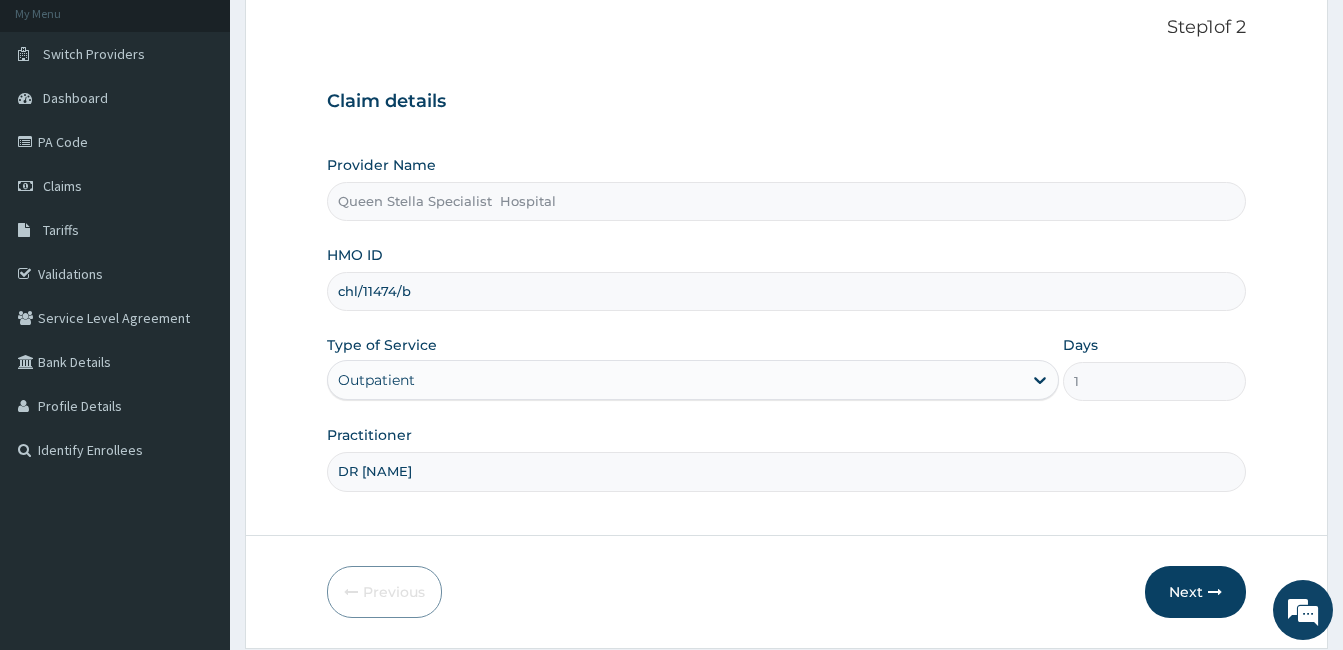 scroll, scrollTop: 0, scrollLeft: 0, axis: both 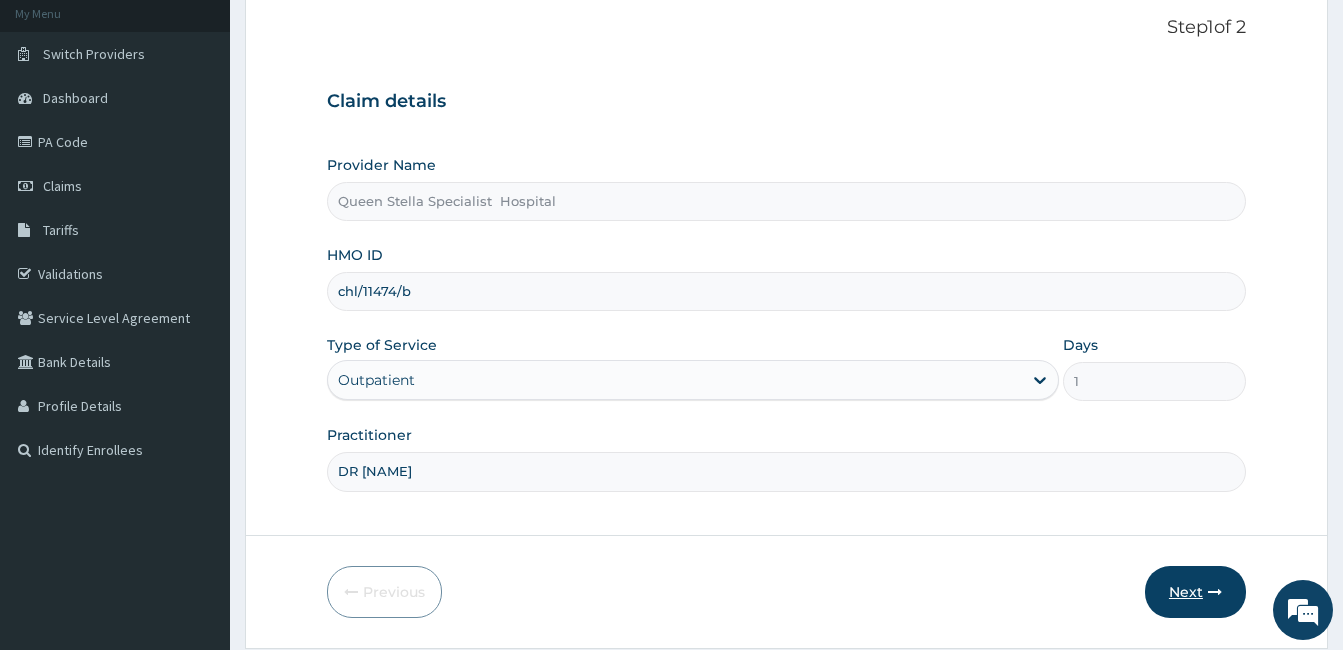 type on "DR [LAST]" 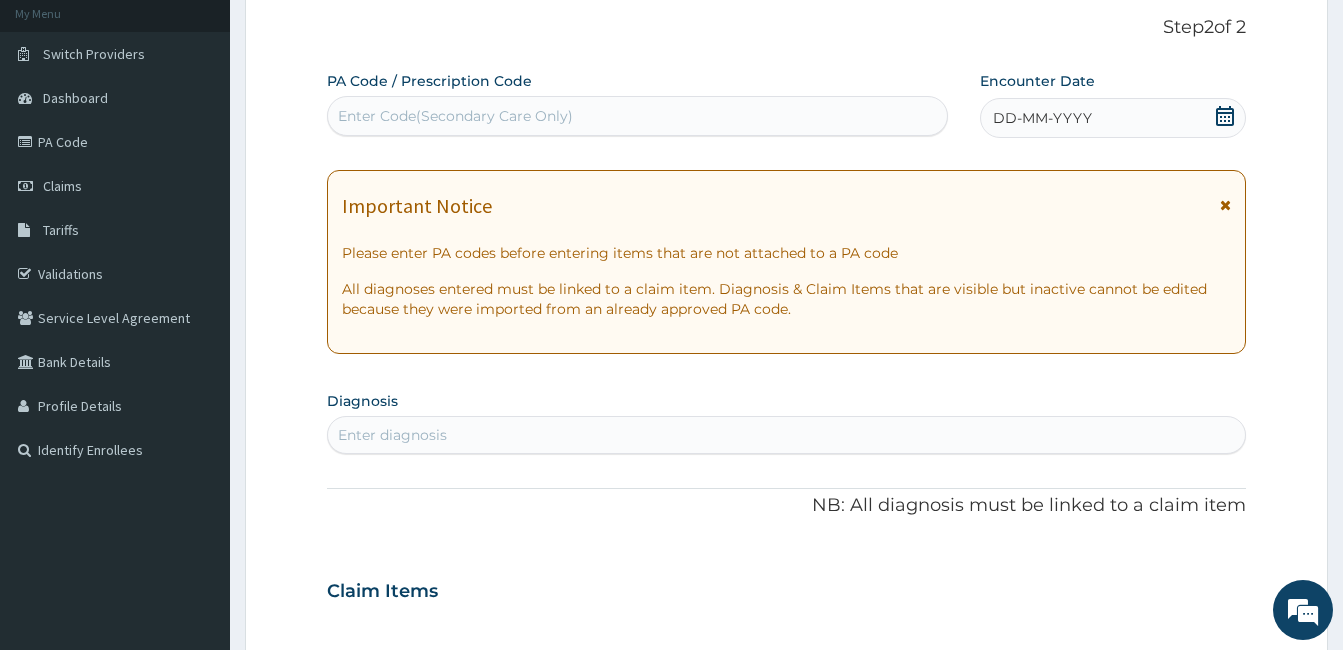 click 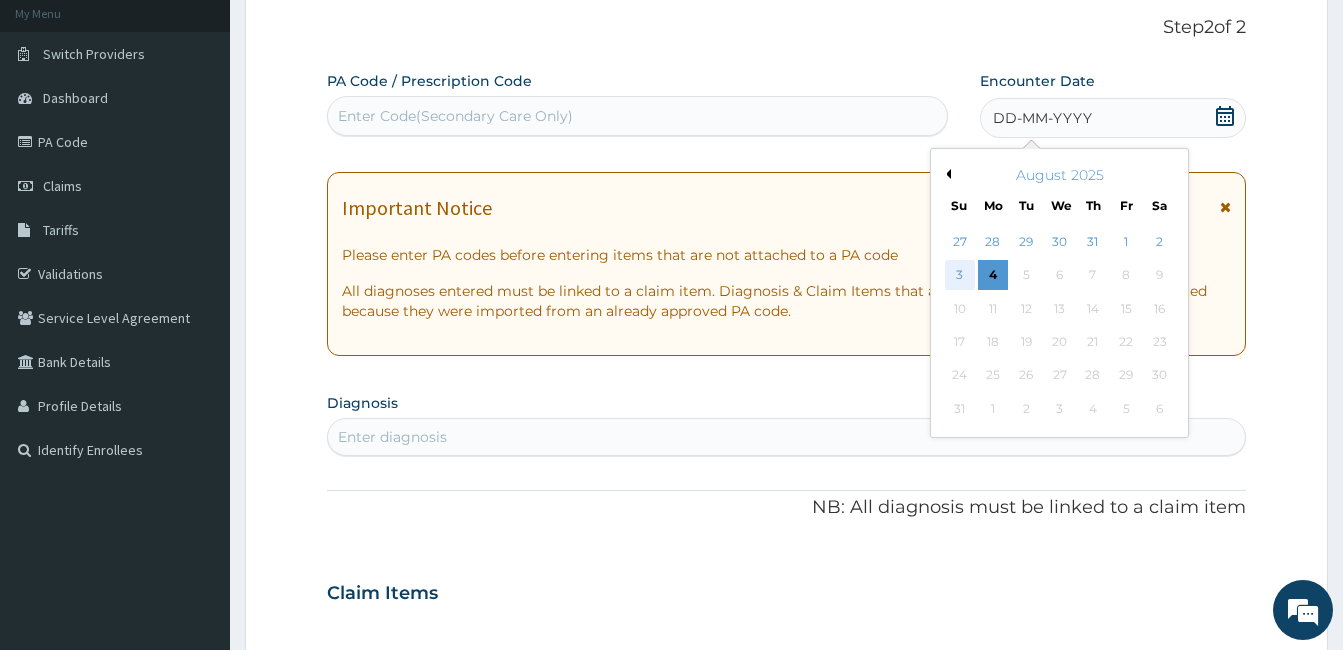 click on "3" at bounding box center [960, 276] 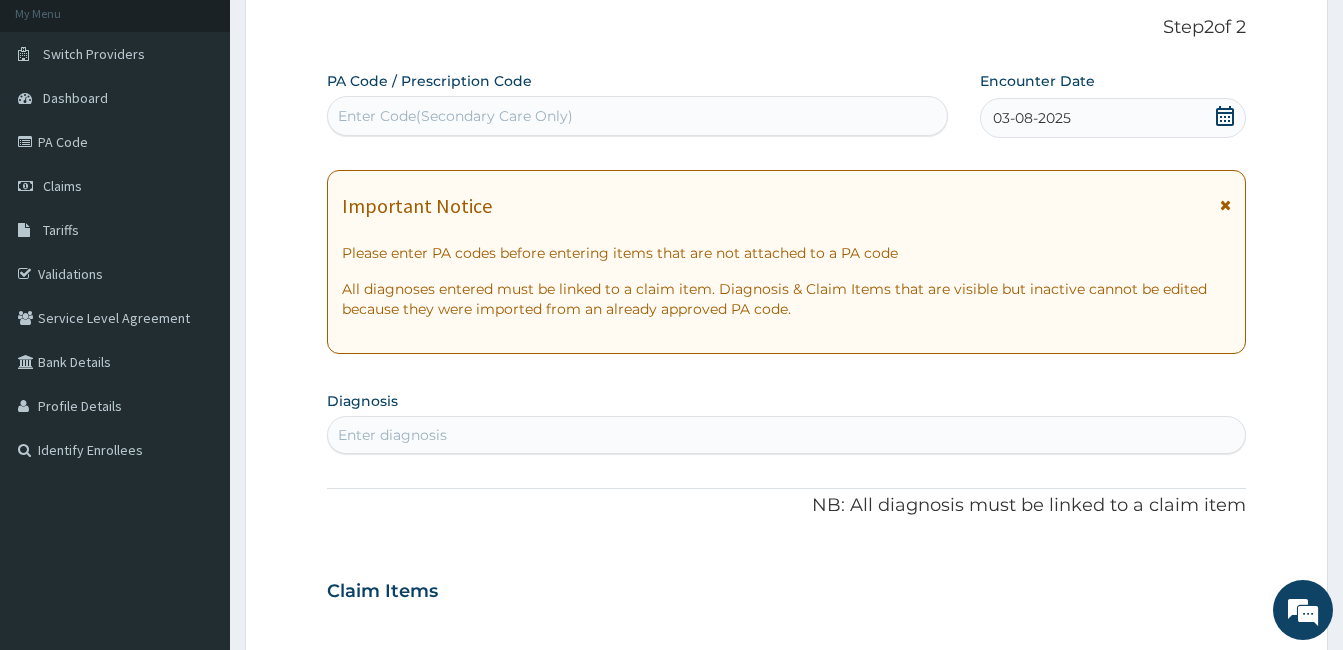 click on "Enter diagnosis" at bounding box center (786, 435) 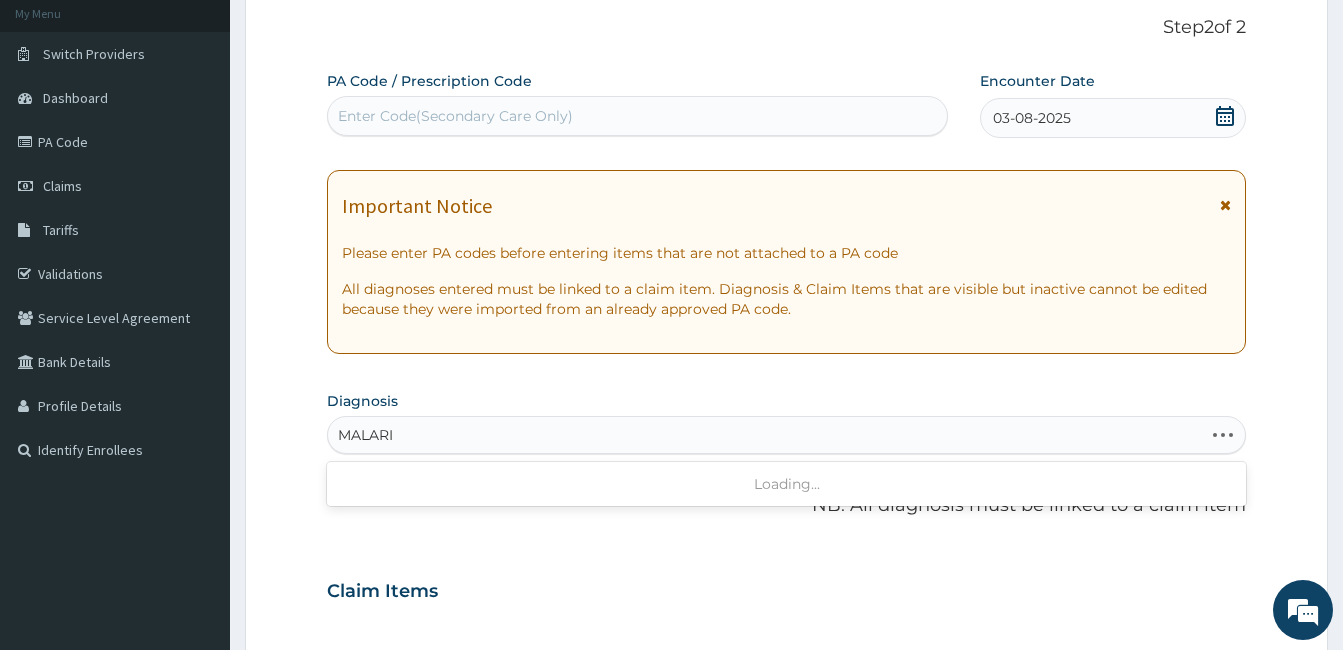 type on "MALARIA" 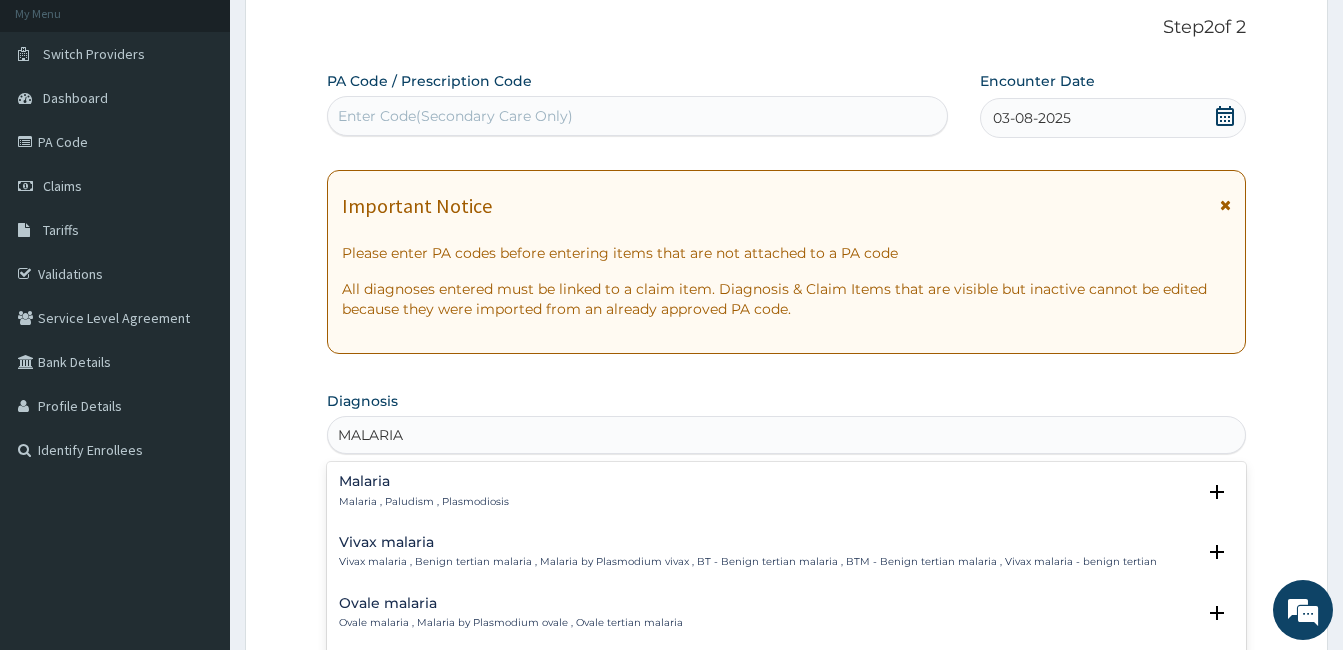 click on "Malaria" at bounding box center (424, 481) 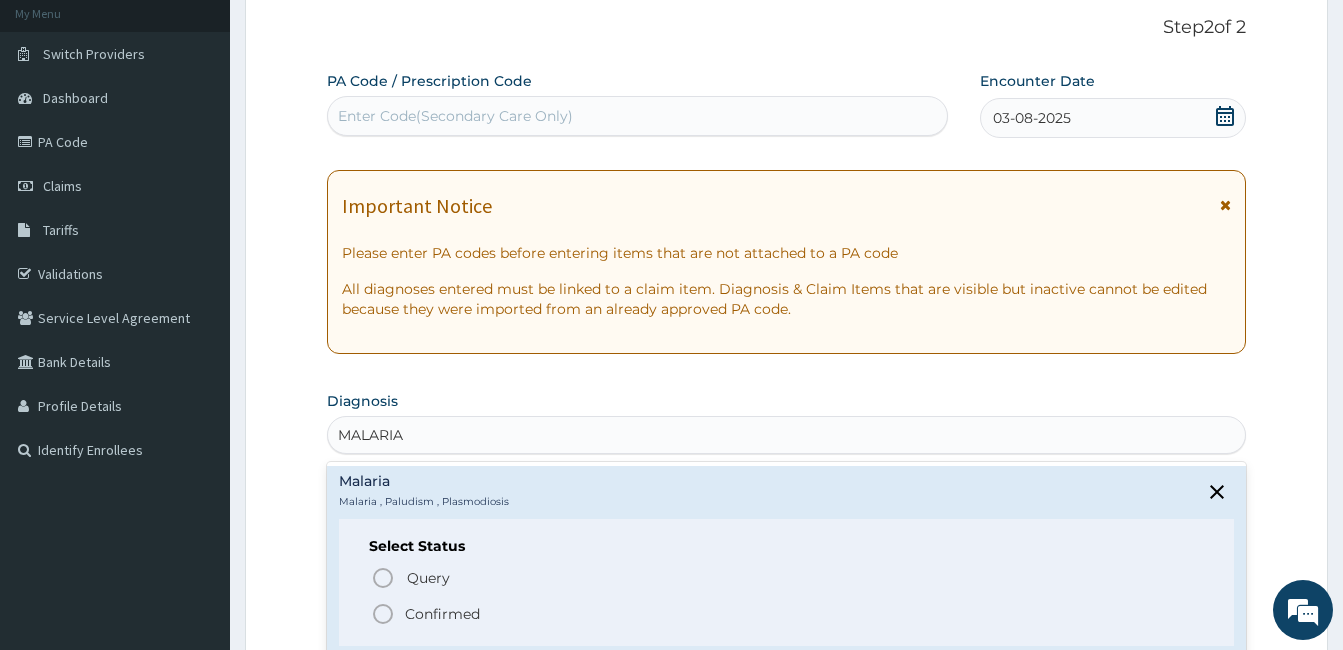 click 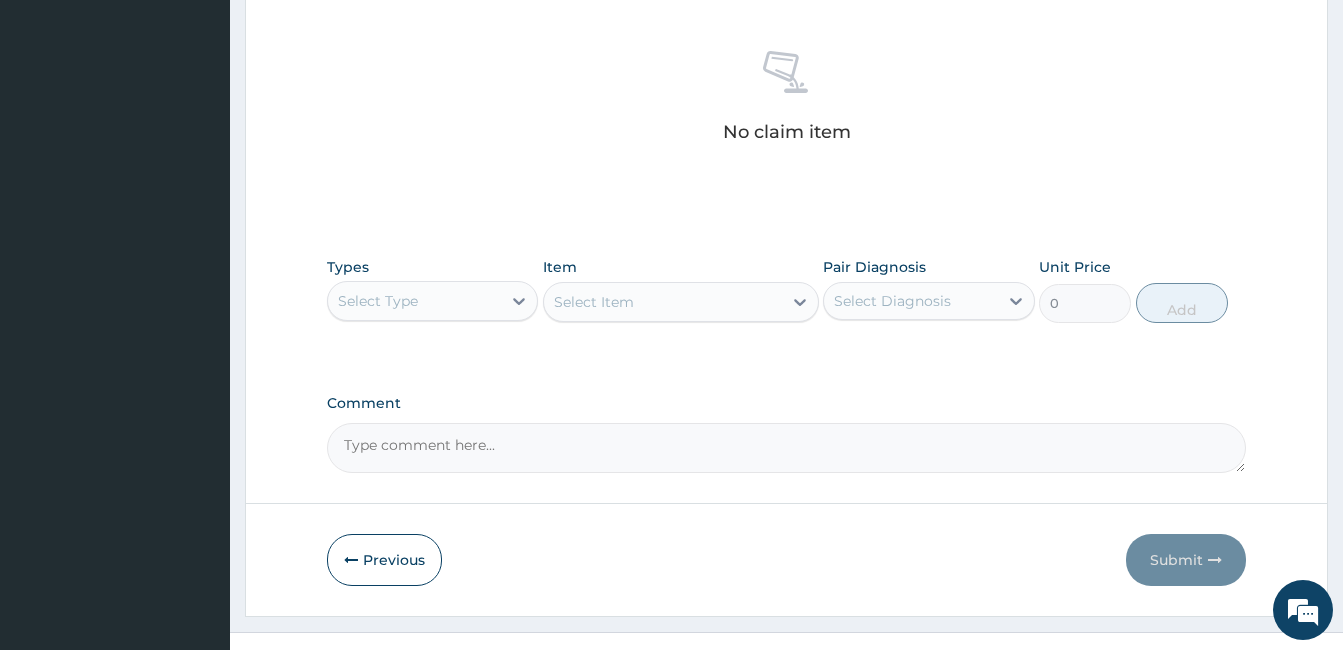 scroll, scrollTop: 792, scrollLeft: 0, axis: vertical 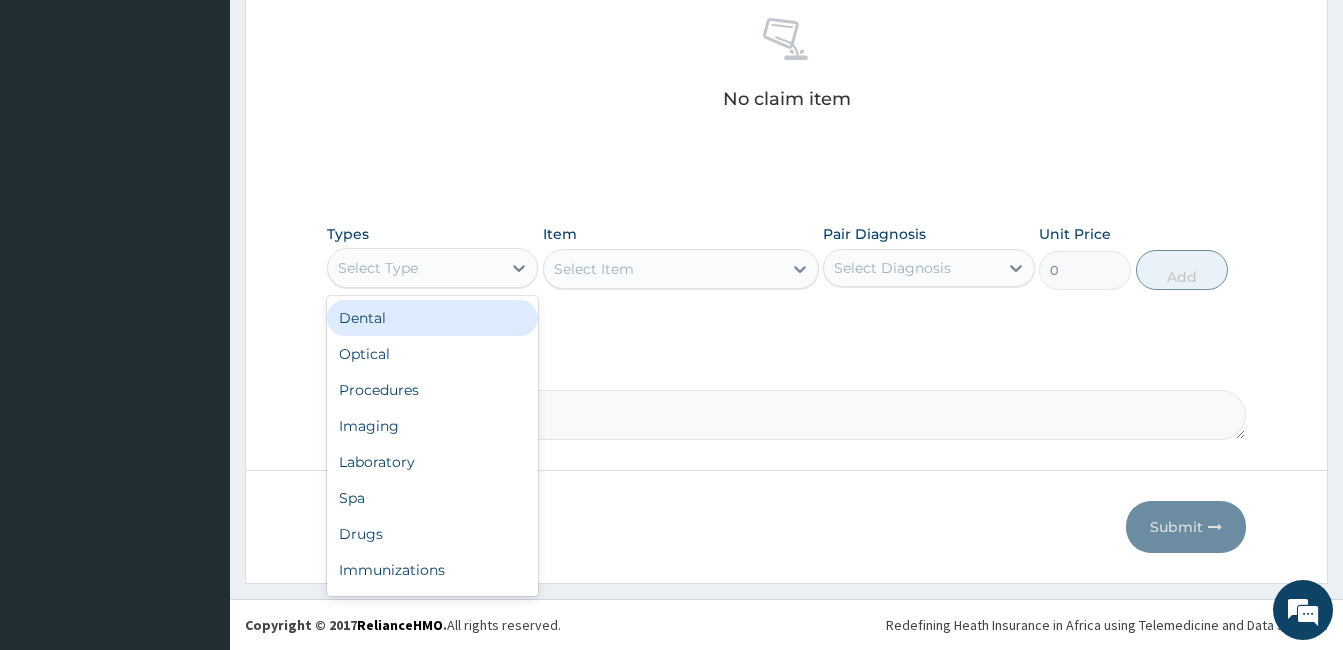 click on "Select Type" at bounding box center (414, 268) 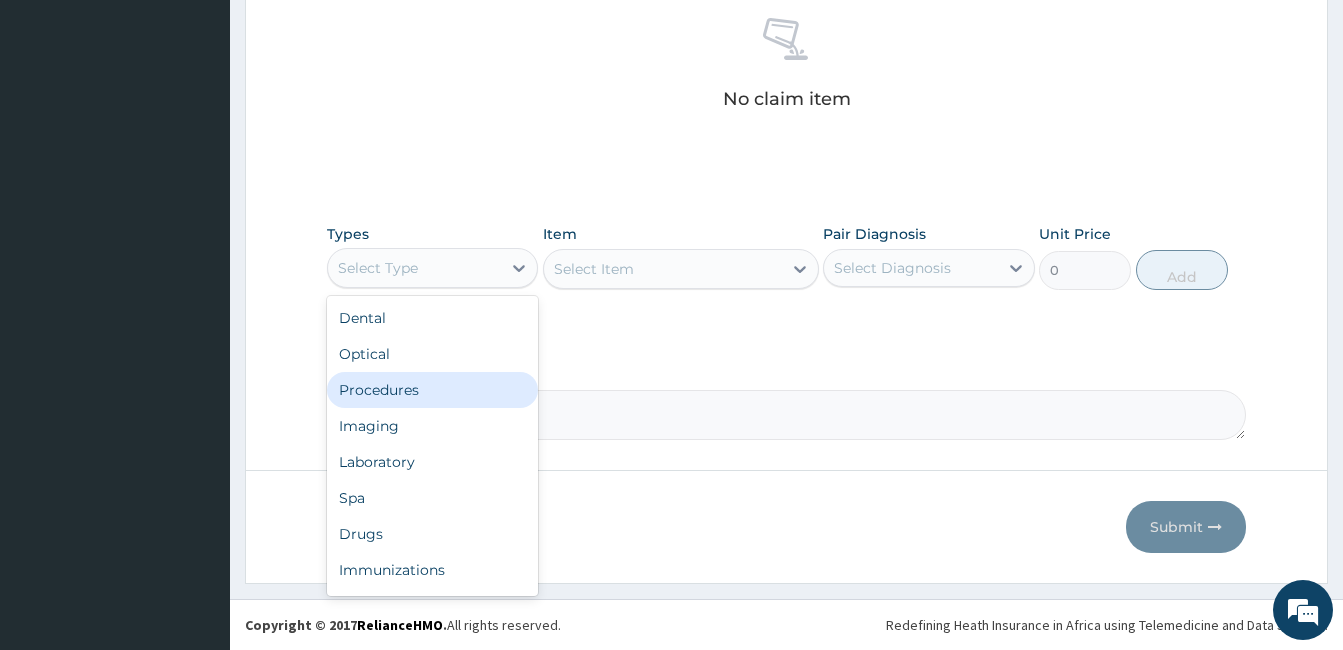 click on "Procedures" at bounding box center [432, 390] 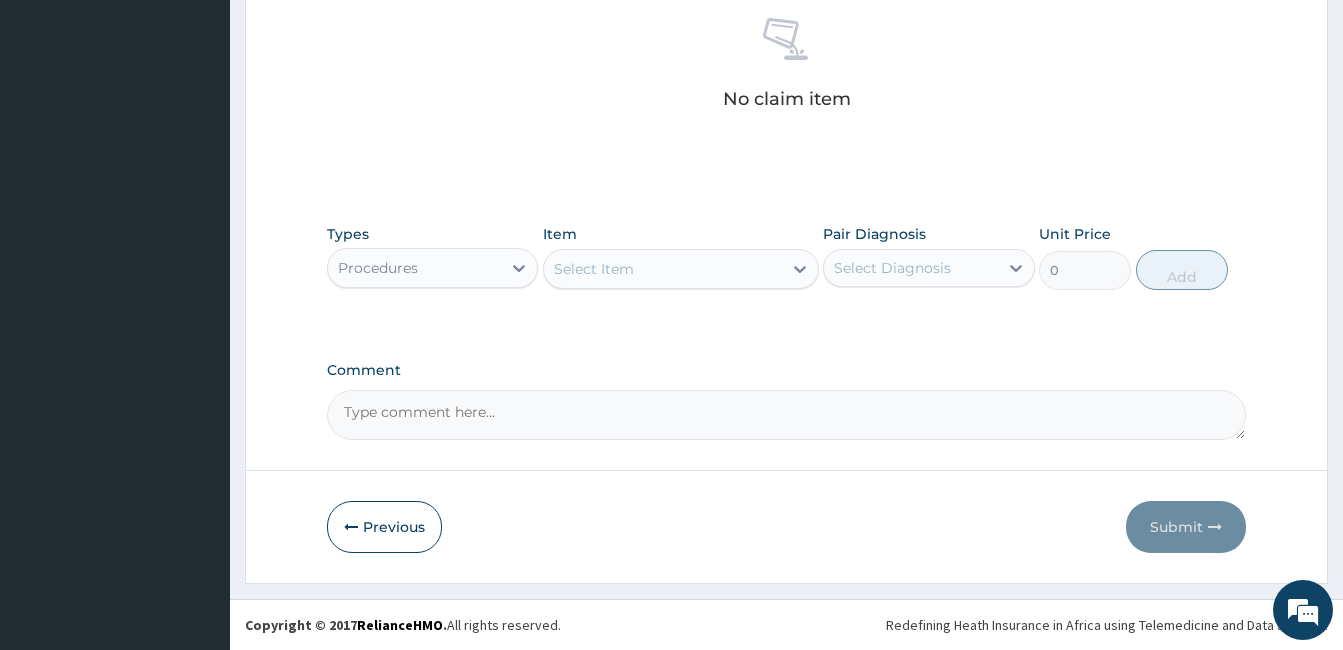click on "Select Item" at bounding box center (594, 269) 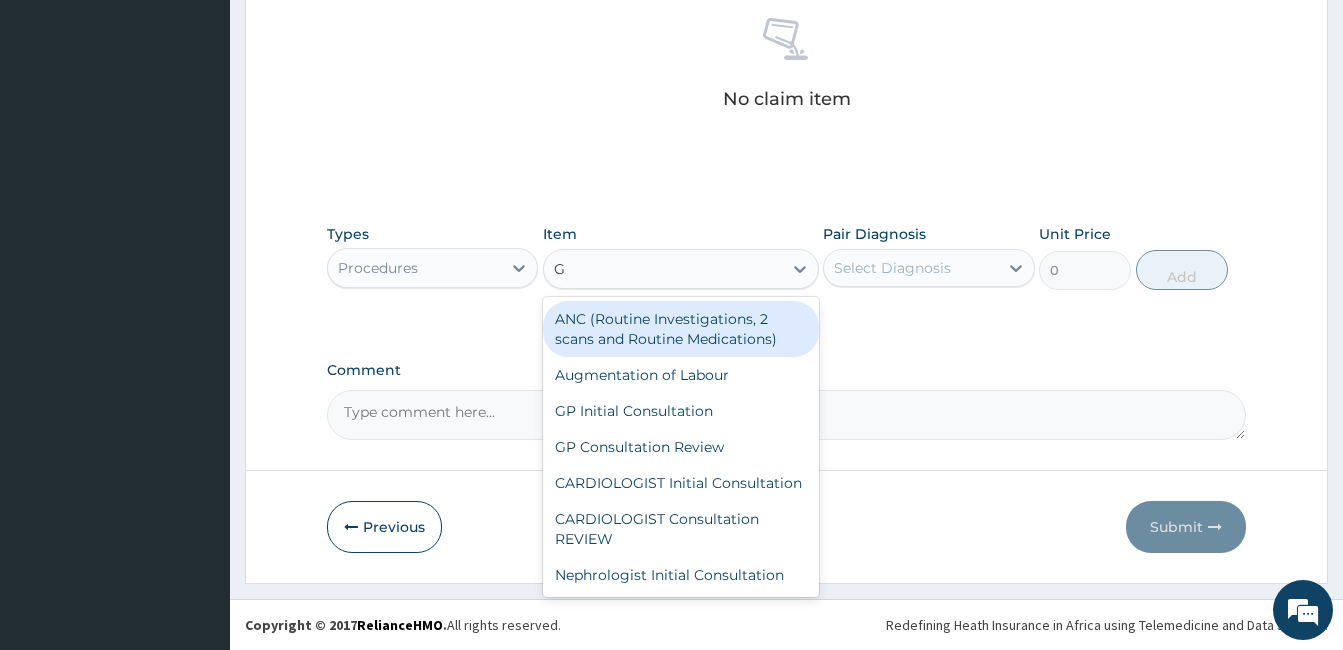 type on "GP" 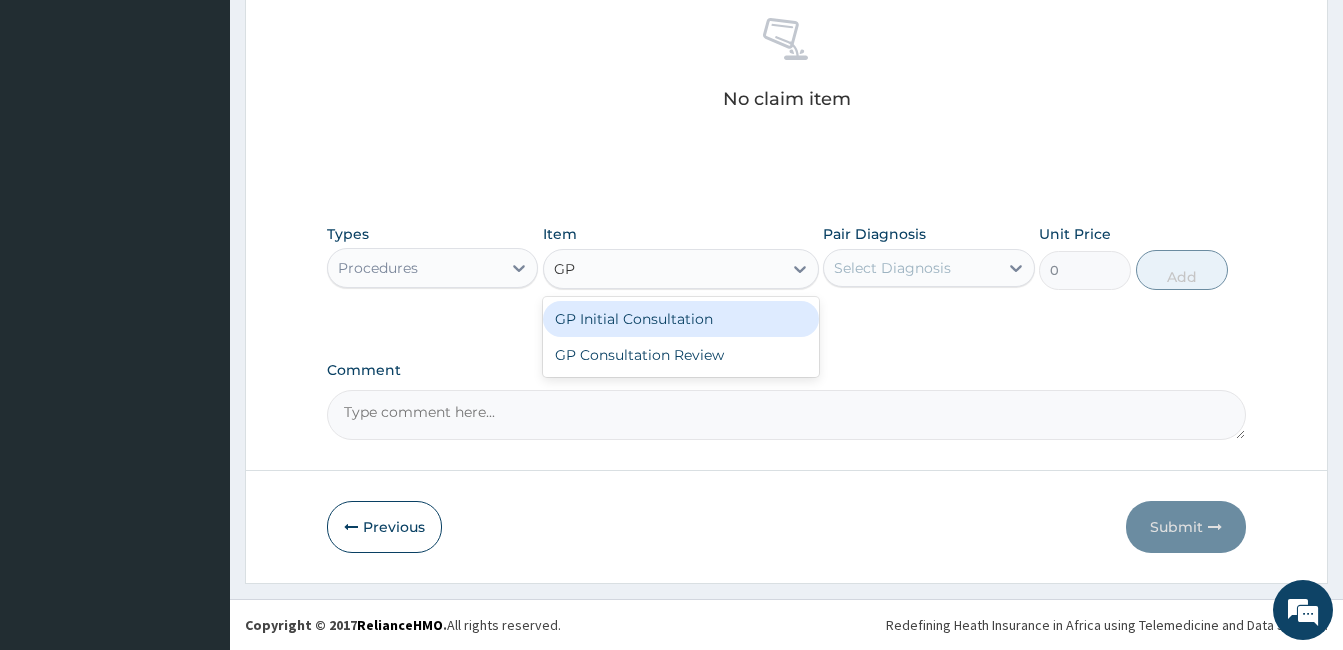 click on "GP Initial Consultation" at bounding box center (681, 319) 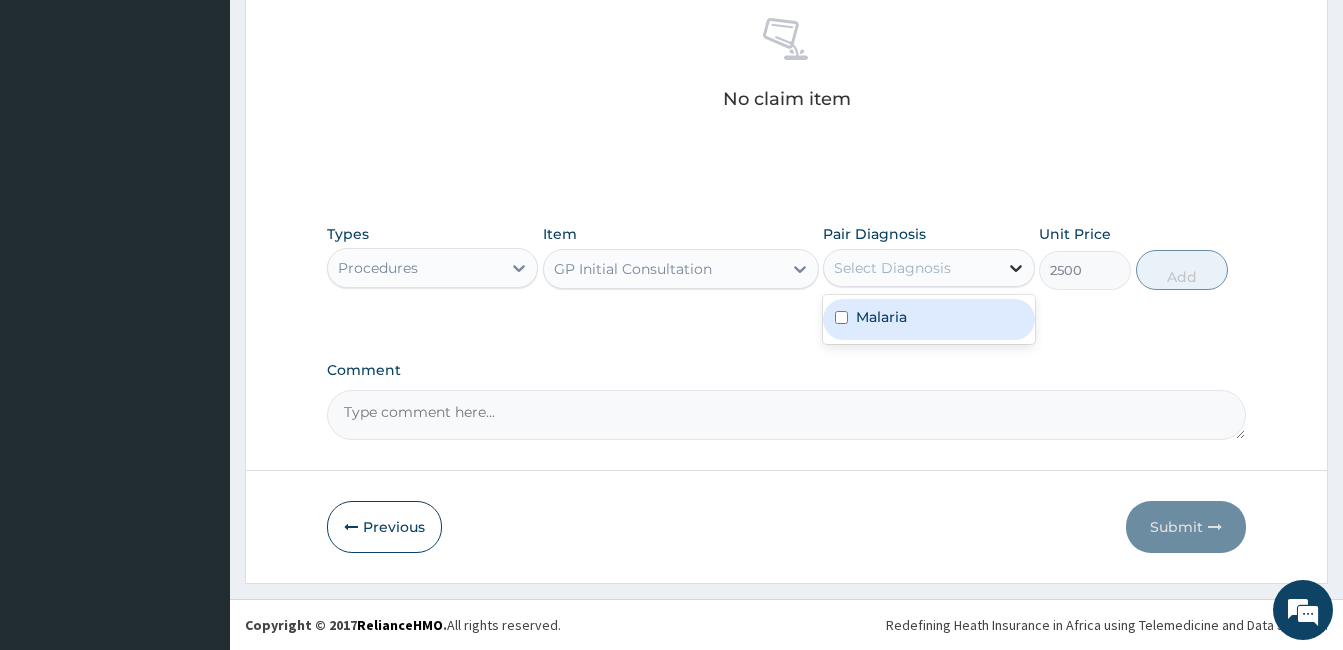 click 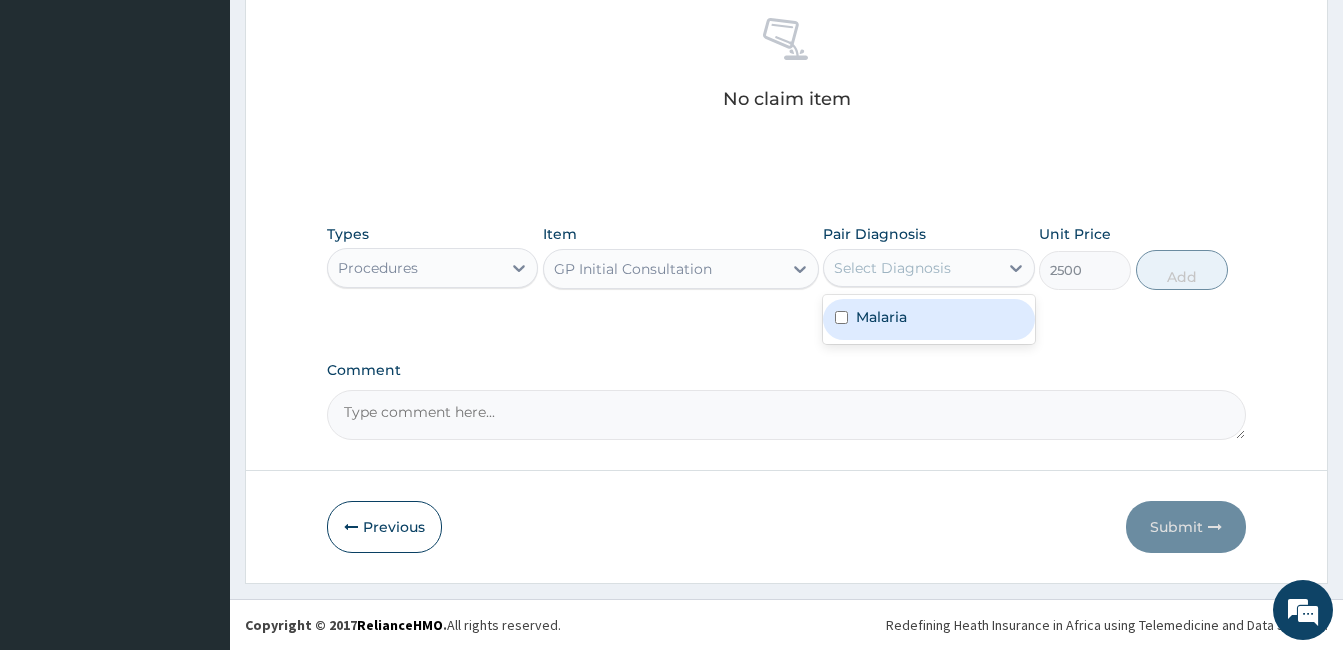 click at bounding box center (841, 317) 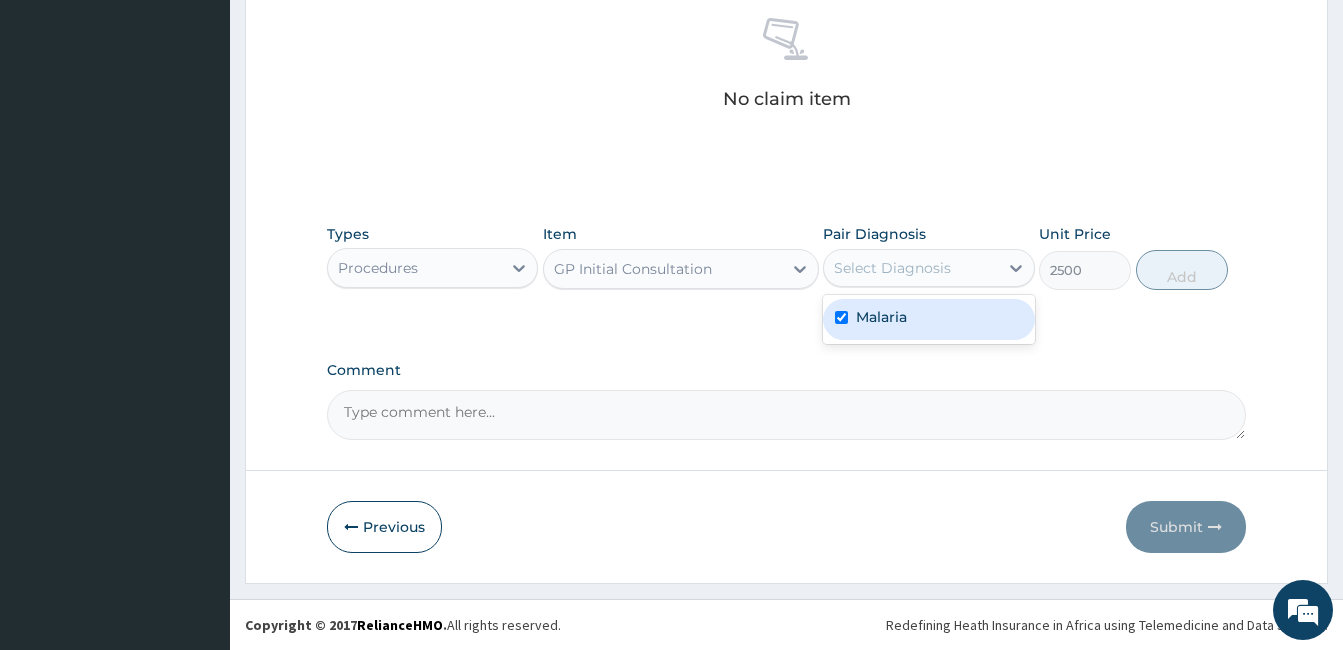 checkbox on "true" 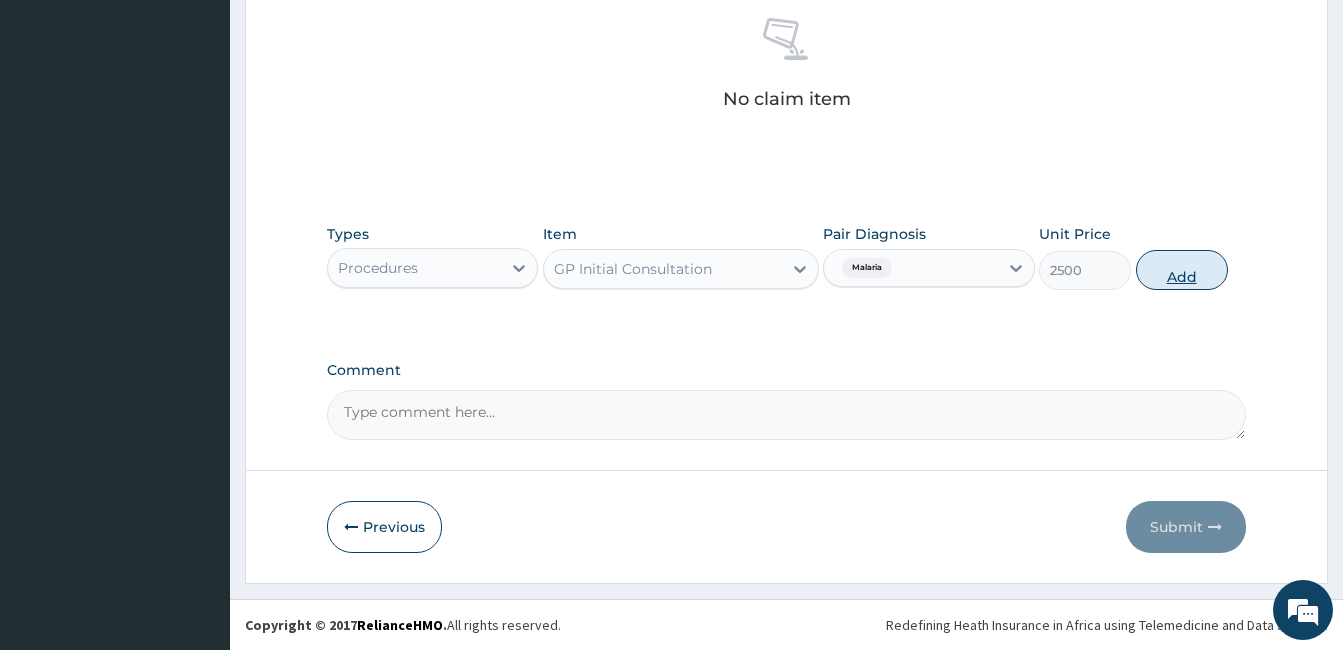click on "Add" at bounding box center (1182, 270) 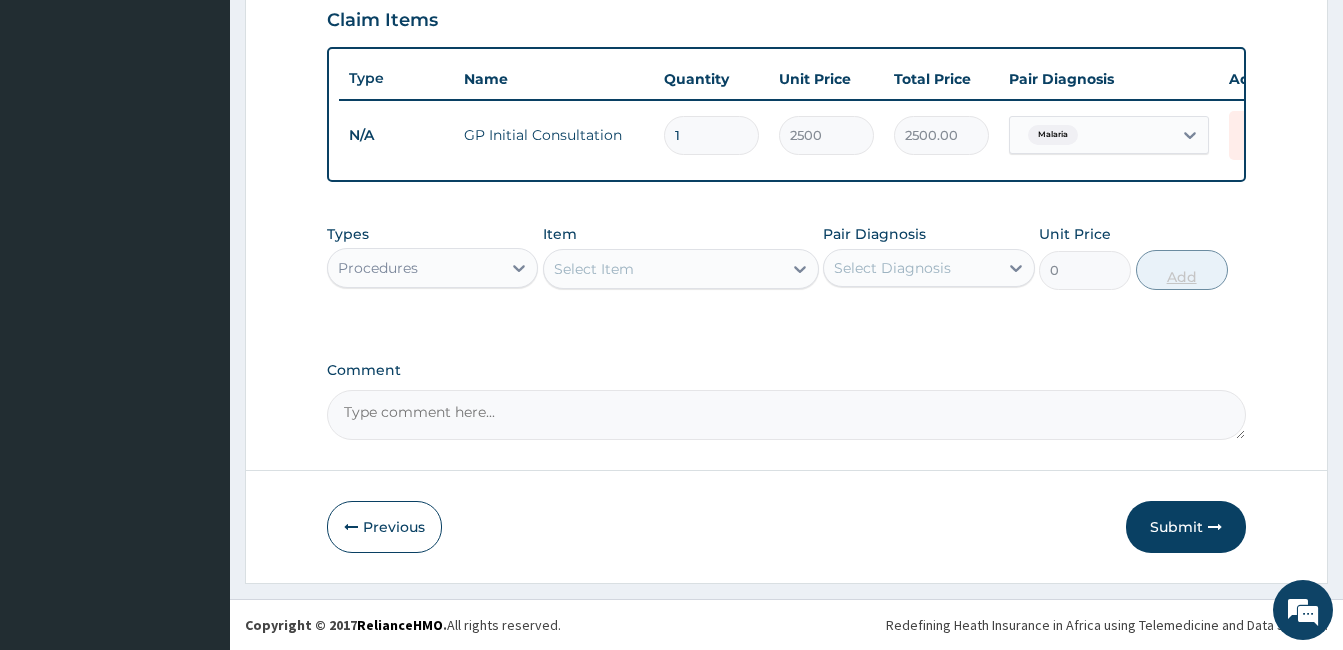 scroll, scrollTop: 712, scrollLeft: 0, axis: vertical 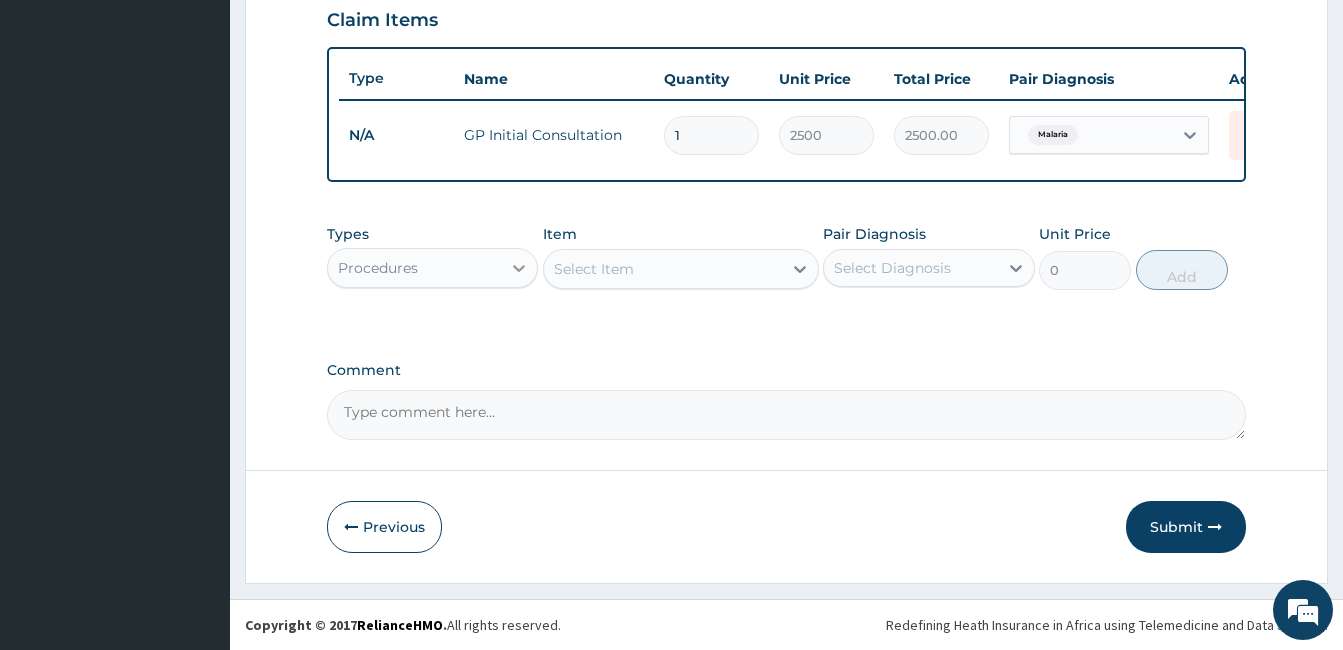 click 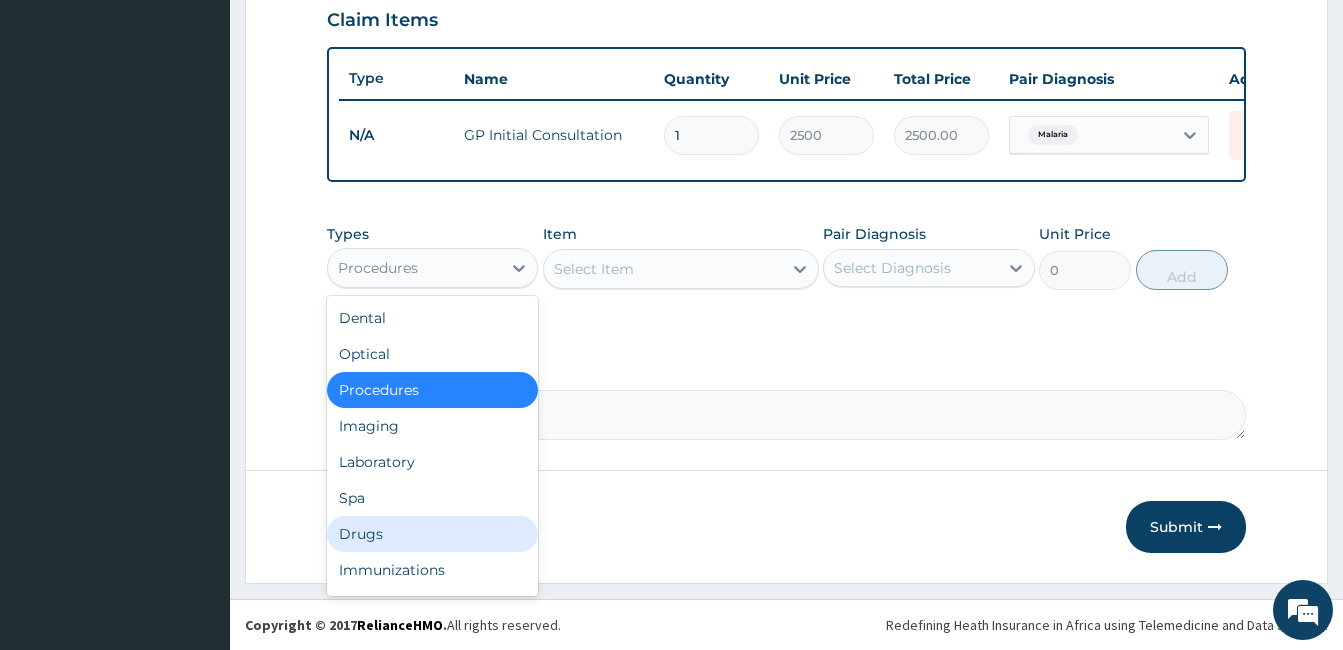 click on "Drugs" at bounding box center (432, 534) 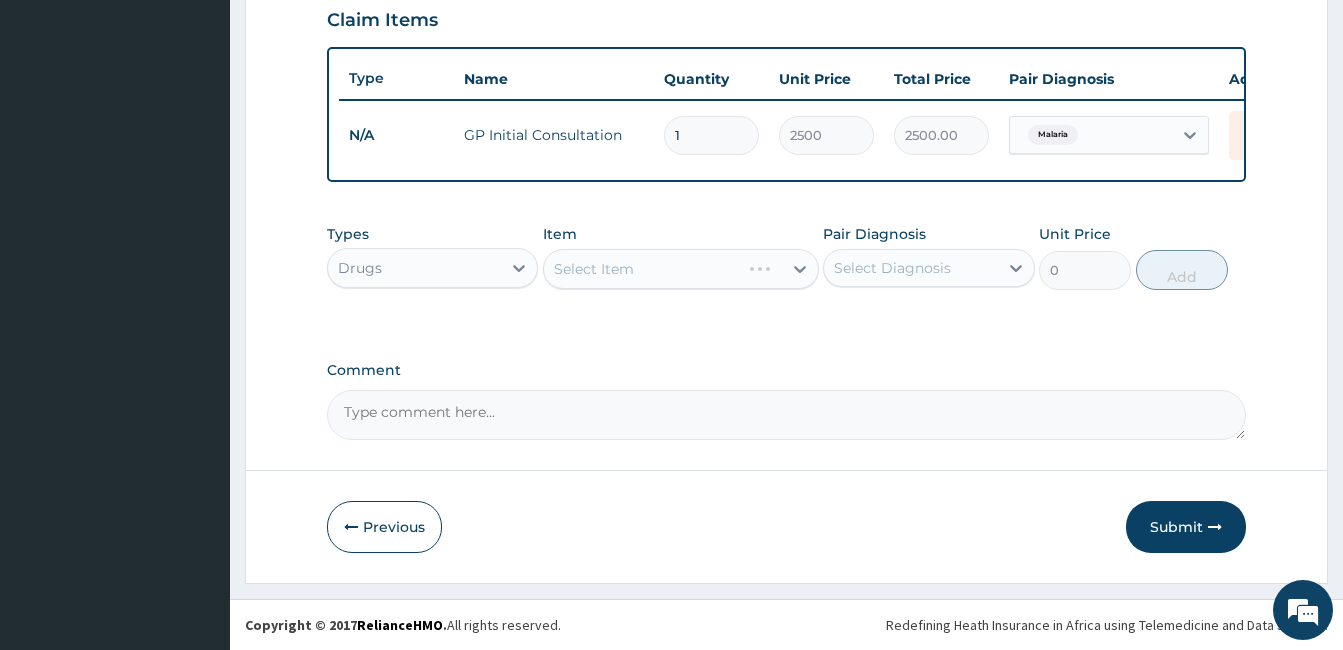 click on "Select Item" at bounding box center (681, 269) 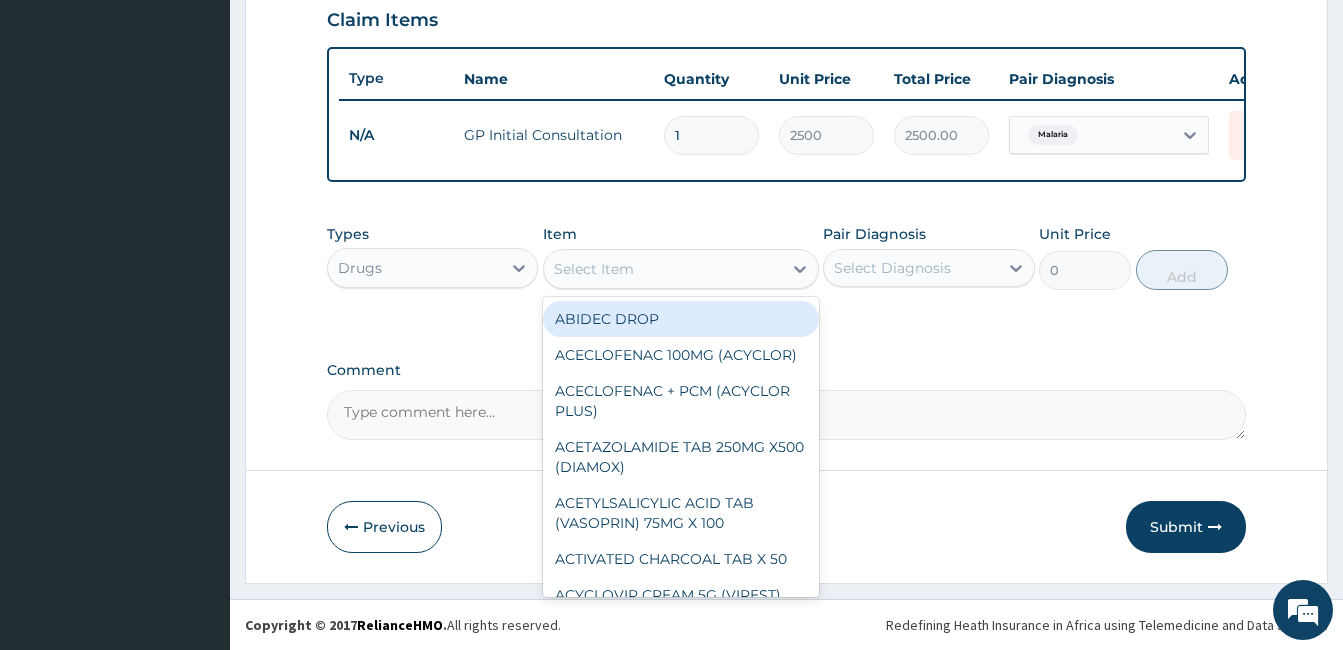 click on "Select Item" at bounding box center (594, 269) 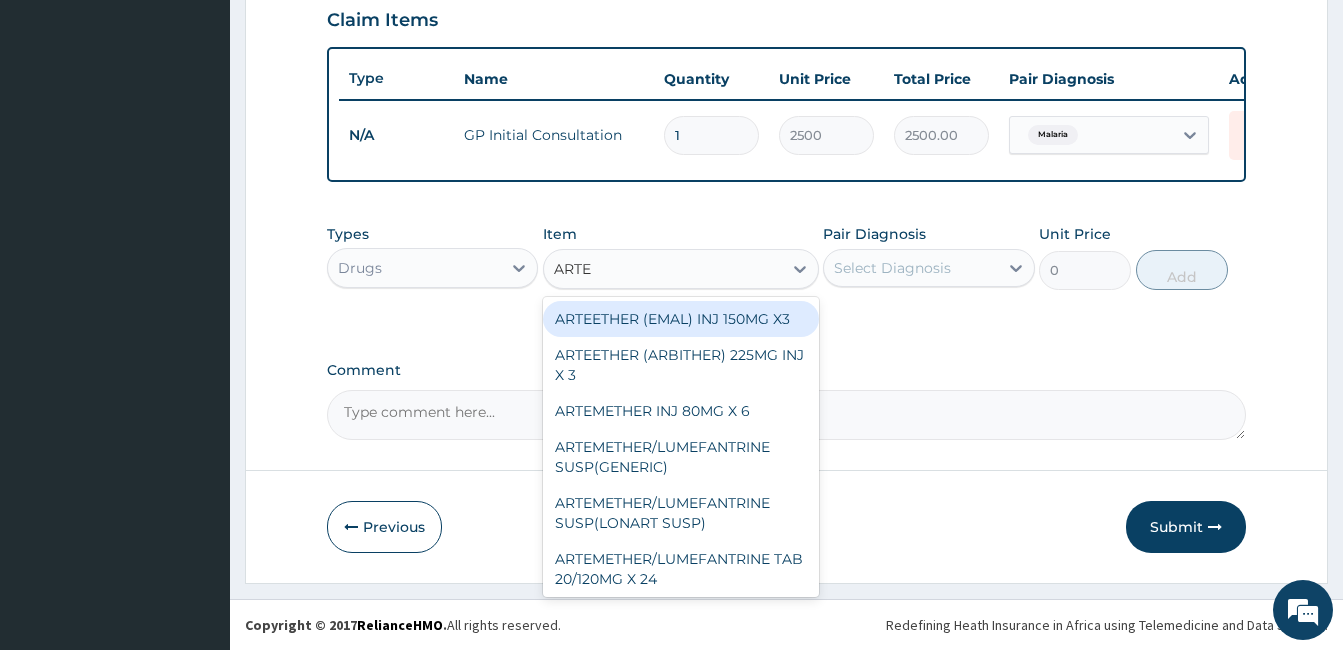 type on "ARTEM" 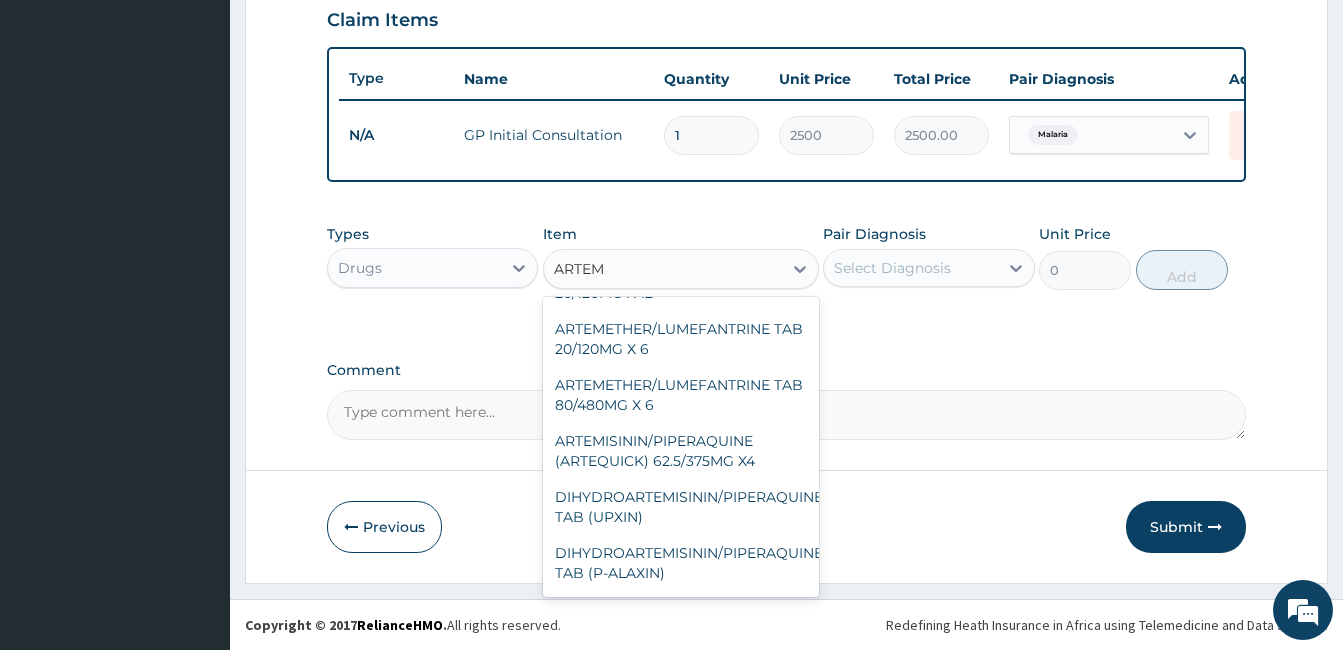 scroll, scrollTop: 375, scrollLeft: 0, axis: vertical 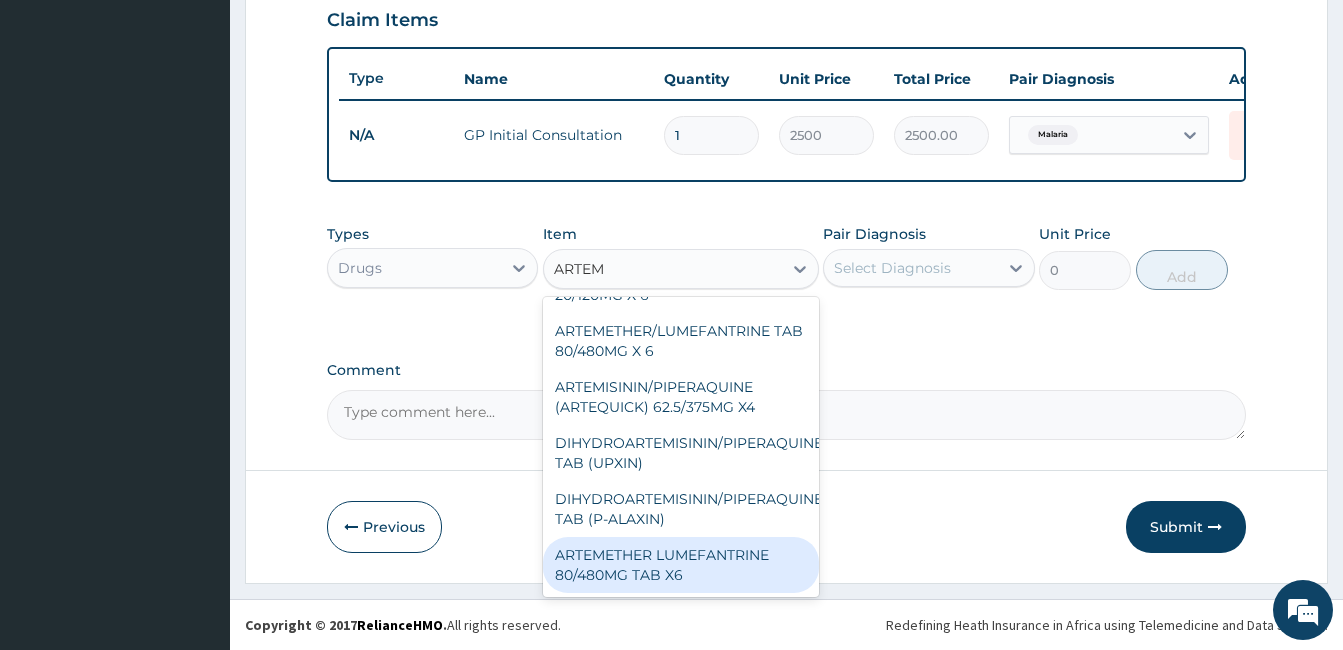 click on "ARTEMETHER LUMEFANTRINE 80/480MG TAB X6" at bounding box center [681, 565] 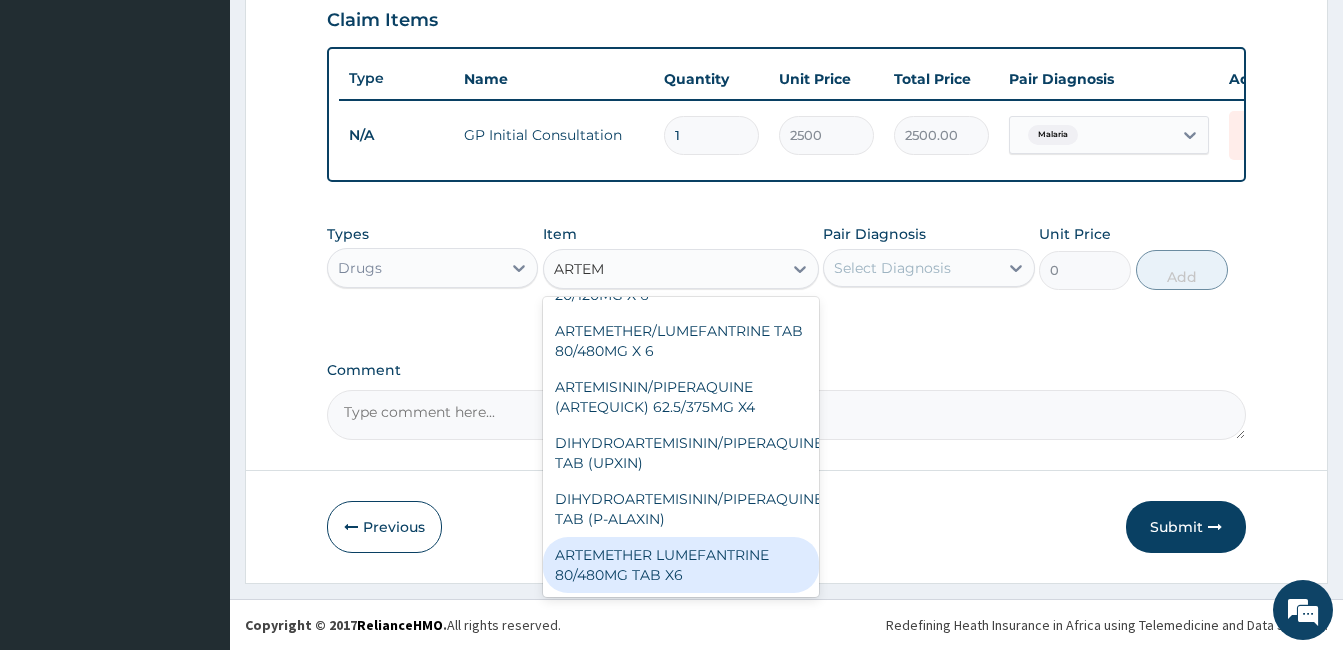 type 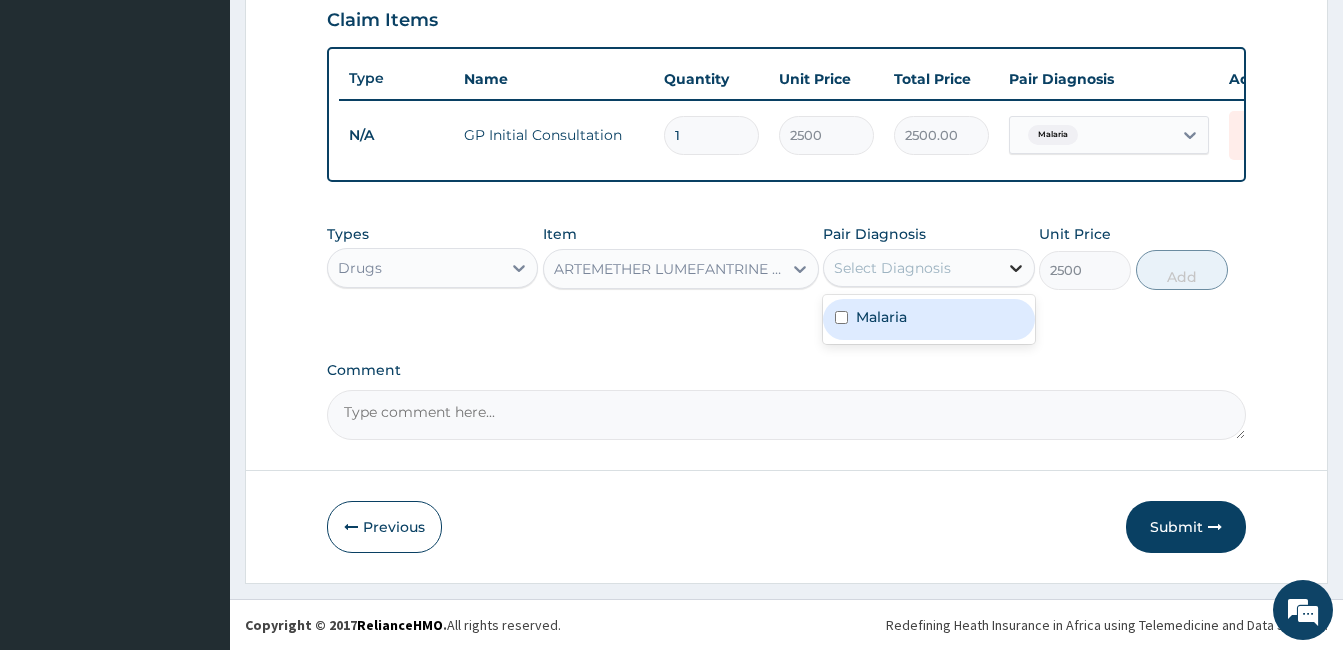 click 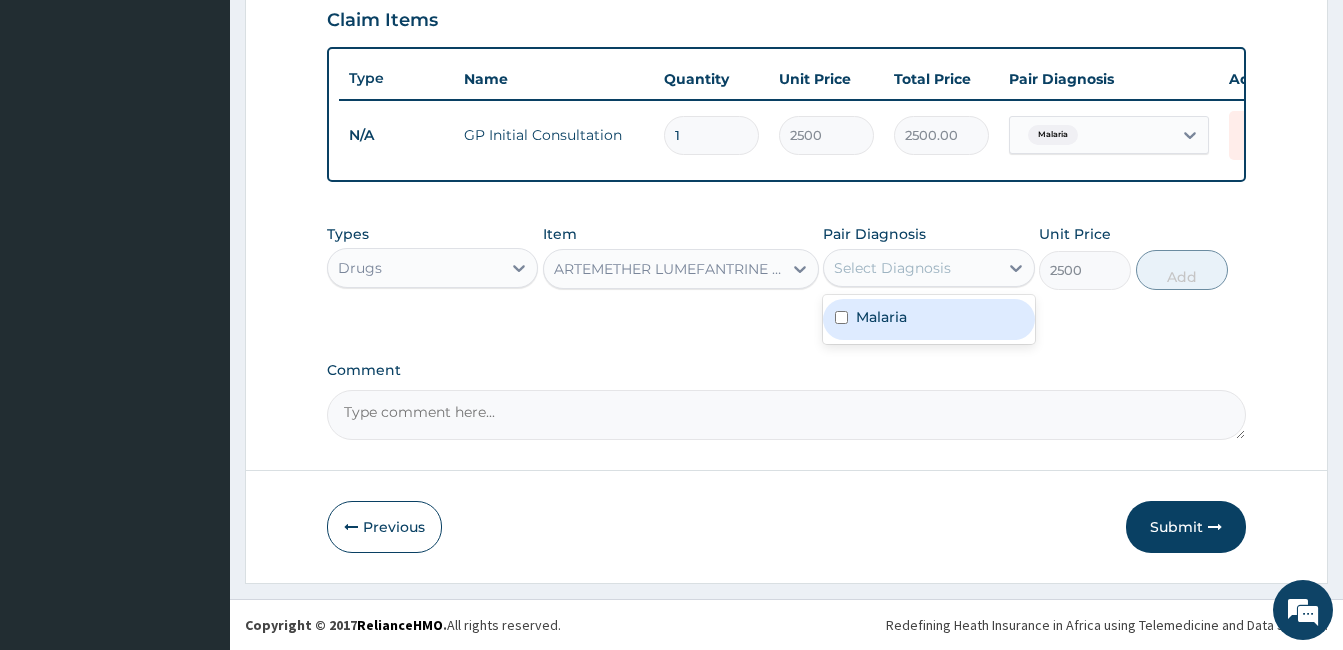 click at bounding box center (841, 317) 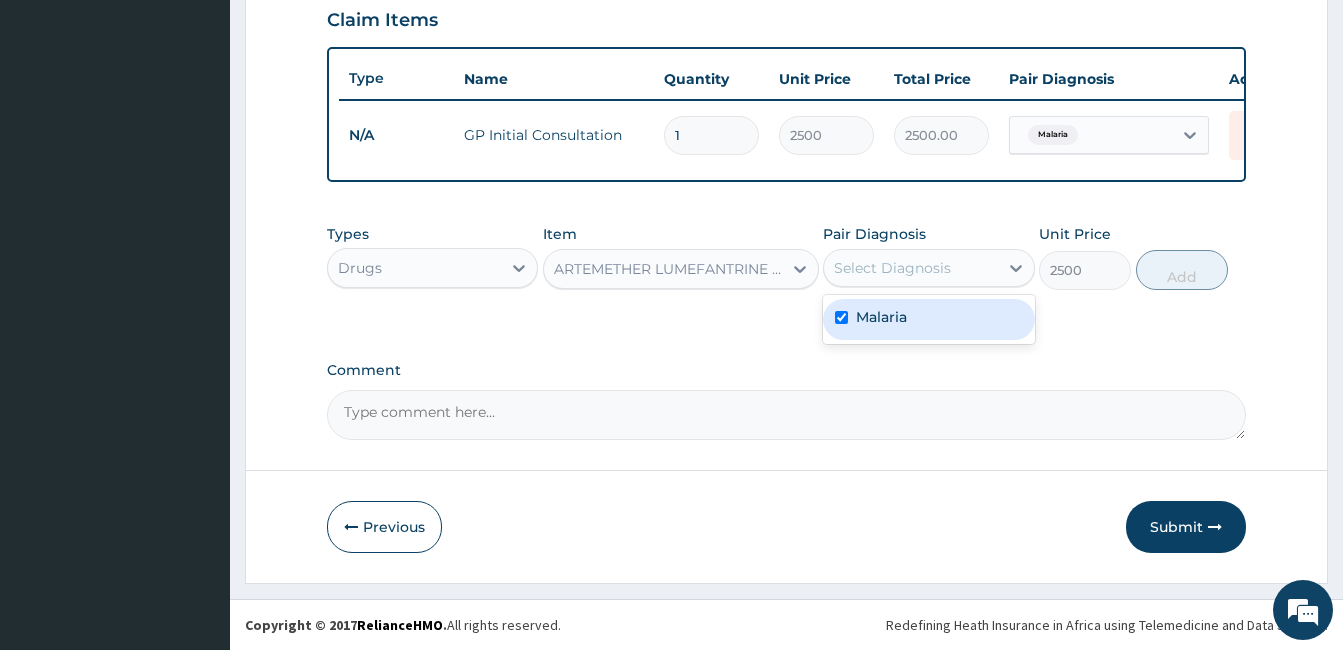 checkbox on "true" 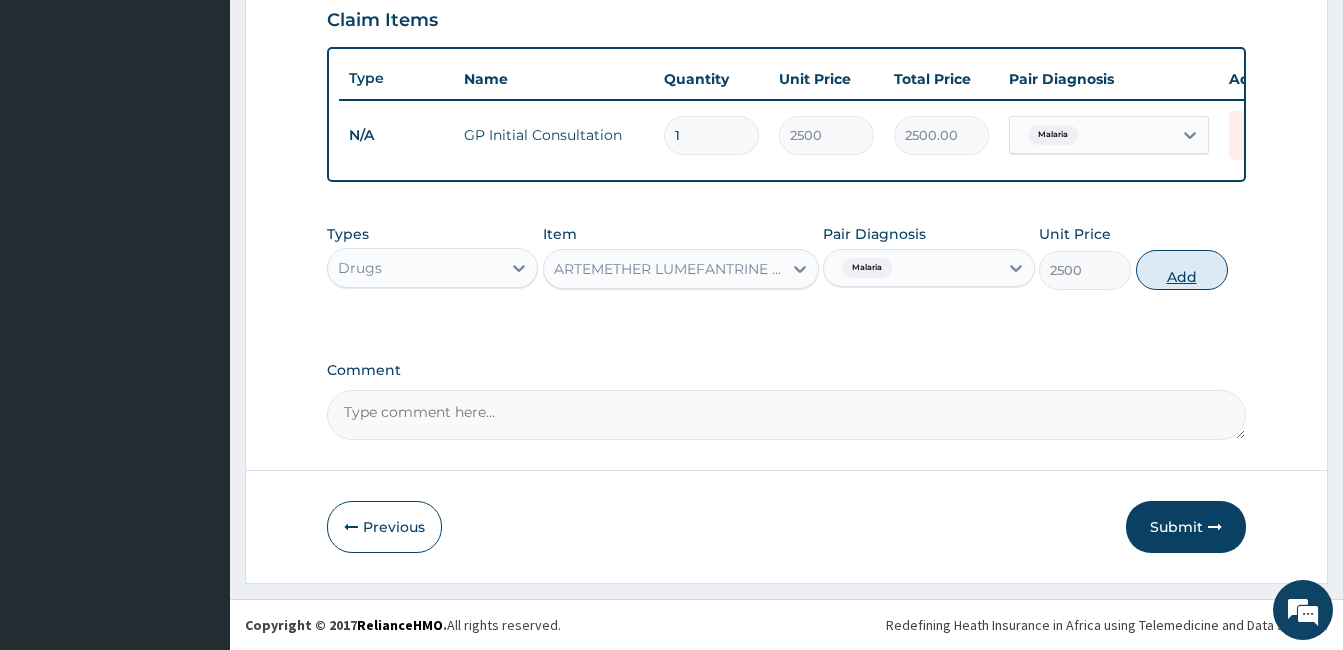 click on "Add" at bounding box center [1182, 270] 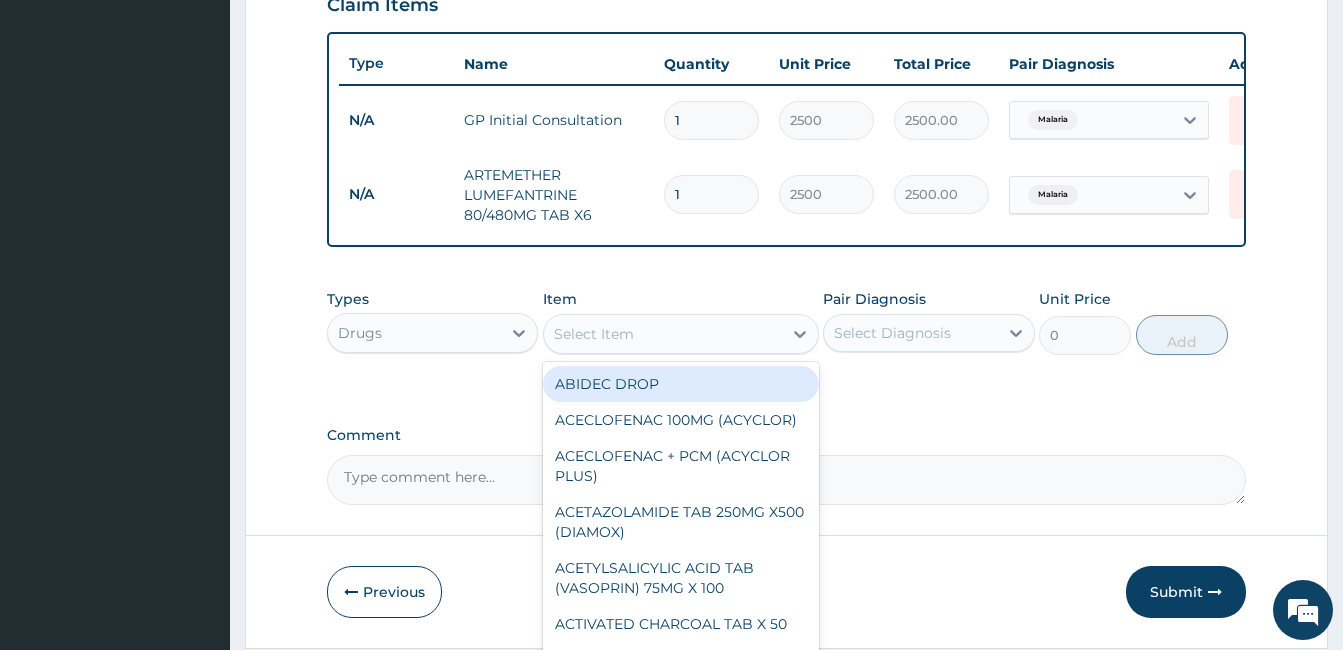 click on "Select Item" at bounding box center [594, 334] 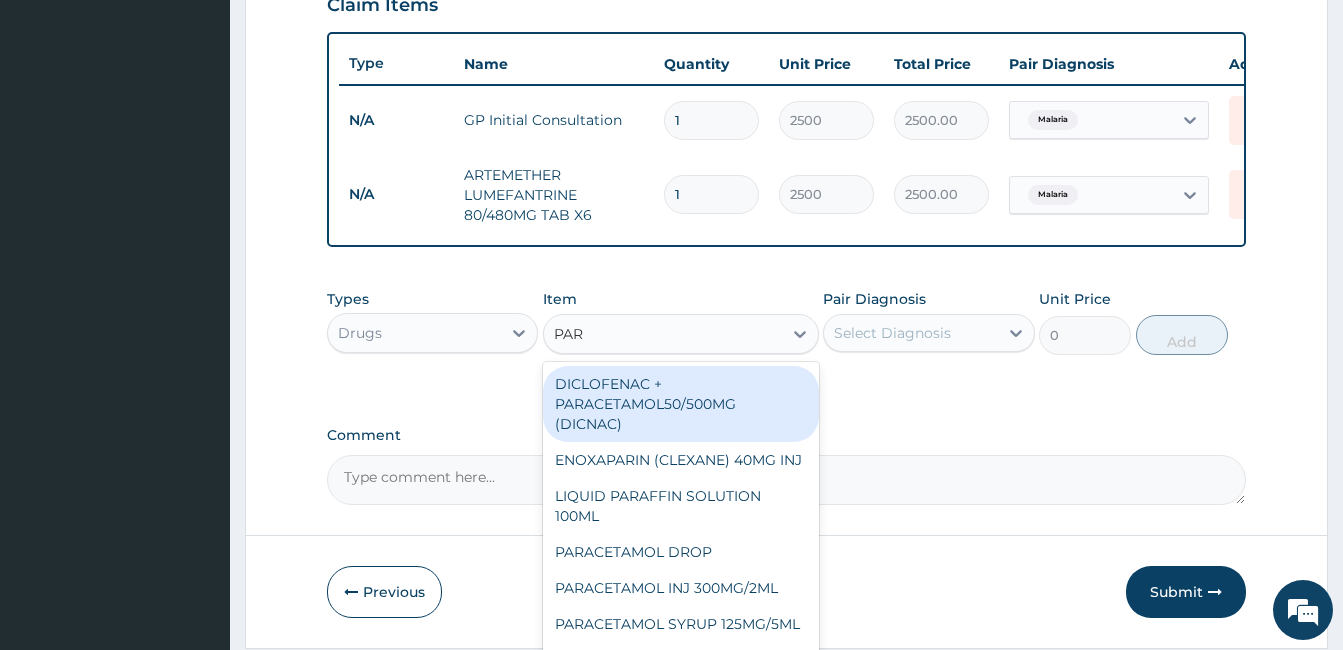 type on "PARA" 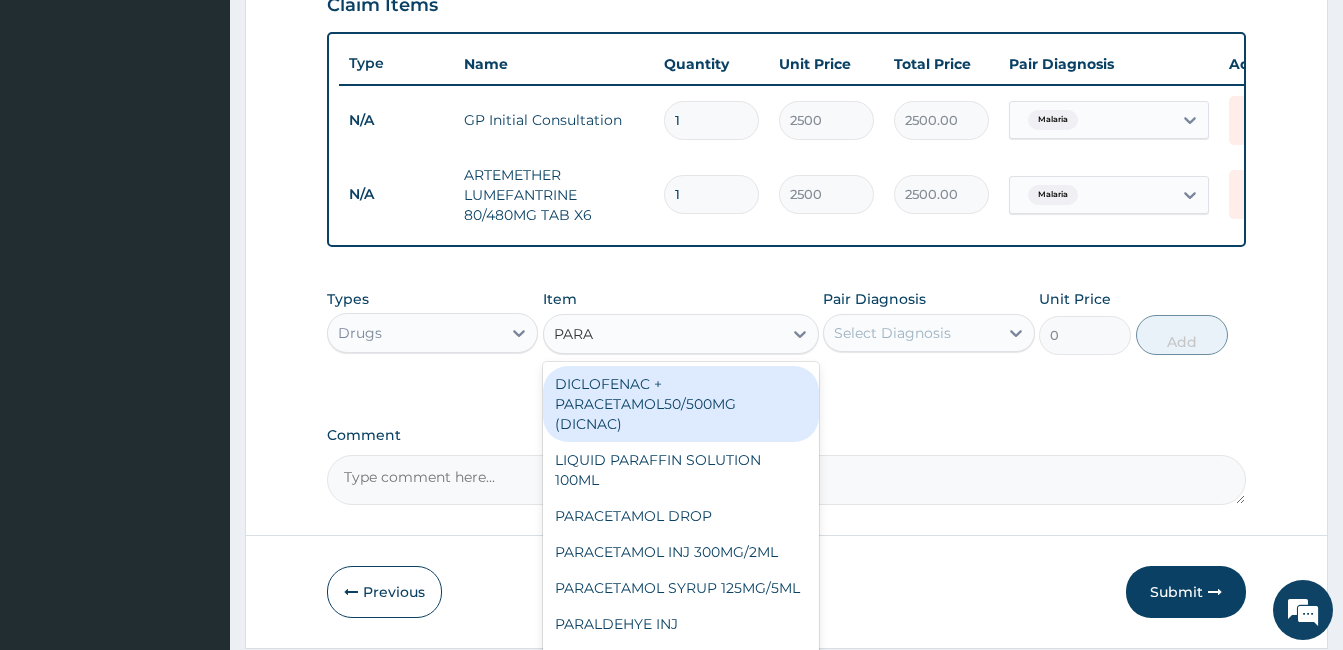click on "DICLOFENAC + PARACETAMOL50/500MG (DICNAC)" at bounding box center [681, 404] 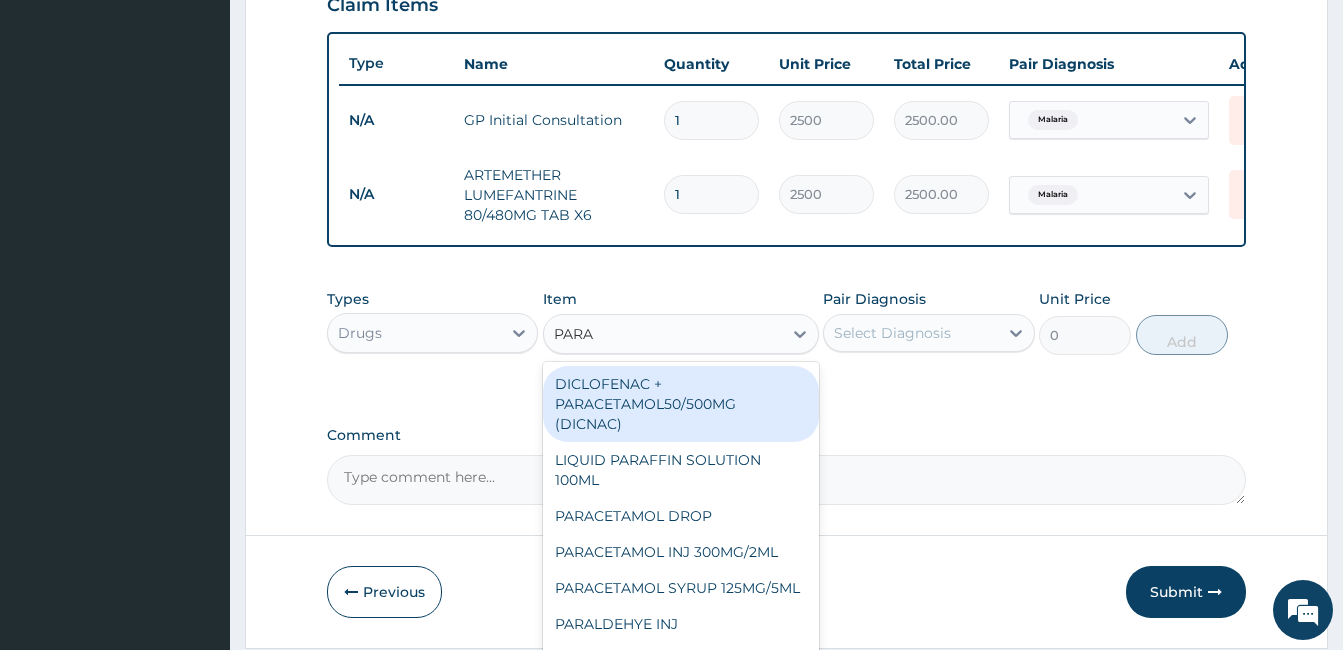 type 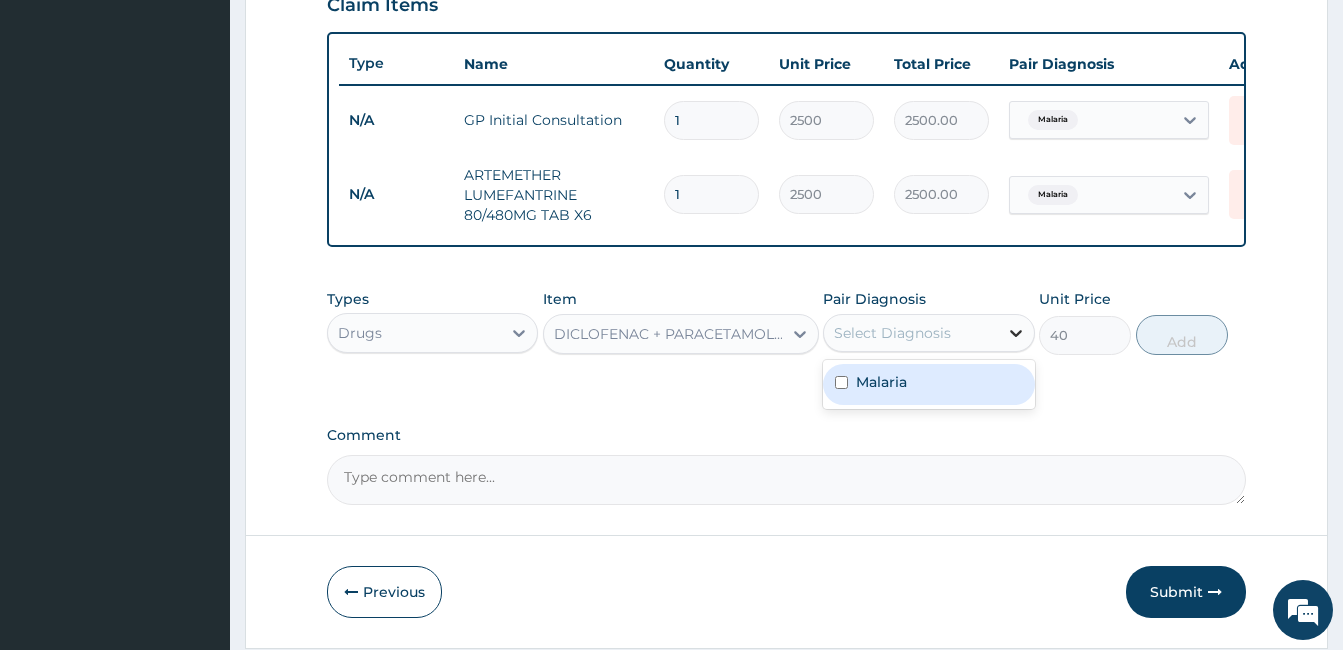 click 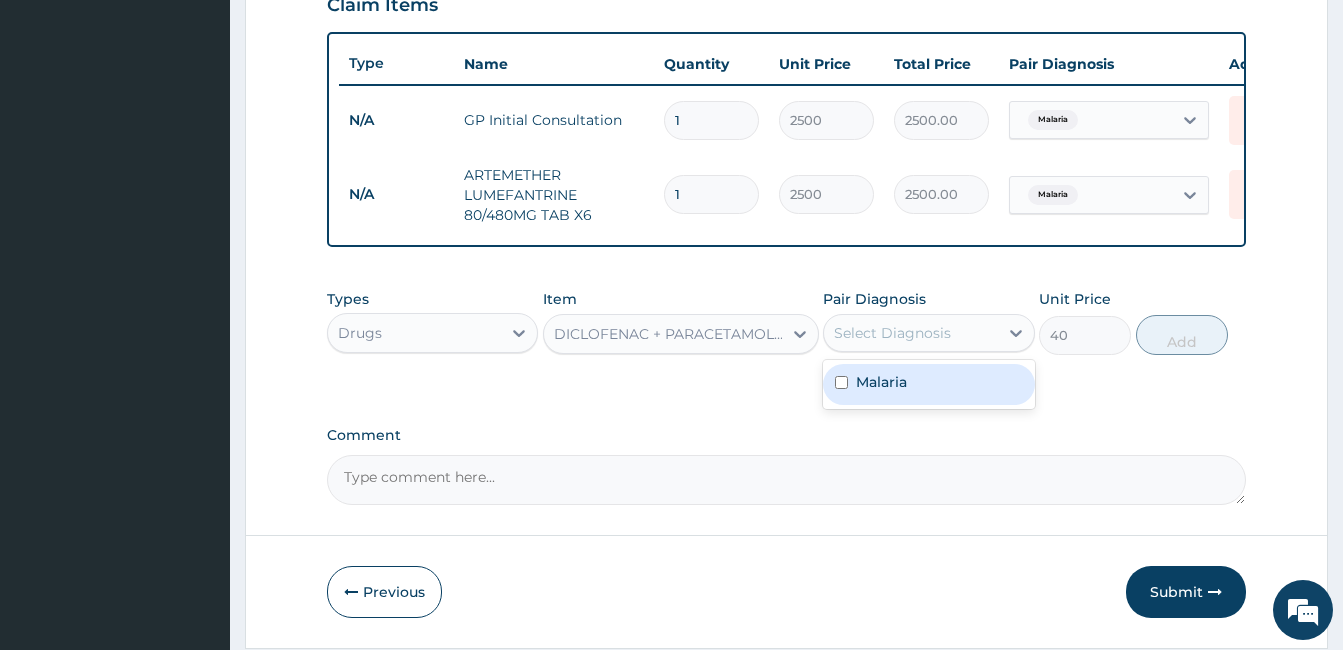 click at bounding box center (841, 382) 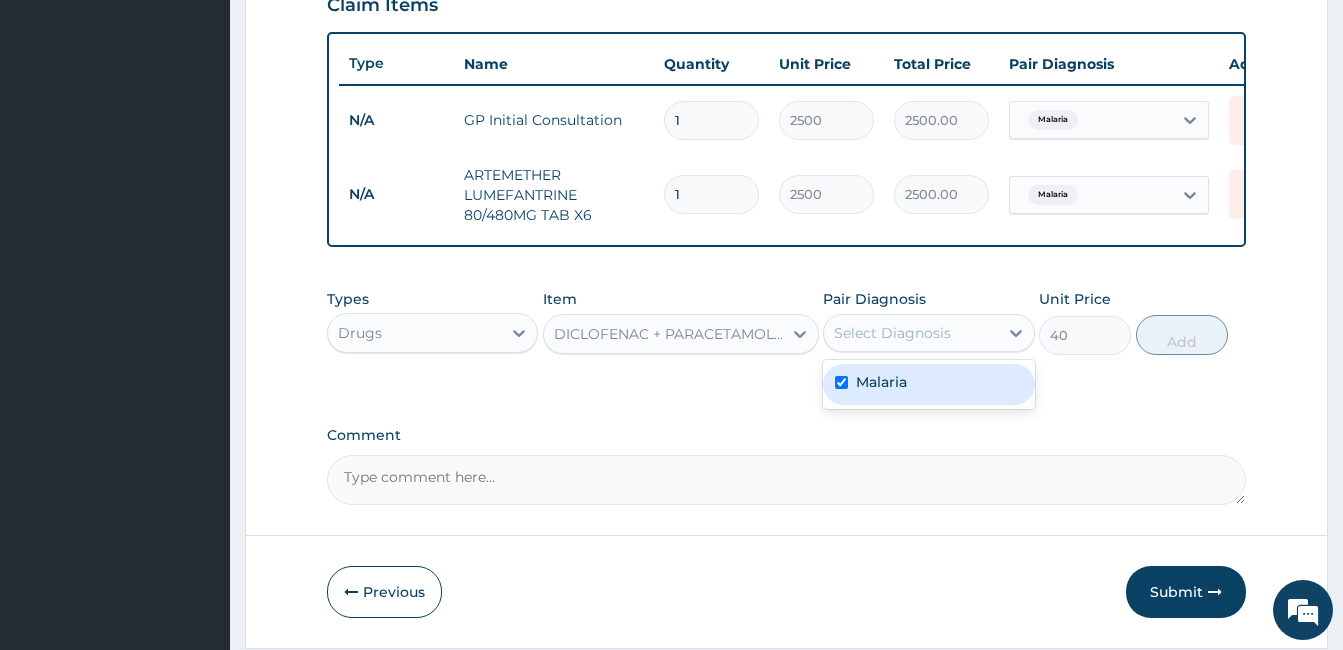 checkbox on "true" 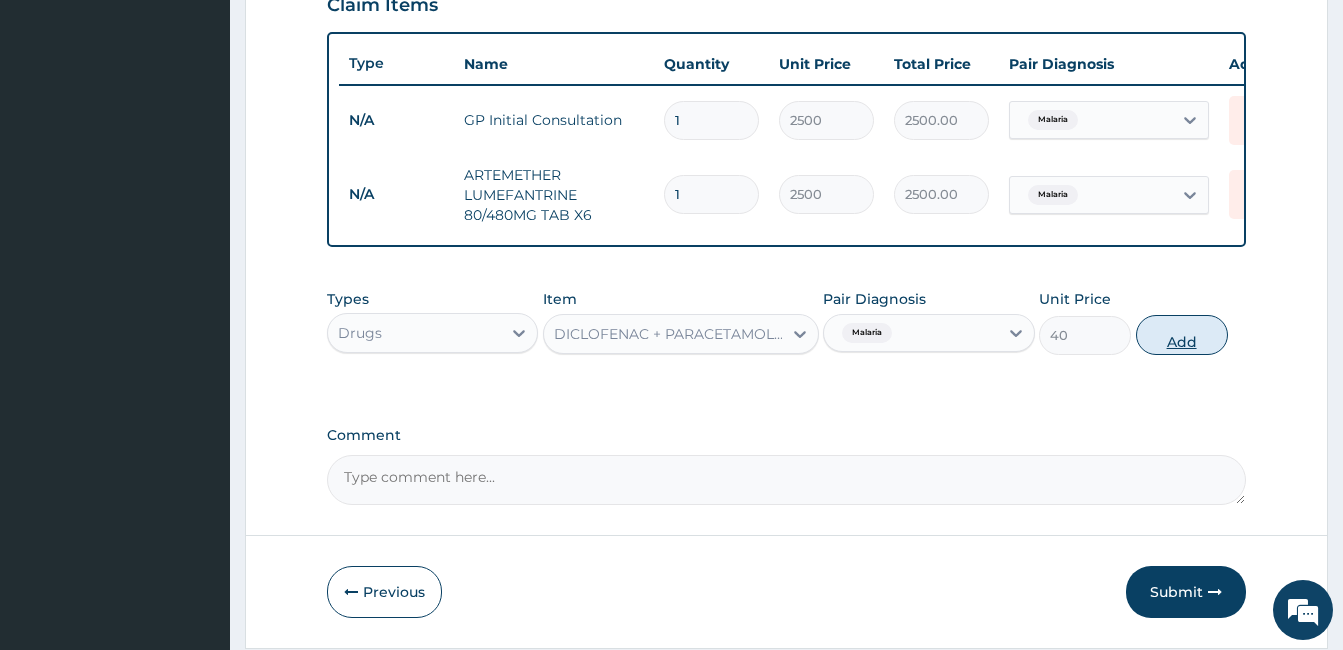 click on "Add" at bounding box center [1182, 335] 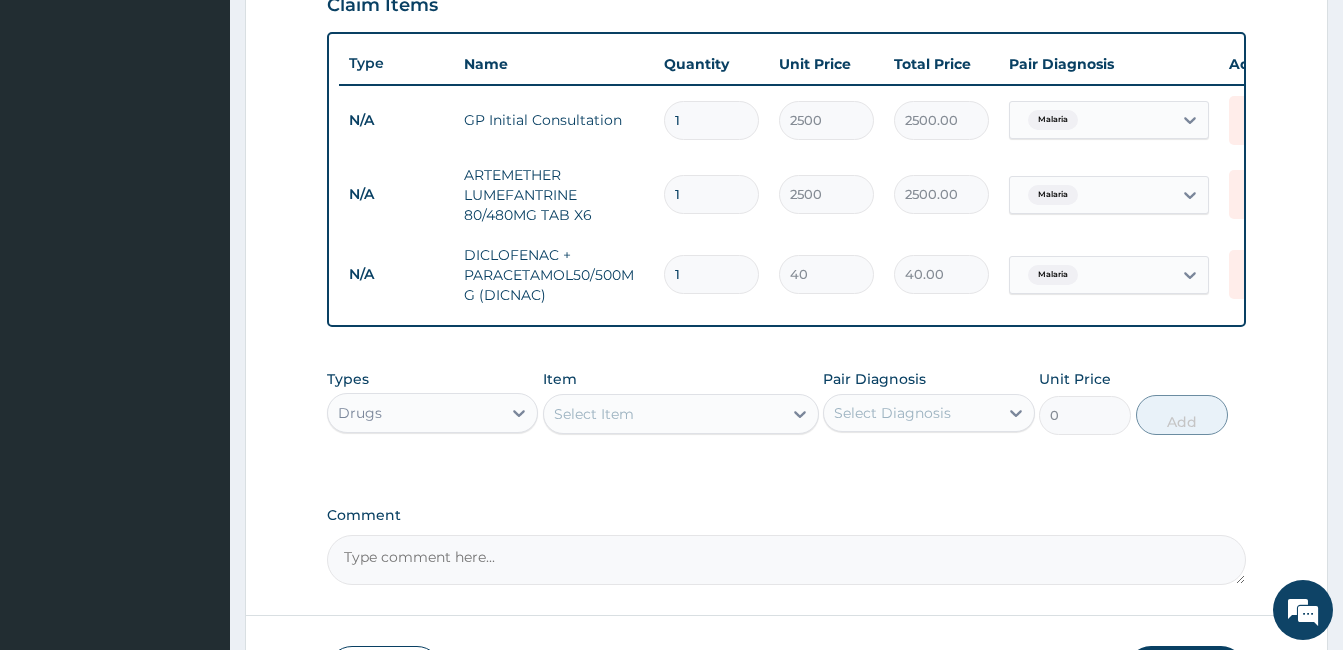 type 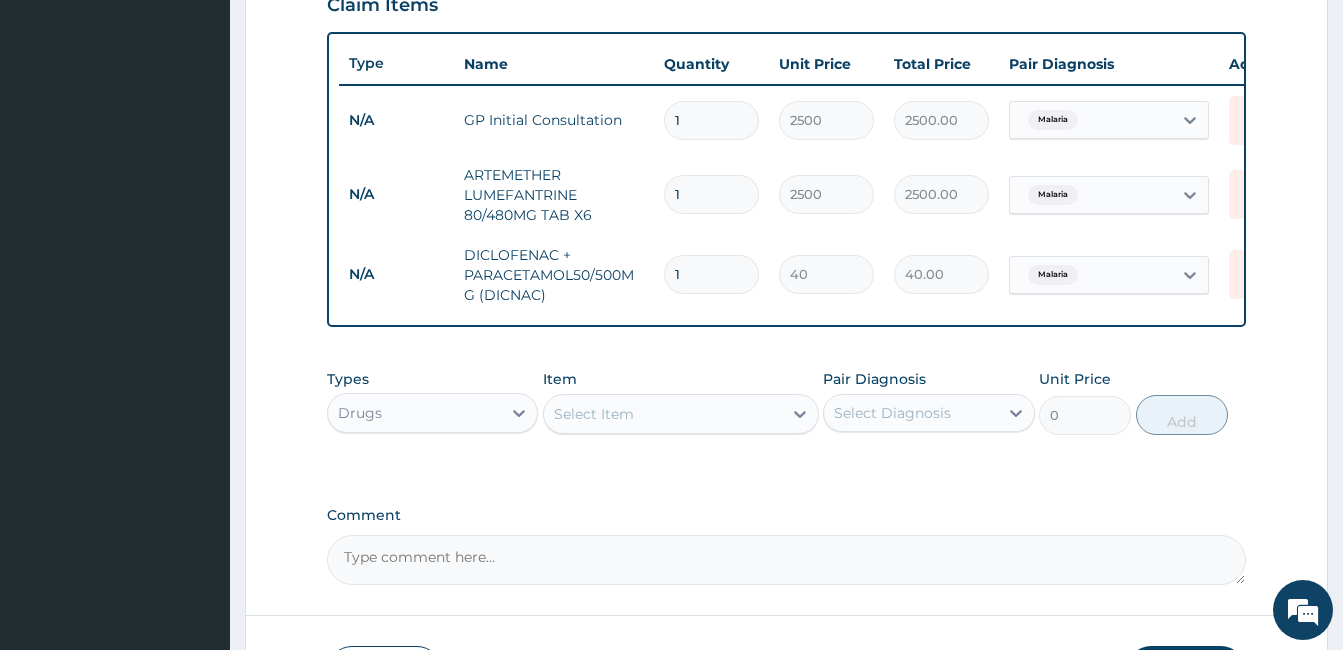type on "0.00" 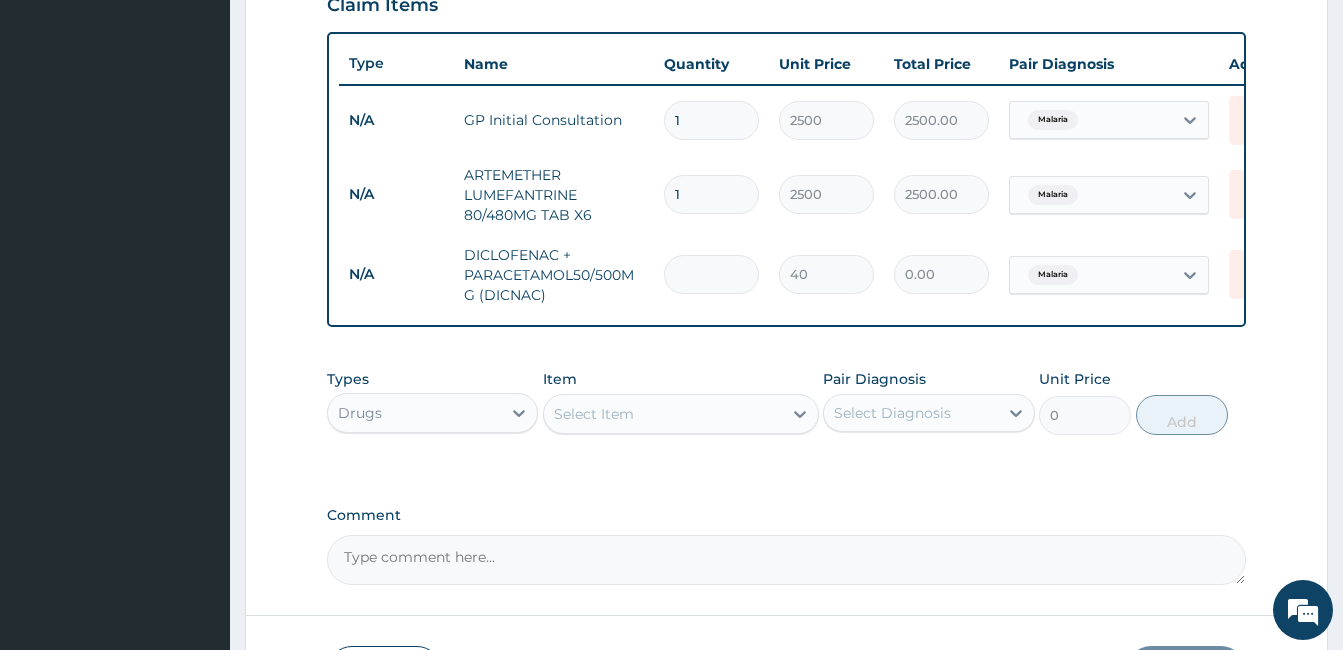 type on "1" 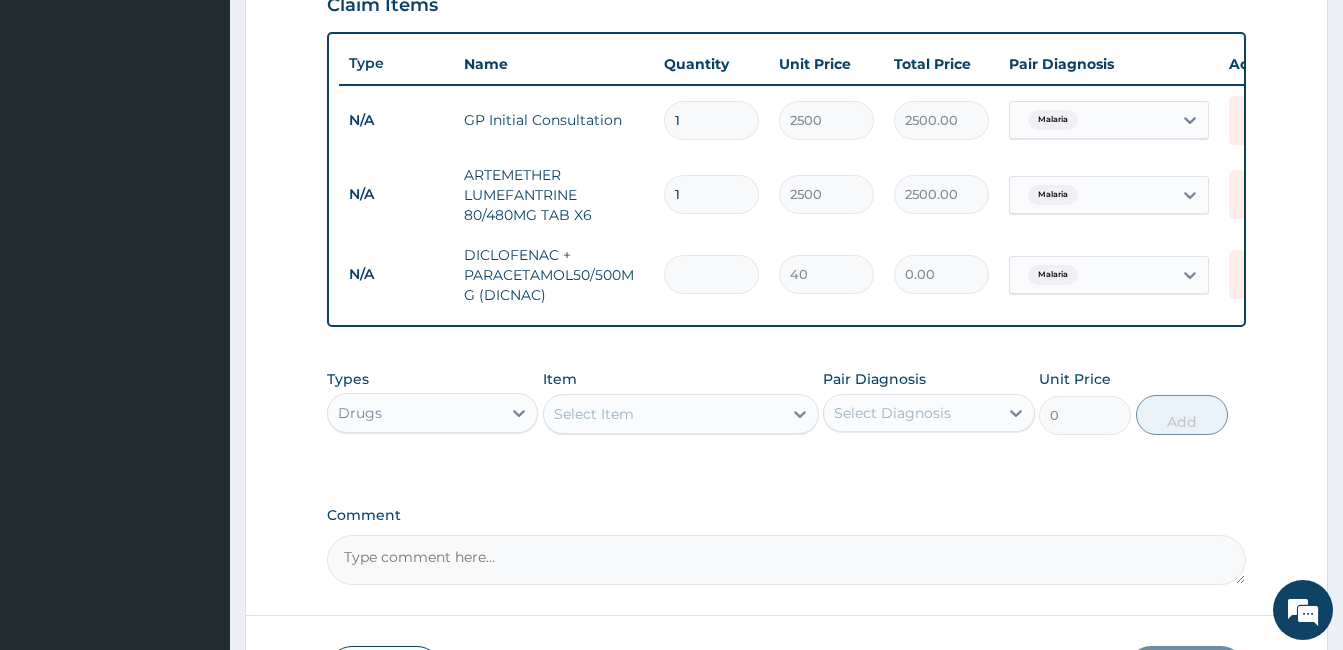 type on "40.00" 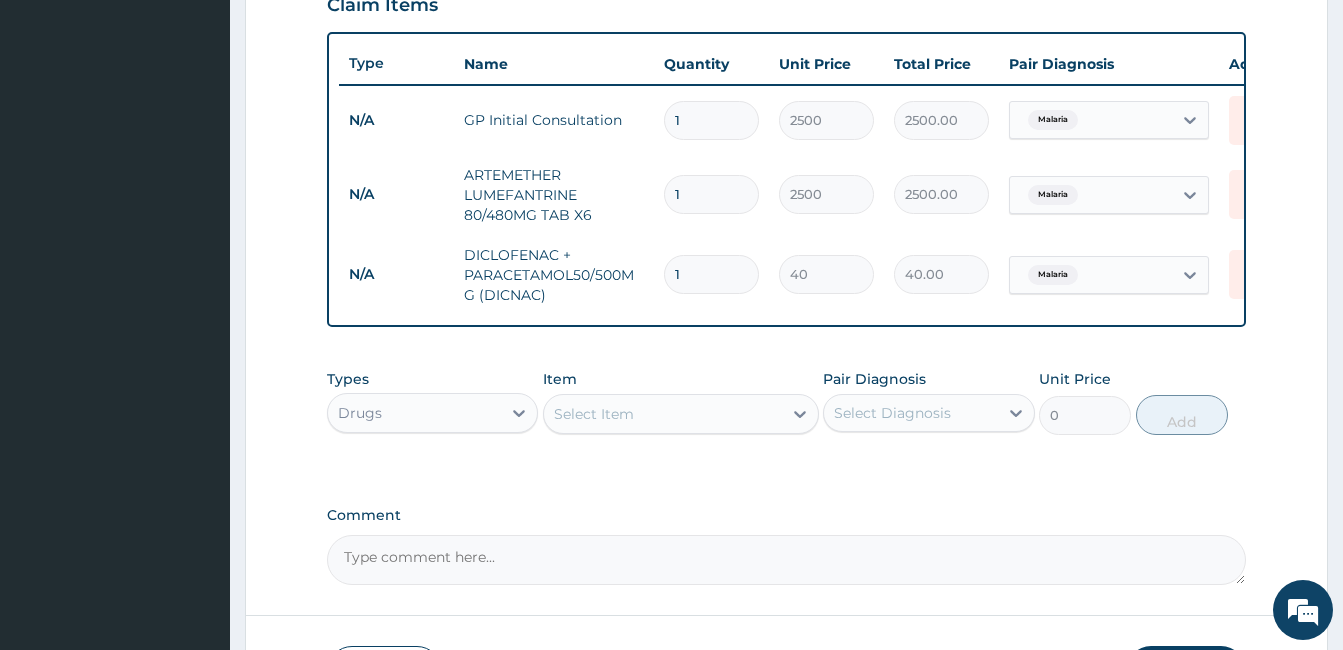 drag, startPoint x: 754, startPoint y: 294, endPoint x: 737, endPoint y: 283, distance: 20.248457 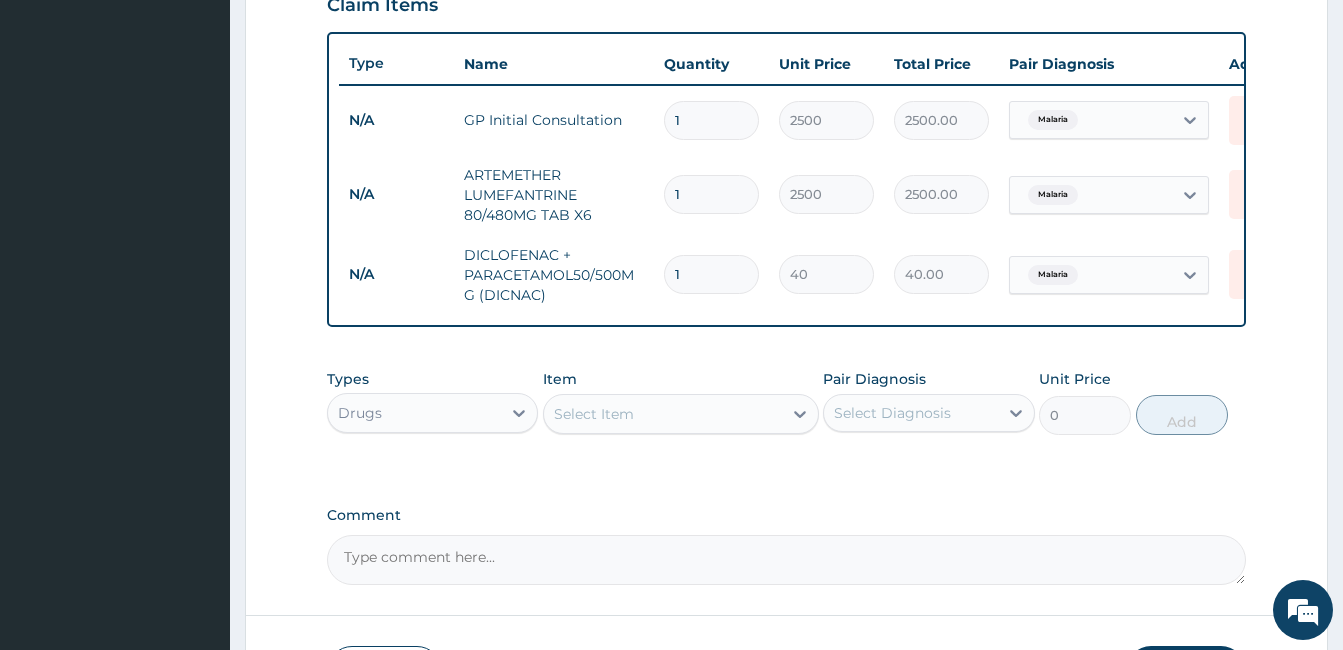 type on "12" 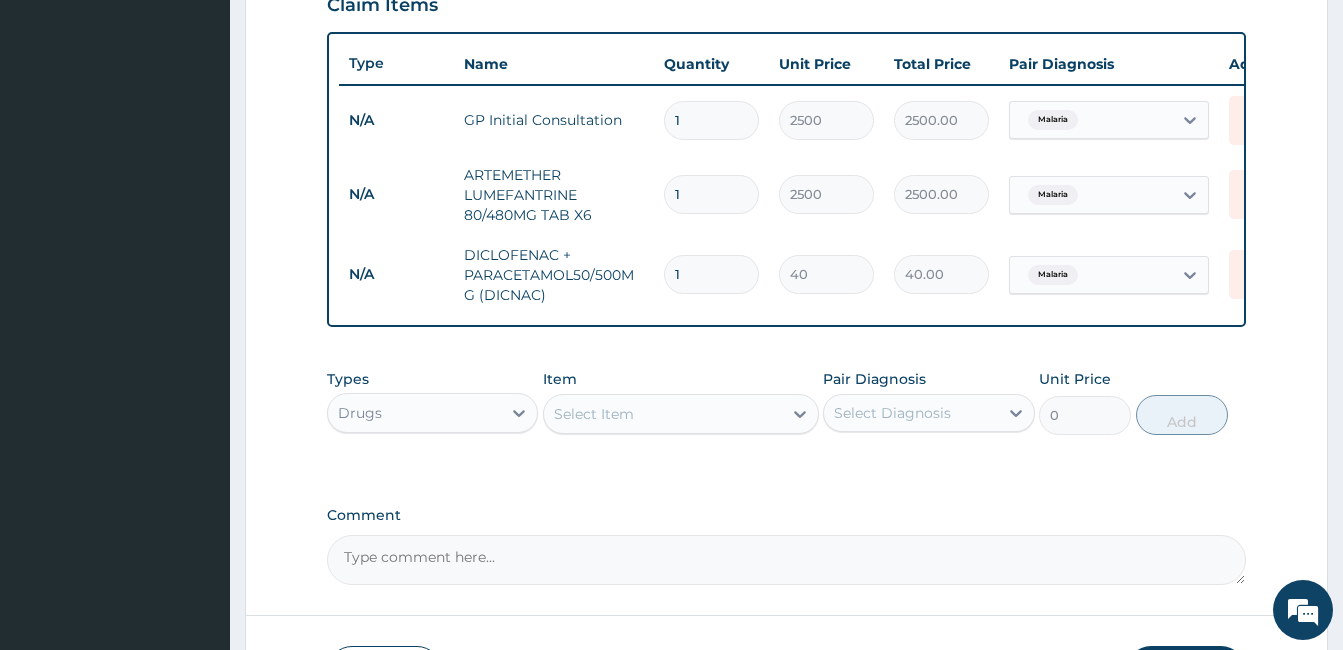 type on "480.00" 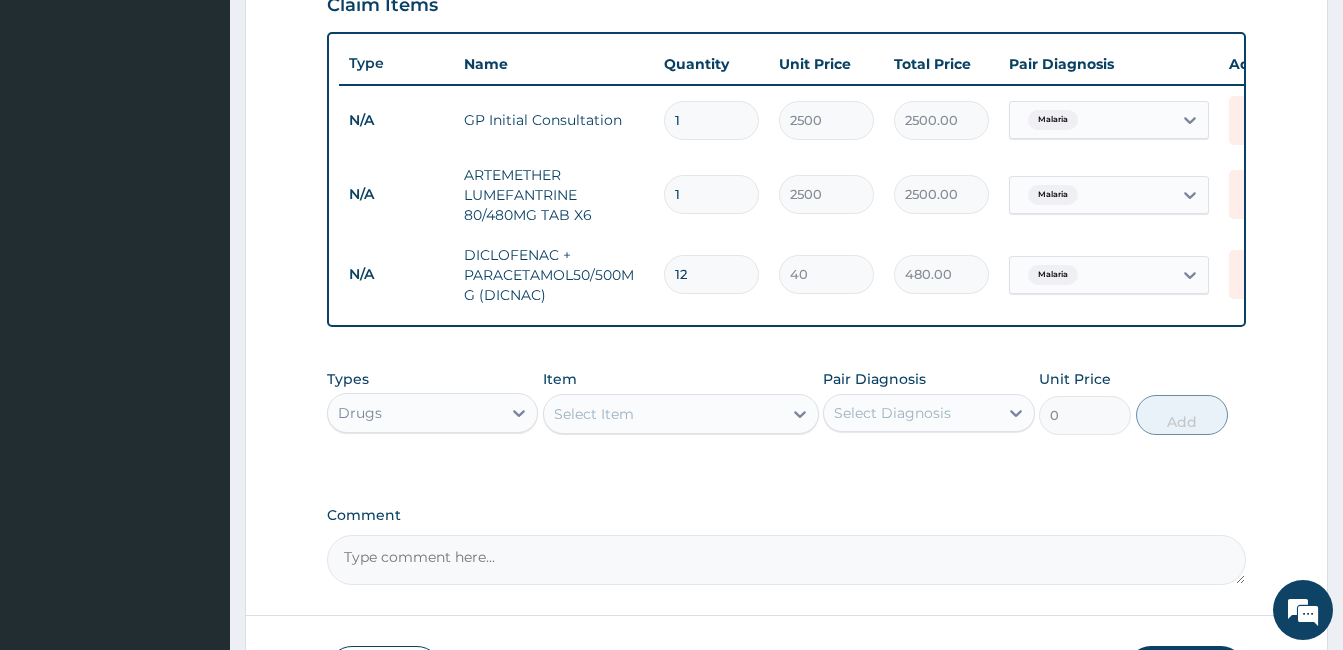 scroll, scrollTop: 752, scrollLeft: 0, axis: vertical 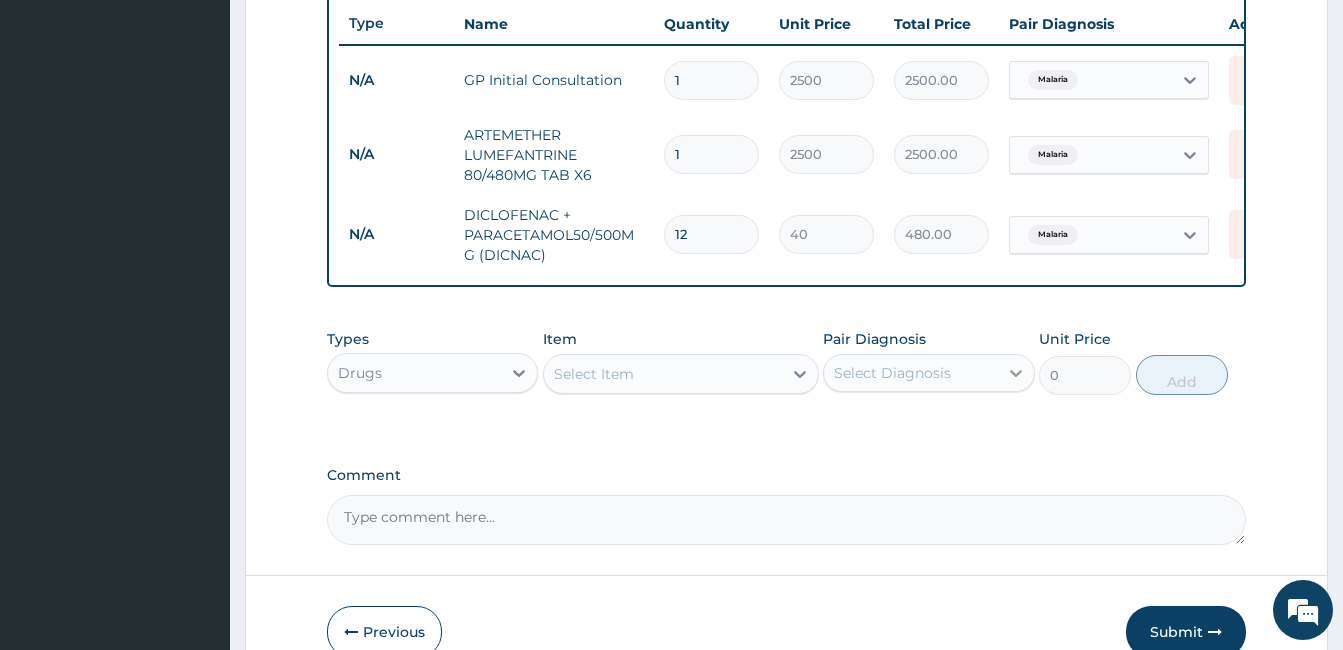 type on "1" 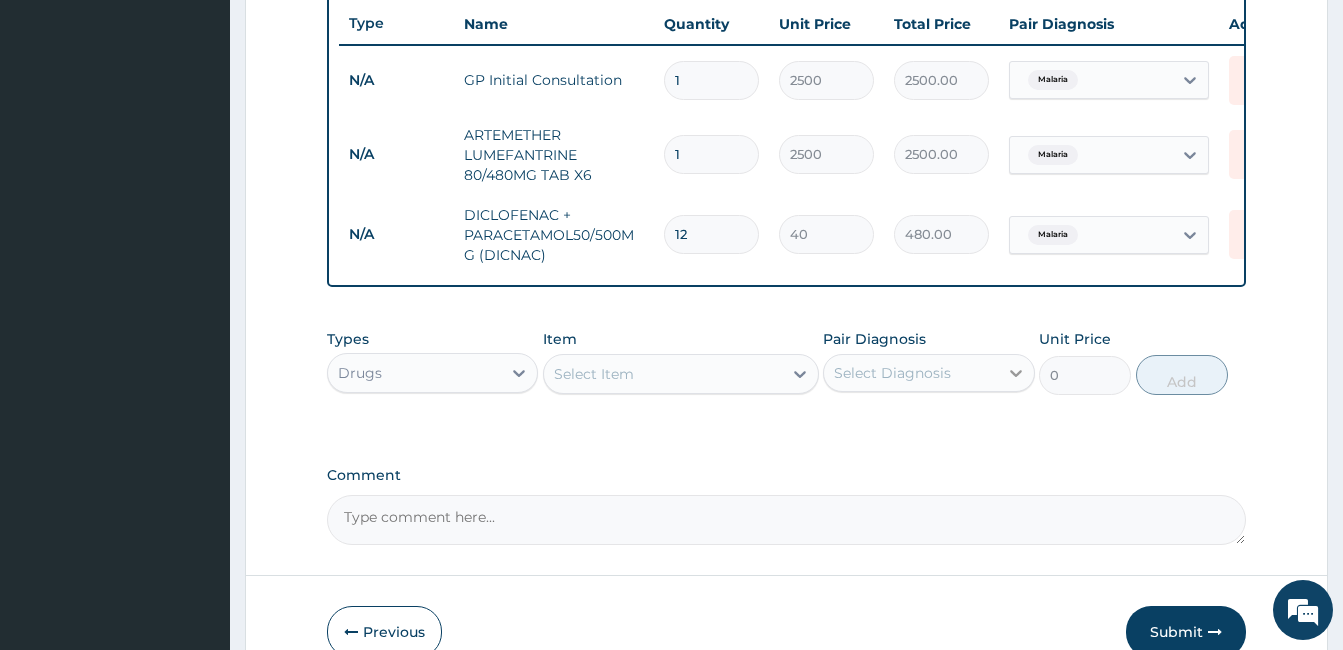 type on "40.00" 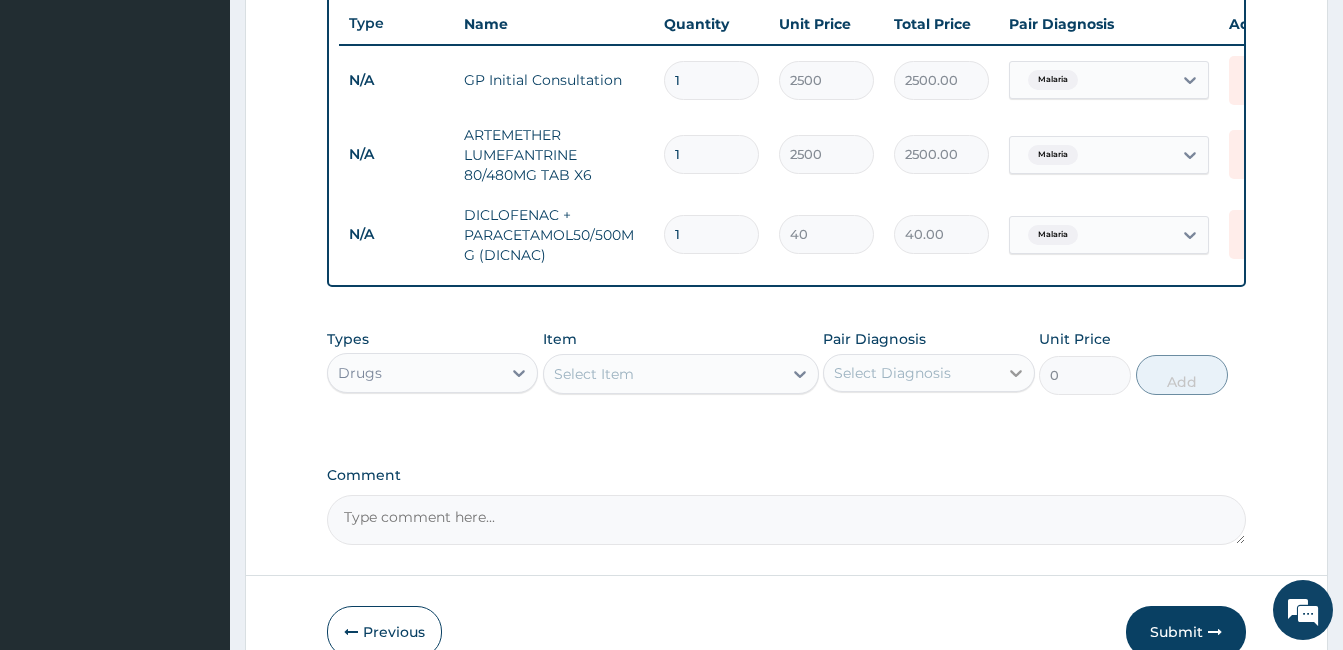 type on "2" 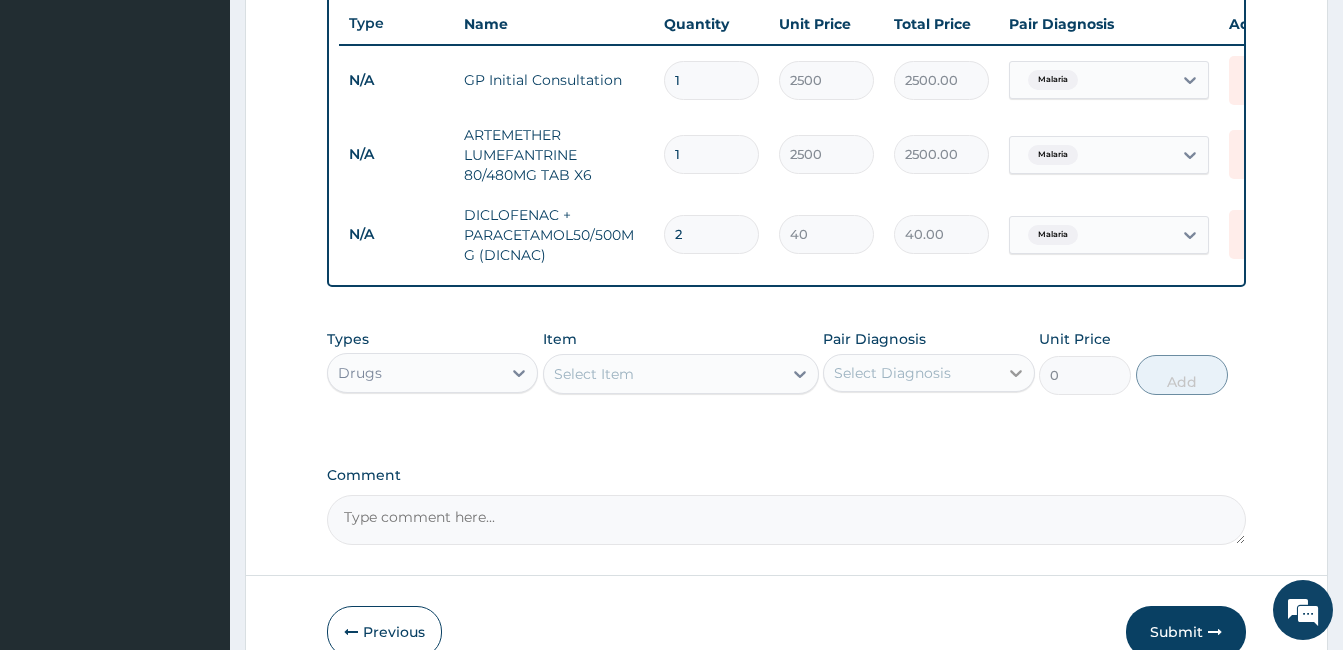 type on "80.00" 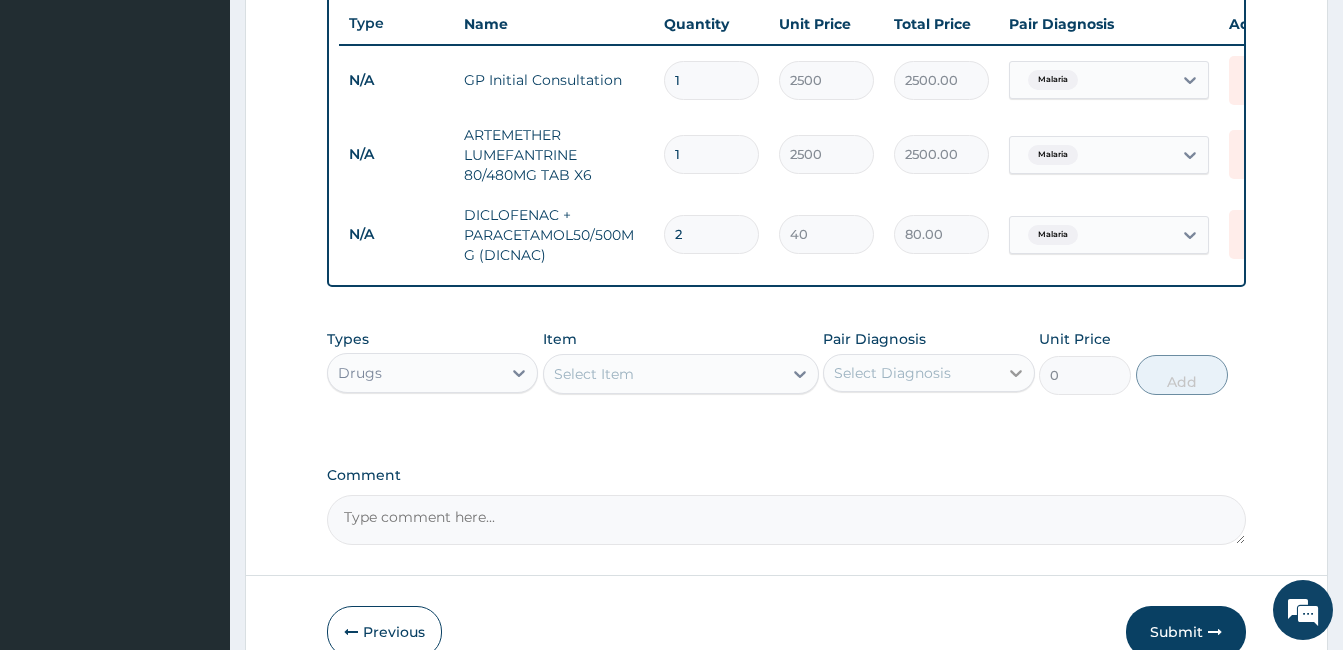type 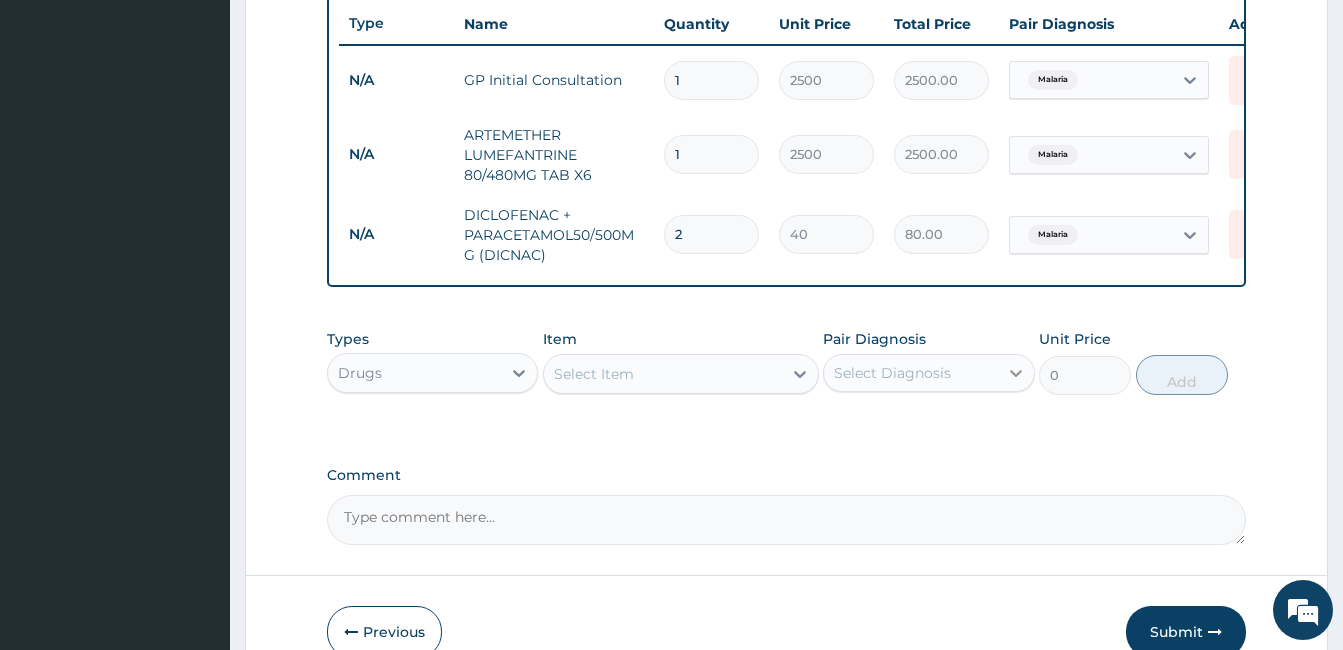 type on "0.00" 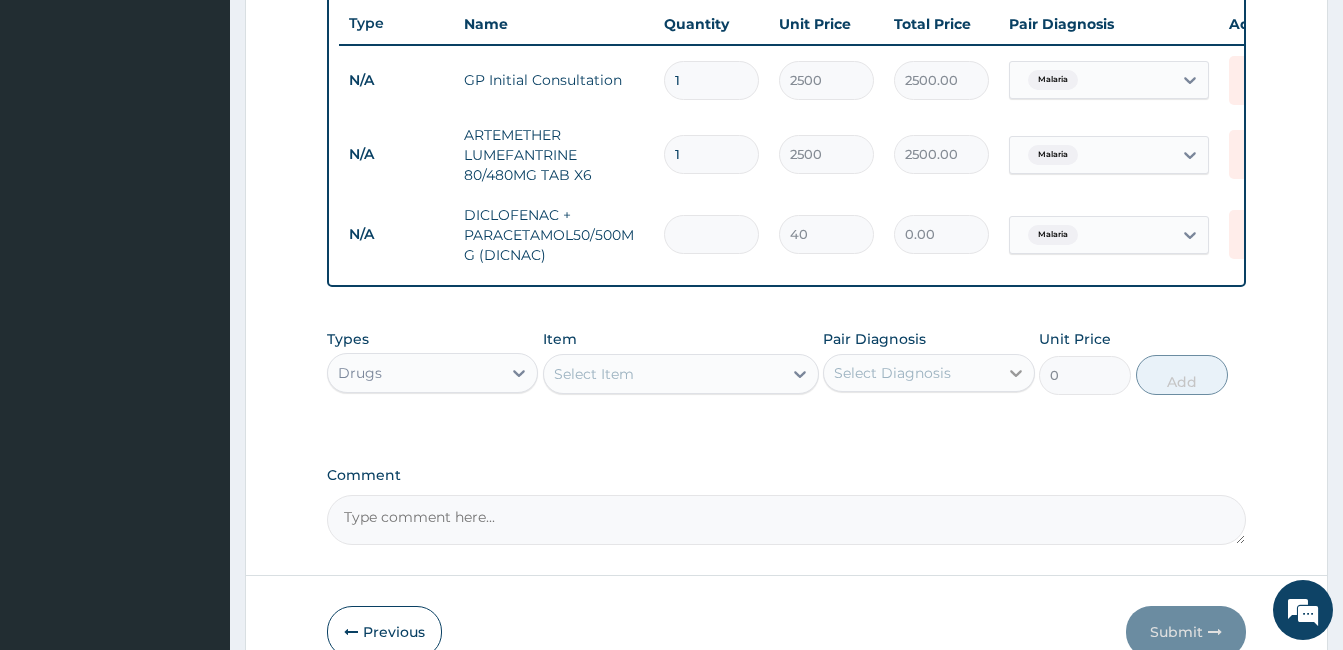 type on "1" 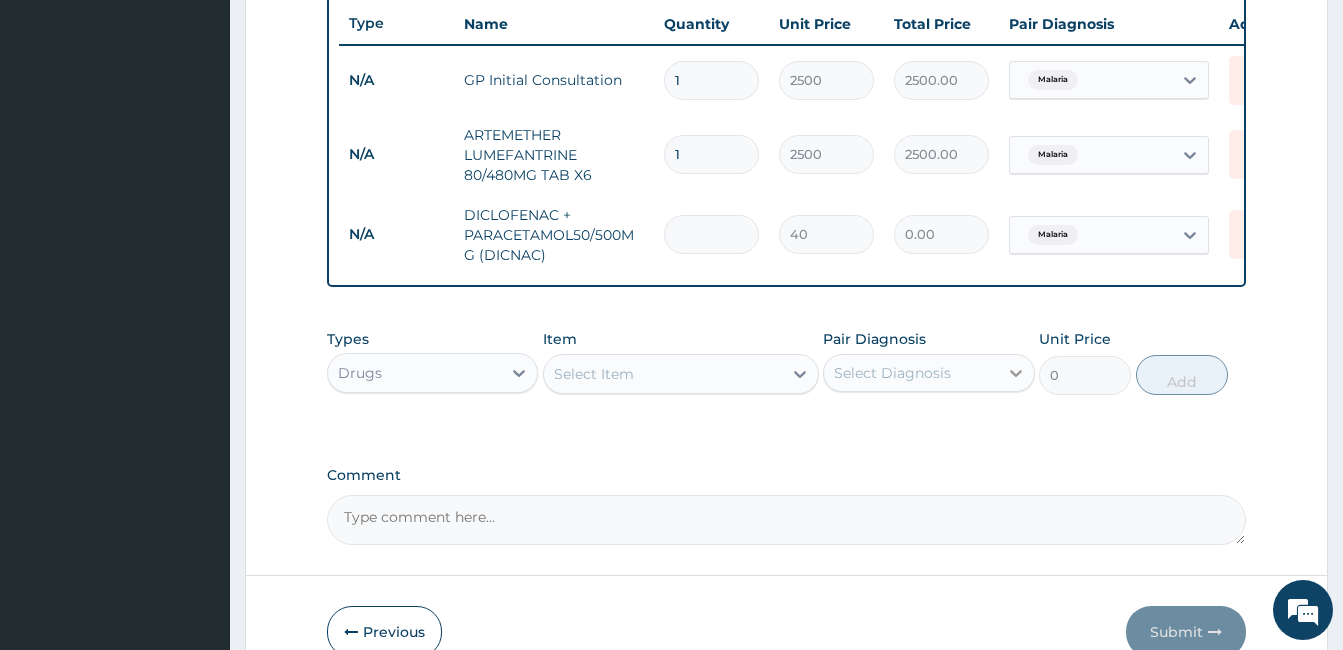 type on "40.00" 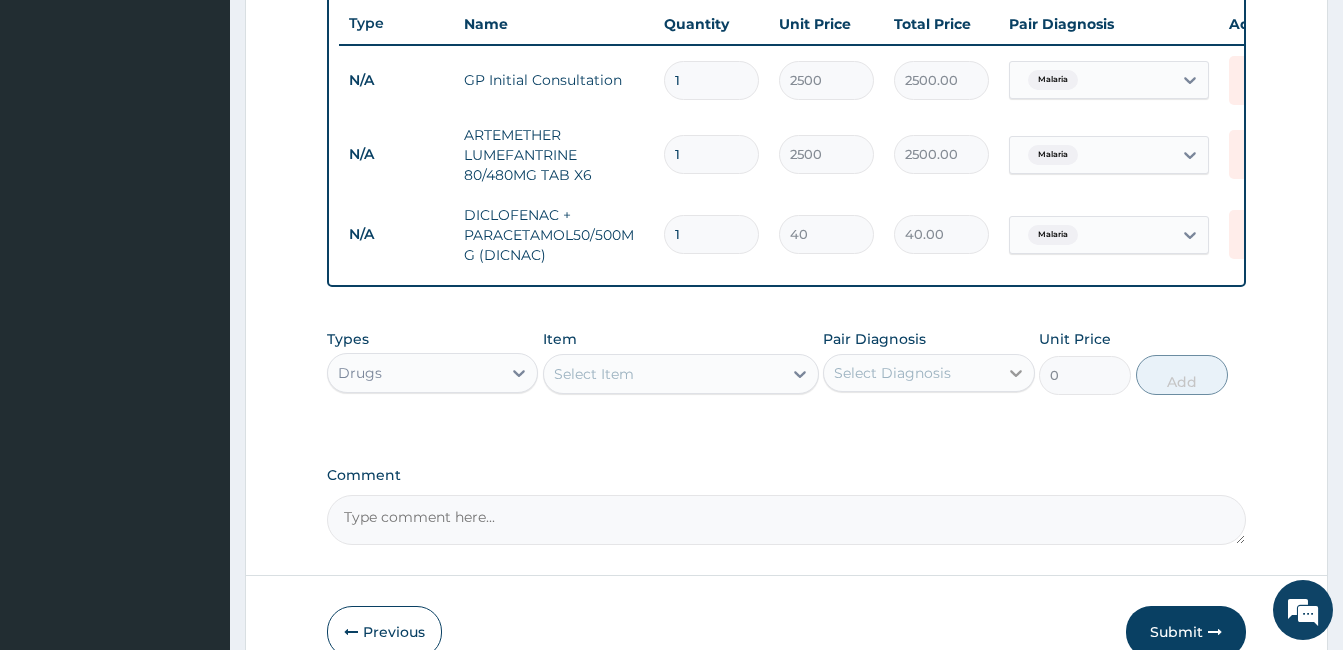 type on "2" 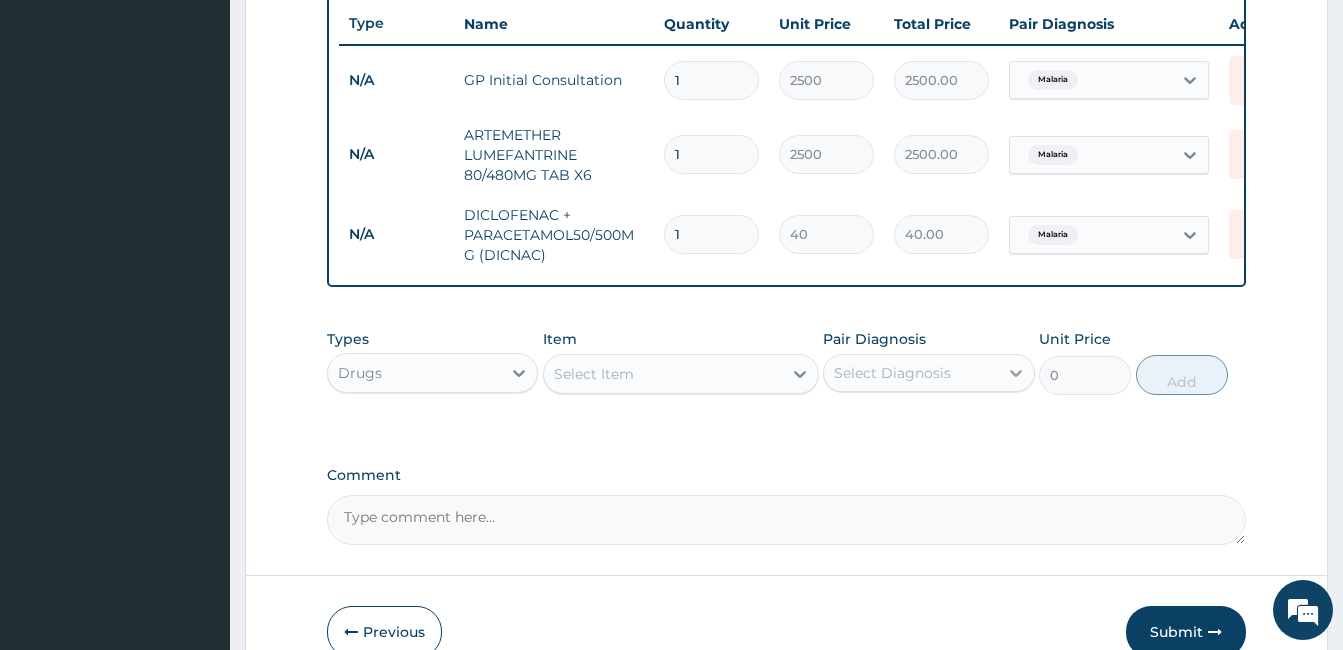 type on "80.00" 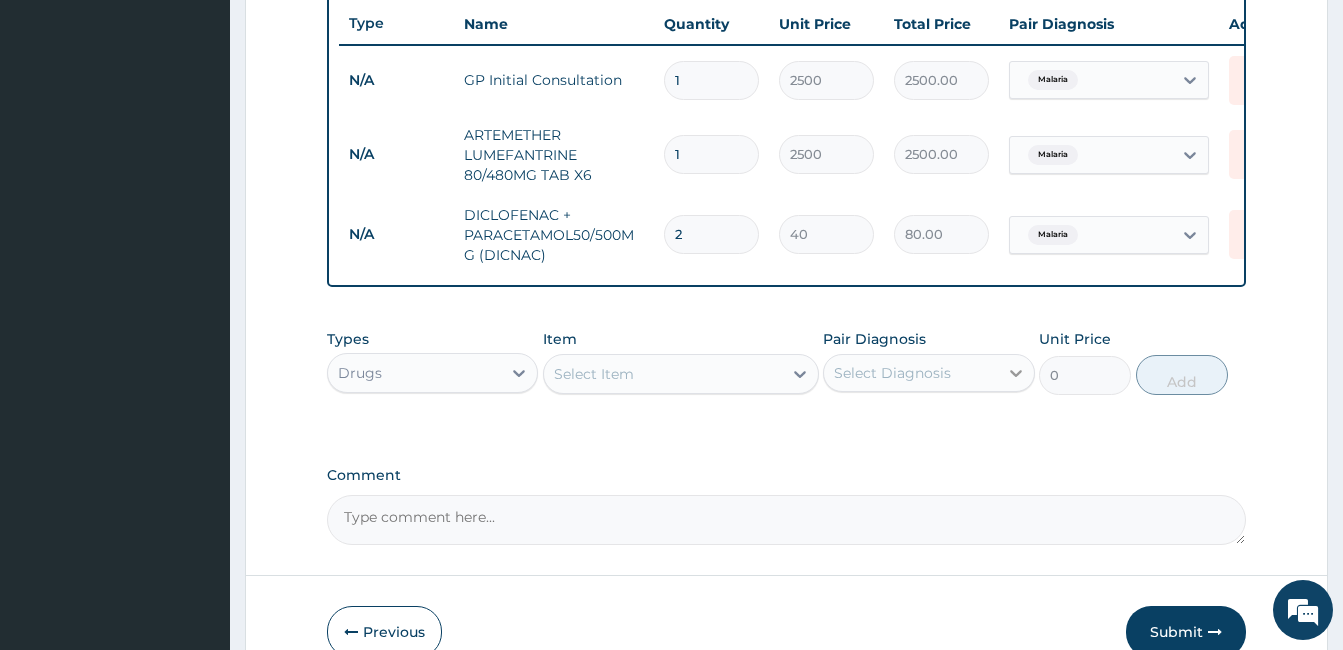 type 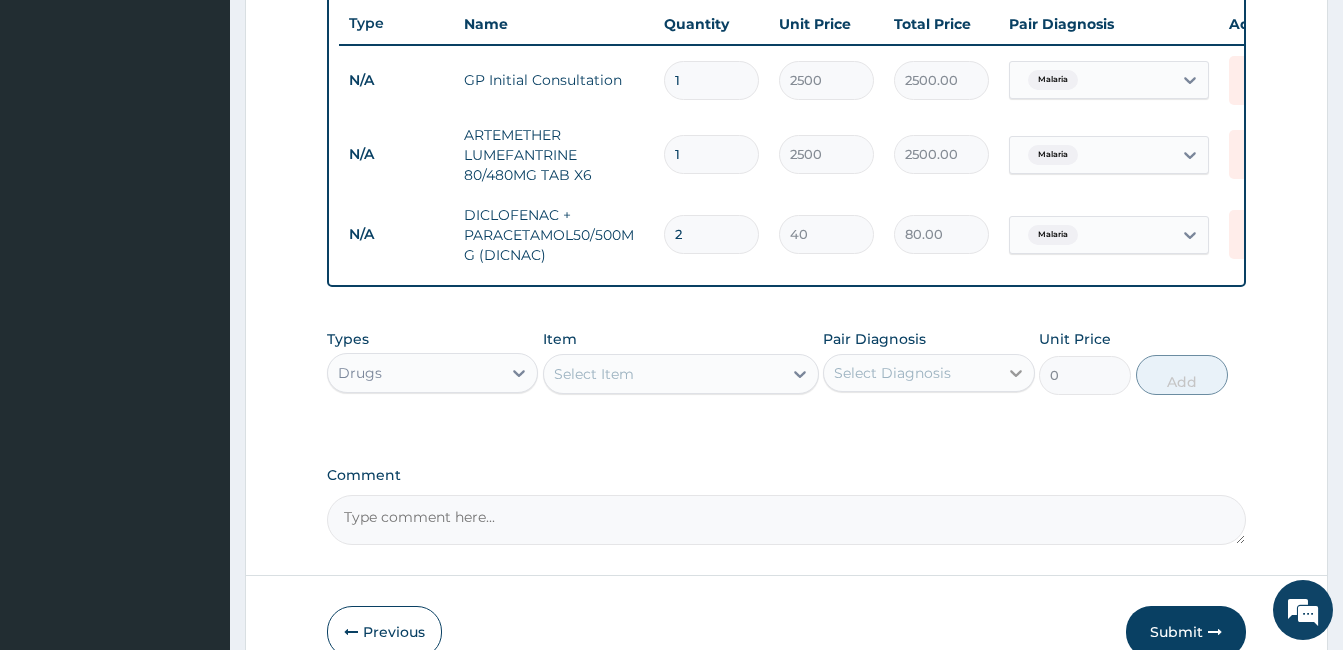 type on "0.00" 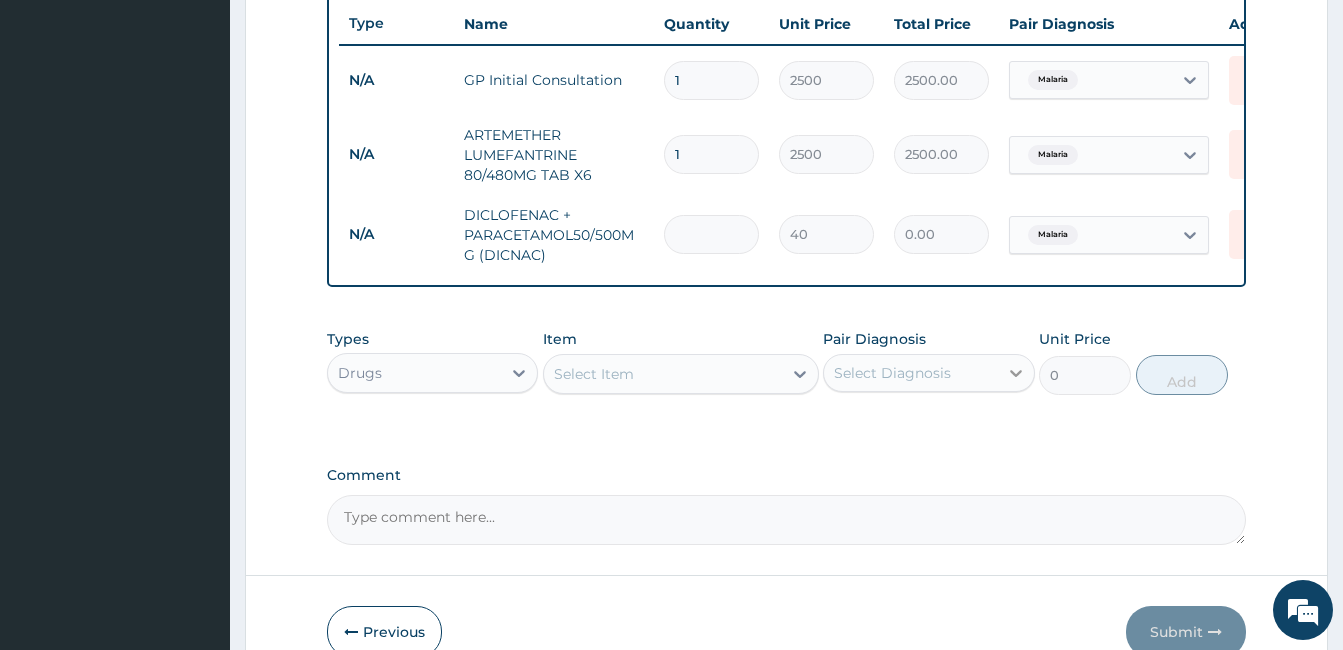 type on "1" 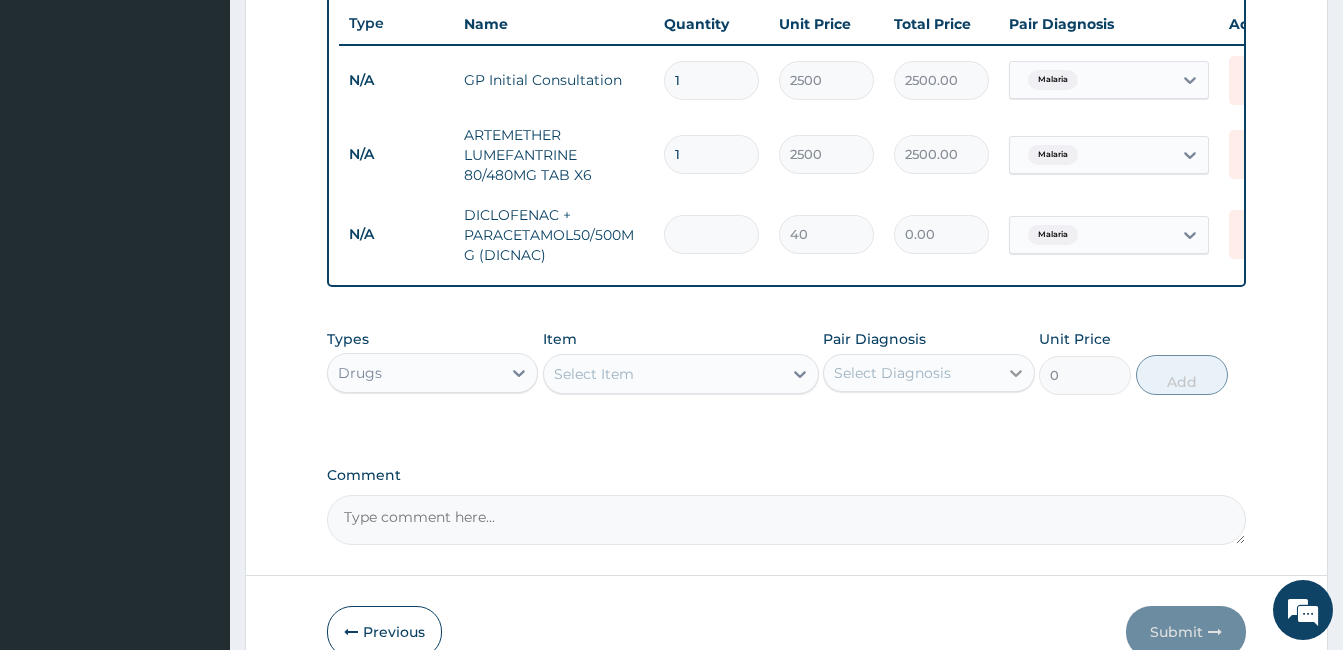 type on "40.00" 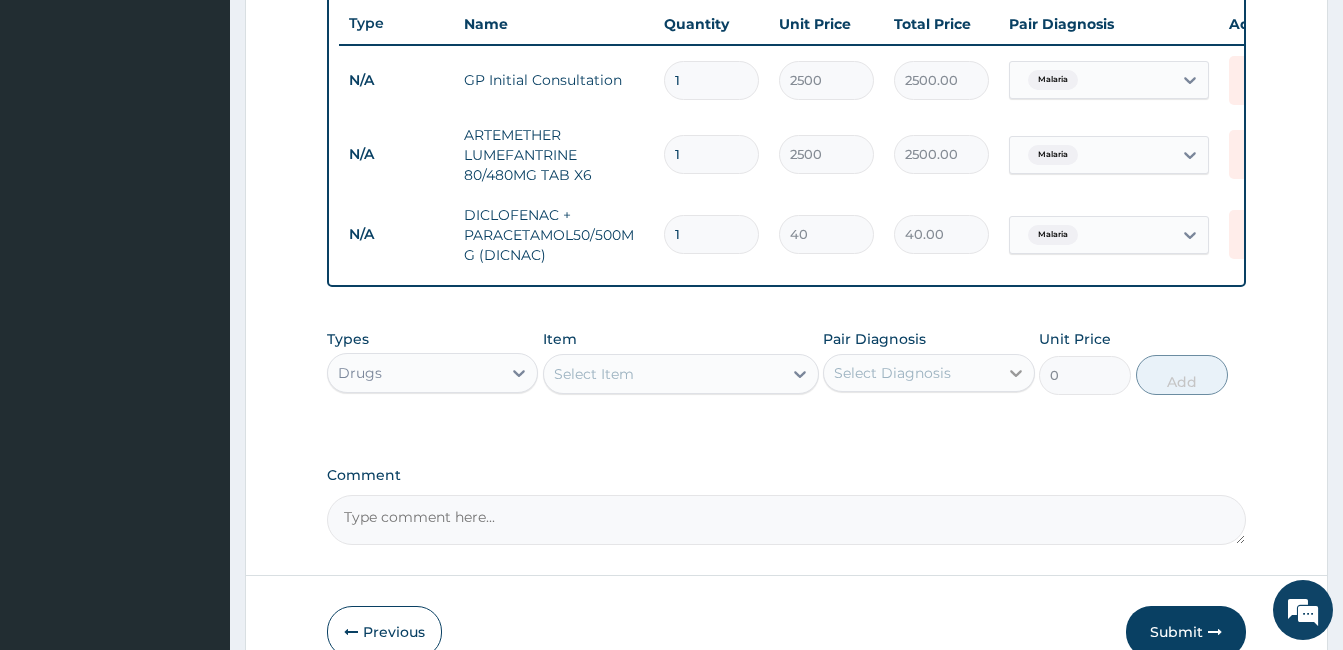 type on "2" 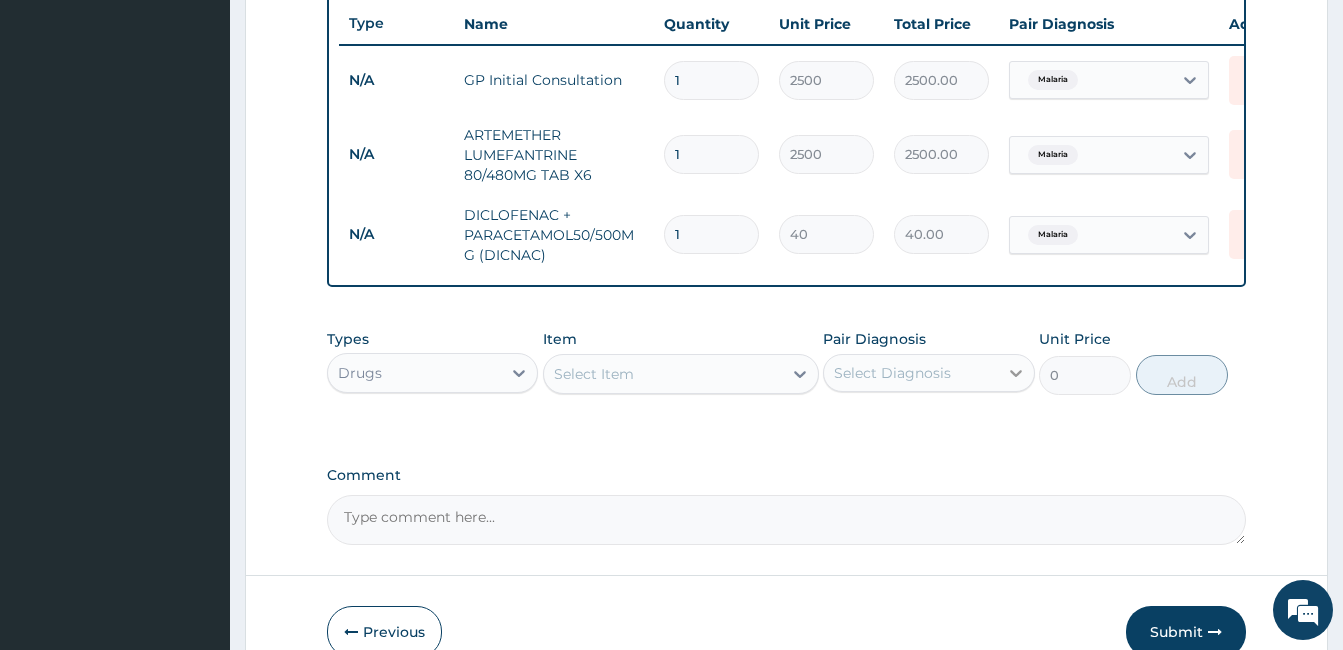 type on "80.00" 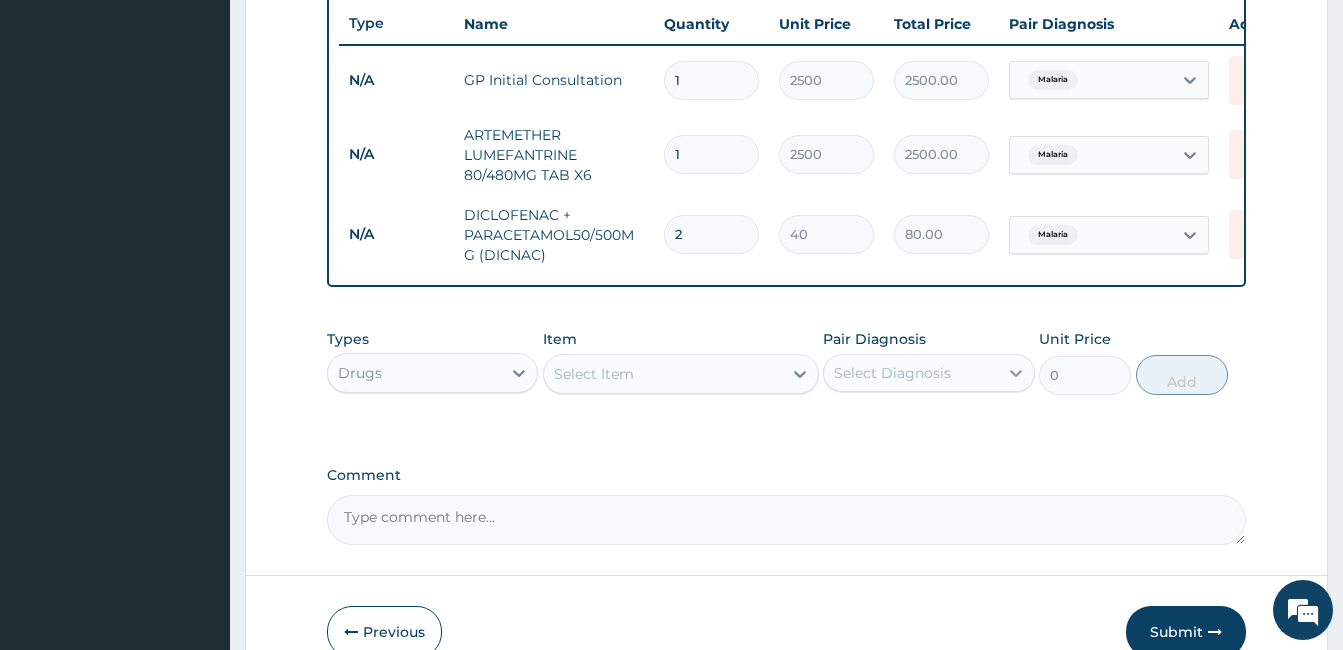 type on "3" 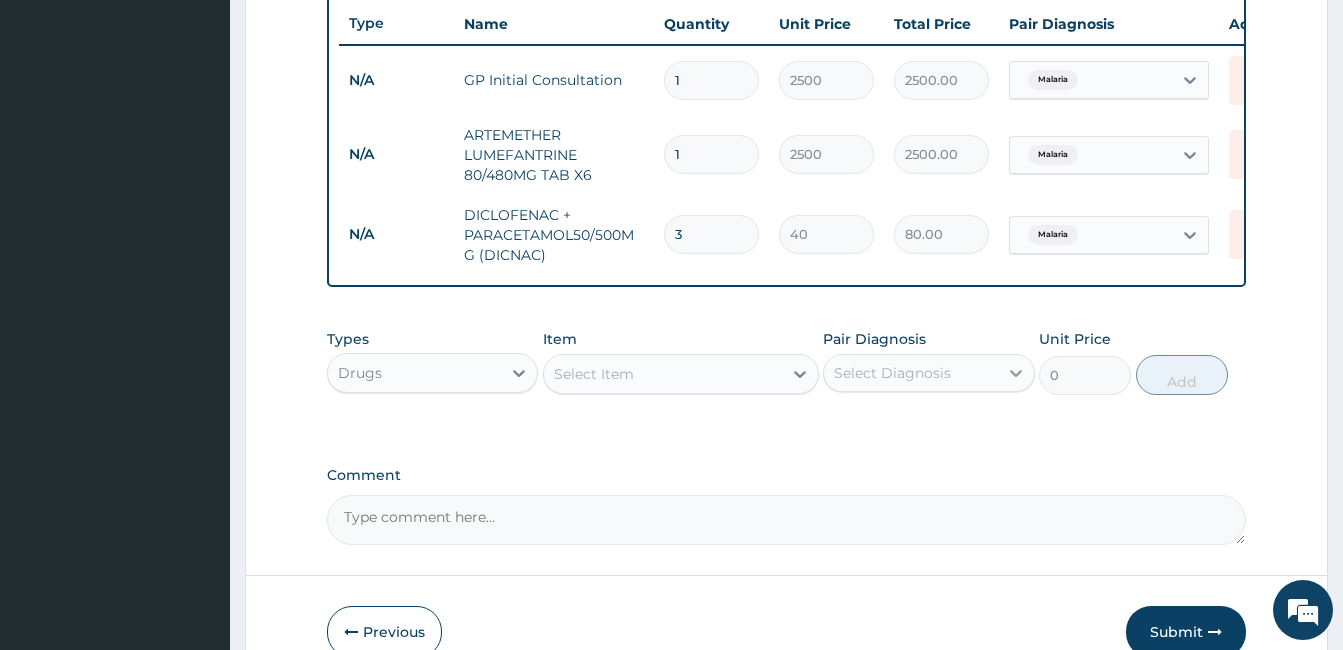 type on "120.00" 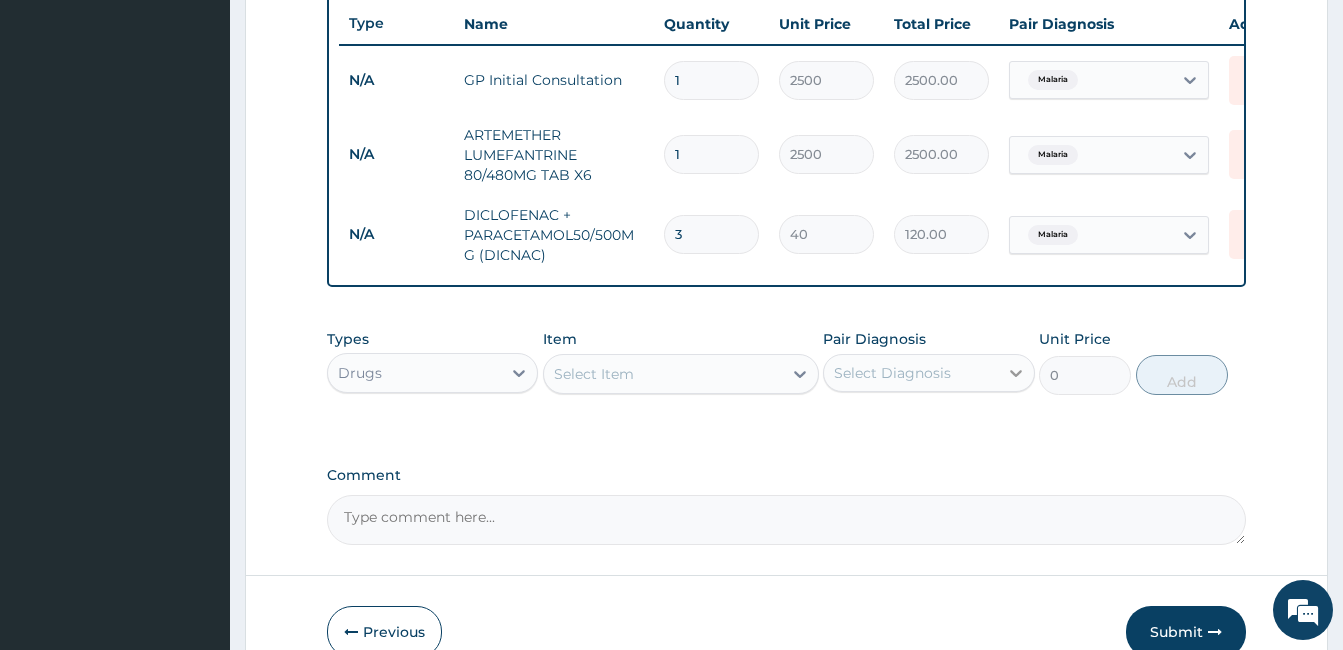 type on "4" 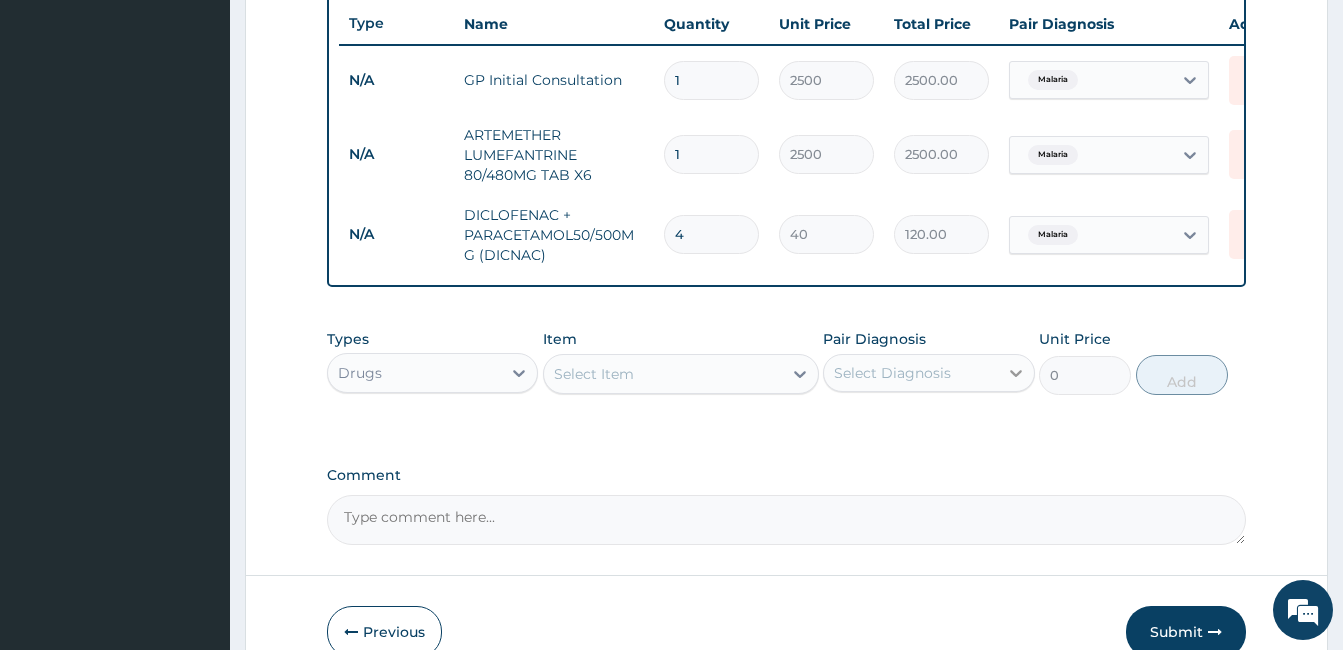 type on "160.00" 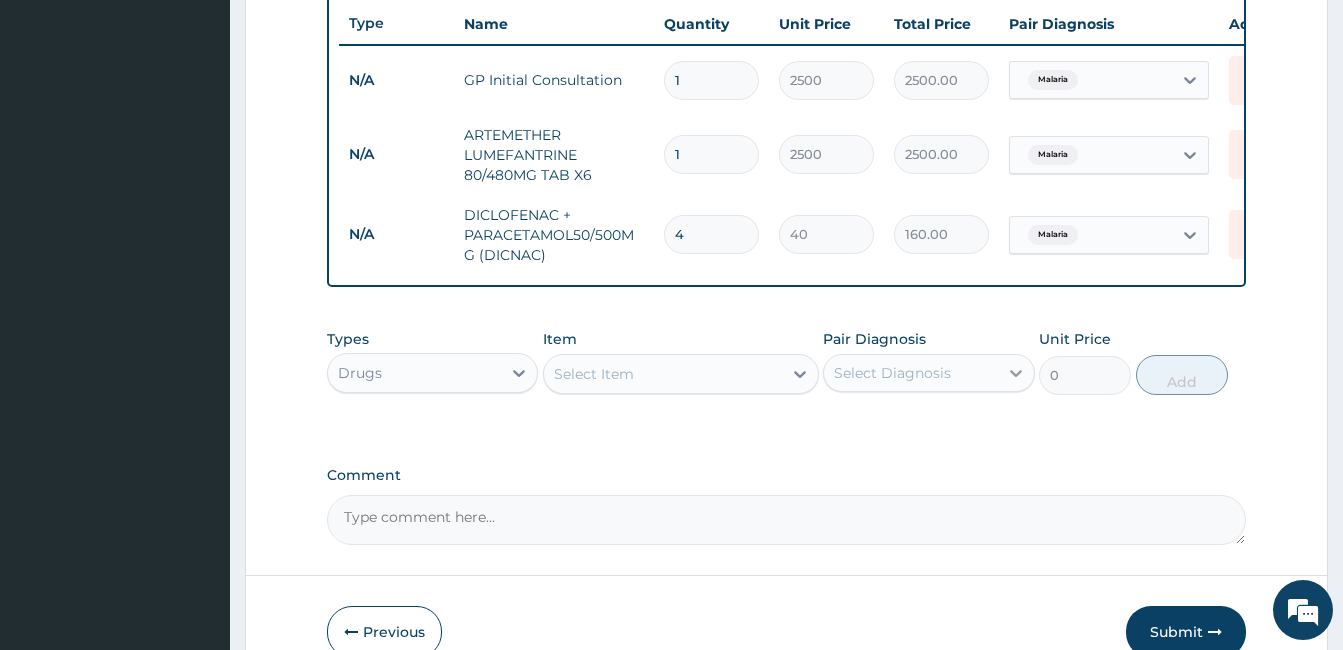 type on "5" 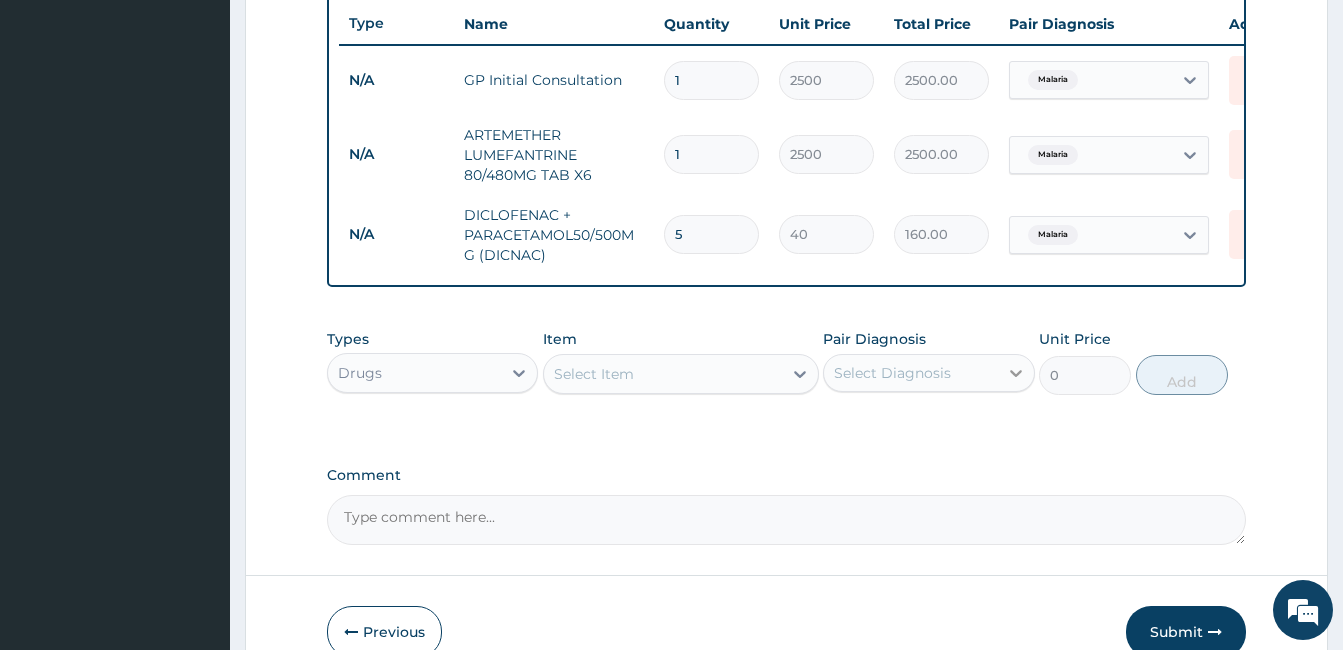 type on "200.00" 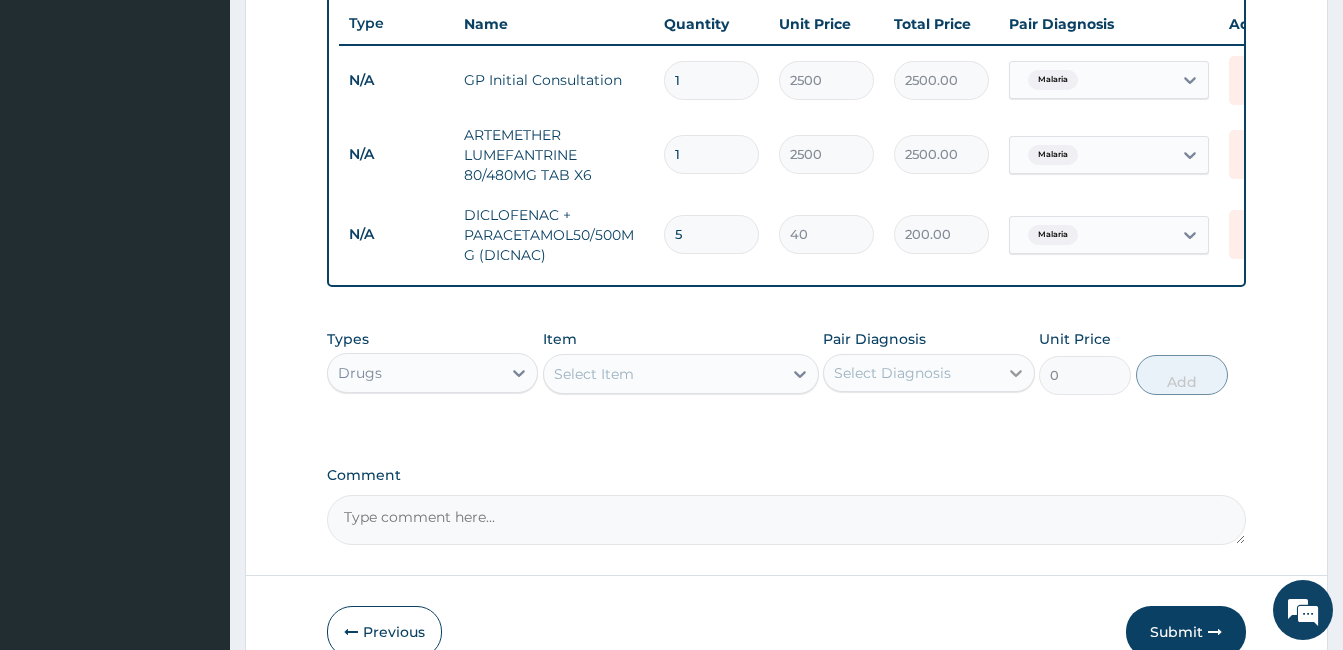 type on "6" 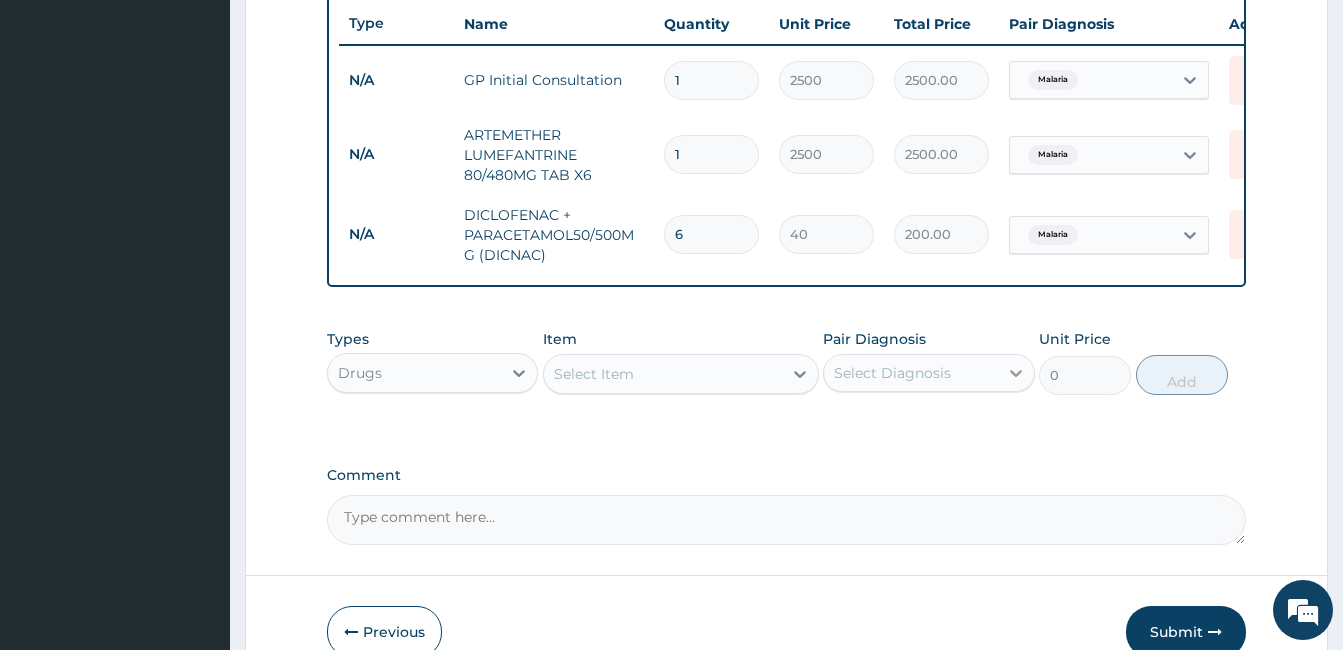 type on "240.00" 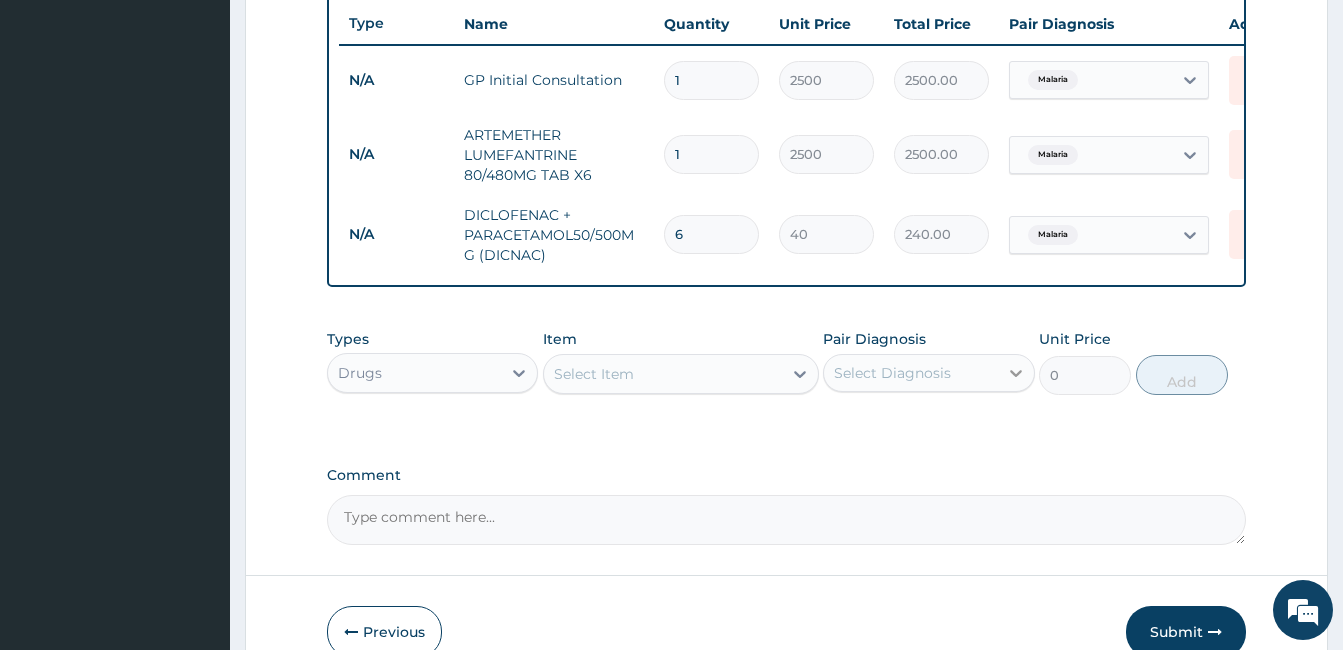 type on "7" 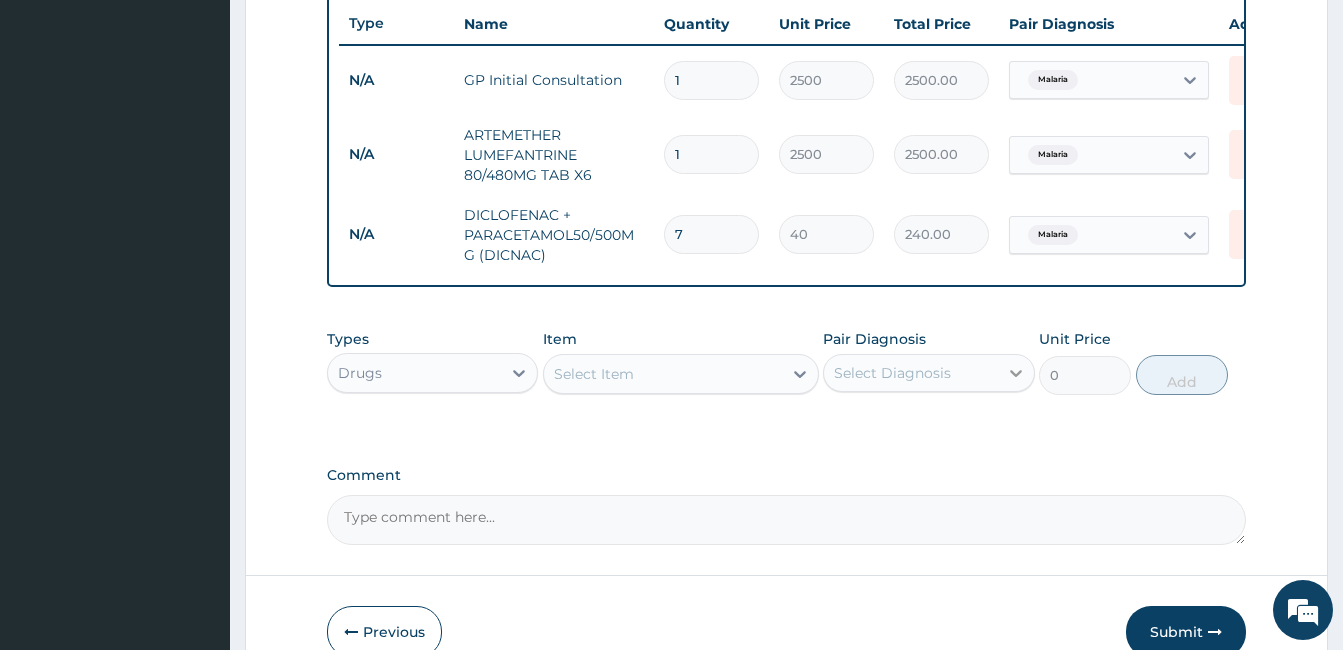 type on "280.00" 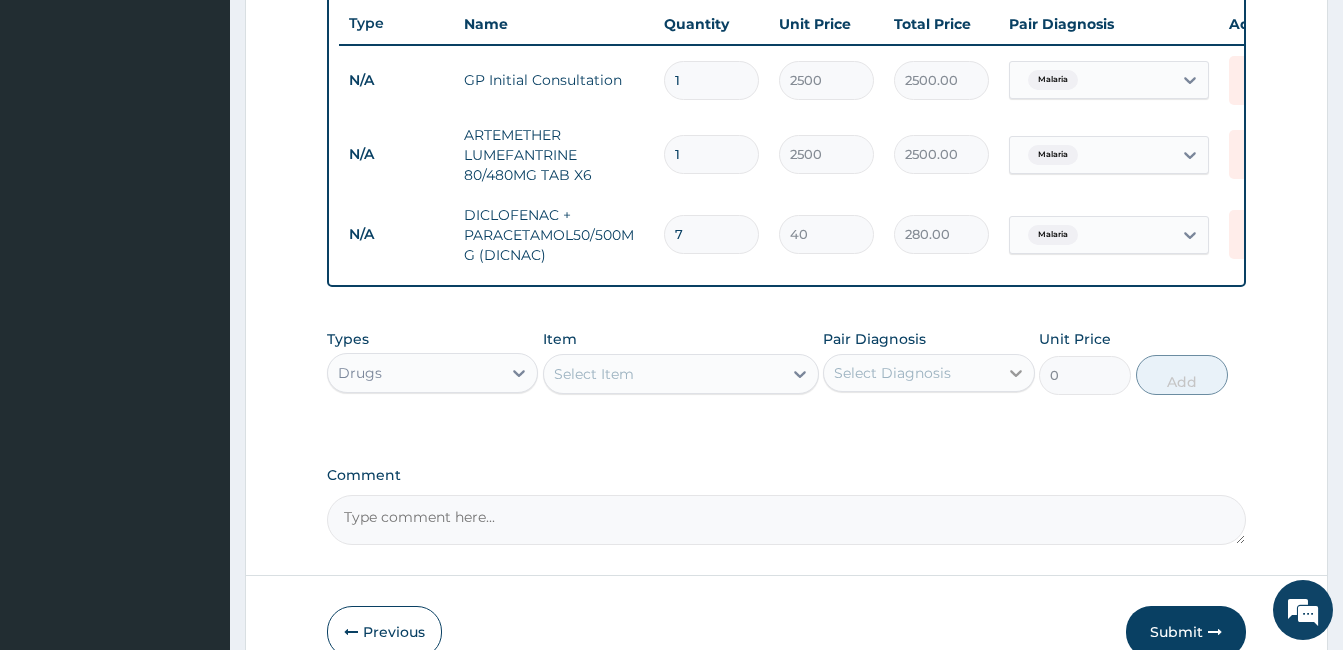 type on "8" 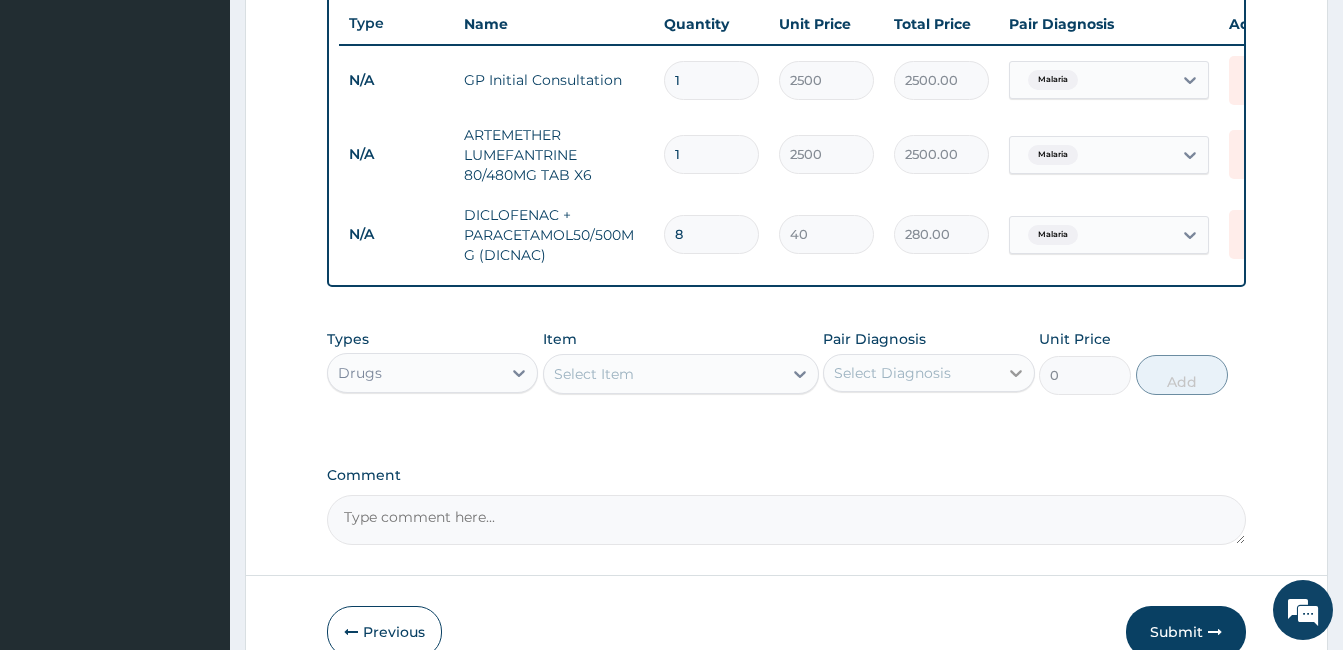 type on "320.00" 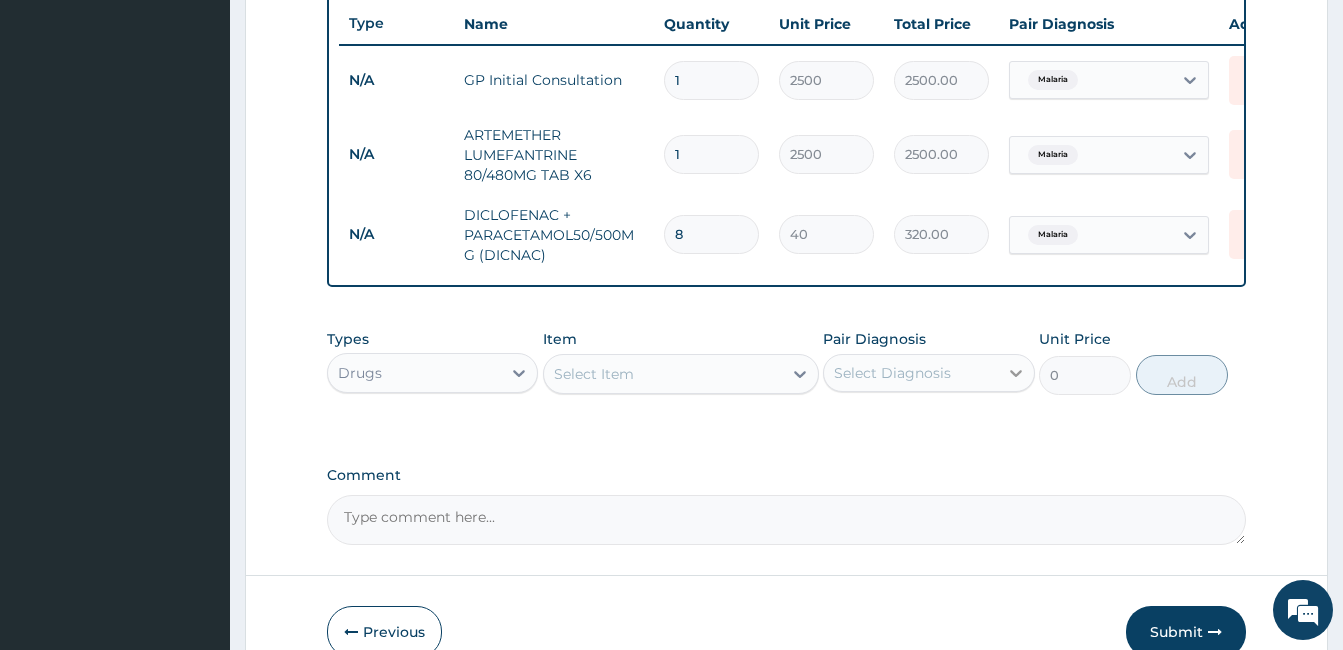 type on "9" 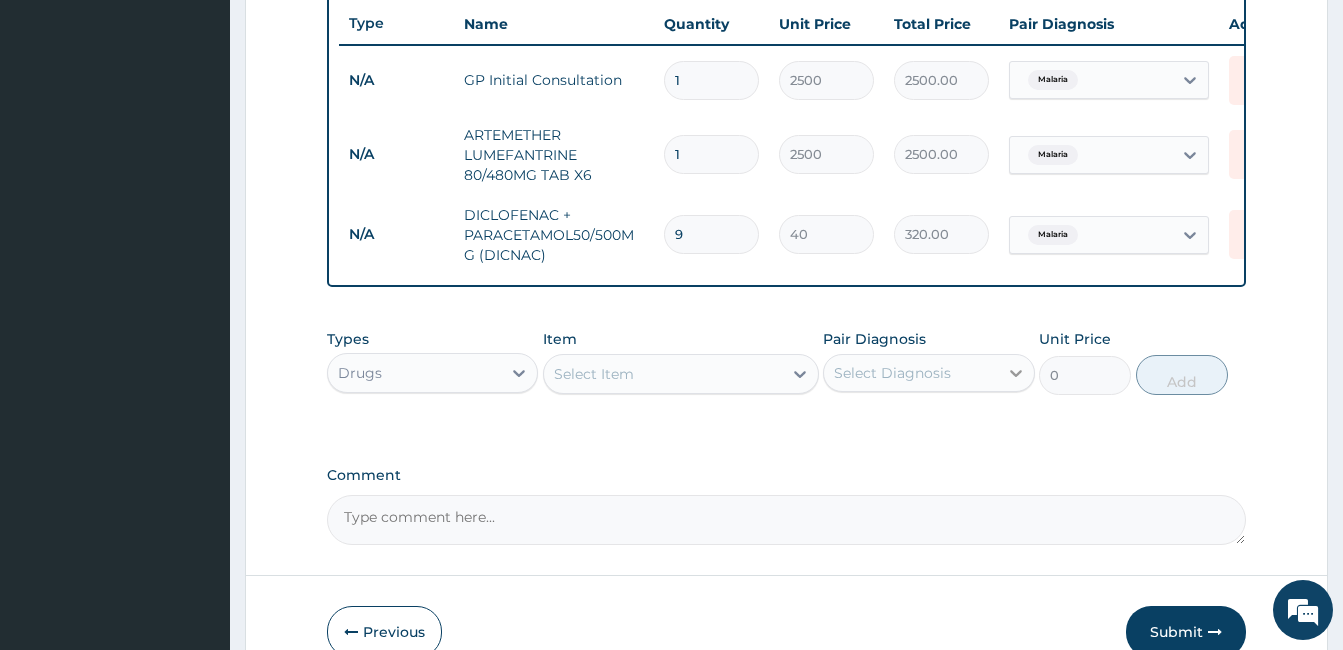 type on "360.00" 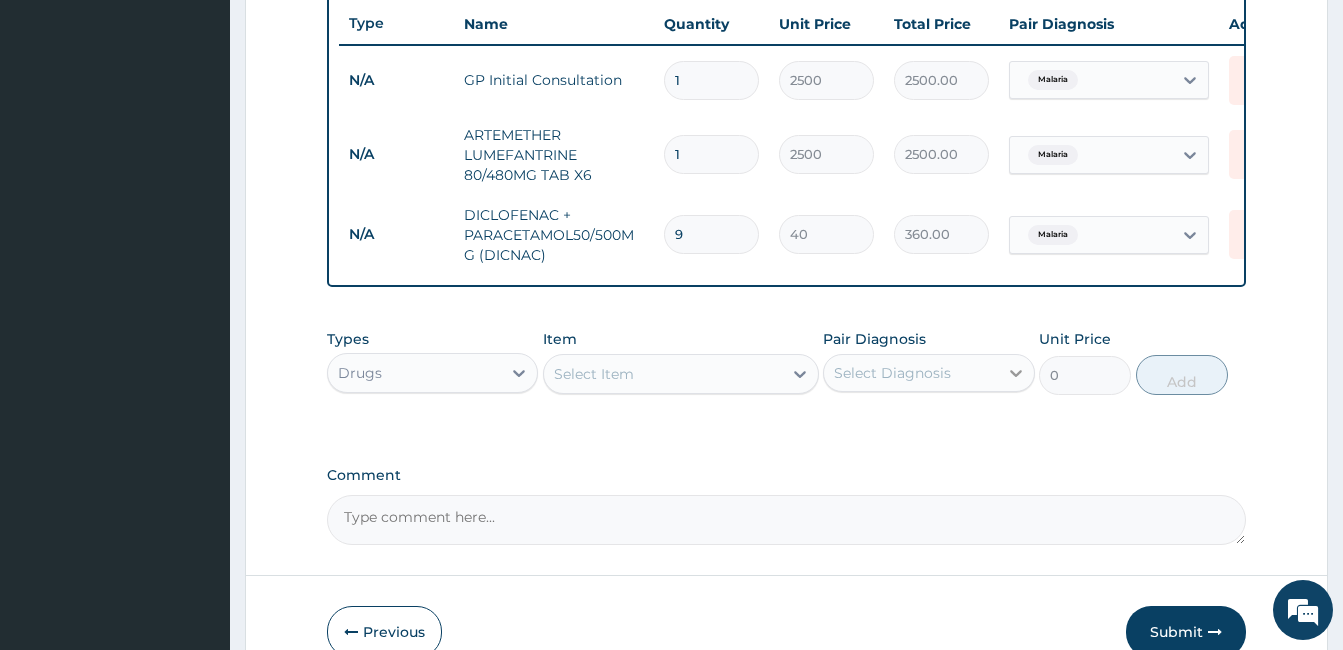 type on "10" 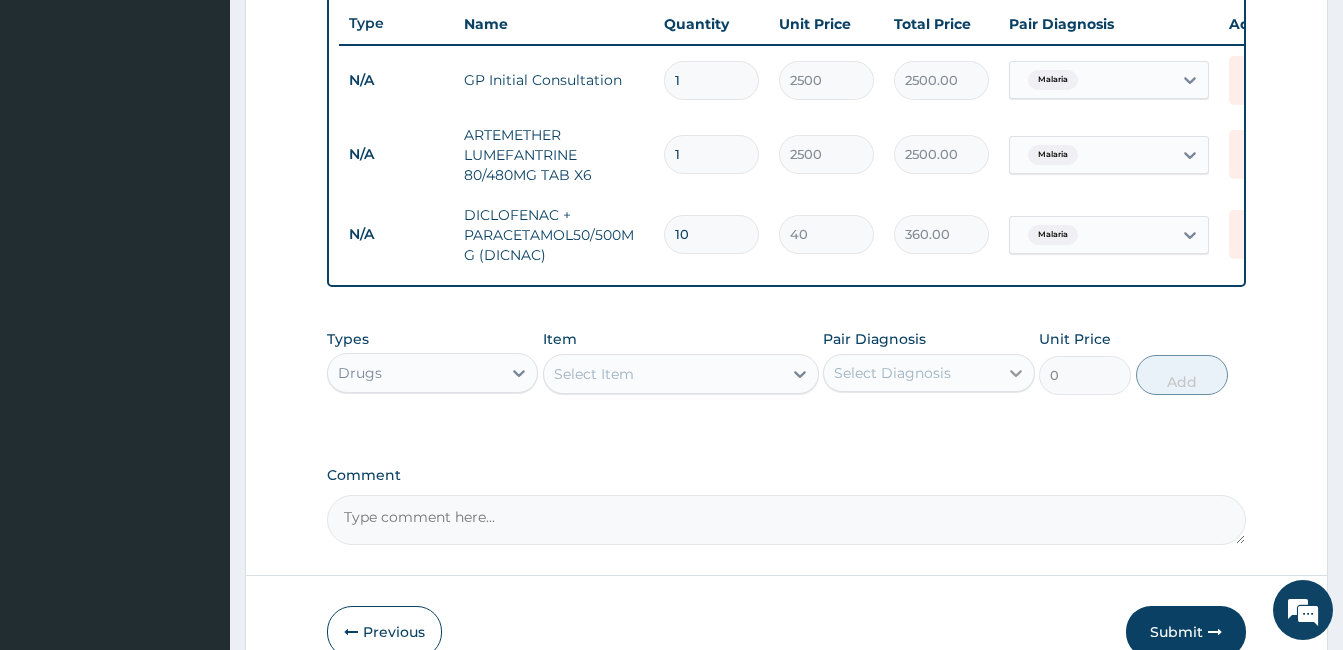 type on "400.00" 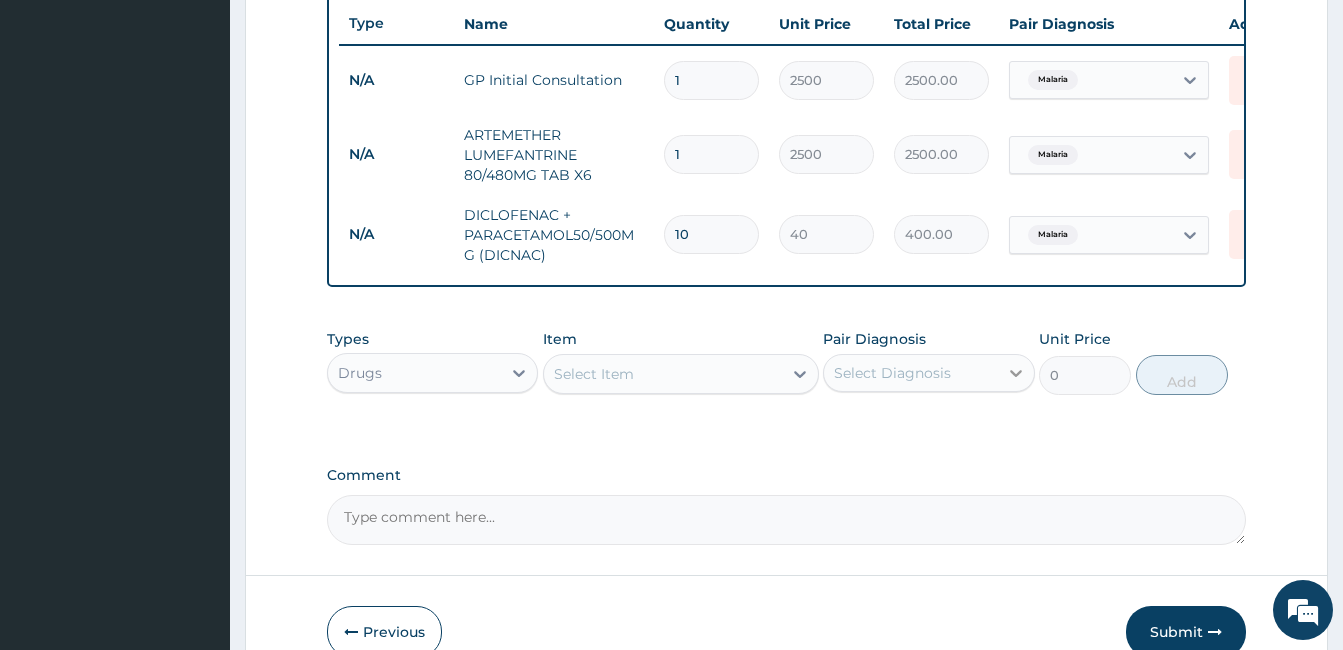 type on "11" 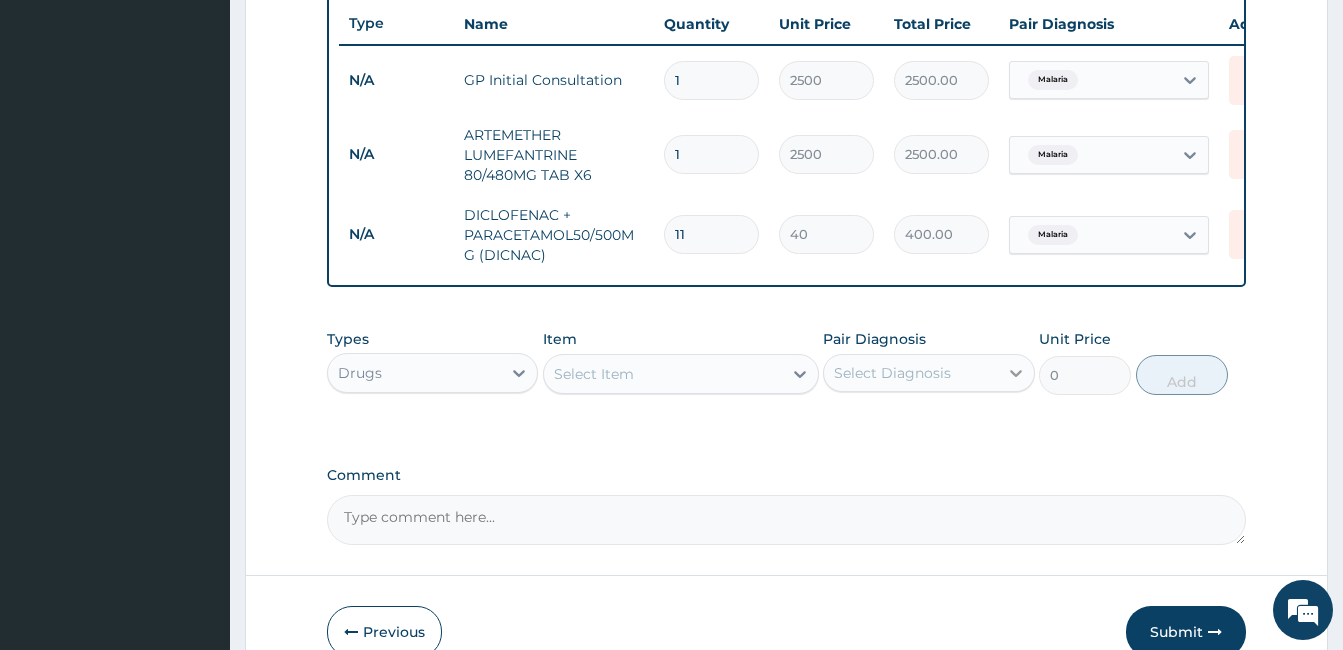 type on "440.00" 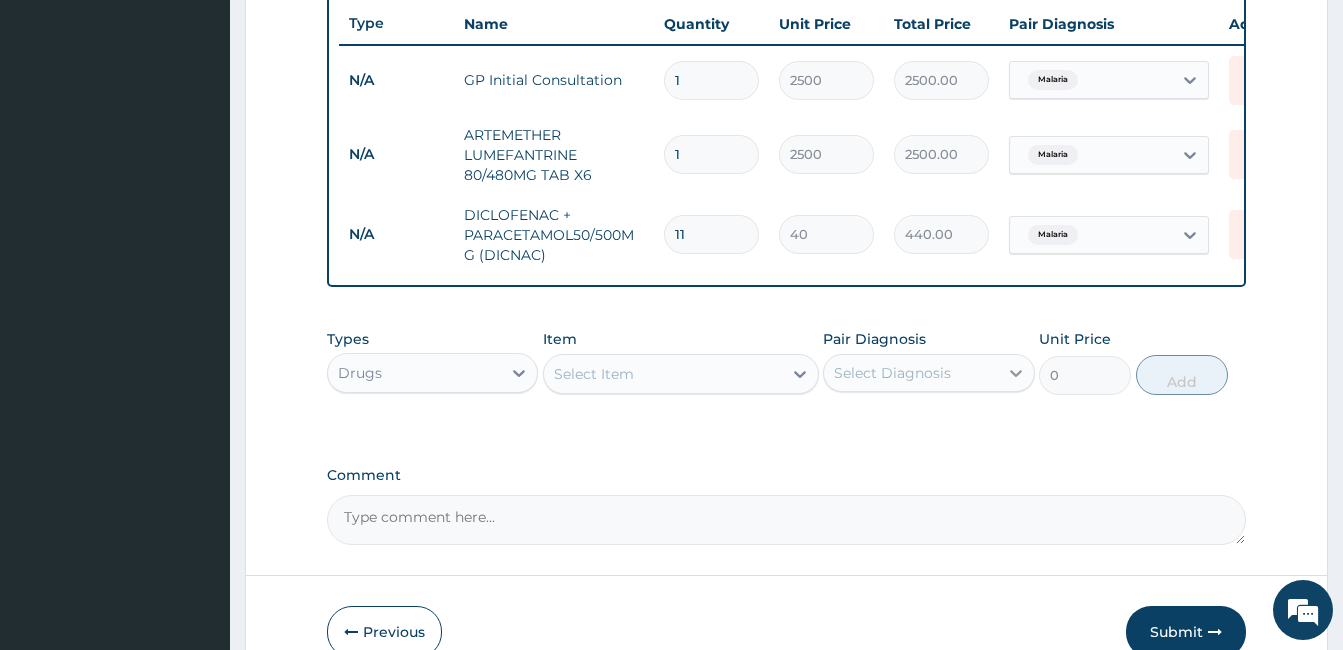 type on "12" 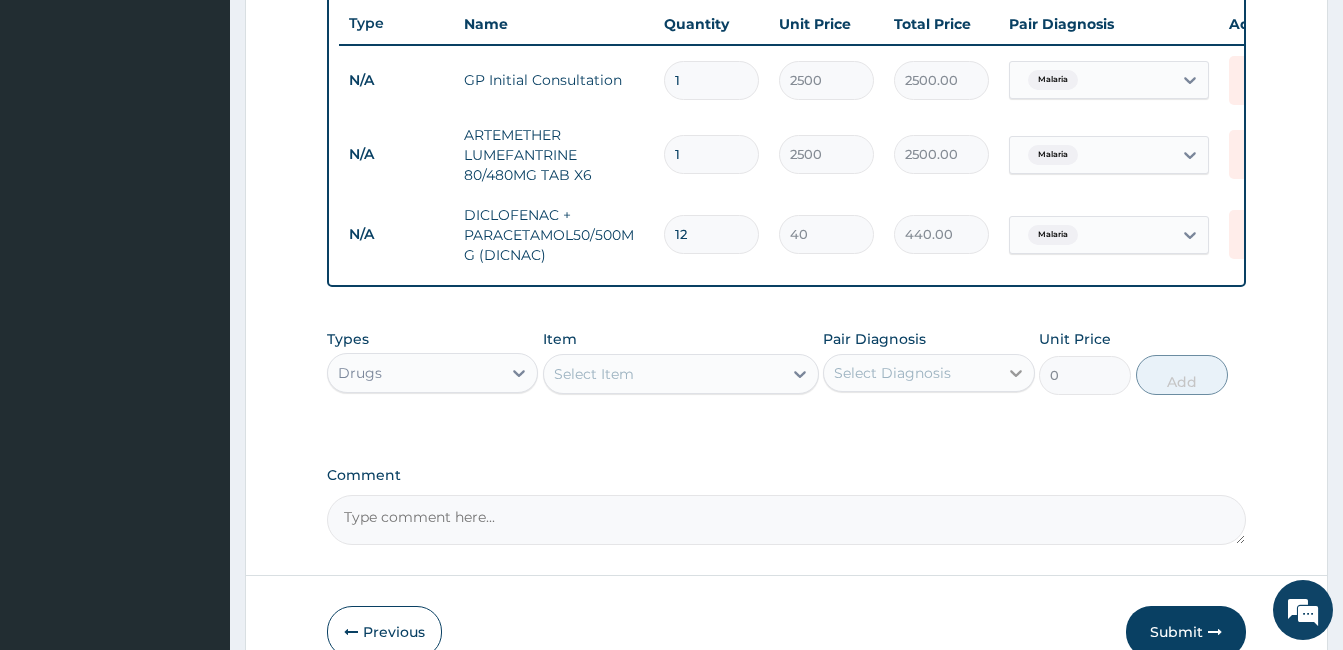 type on "480.00" 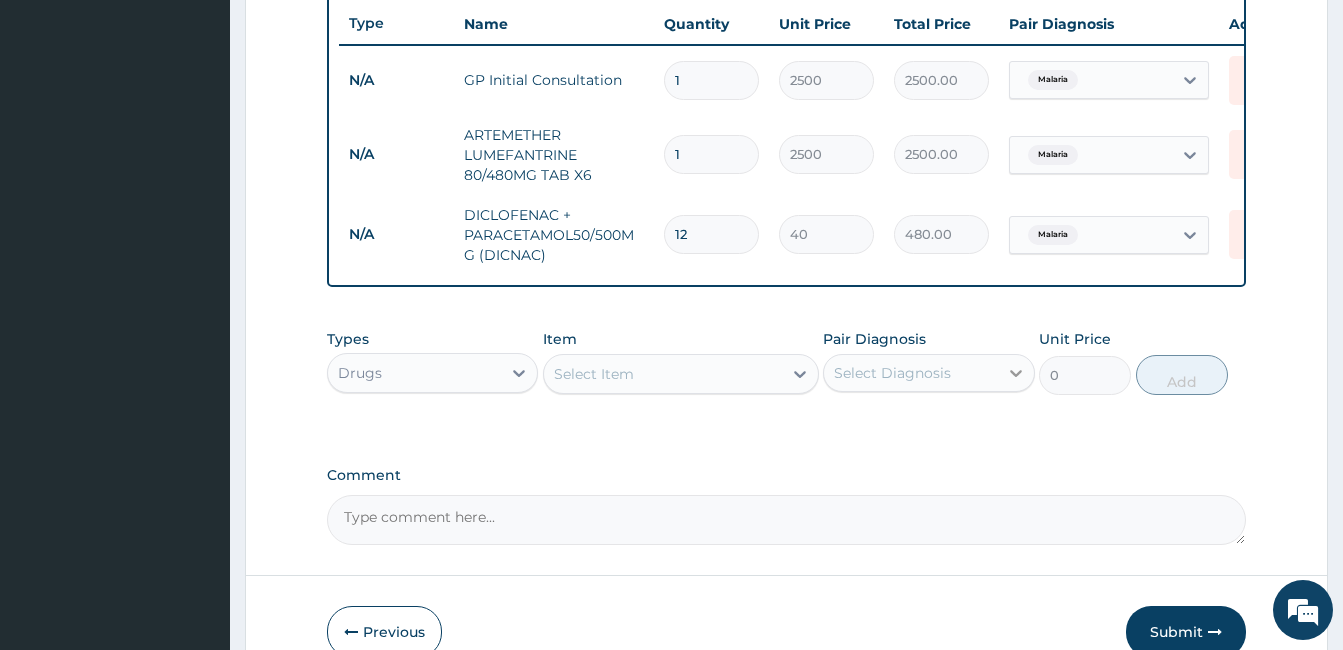 type on "13" 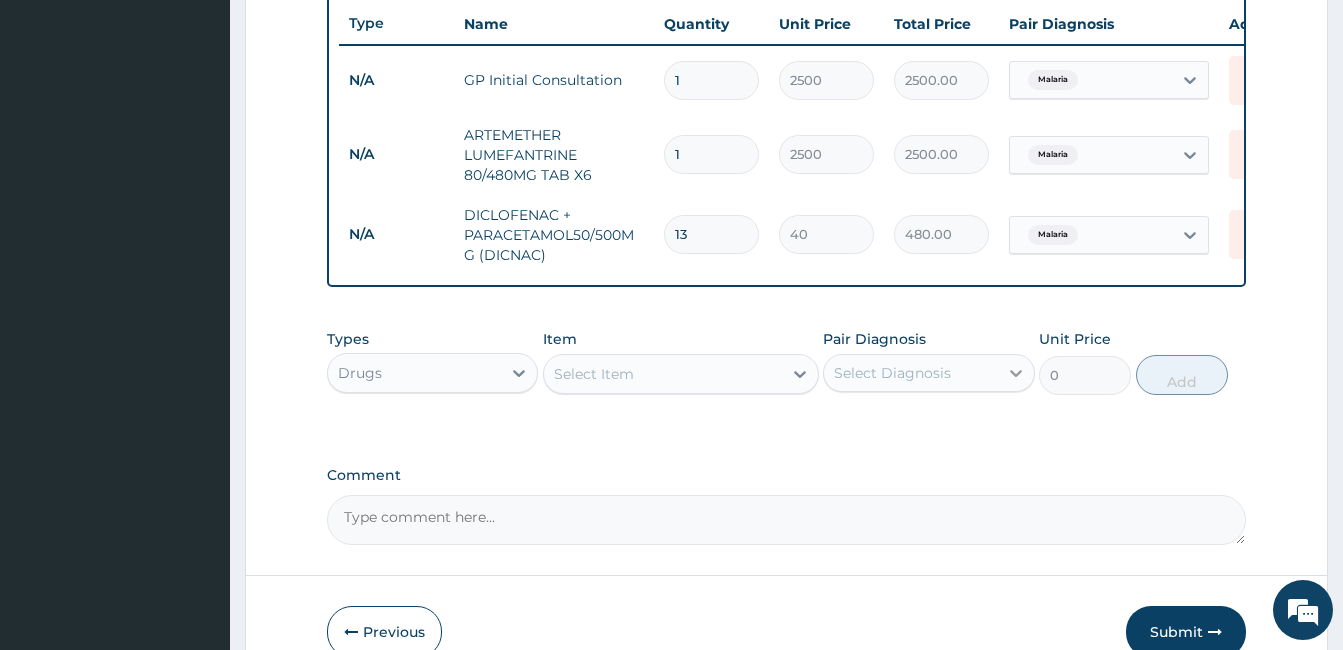 type on "520.00" 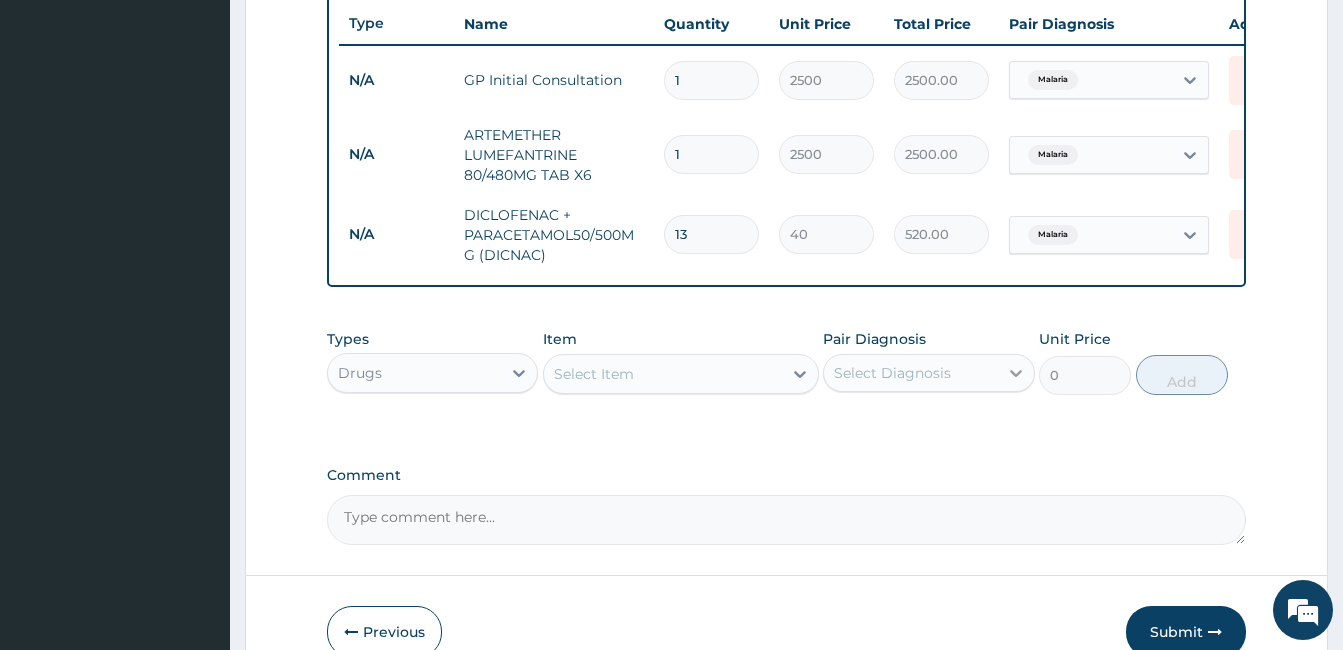 type on "14" 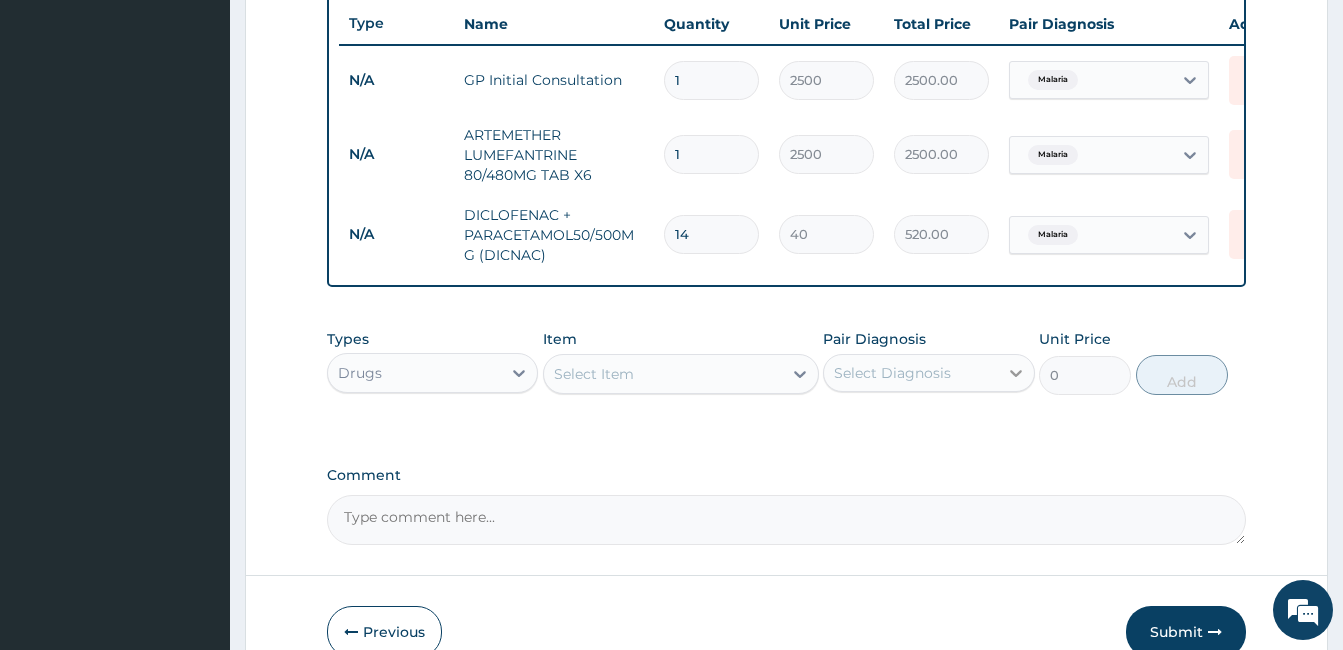 type on "560.00" 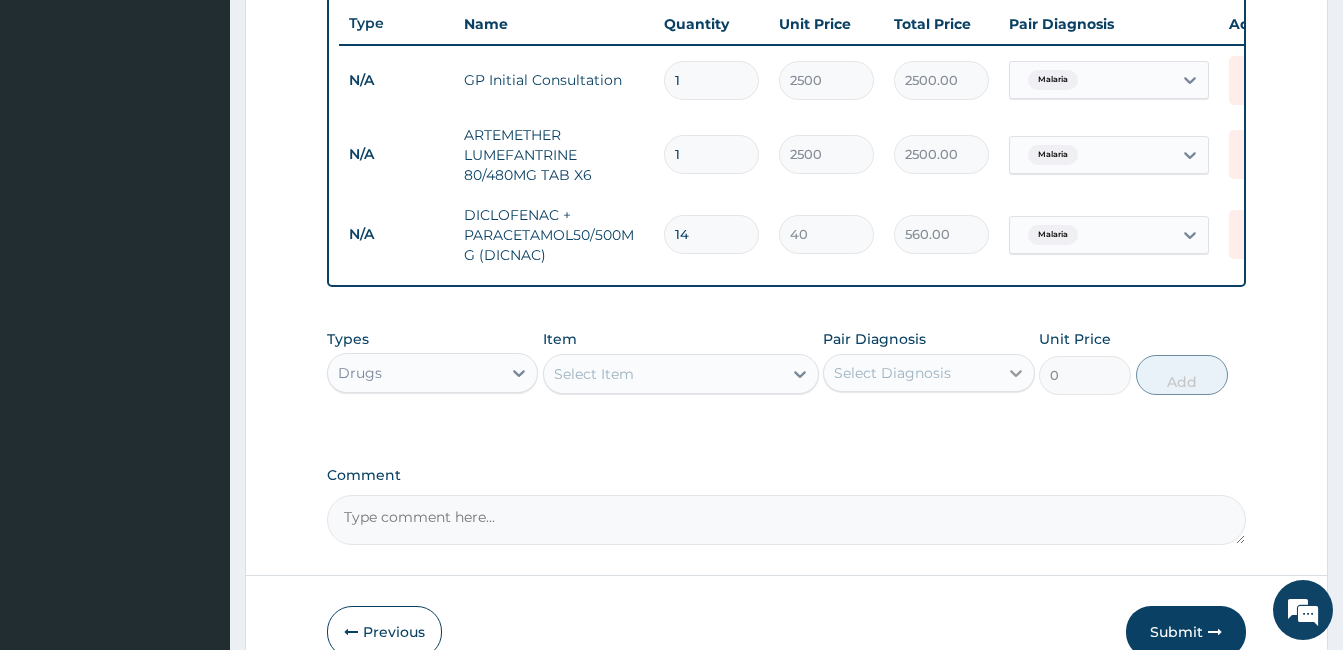 type on "15" 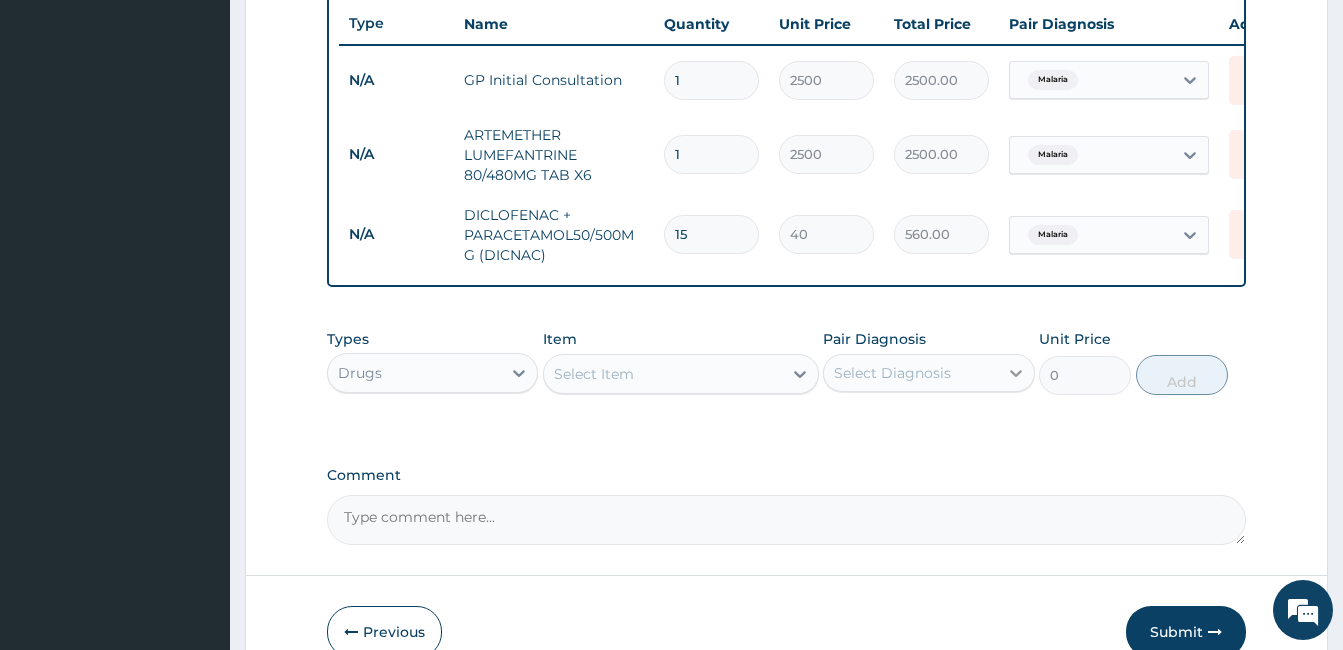 type on "600.00" 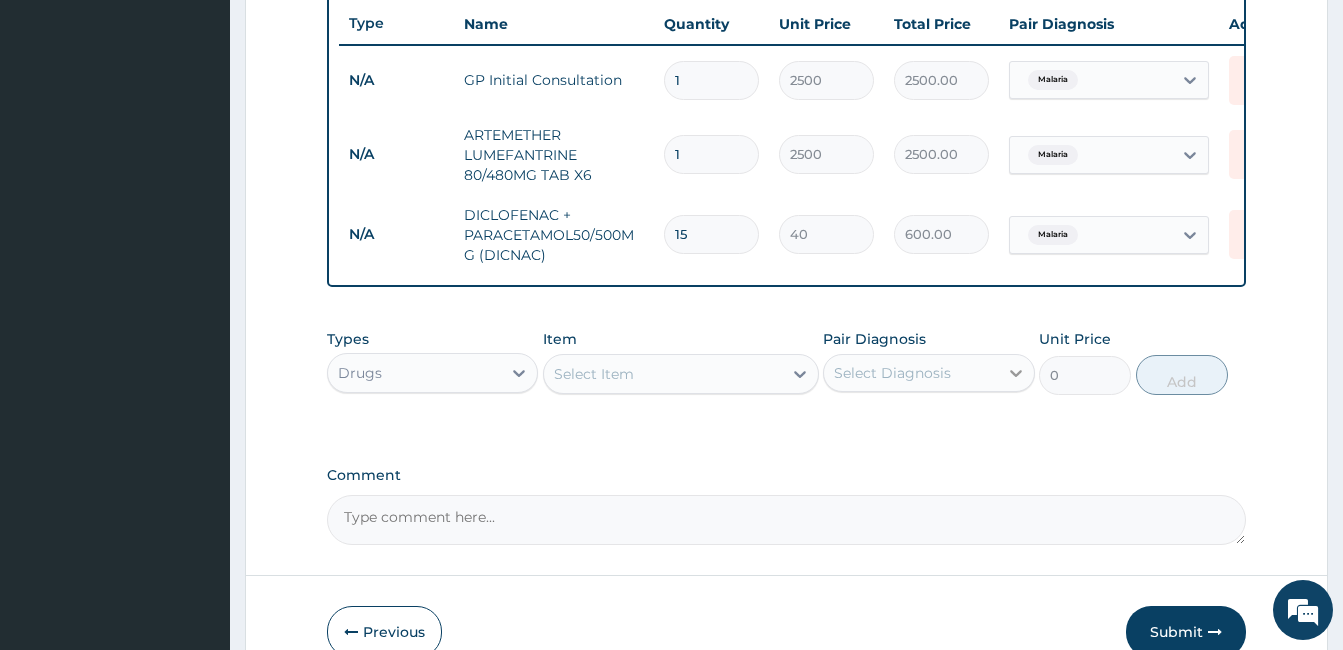 type on "16" 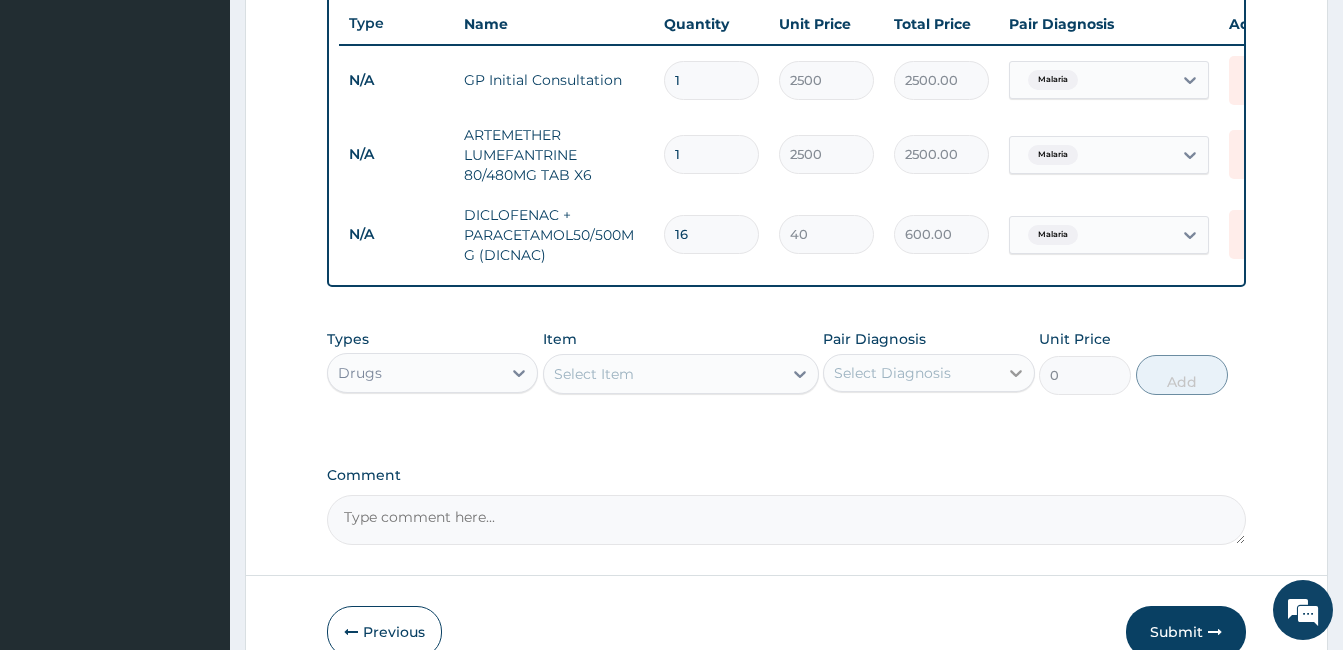 type on "640.00" 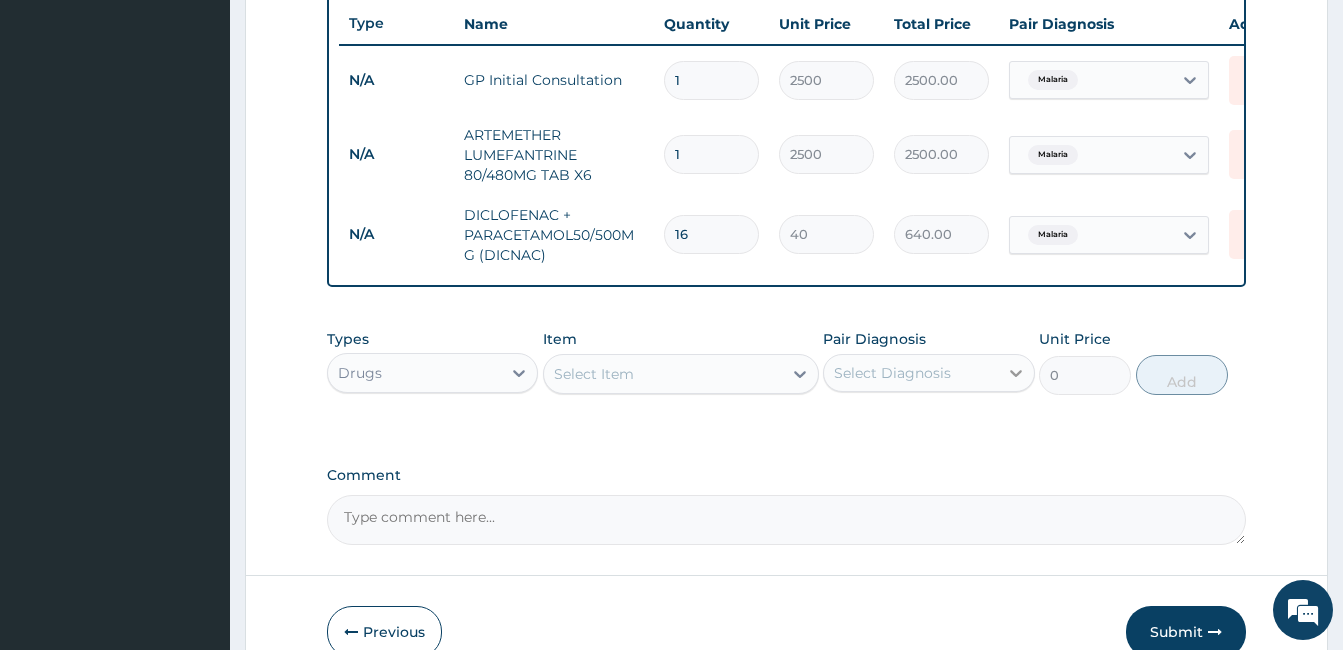 type on "17" 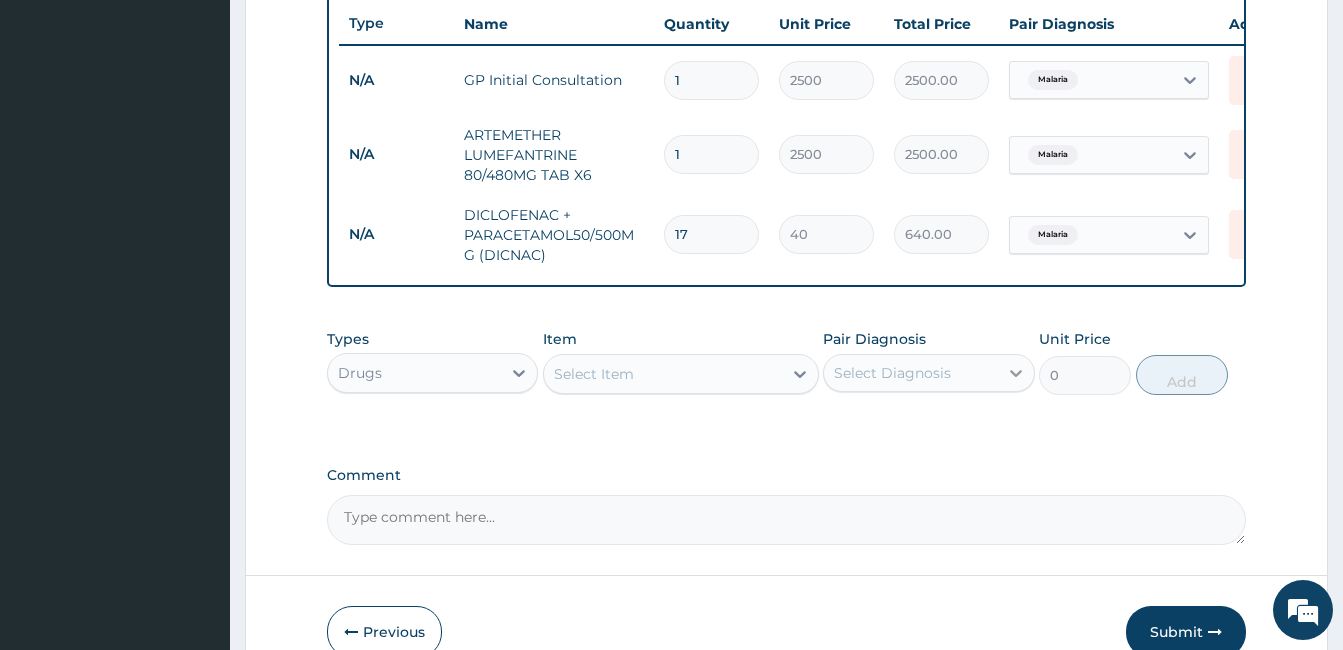 type on "680.00" 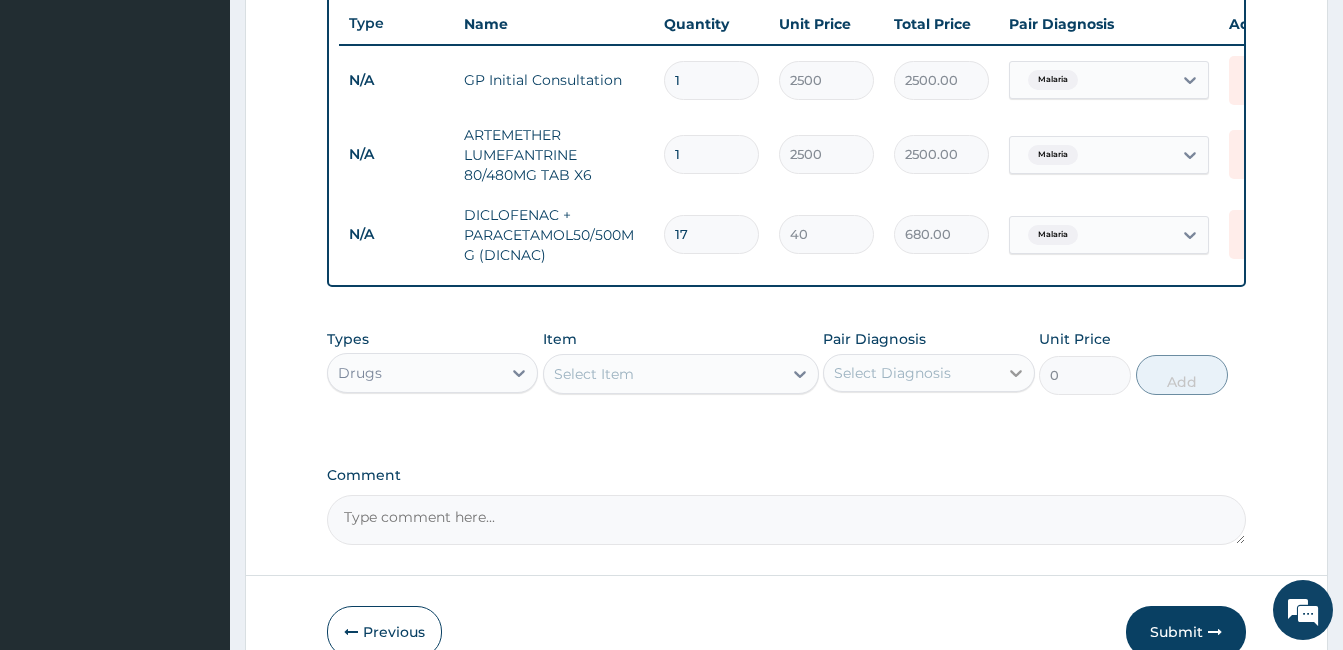 type on "18" 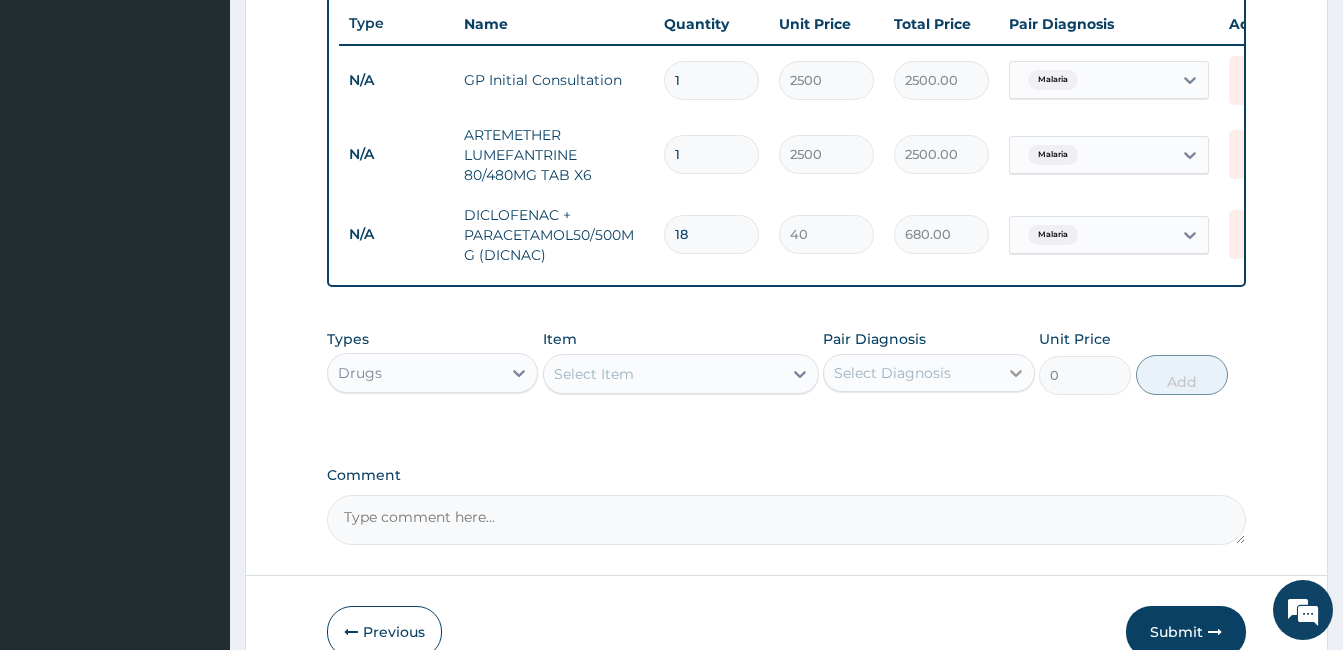 type on "720.00" 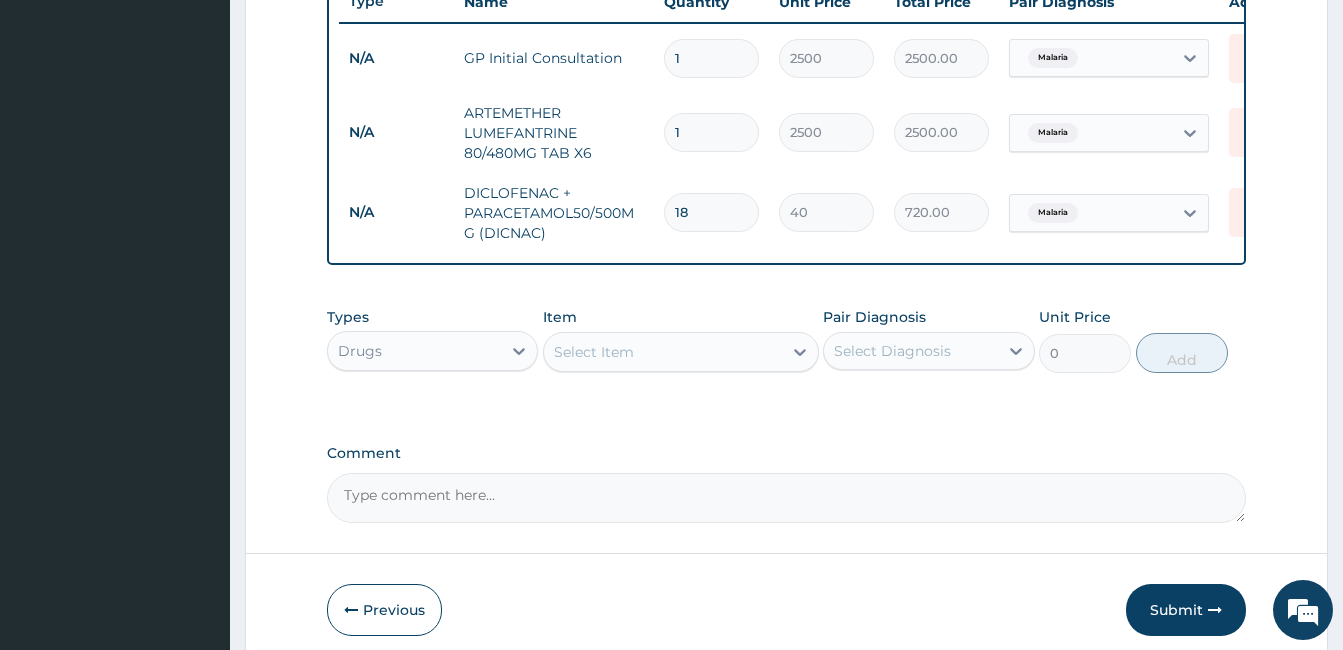 scroll, scrollTop: 792, scrollLeft: 0, axis: vertical 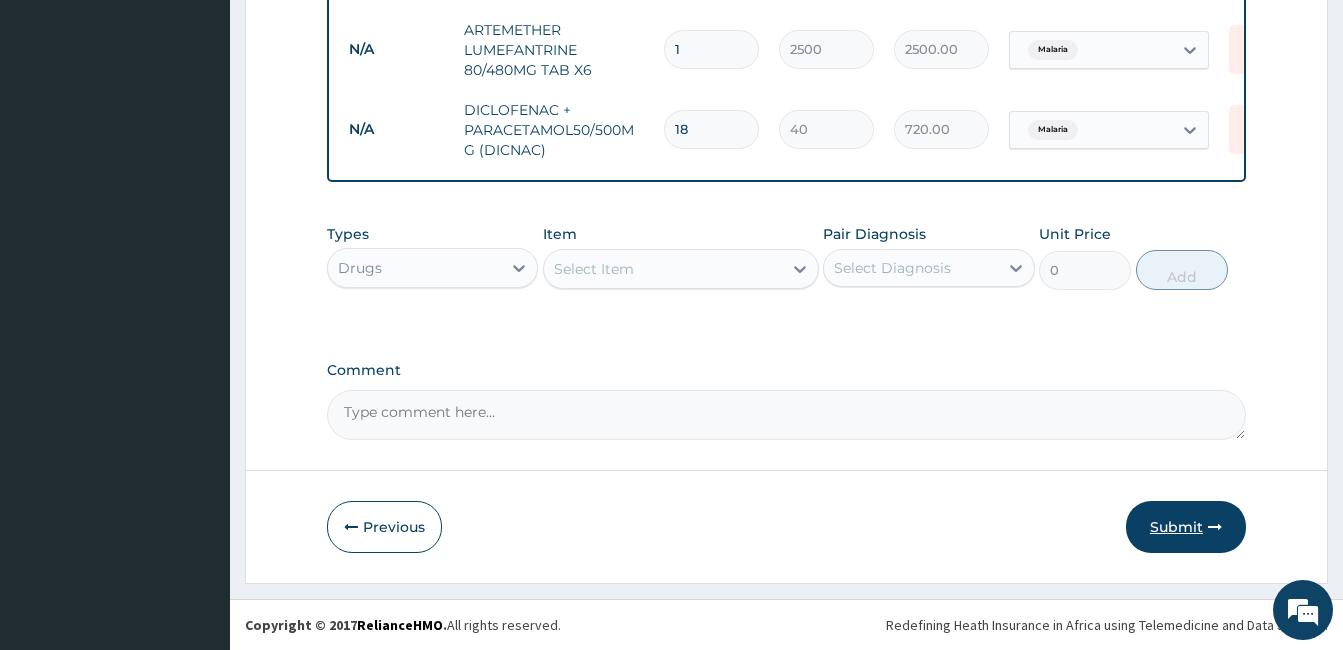 click on "Submit" at bounding box center [1186, 527] 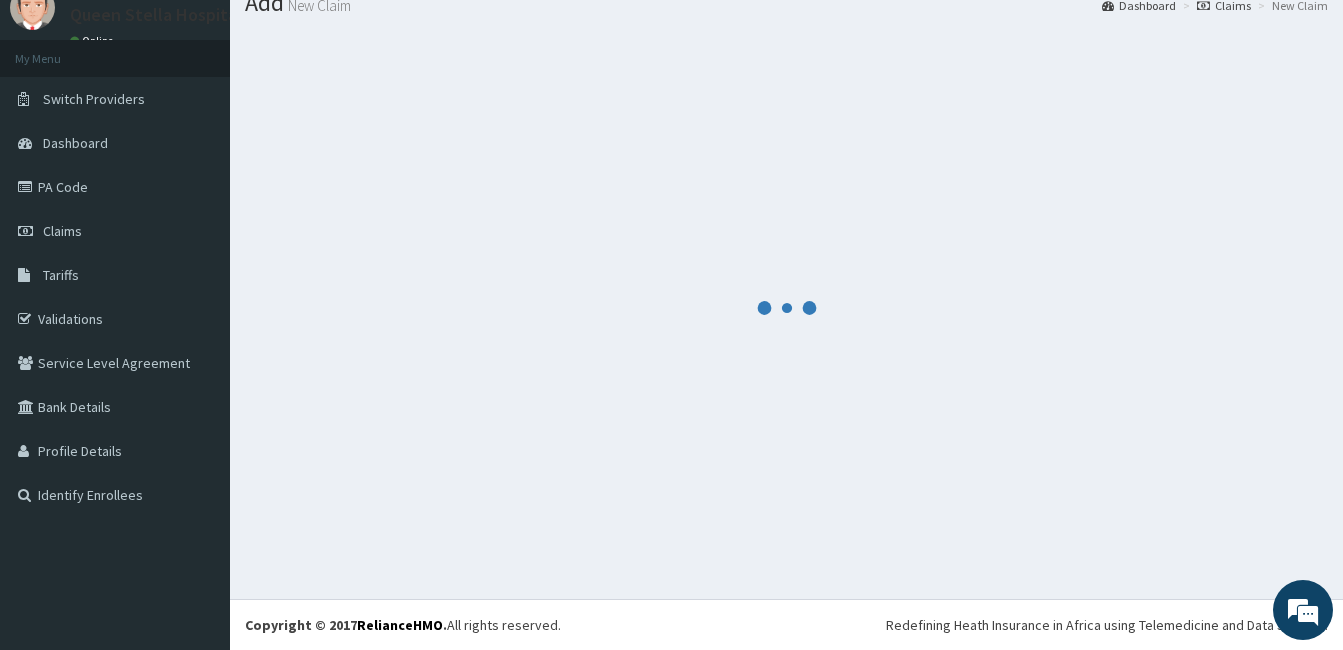 scroll, scrollTop: 872, scrollLeft: 0, axis: vertical 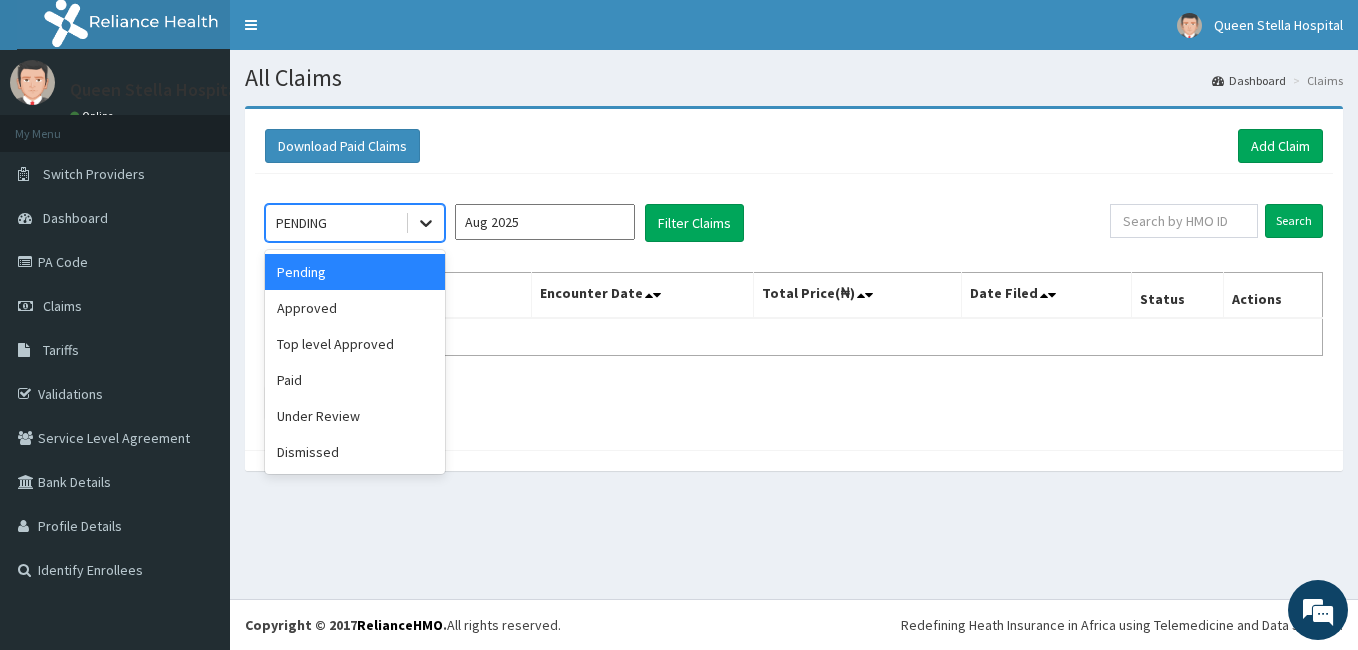 click 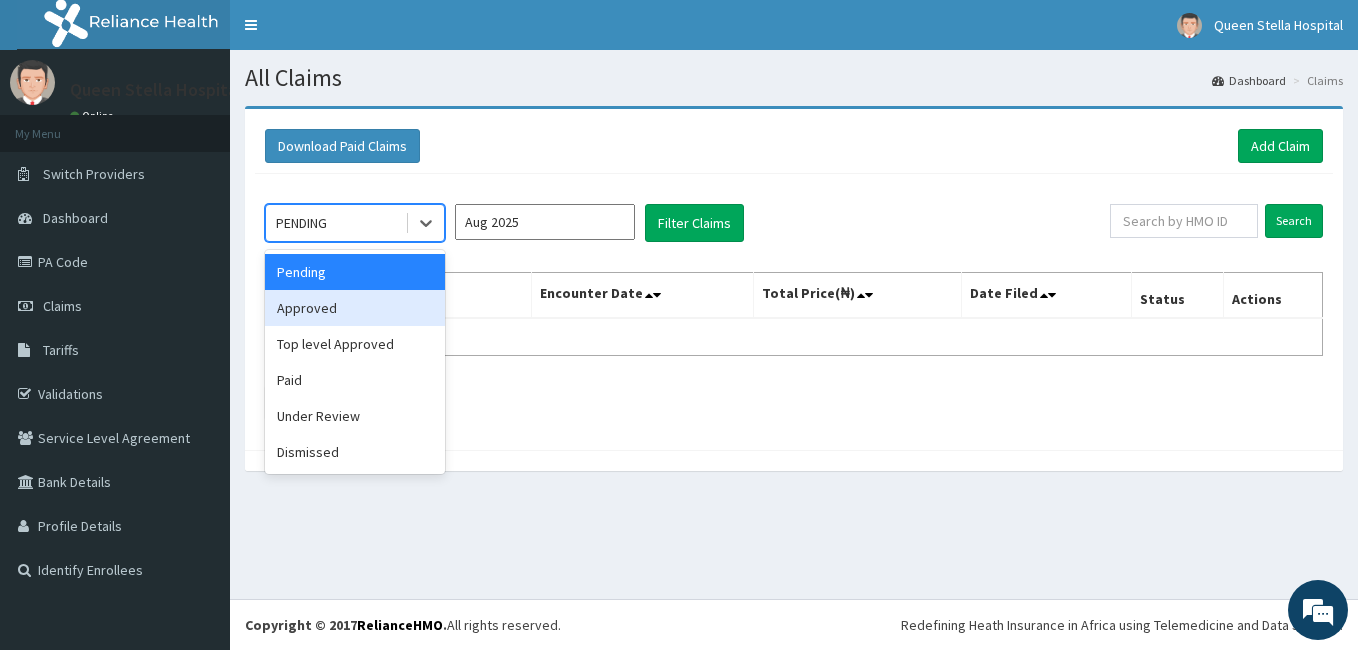 click on "Approved" at bounding box center (355, 308) 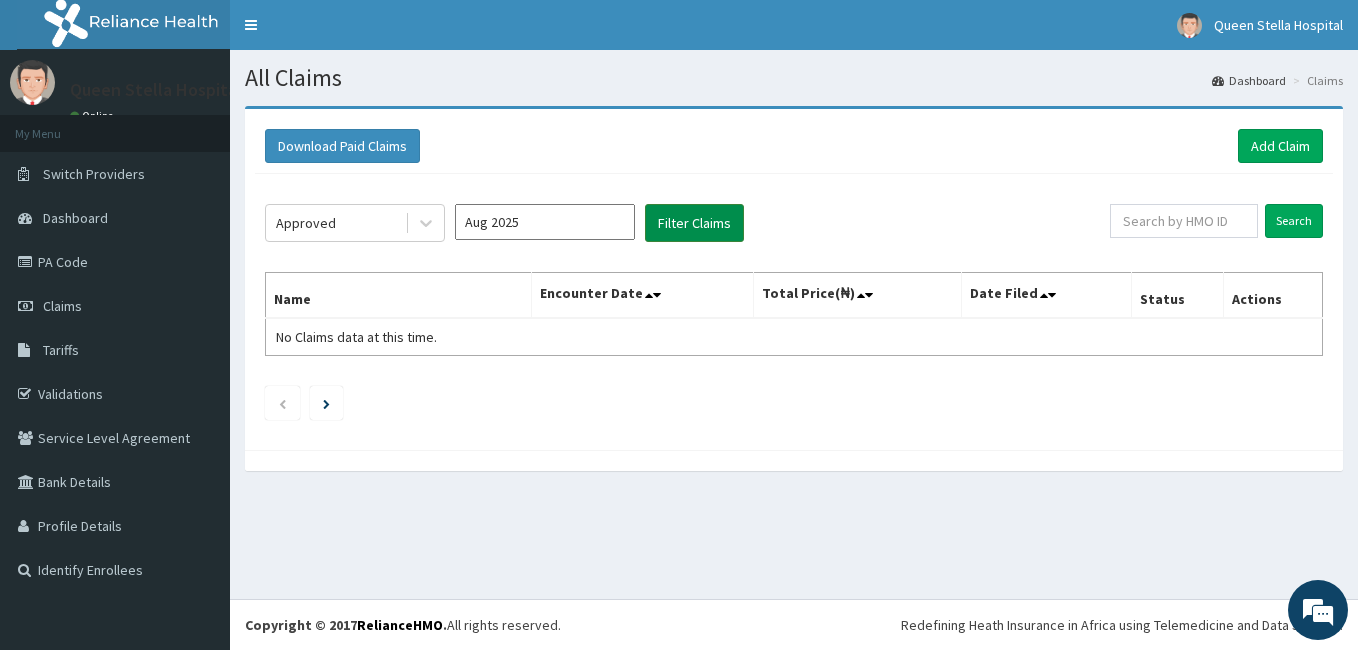 click on "Filter Claims" at bounding box center [694, 223] 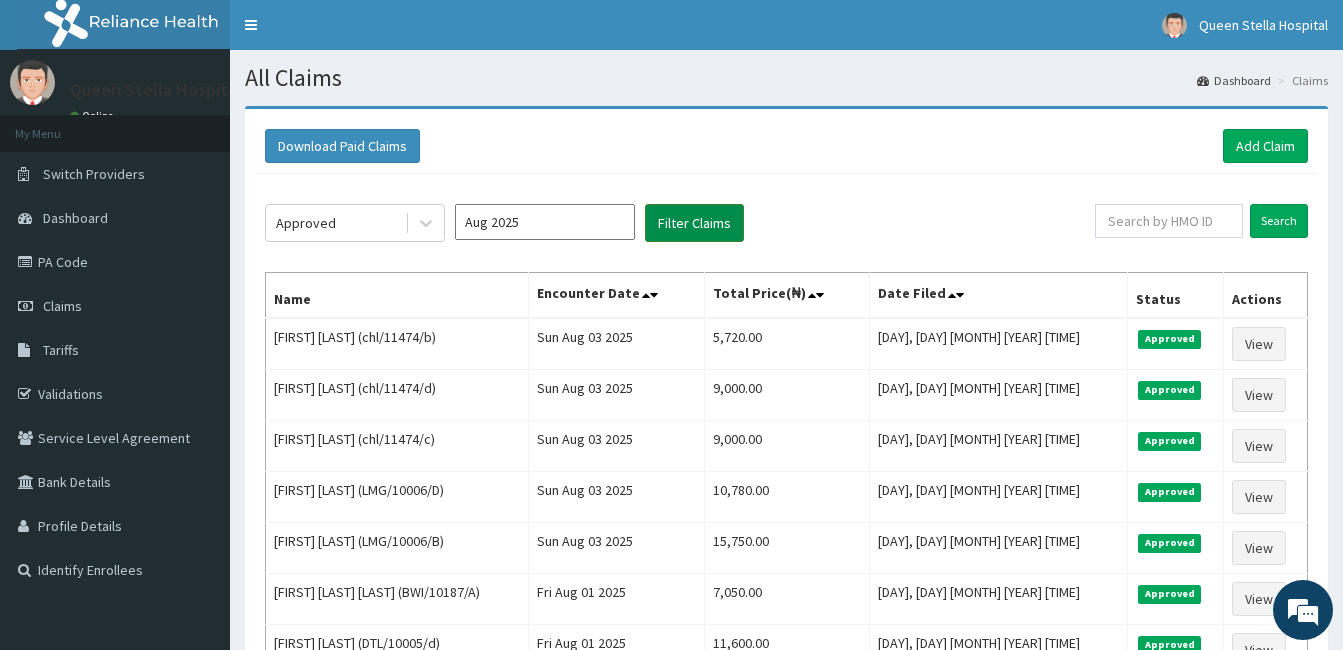 scroll, scrollTop: 0, scrollLeft: 0, axis: both 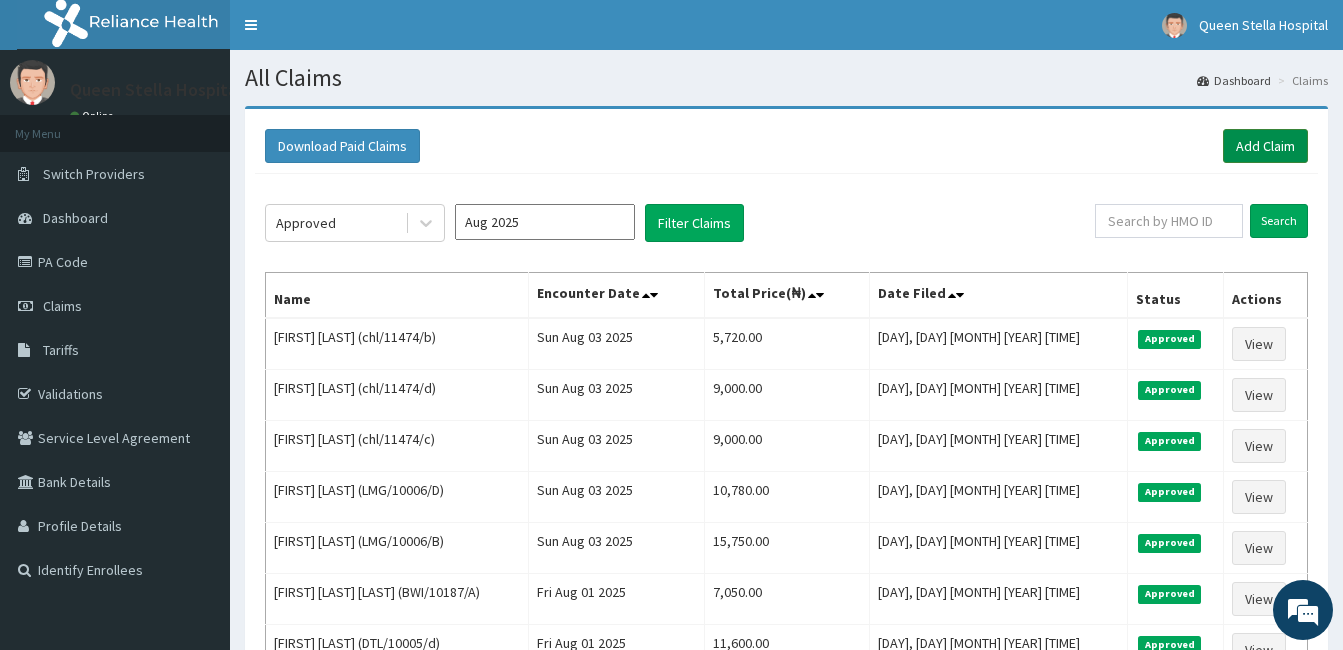click on "Add Claim" at bounding box center [1265, 146] 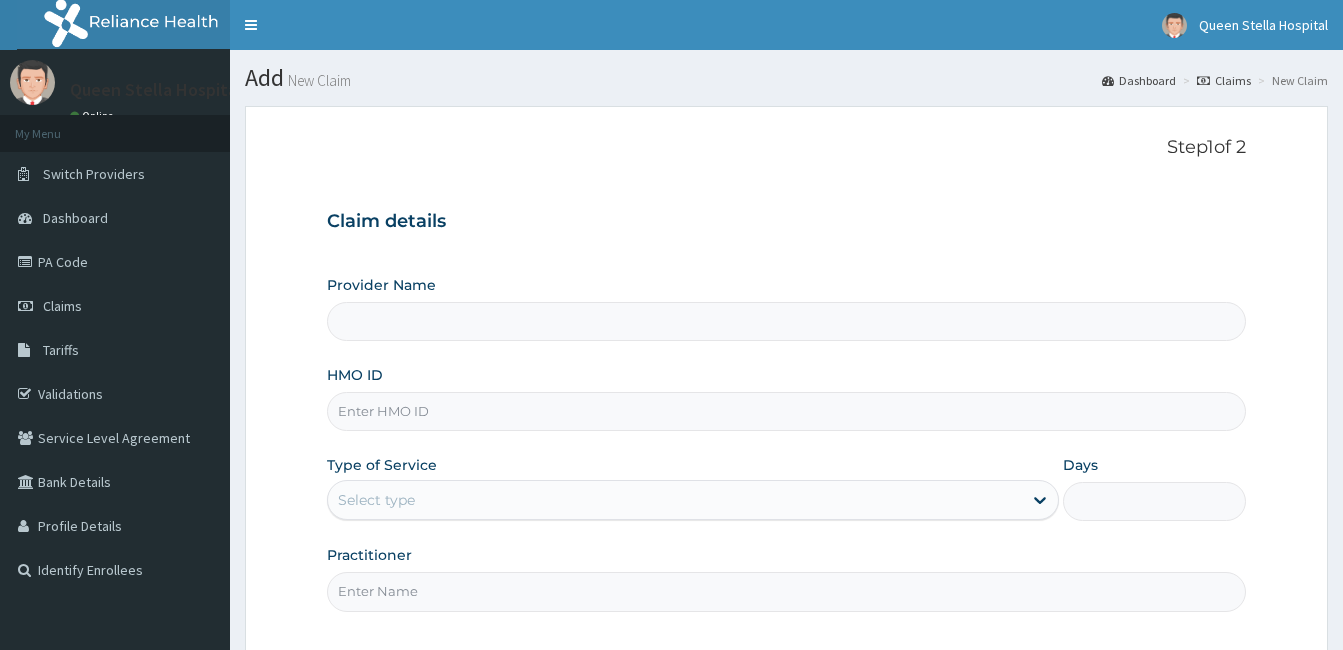 scroll, scrollTop: 0, scrollLeft: 0, axis: both 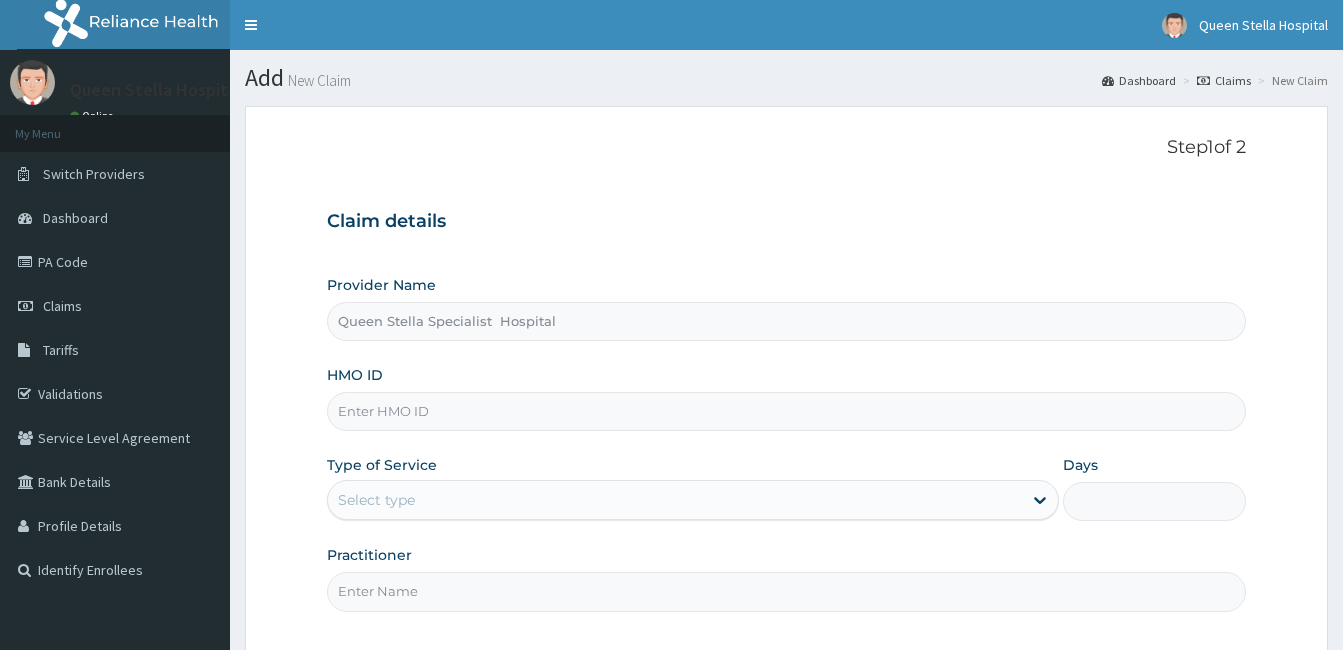 type on "Queen Stella Specialist  Hospital" 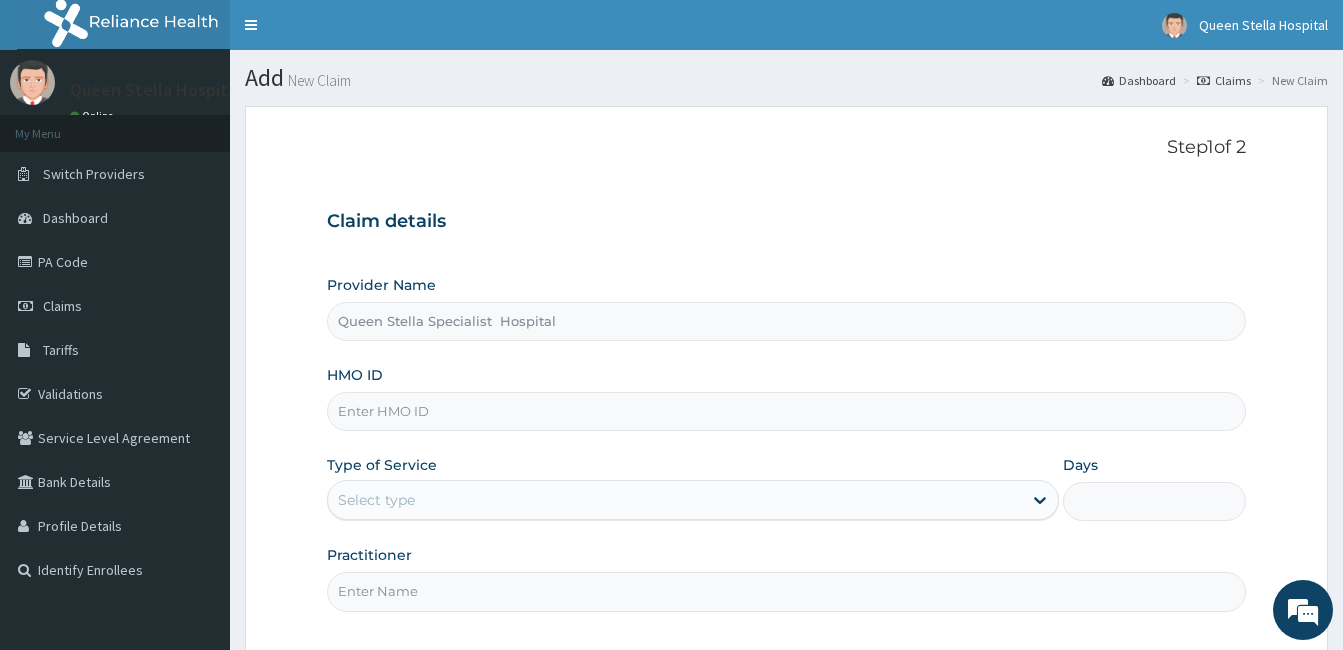 click on "HMO ID" at bounding box center (786, 411) 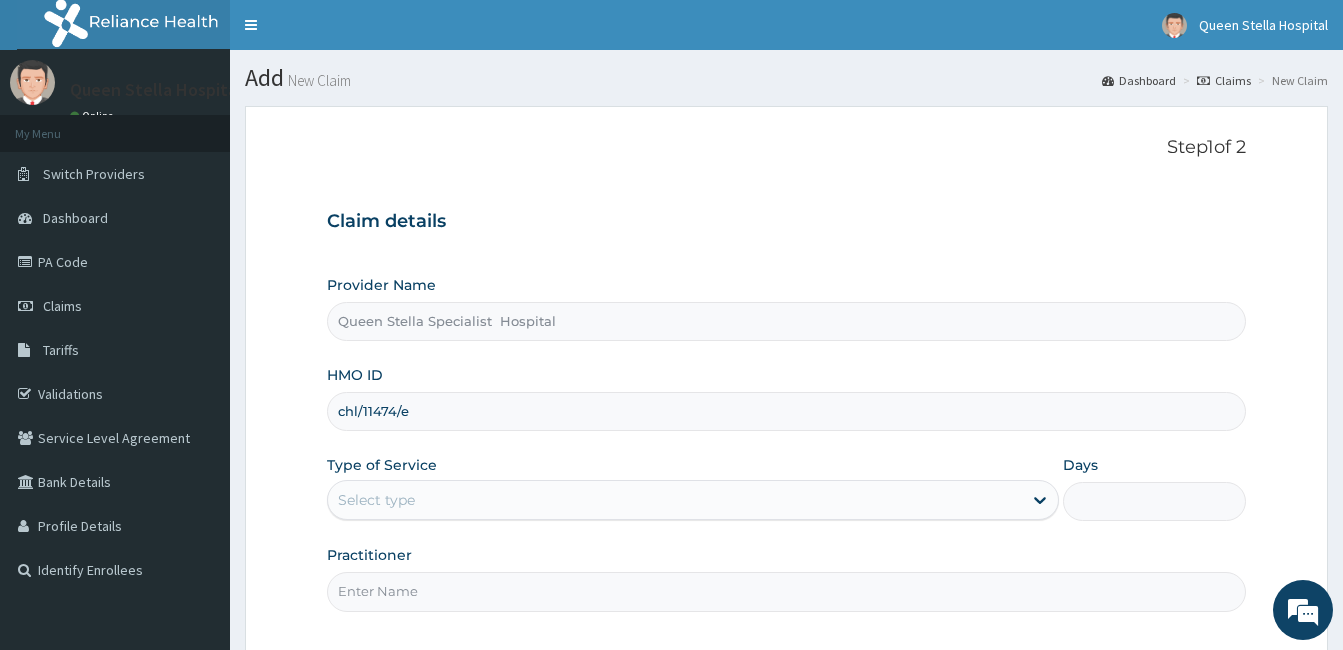 type on "chl/11474/e" 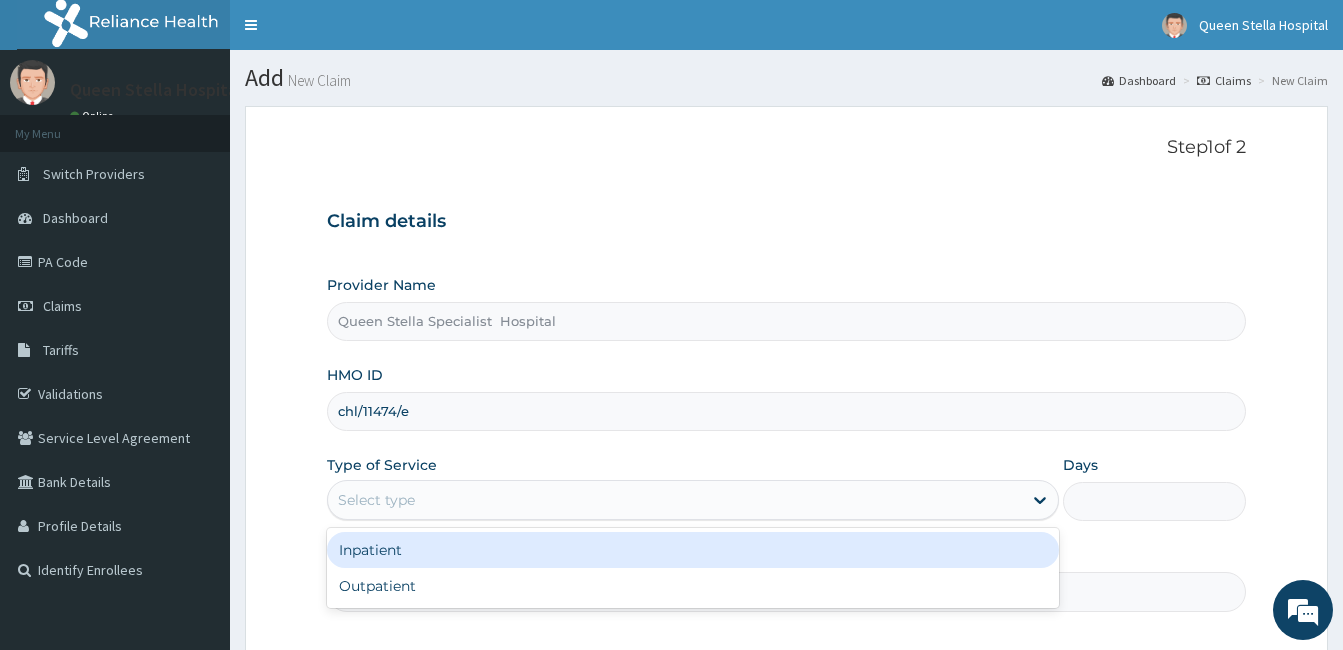 click on "Select type" at bounding box center (675, 500) 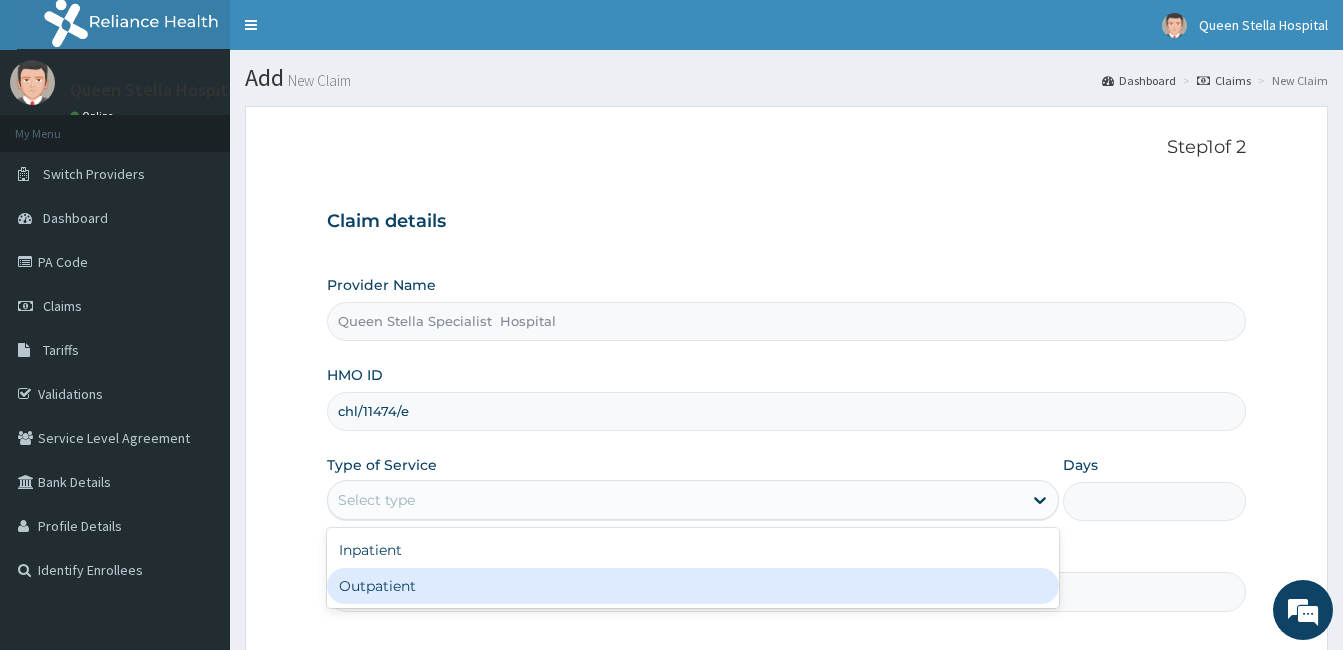 click on "Outpatient" at bounding box center (693, 586) 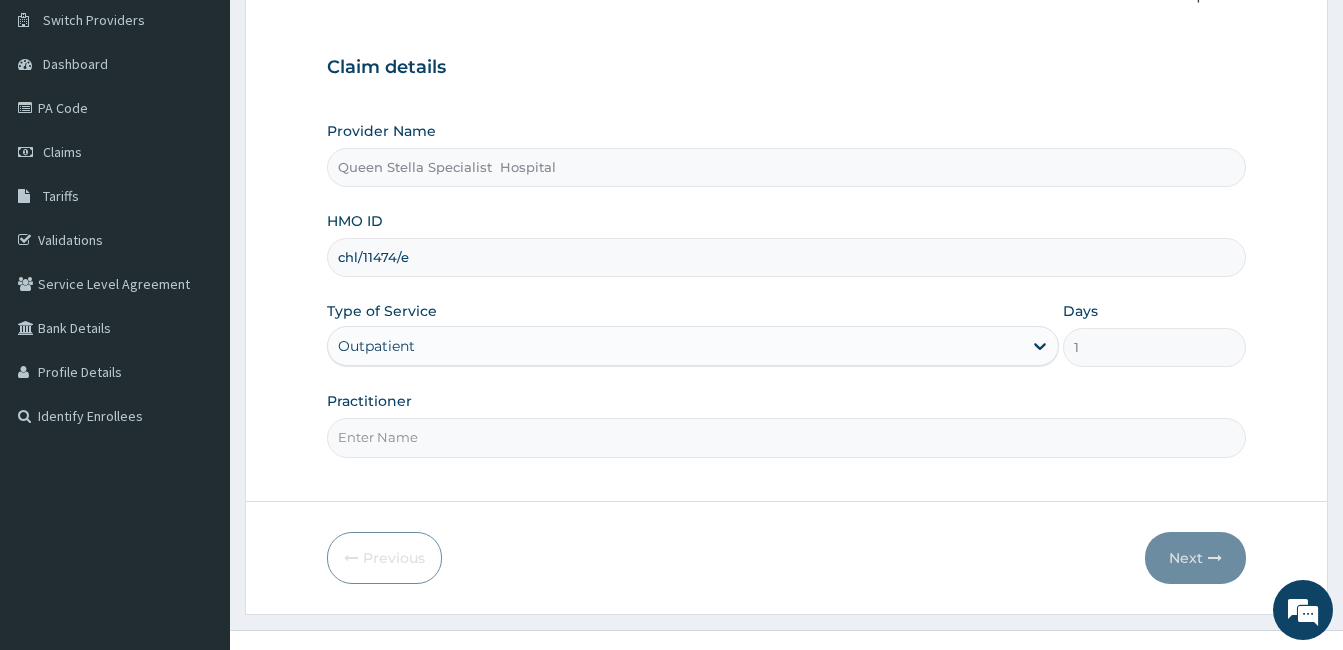 scroll, scrollTop: 160, scrollLeft: 0, axis: vertical 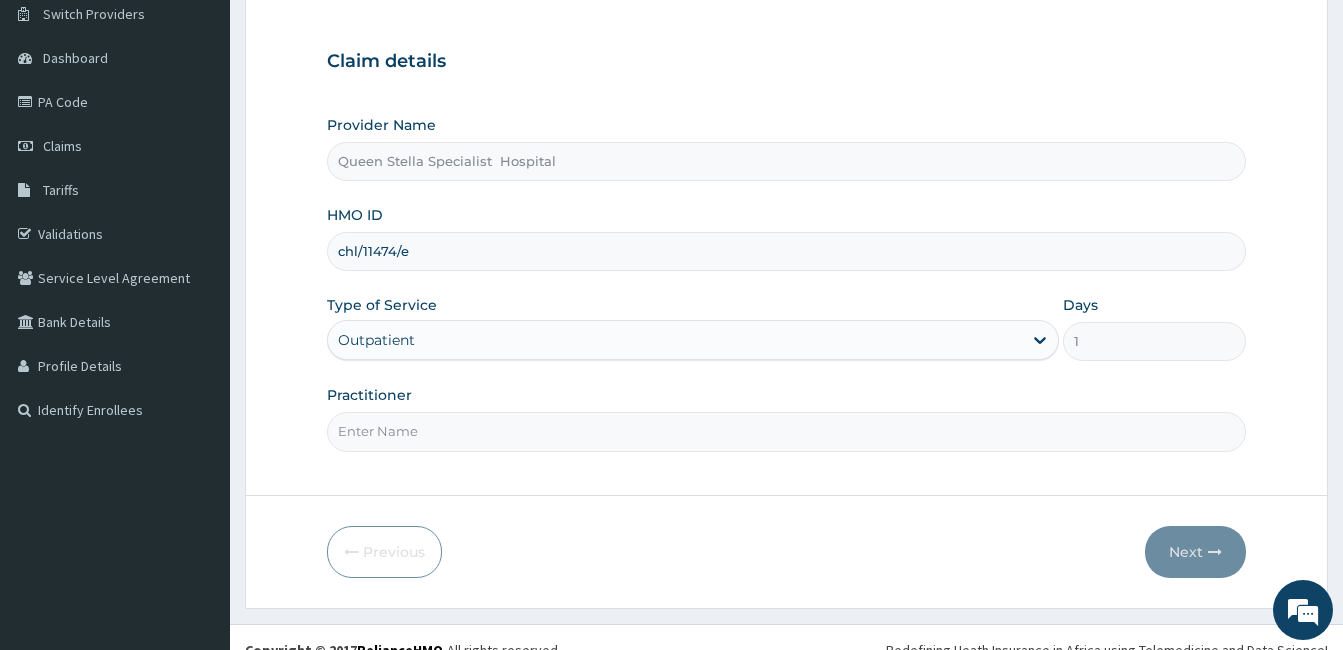 click on "Practitioner" at bounding box center (786, 431) 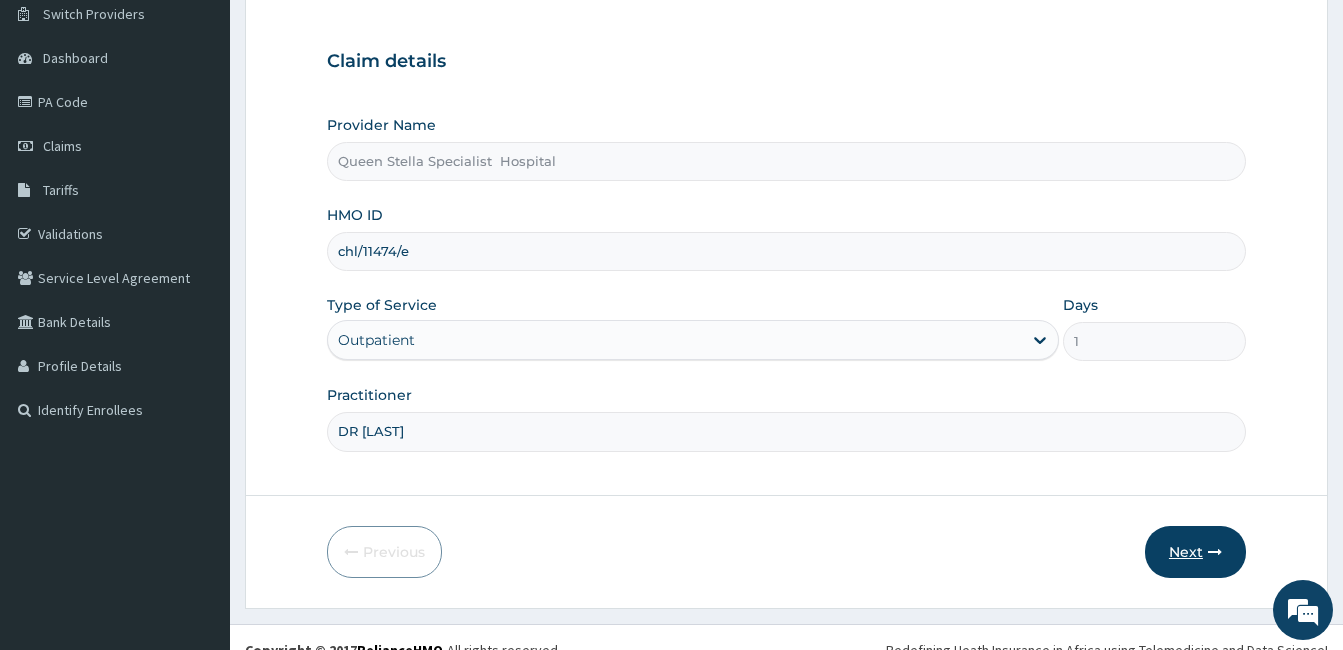 type on "DR [LAST]" 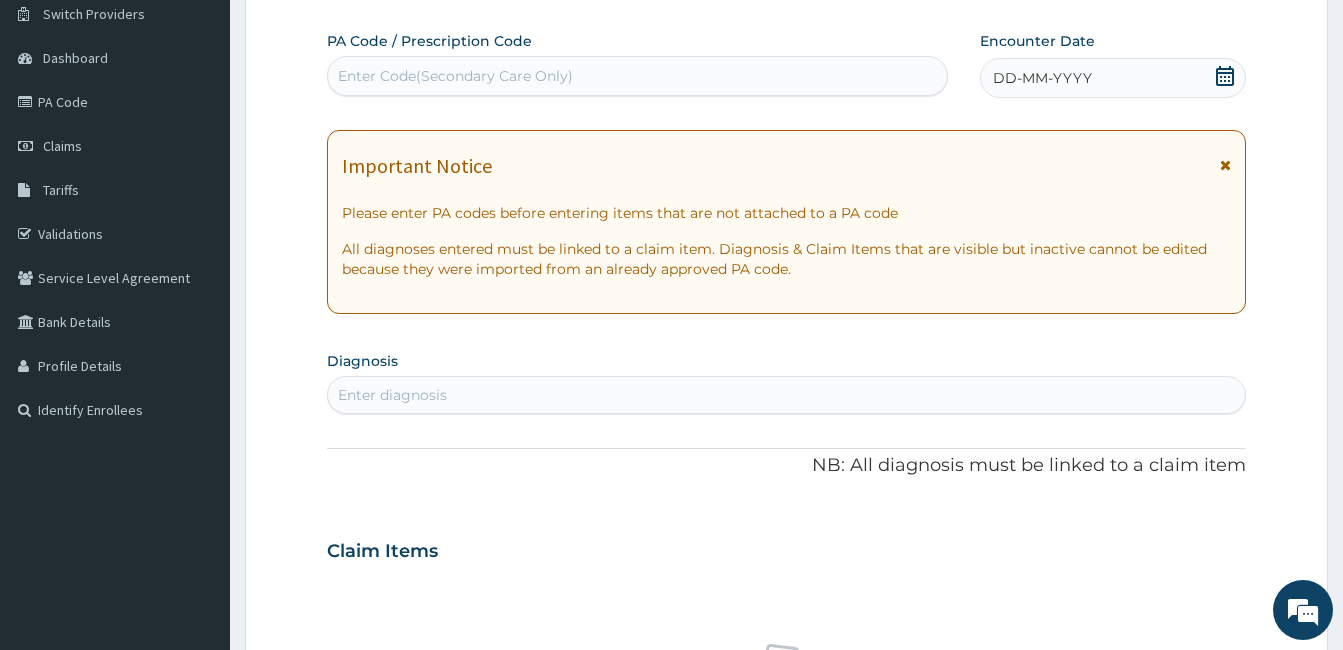 click 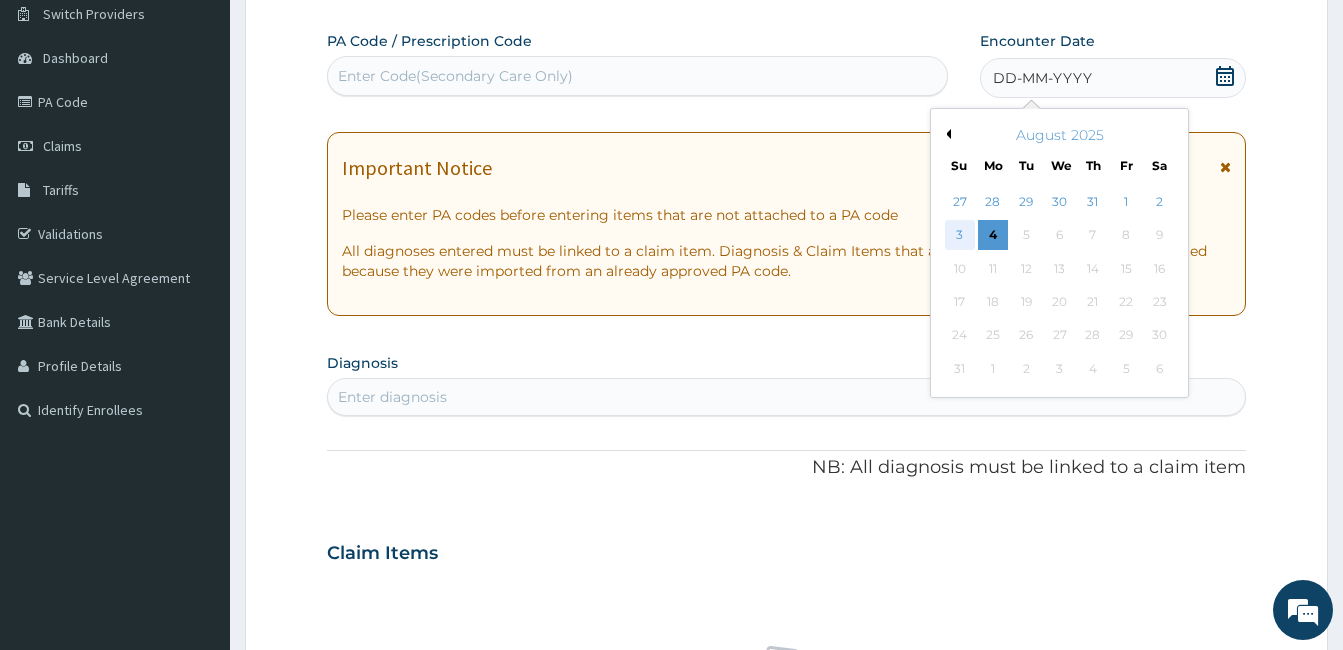click on "3" at bounding box center [960, 236] 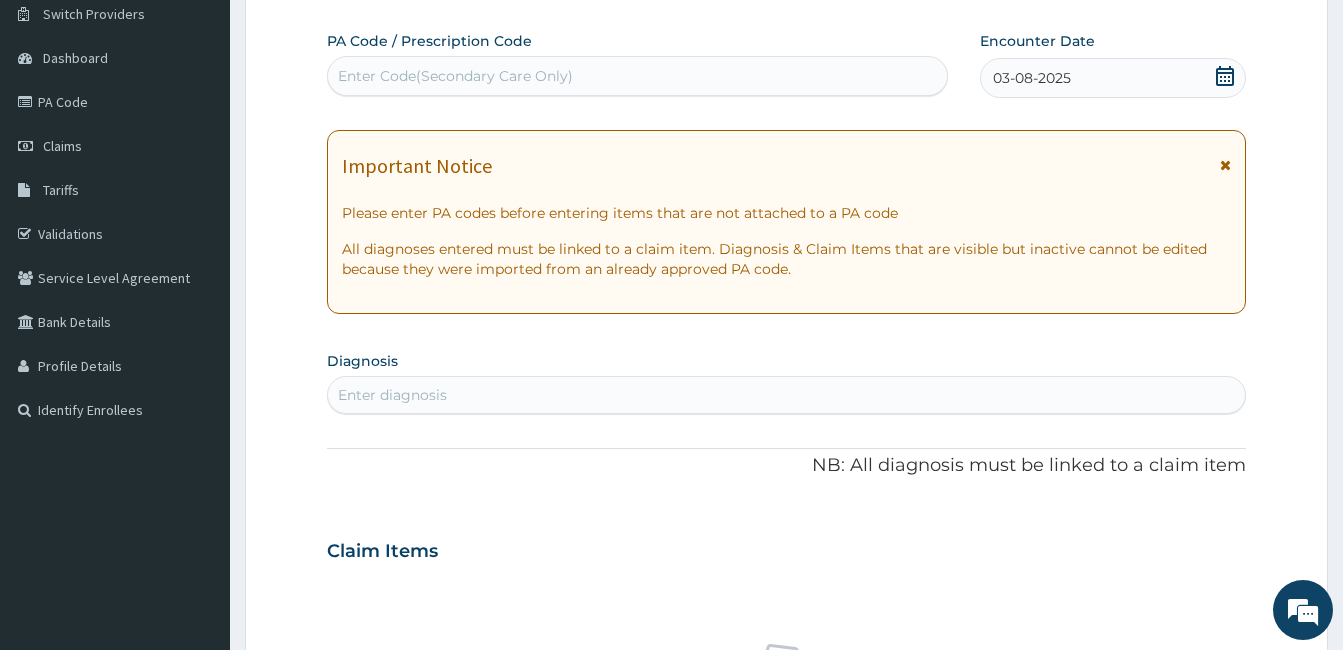 click on "Enter diagnosis" at bounding box center [392, 395] 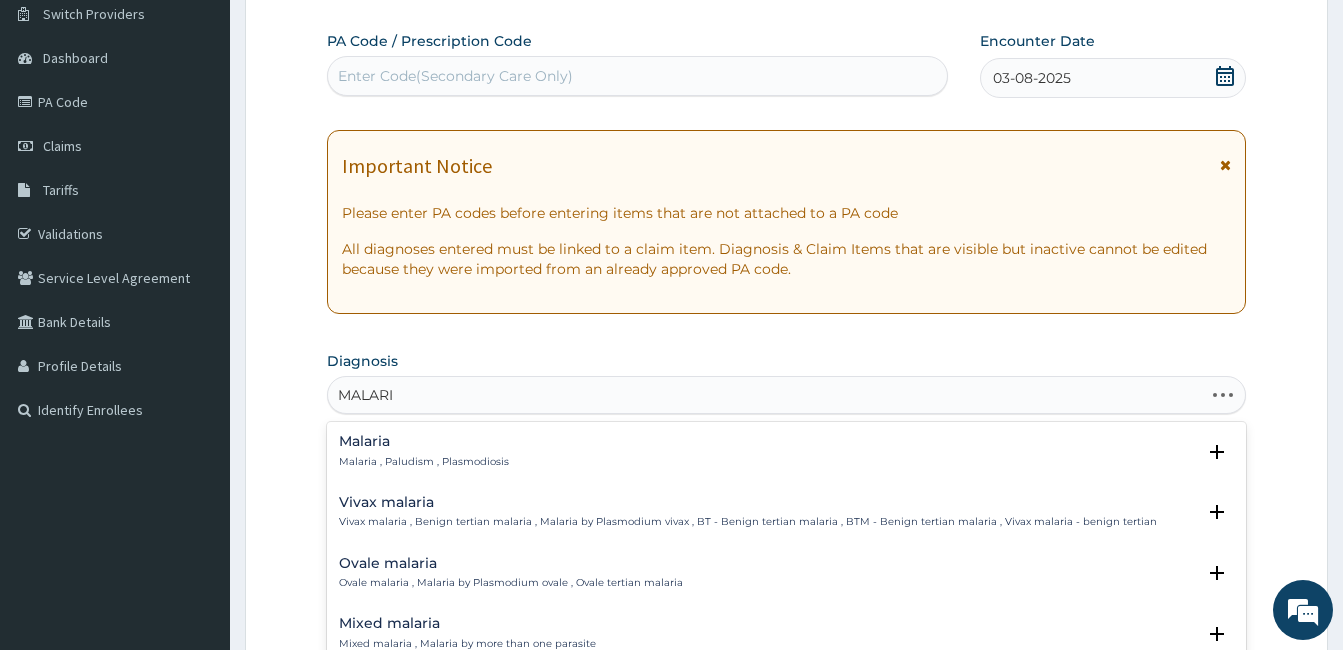 type on "MALARIA" 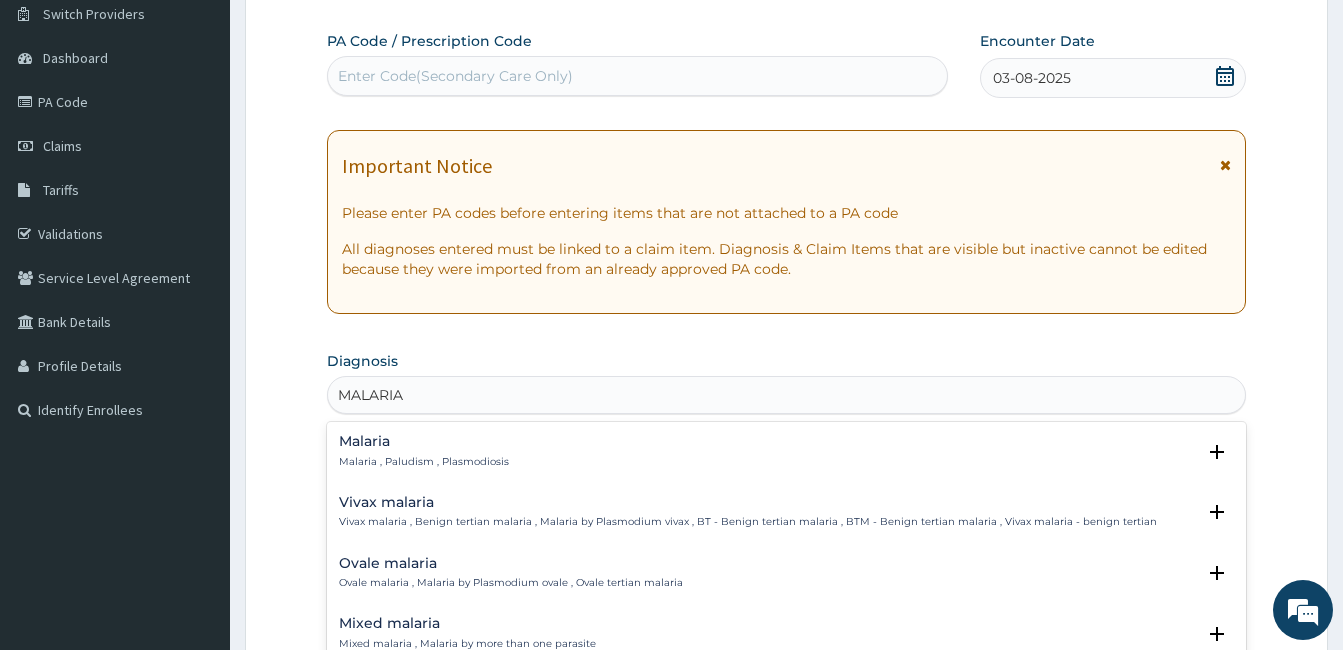 click on "Malaria , Paludism , Plasmodiosis" at bounding box center [424, 462] 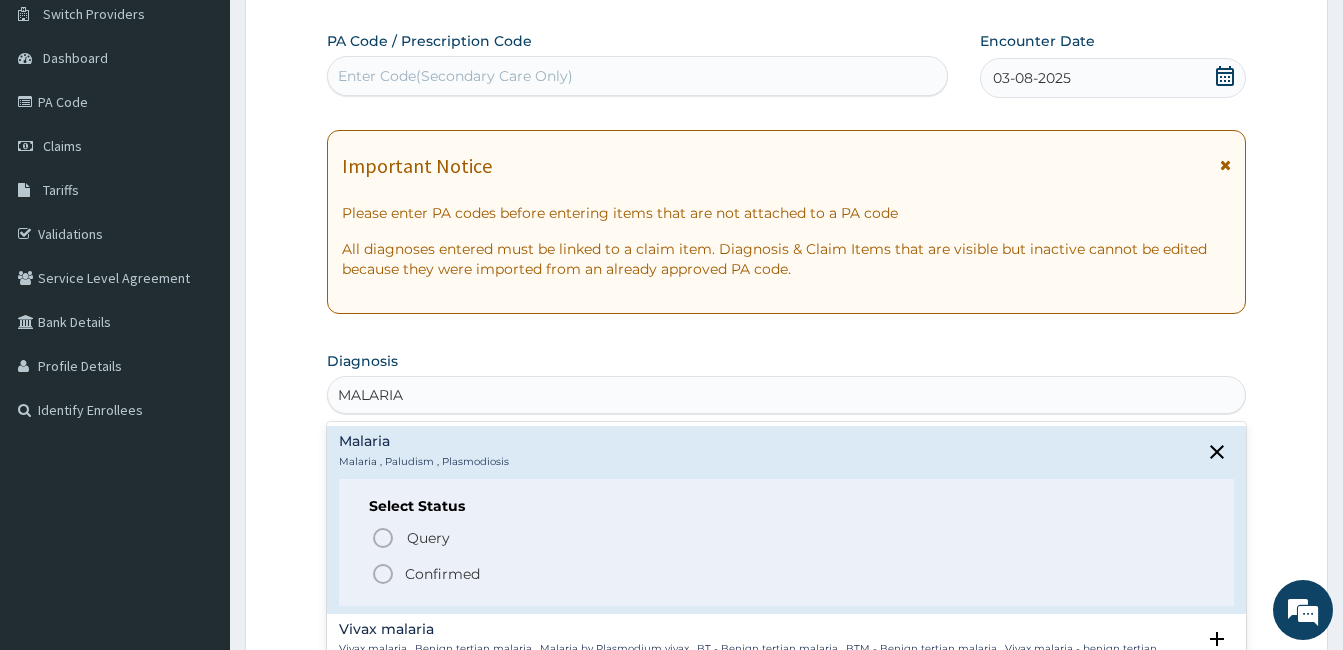 click 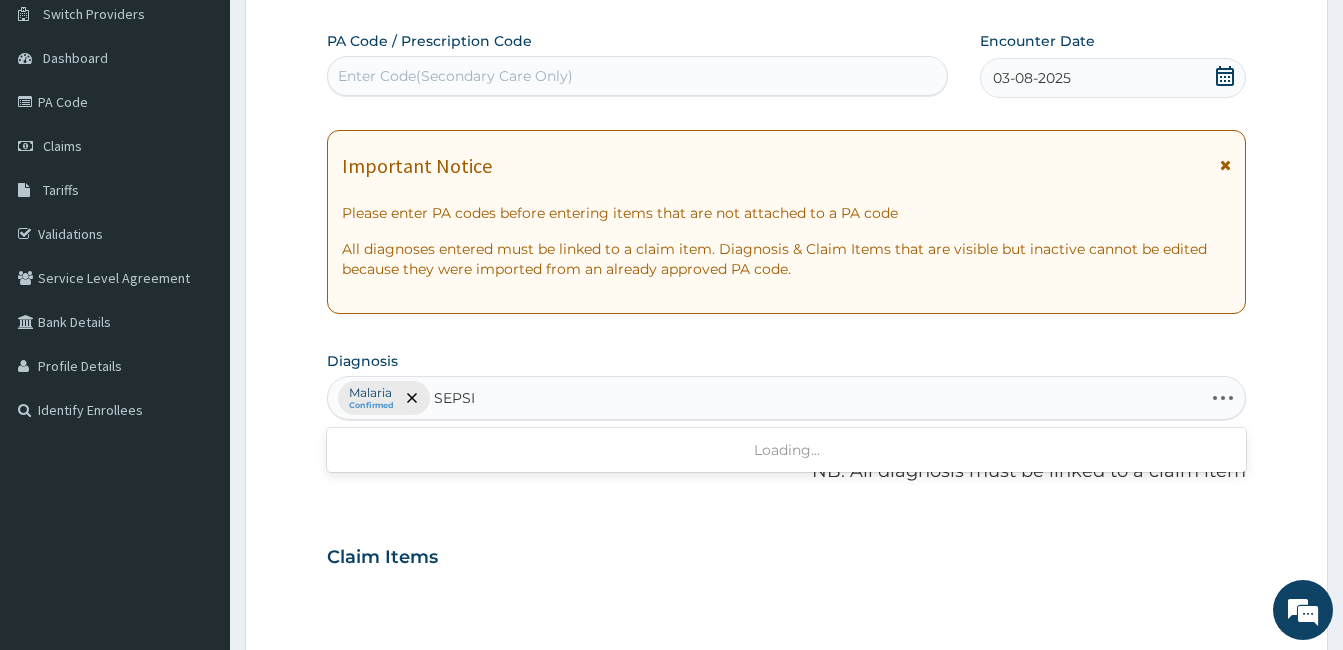 type on "SEPSIS" 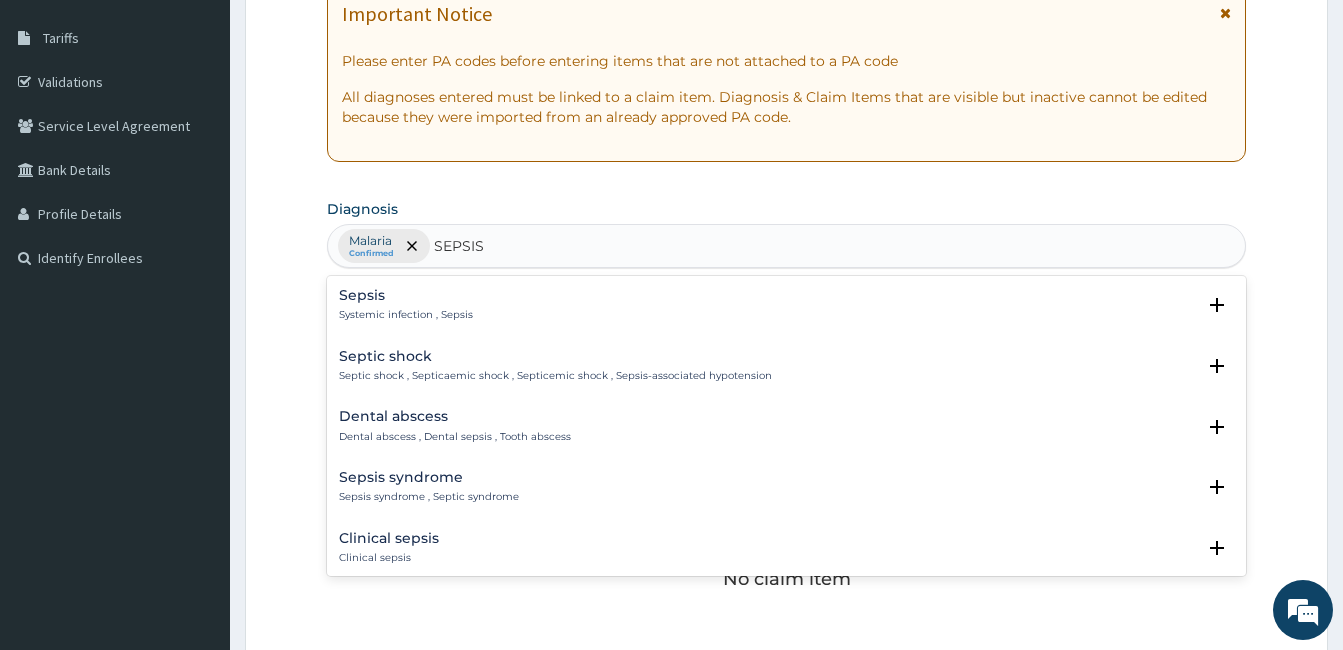 scroll, scrollTop: 360, scrollLeft: 0, axis: vertical 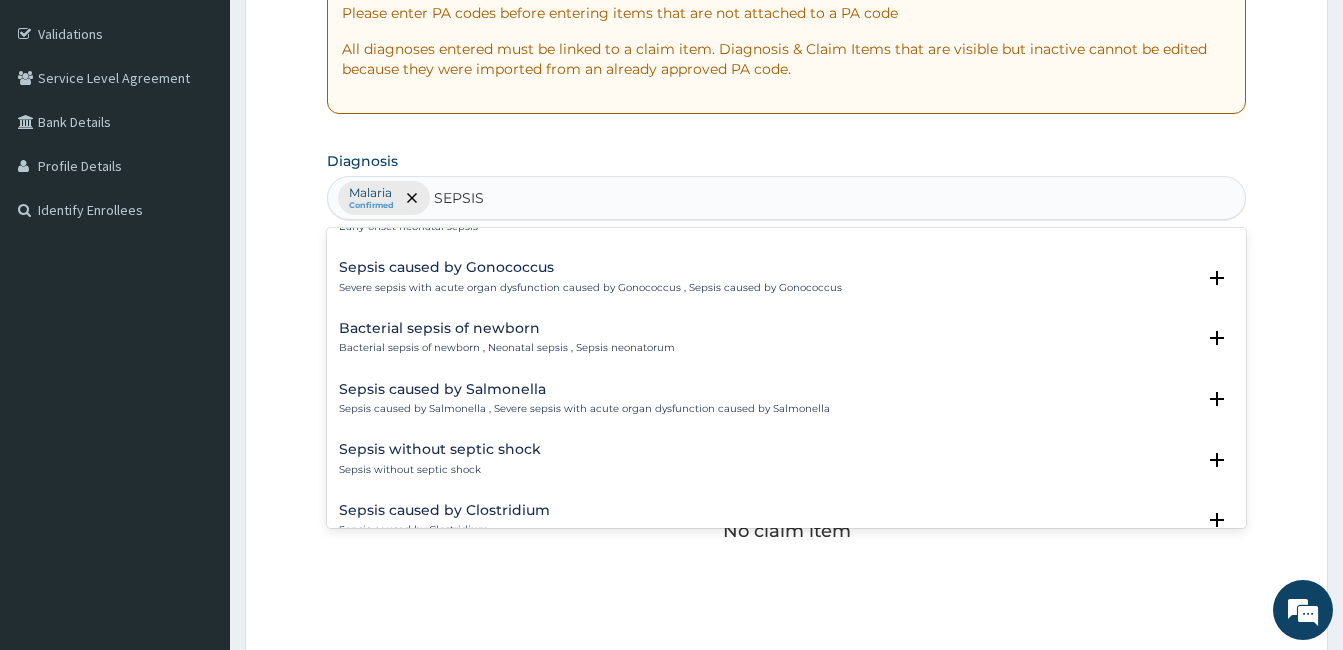 click on "Sepsis caused by Salmonella" at bounding box center [584, 389] 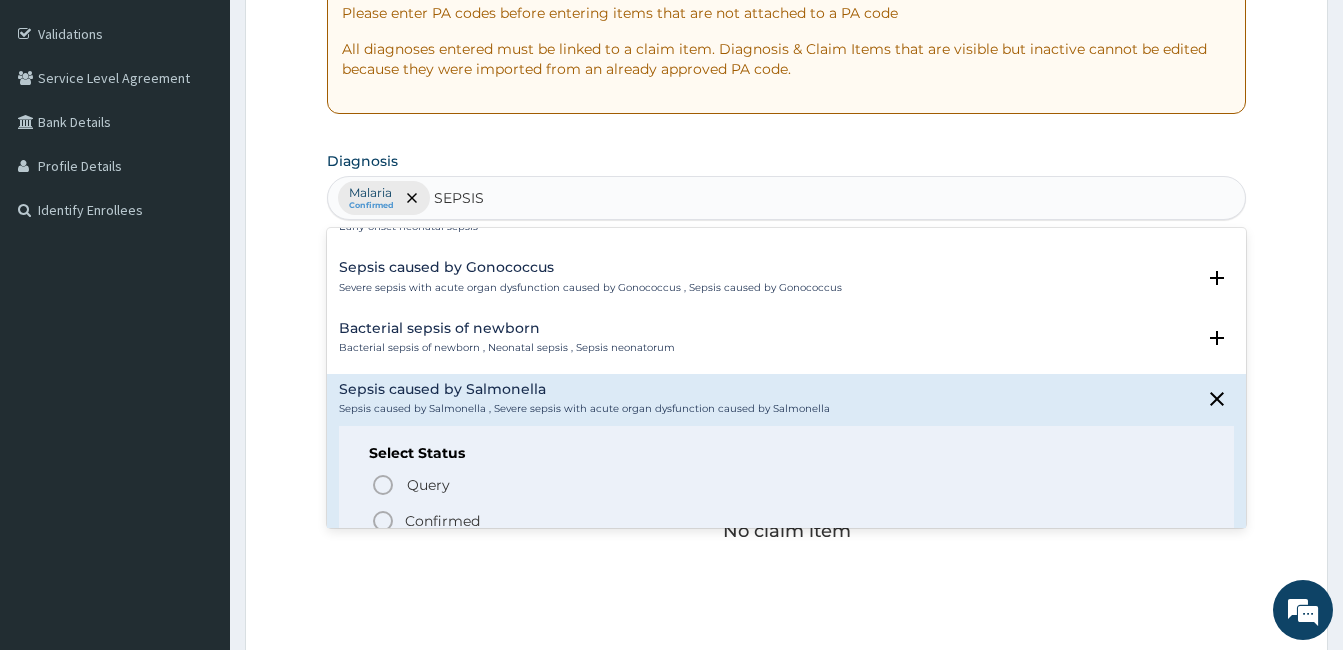 click 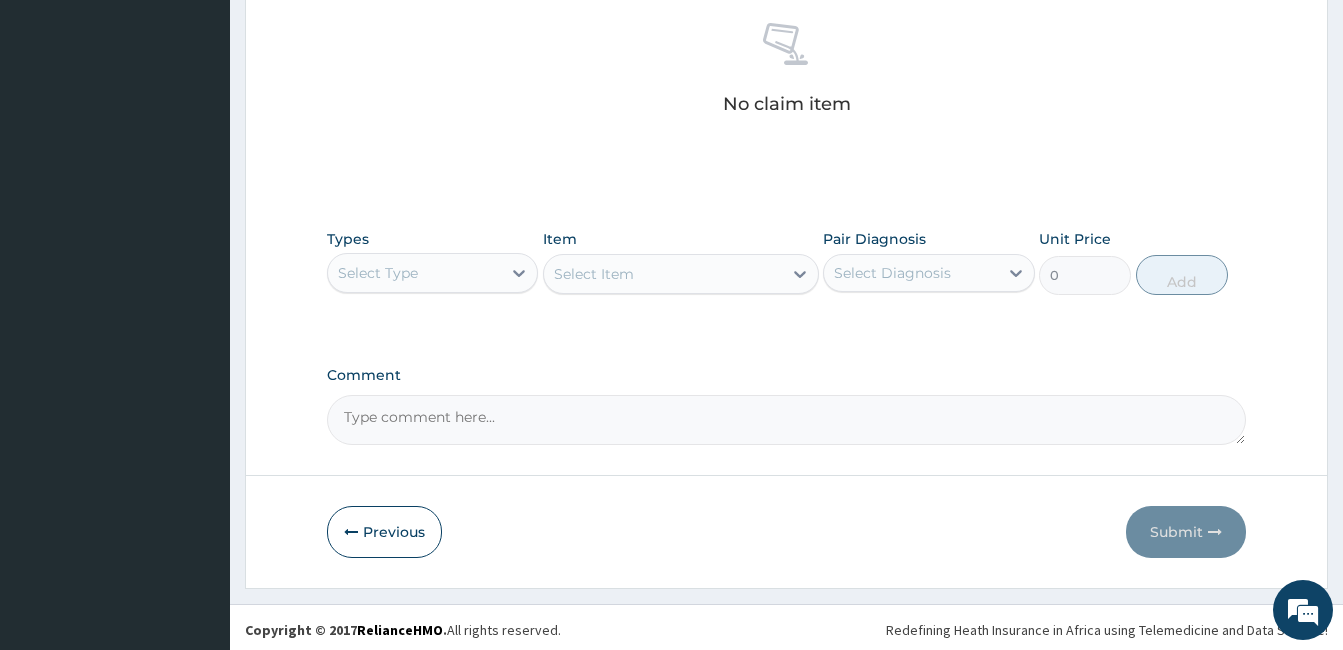 scroll, scrollTop: 792, scrollLeft: 0, axis: vertical 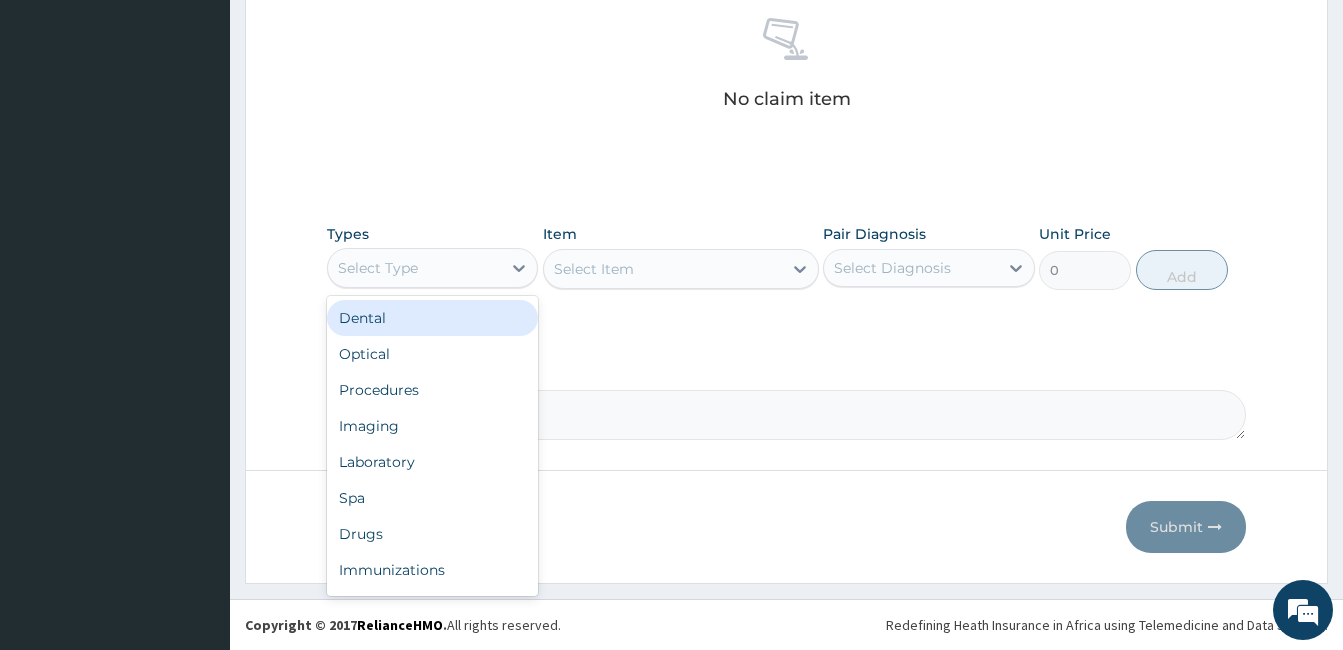 click on "Select Type" at bounding box center [414, 268] 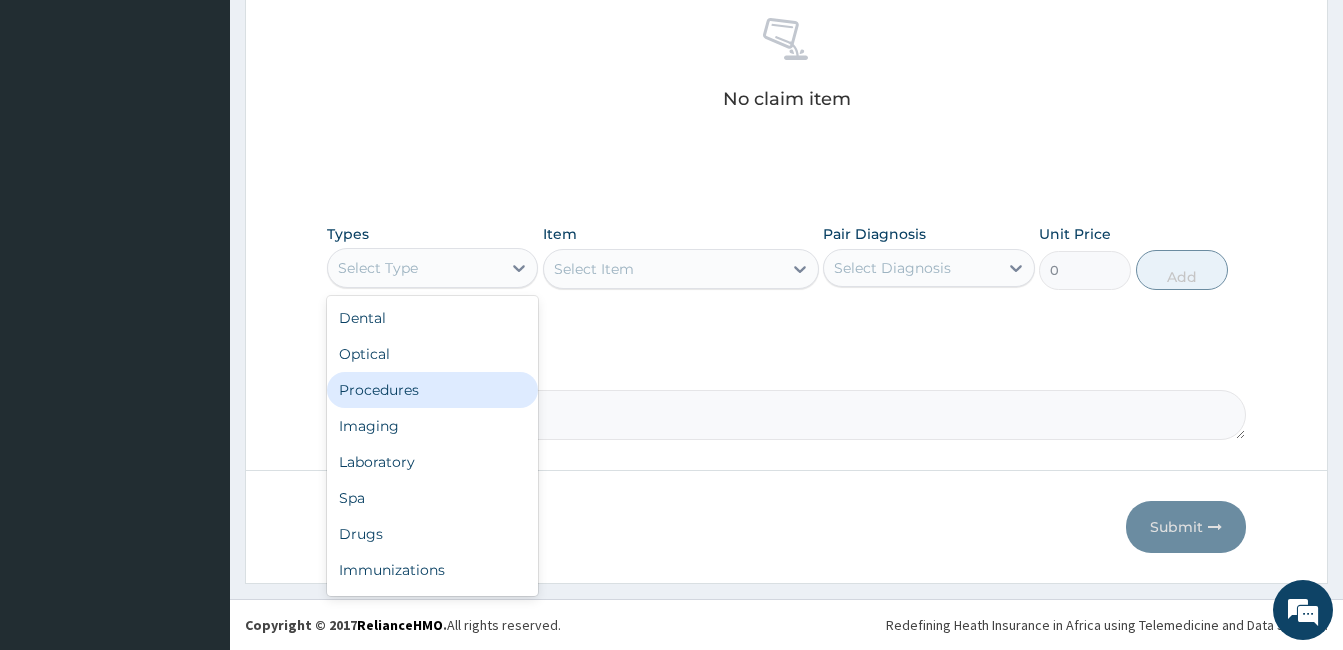 click on "Procedures" at bounding box center (432, 390) 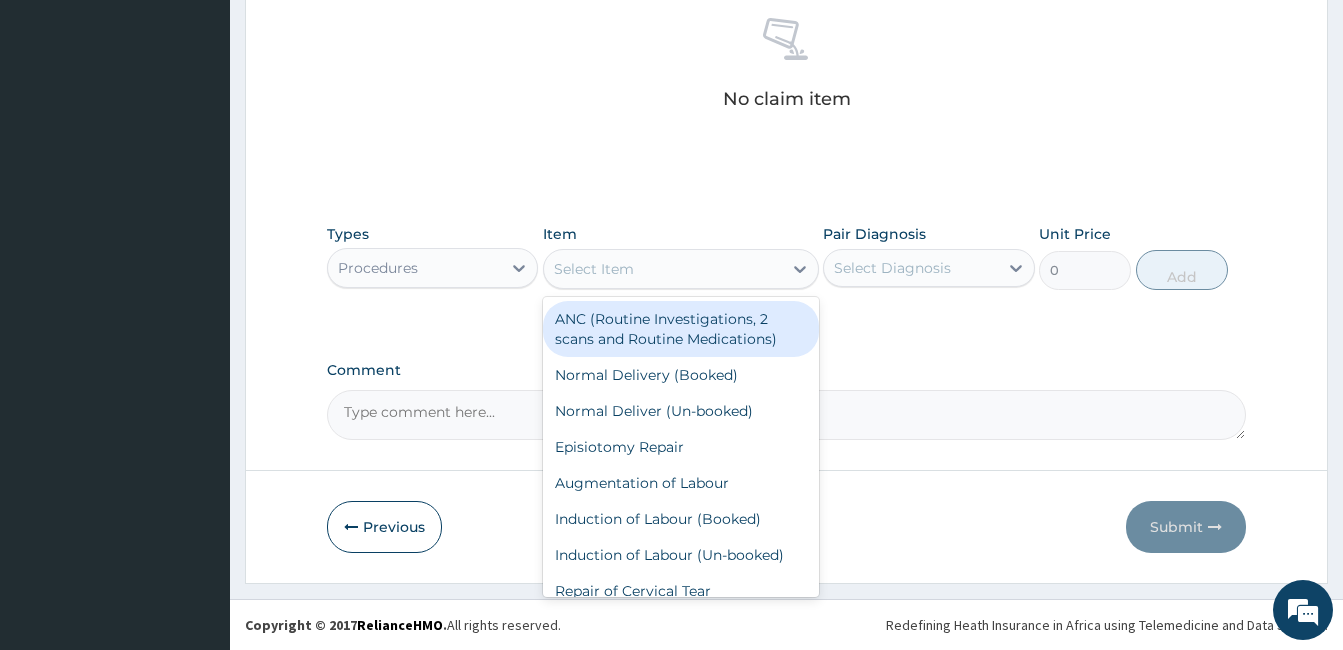 click on "Select Item" at bounding box center (663, 269) 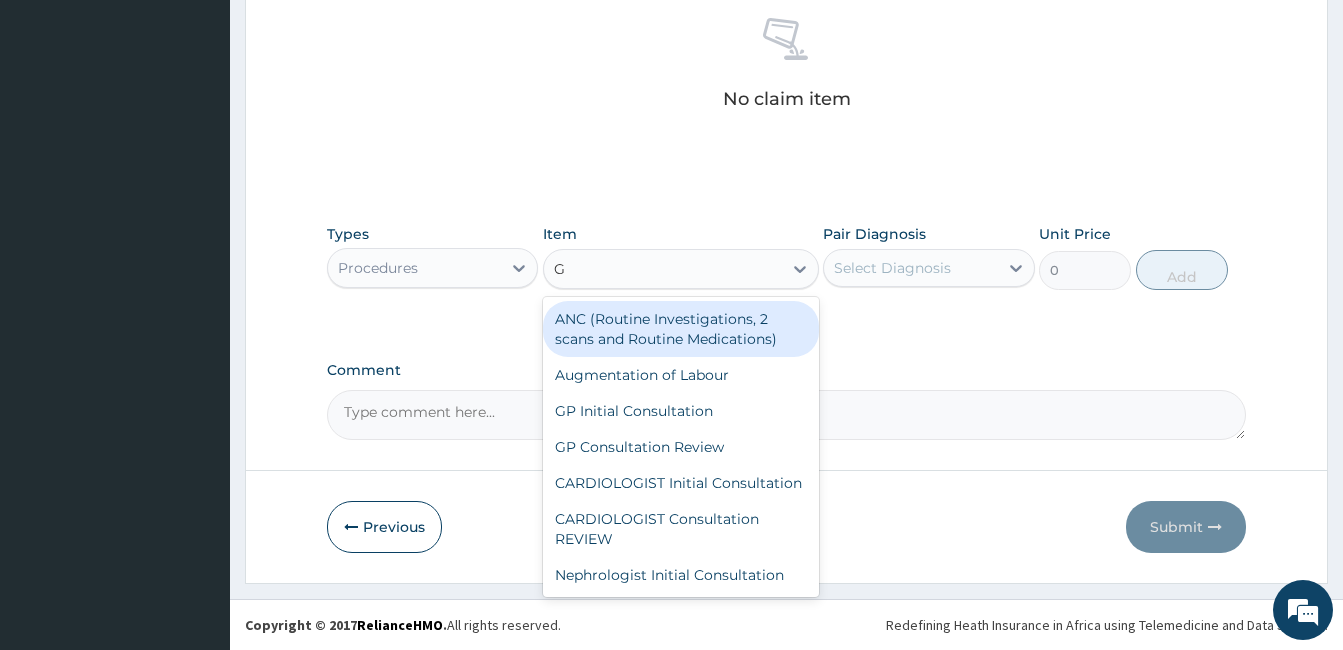 type on "GP" 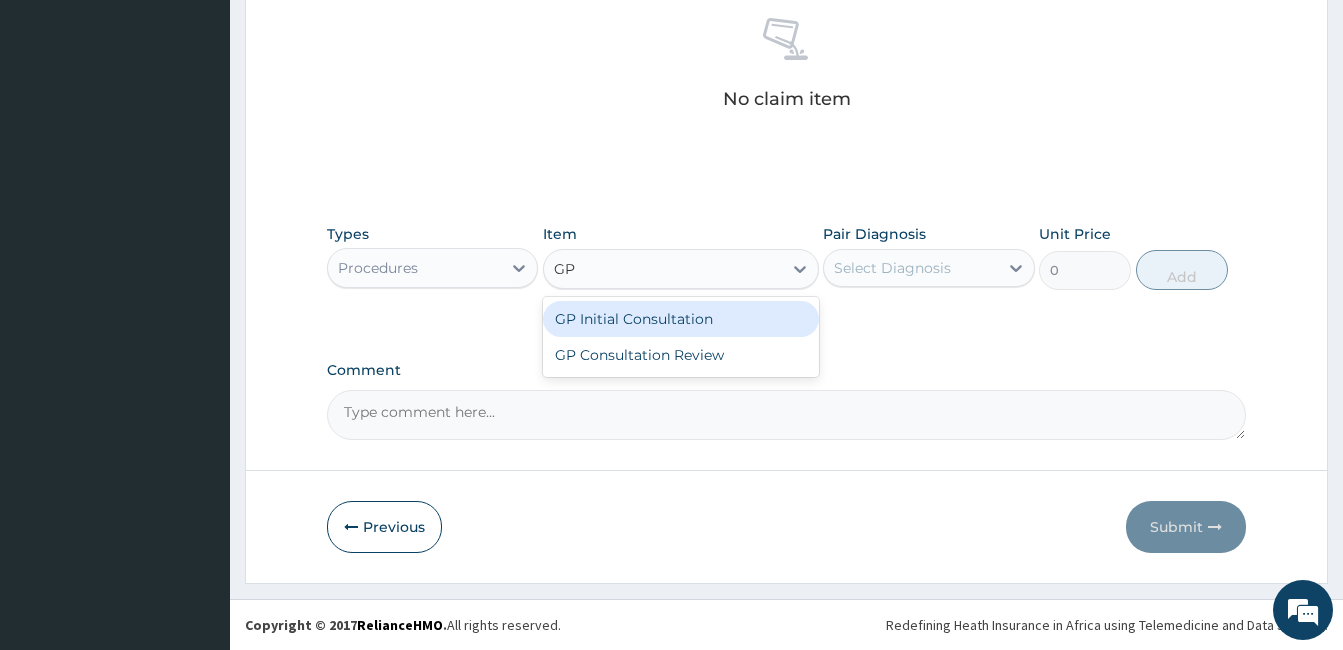 click on "GP Initial Consultation" at bounding box center [681, 319] 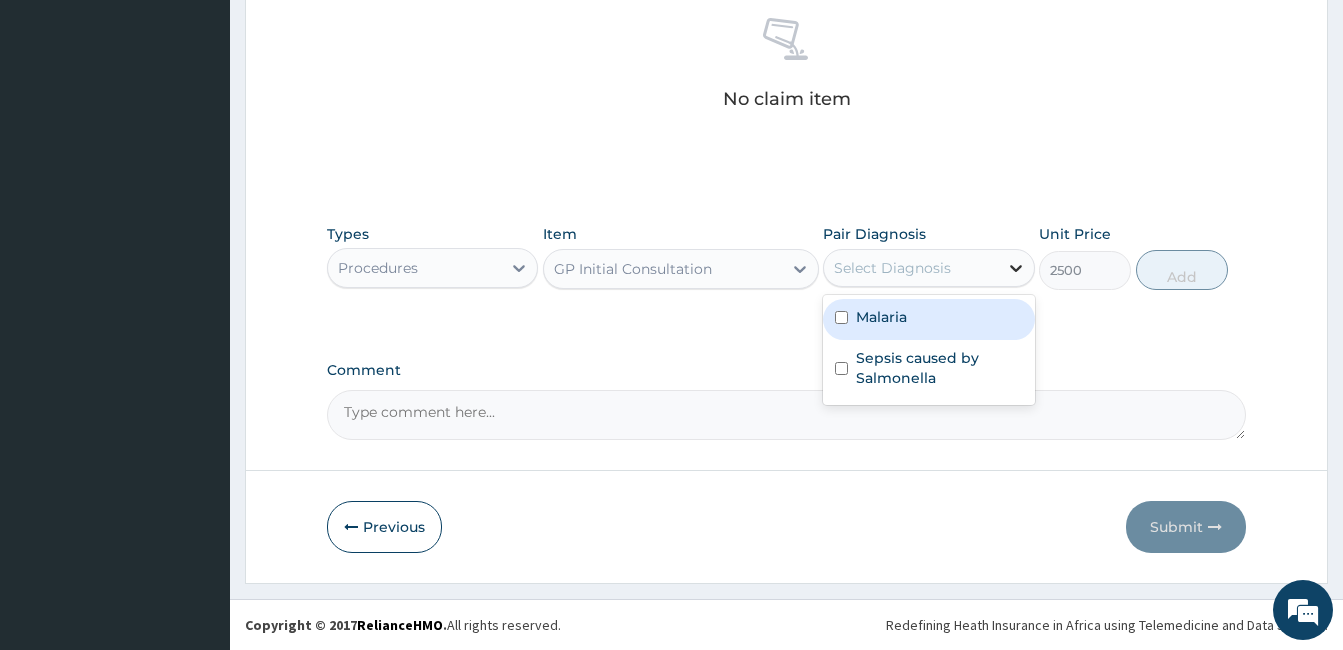 click 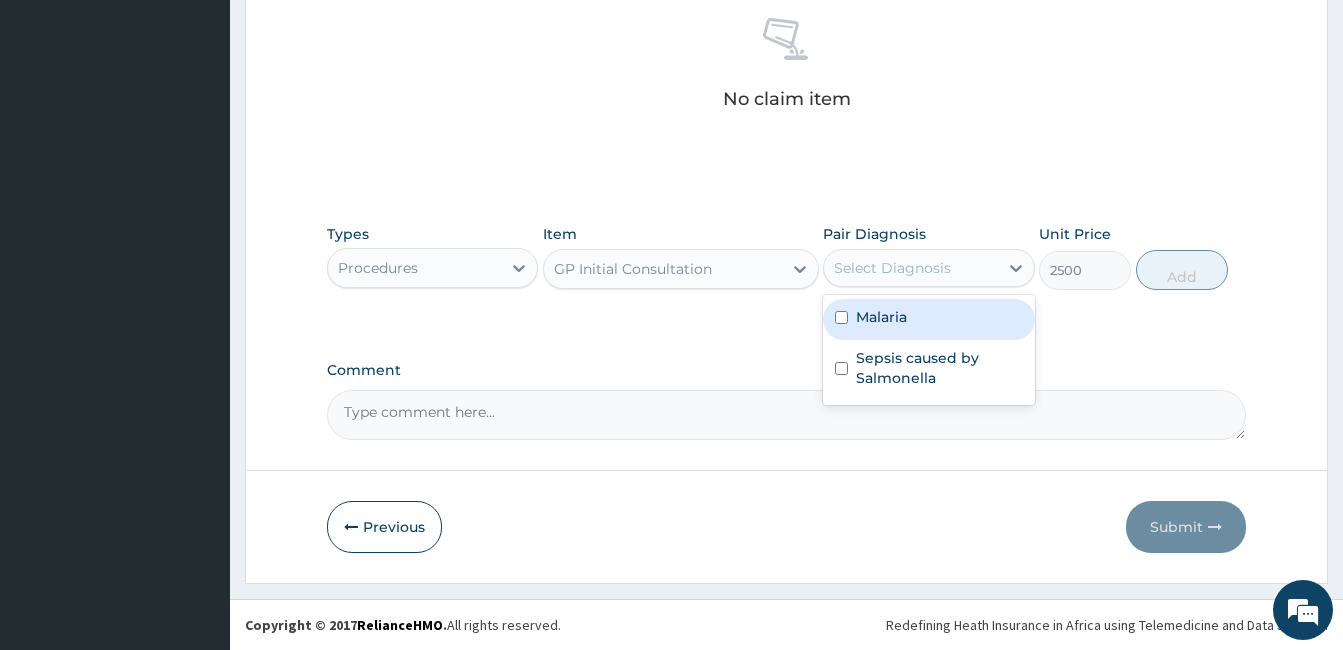 click at bounding box center [841, 317] 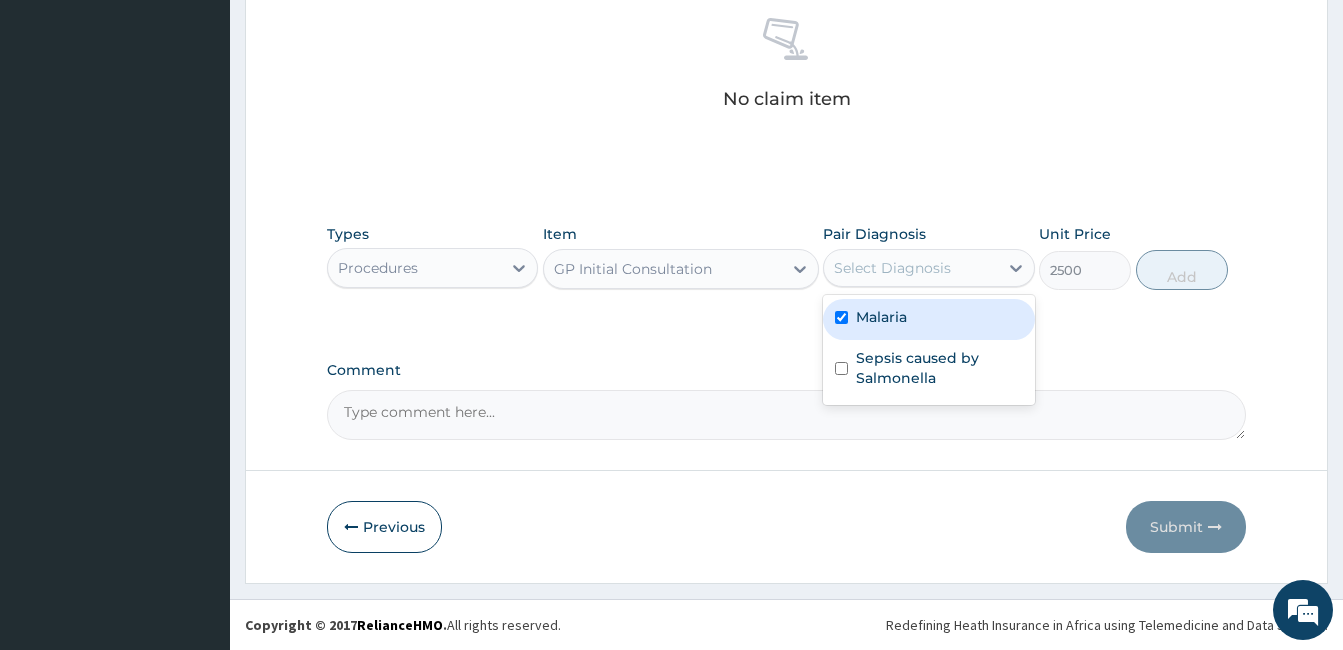 checkbox on "true" 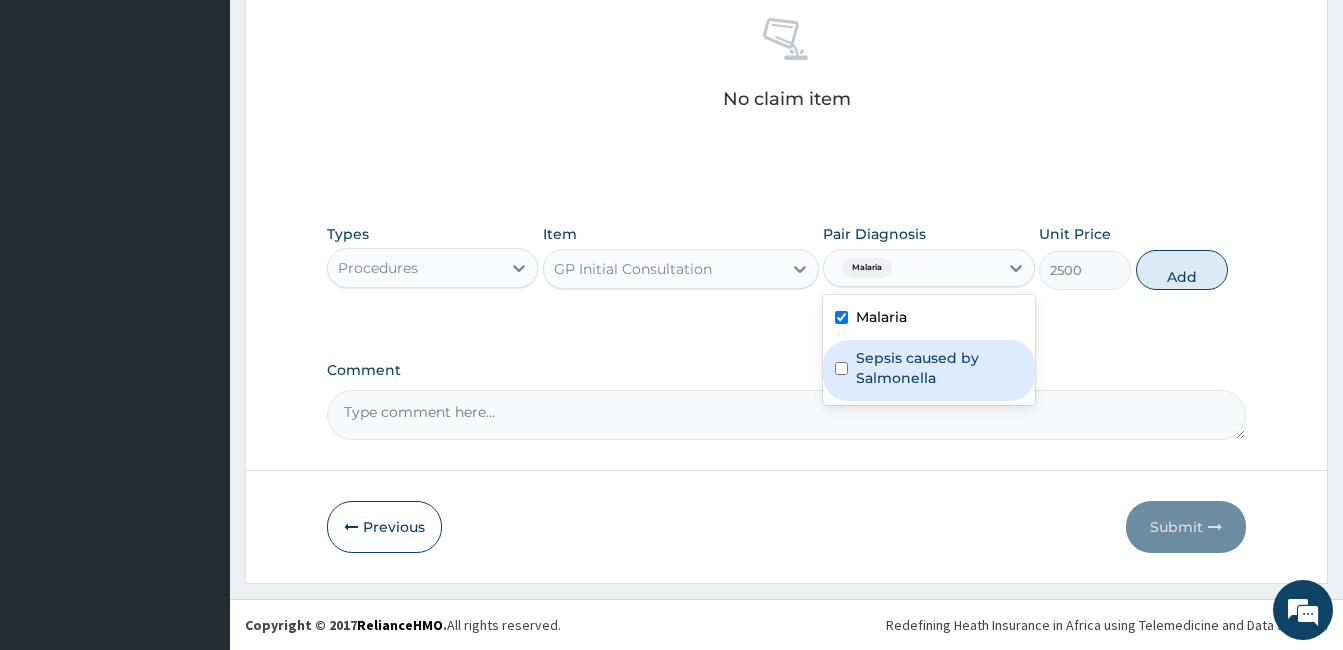 click at bounding box center [841, 368] 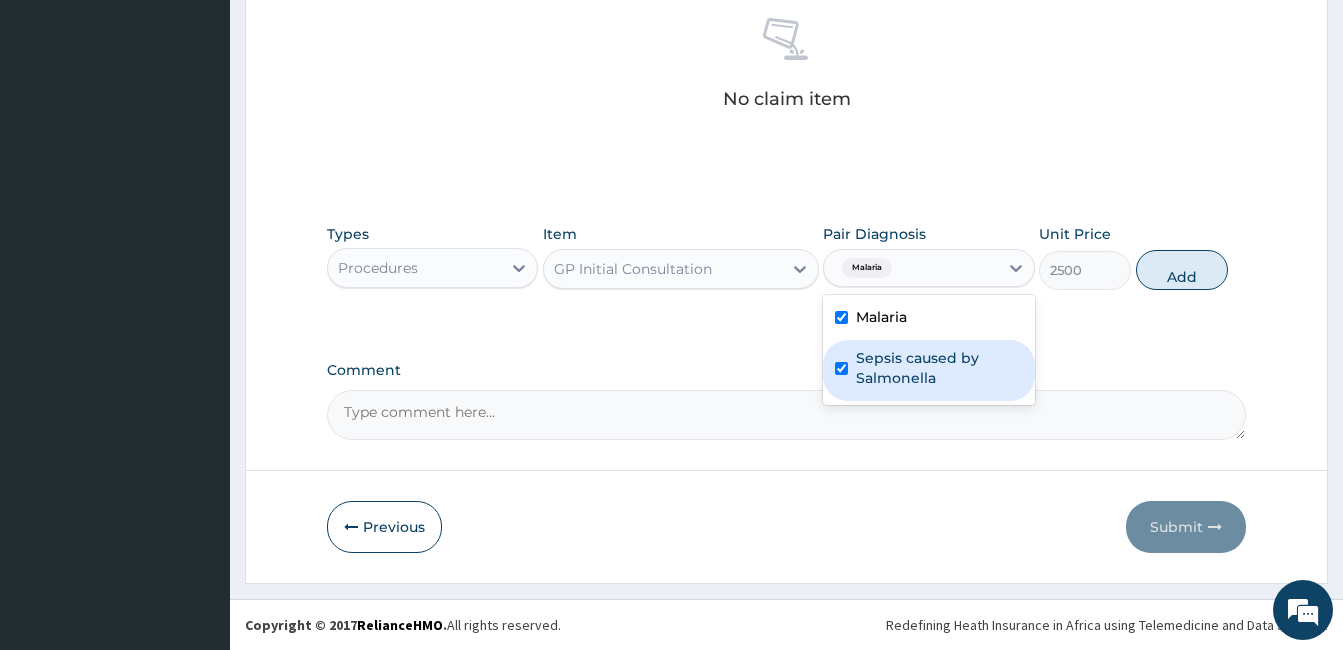 checkbox on "true" 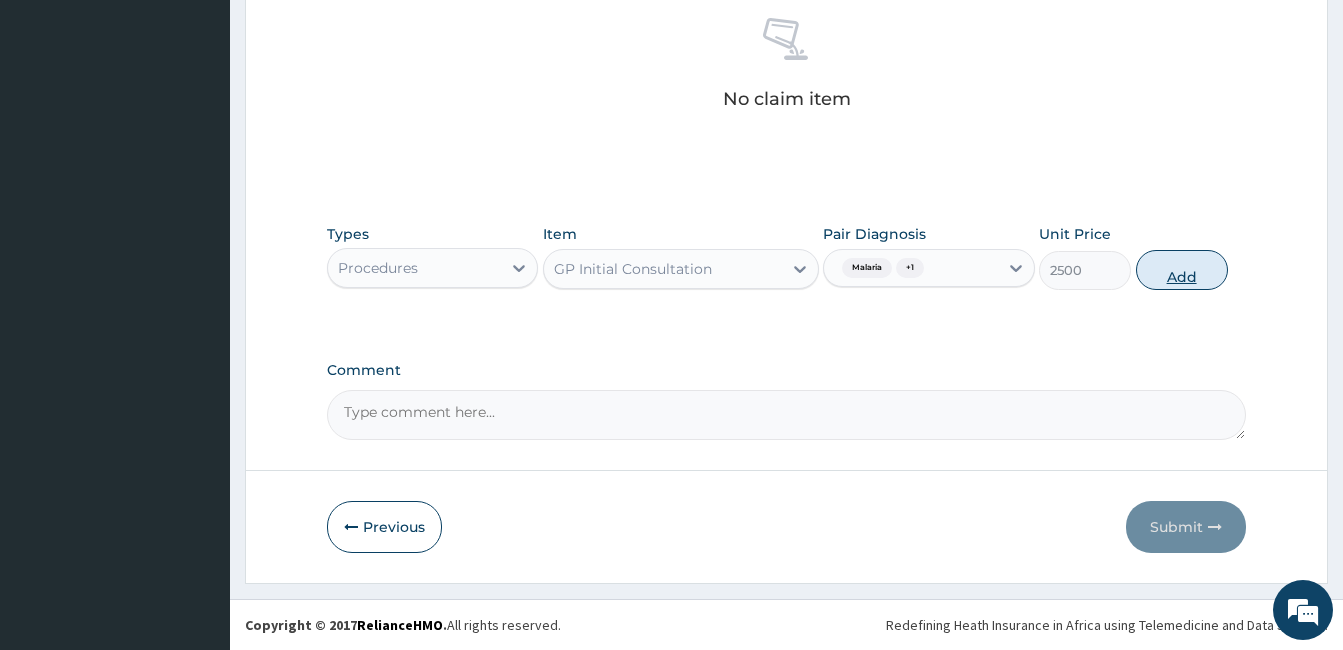 click on "Add" at bounding box center [1182, 270] 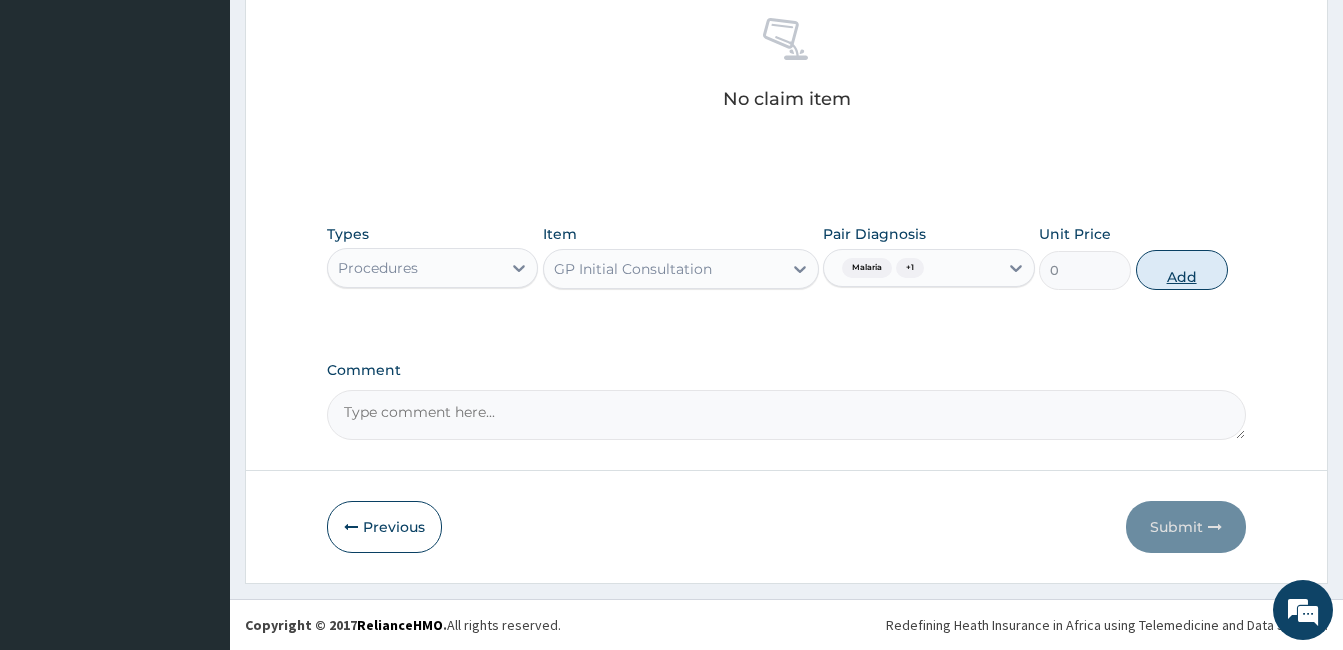 scroll, scrollTop: 712, scrollLeft: 0, axis: vertical 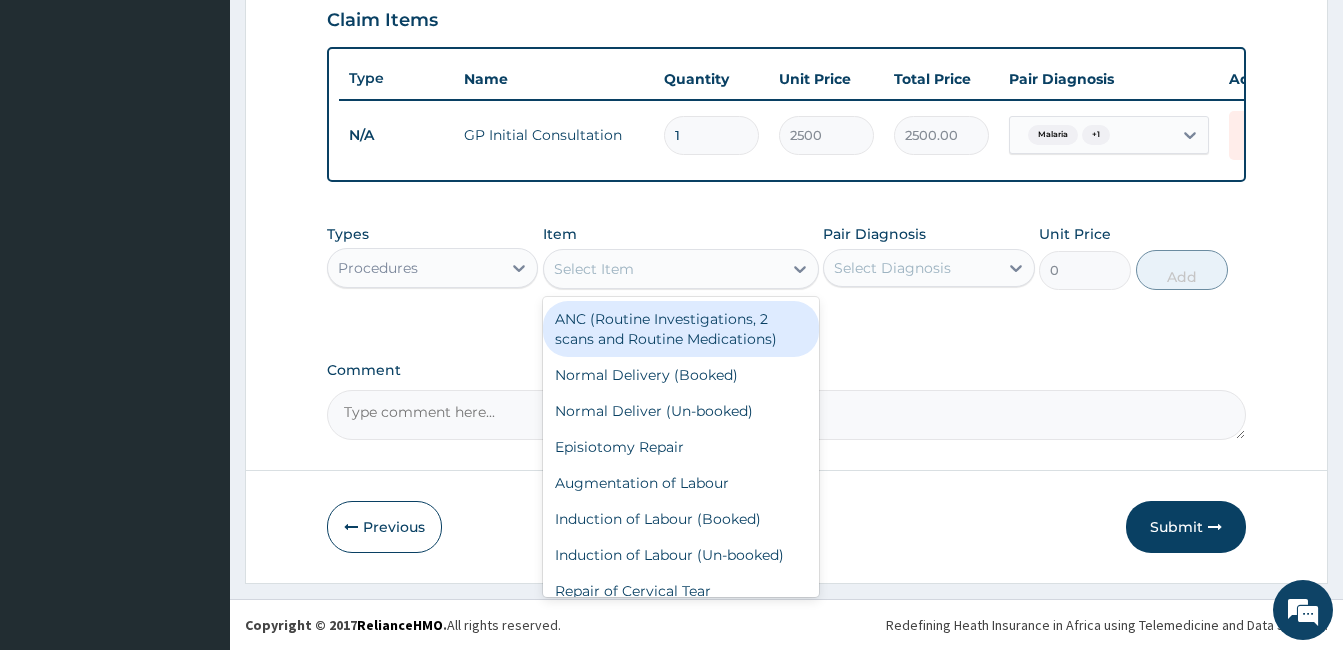 click on "Select Item" at bounding box center (663, 269) 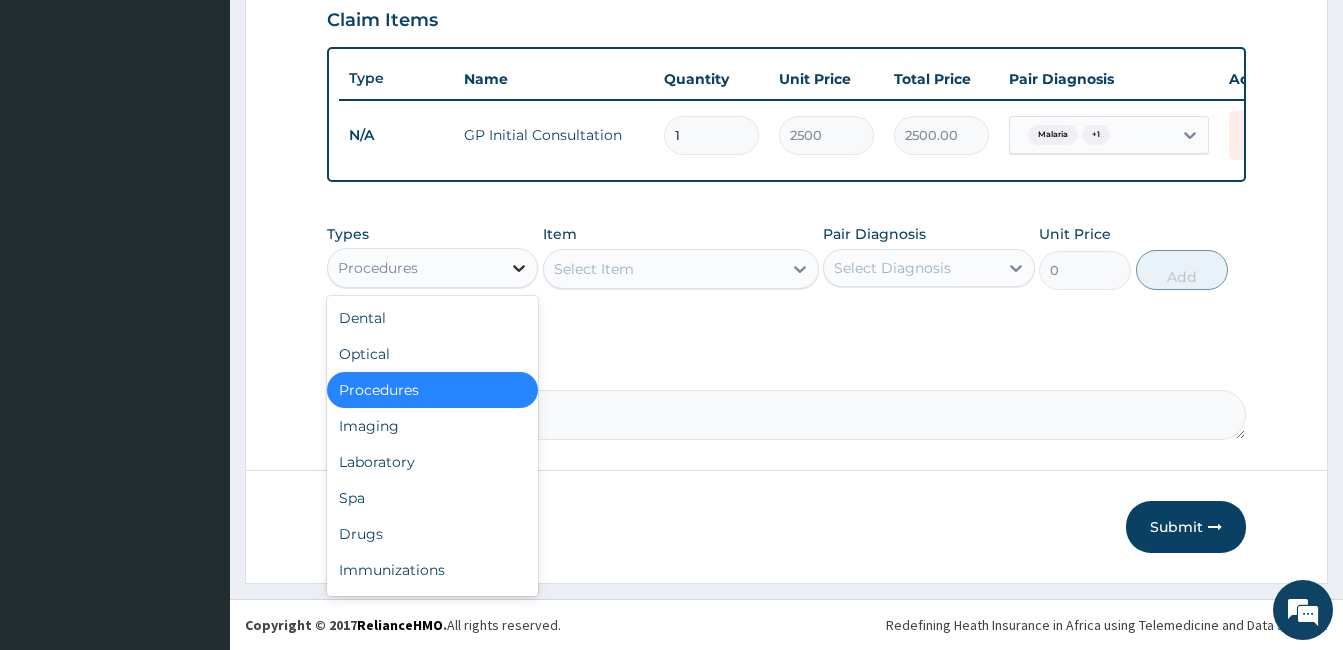 click 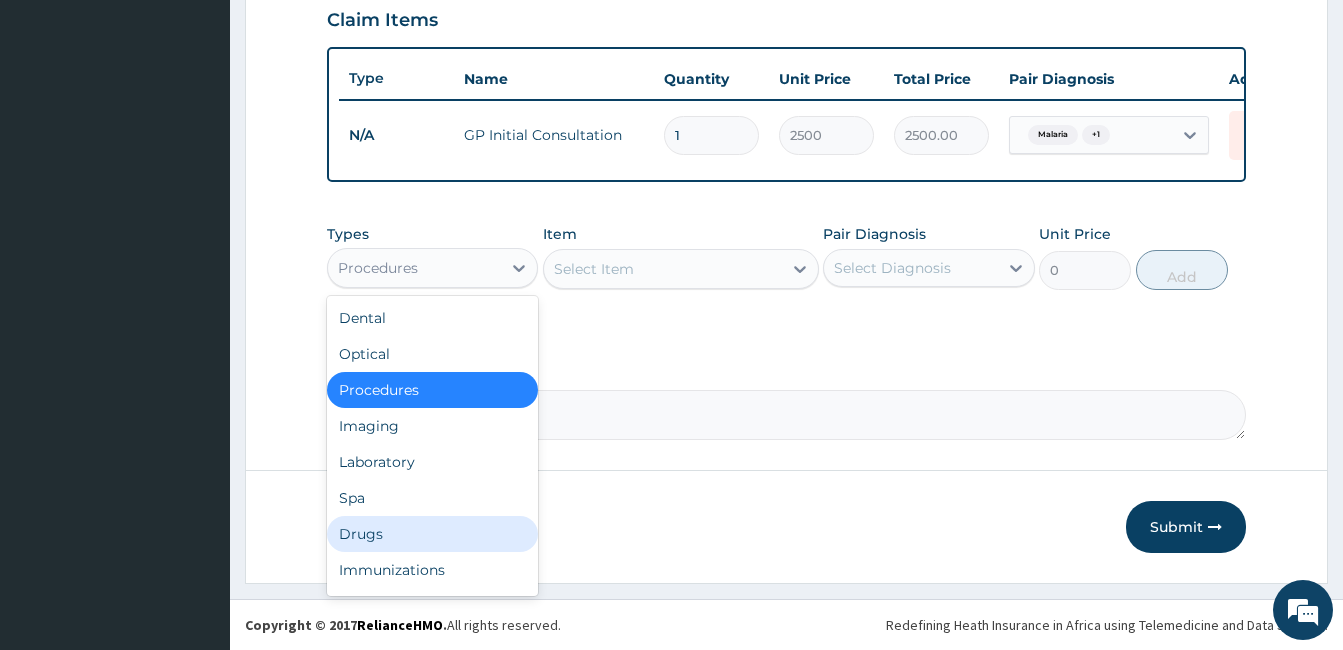 click on "Drugs" at bounding box center [432, 534] 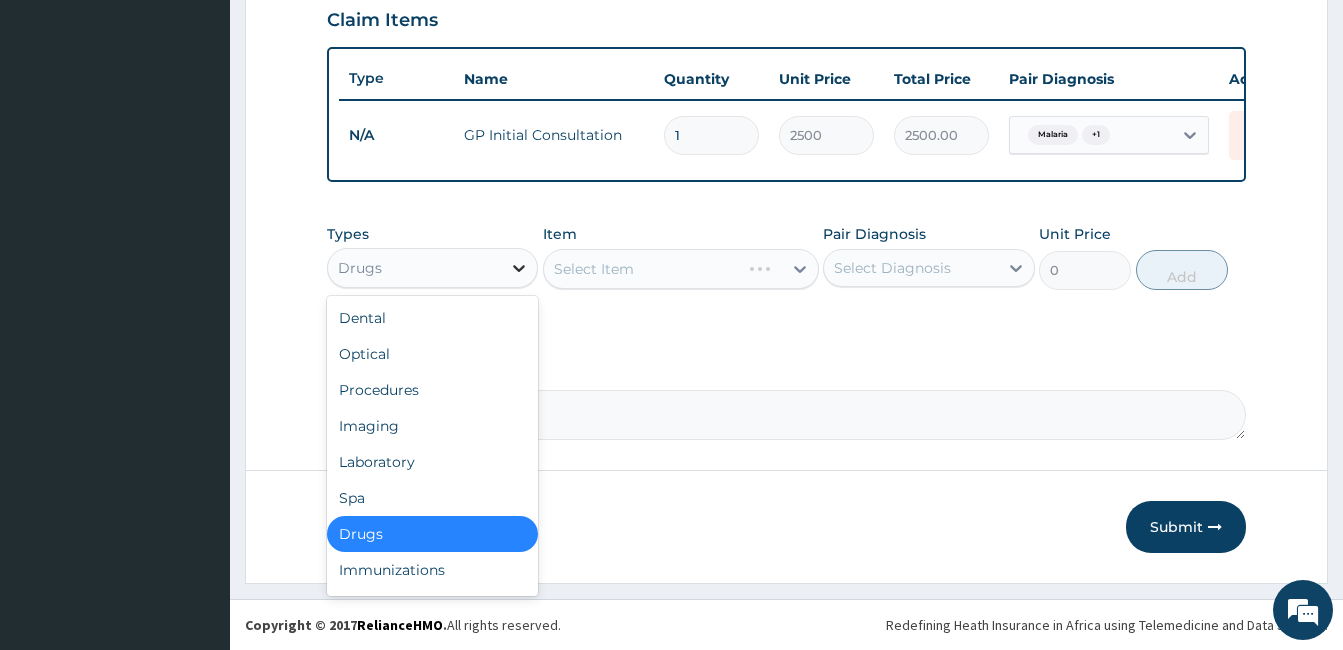 click 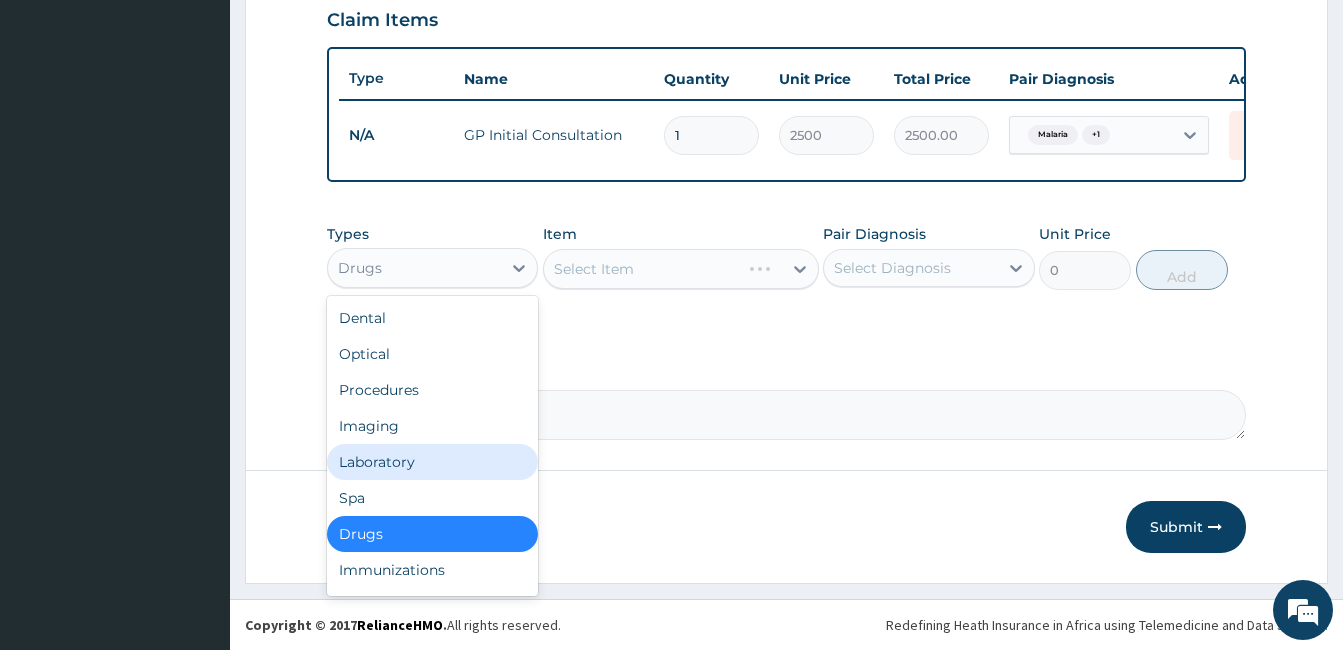 click on "Laboratory" at bounding box center (432, 462) 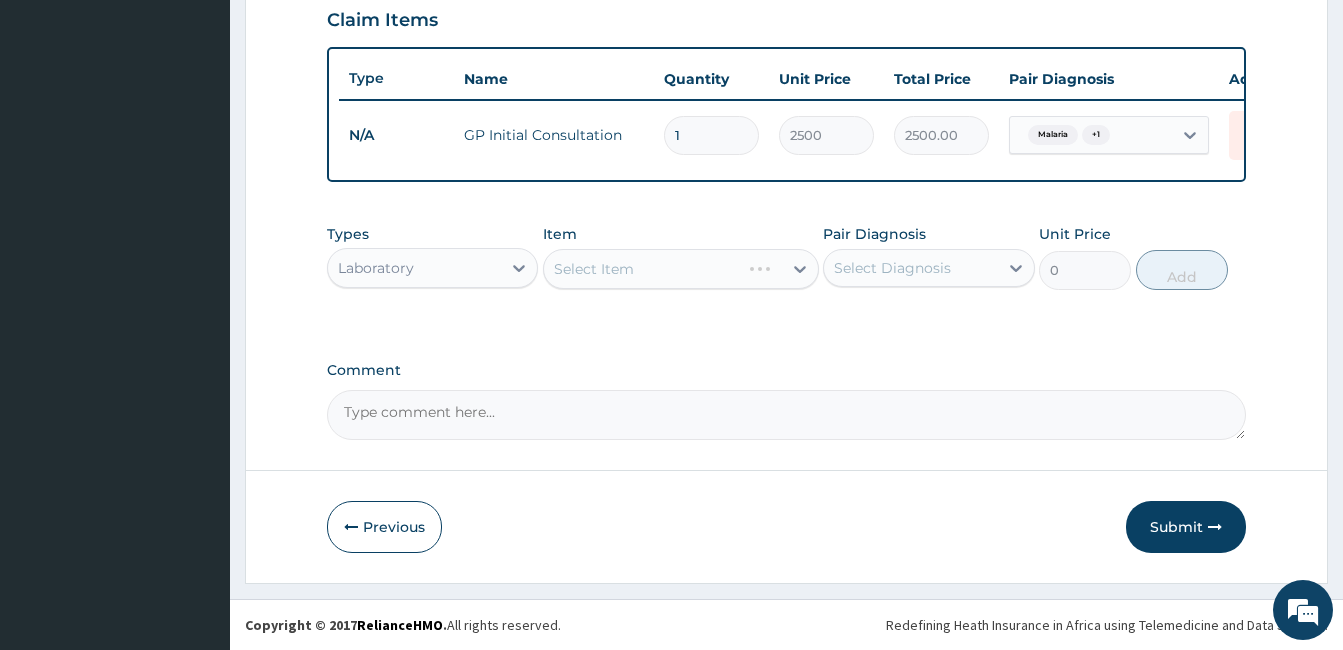 click on "Select Item" at bounding box center (681, 269) 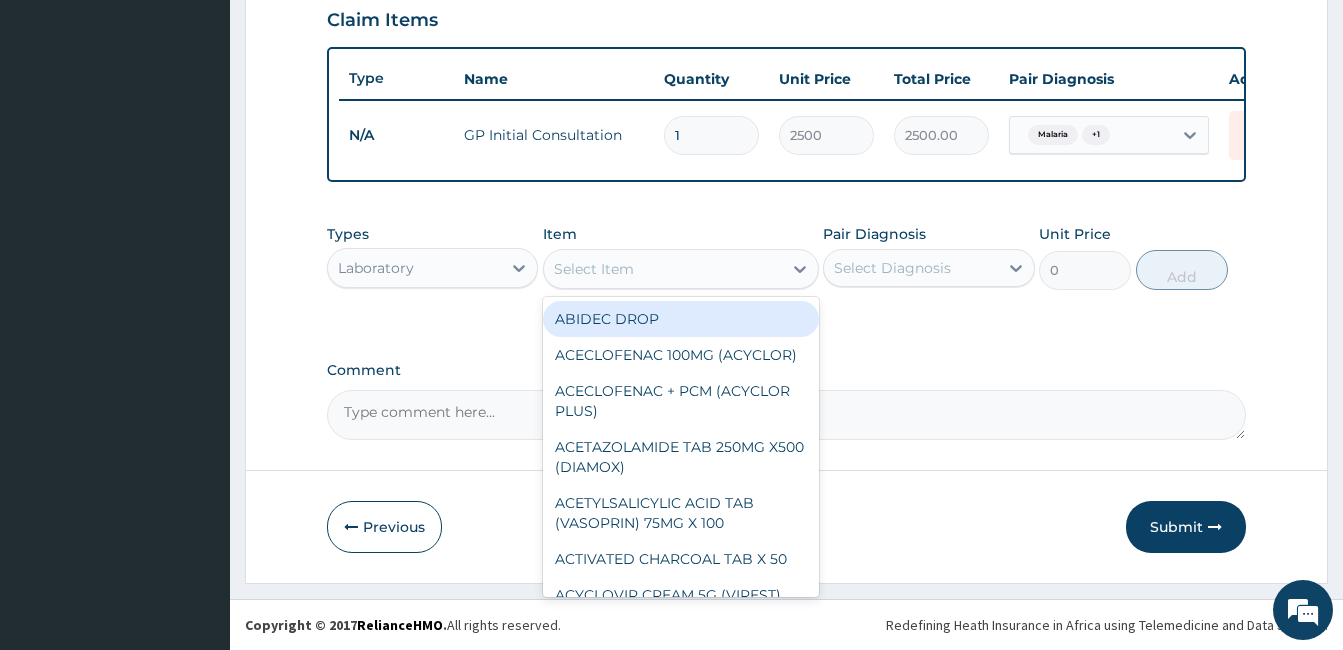 click on "Select Item" at bounding box center [594, 269] 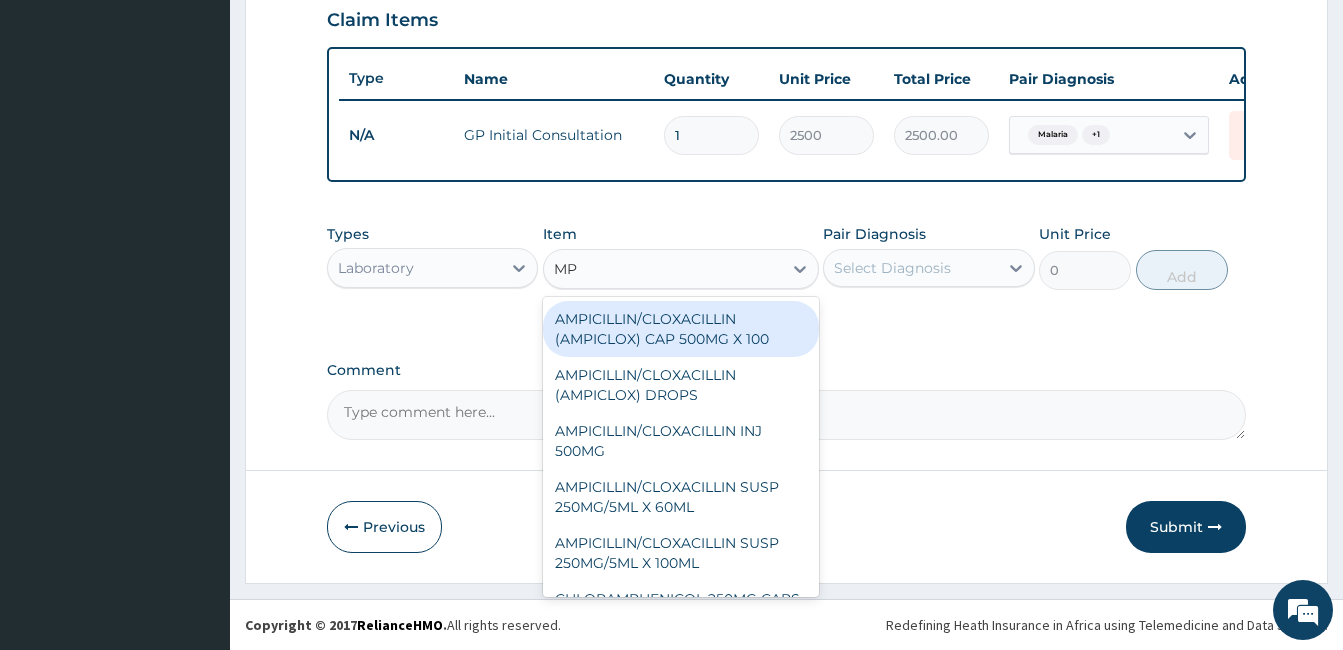 type on "M" 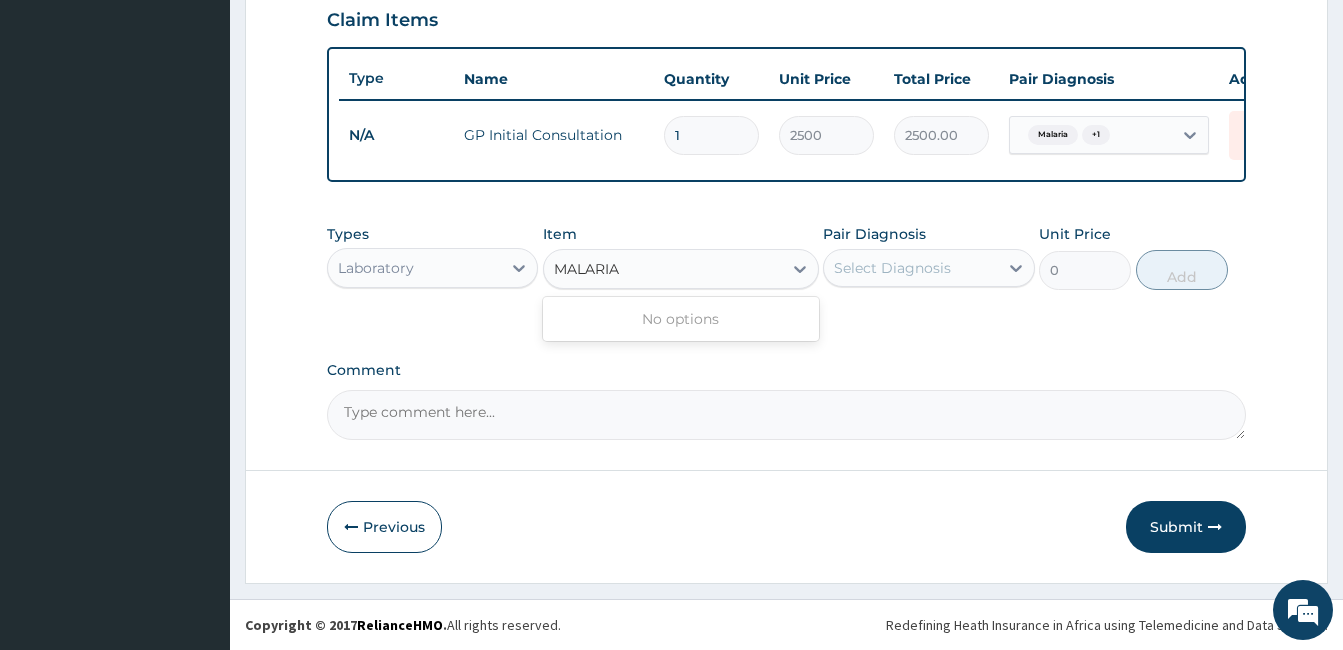 type on "MALARIA P" 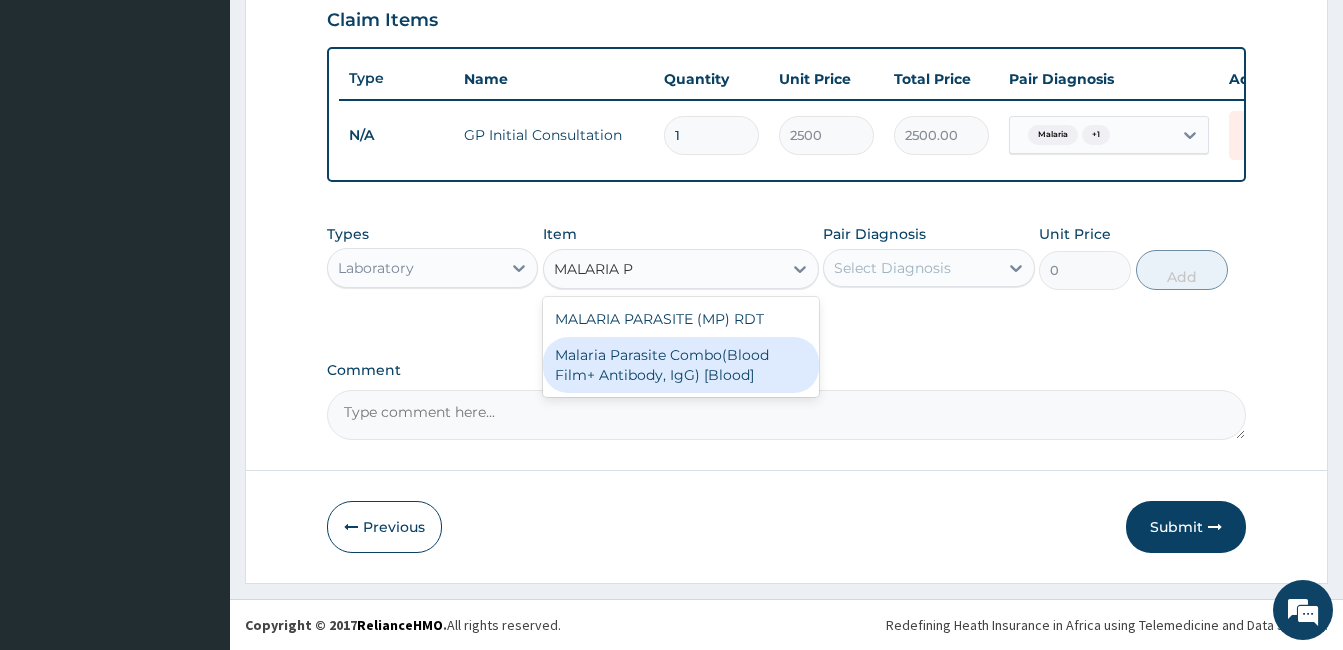 click on "Malaria Parasite Combo(Blood Film+ Antibody, IgG) [Blood]" at bounding box center [681, 365] 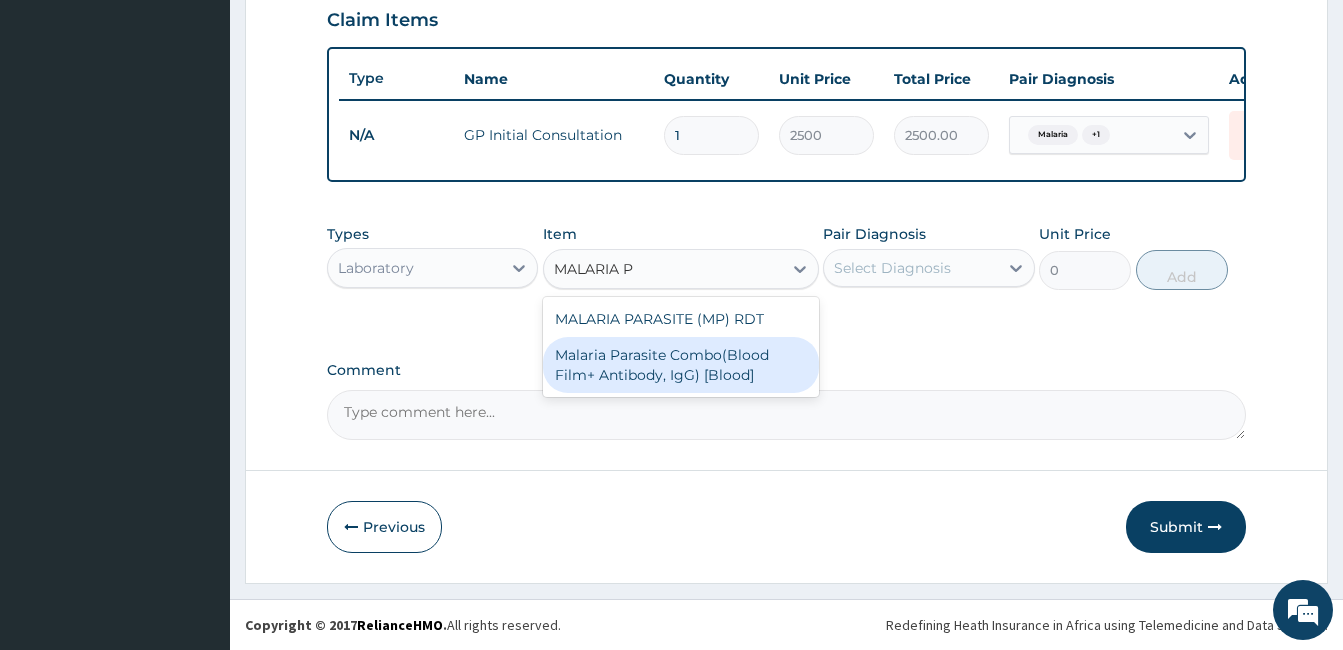 type 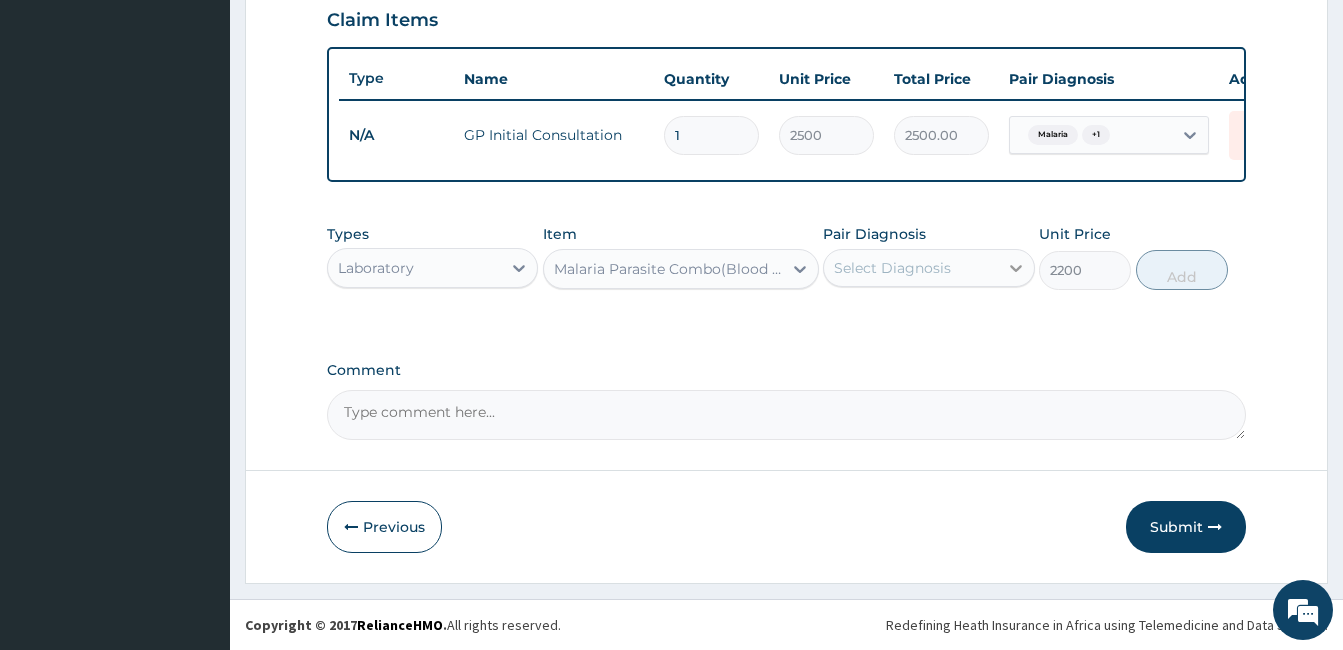 click 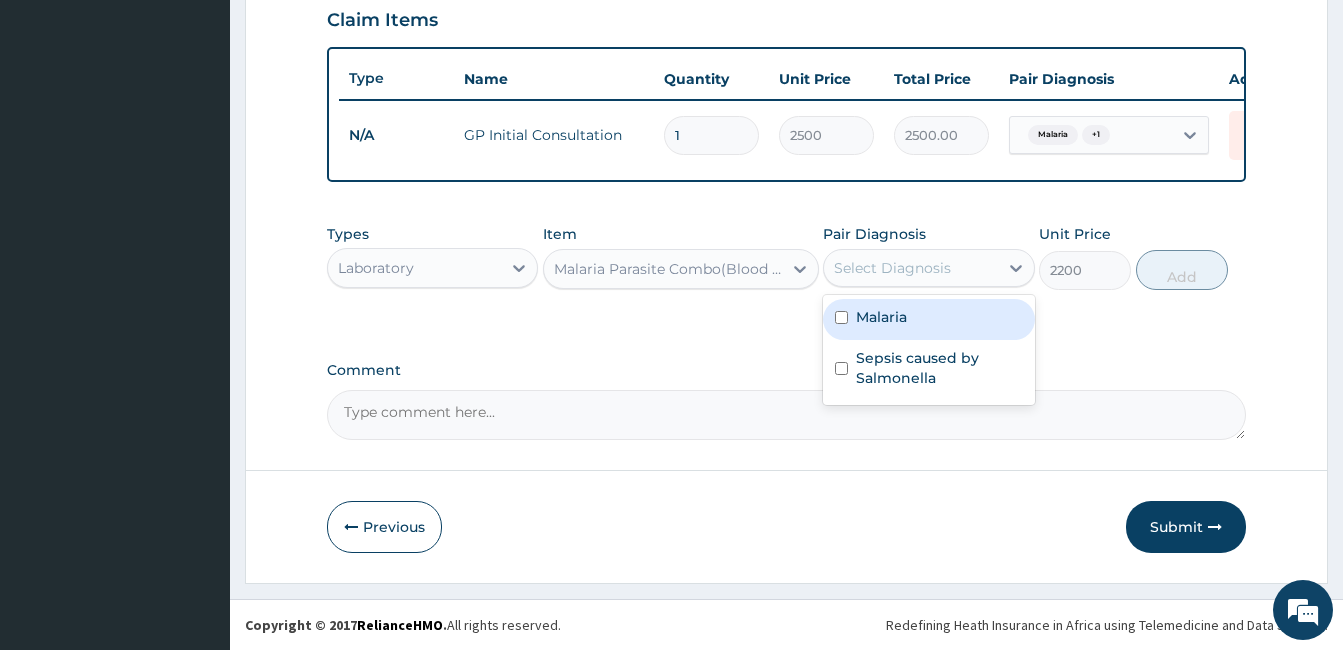 click at bounding box center (841, 317) 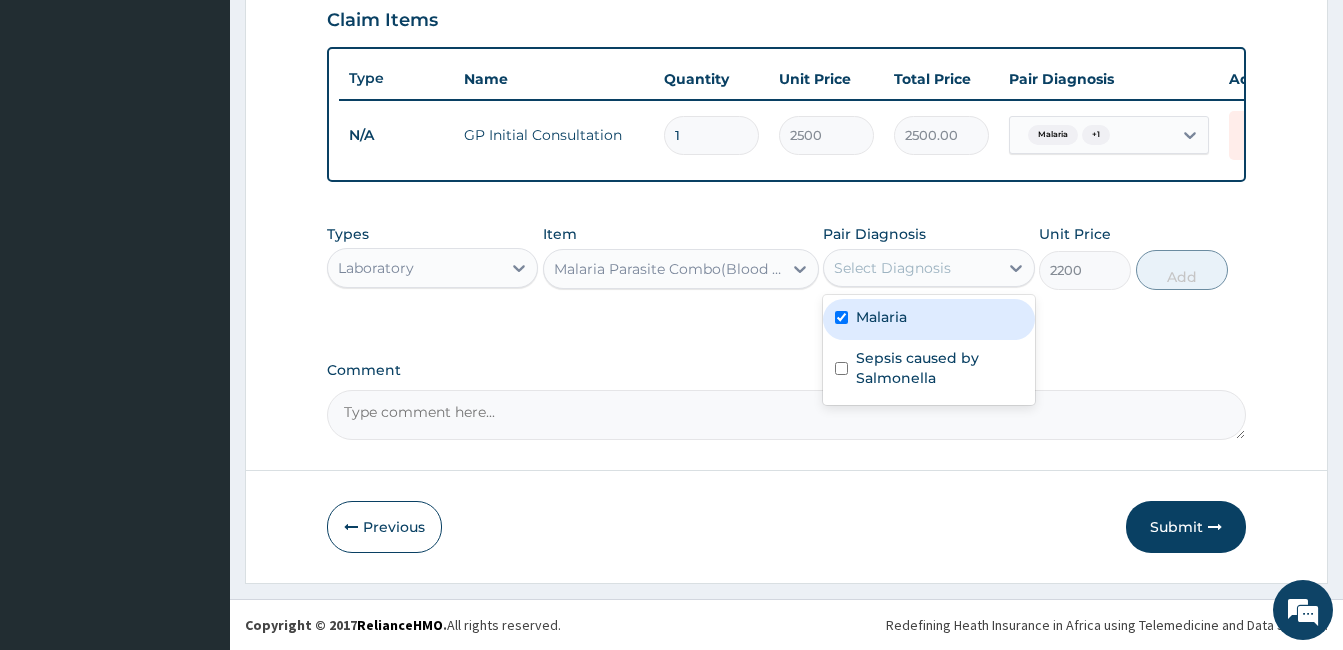 checkbox on "true" 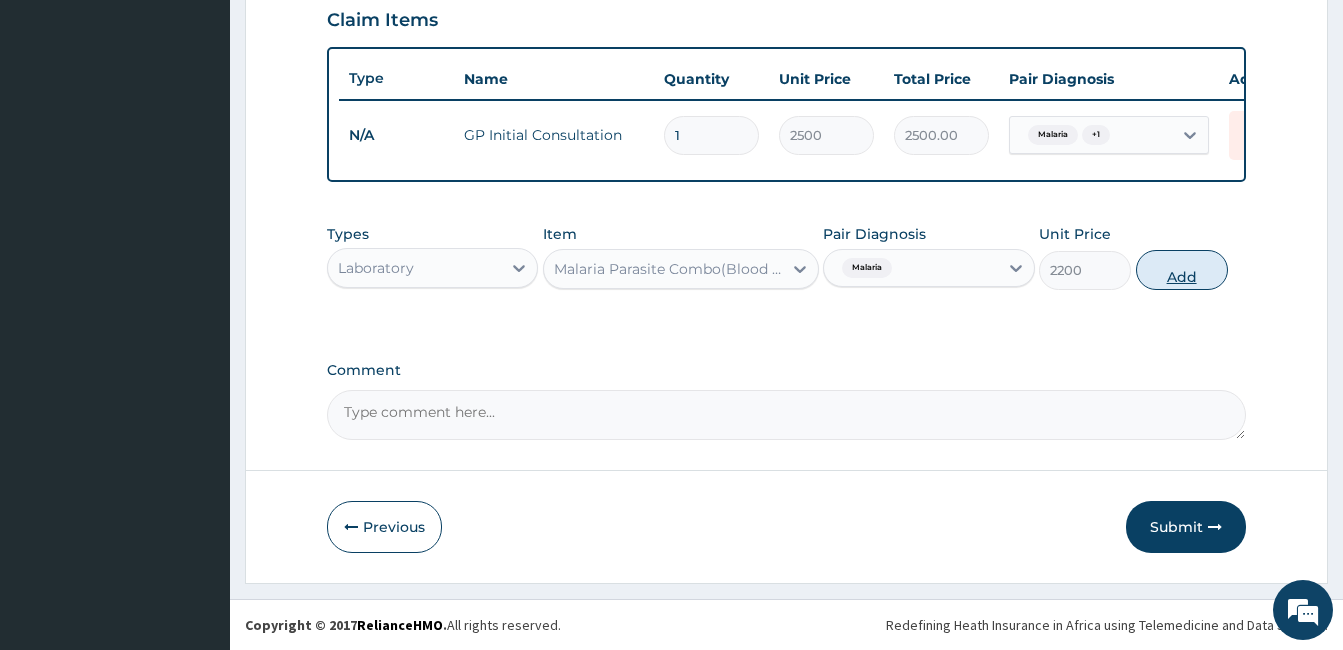 click on "Add" at bounding box center [1182, 270] 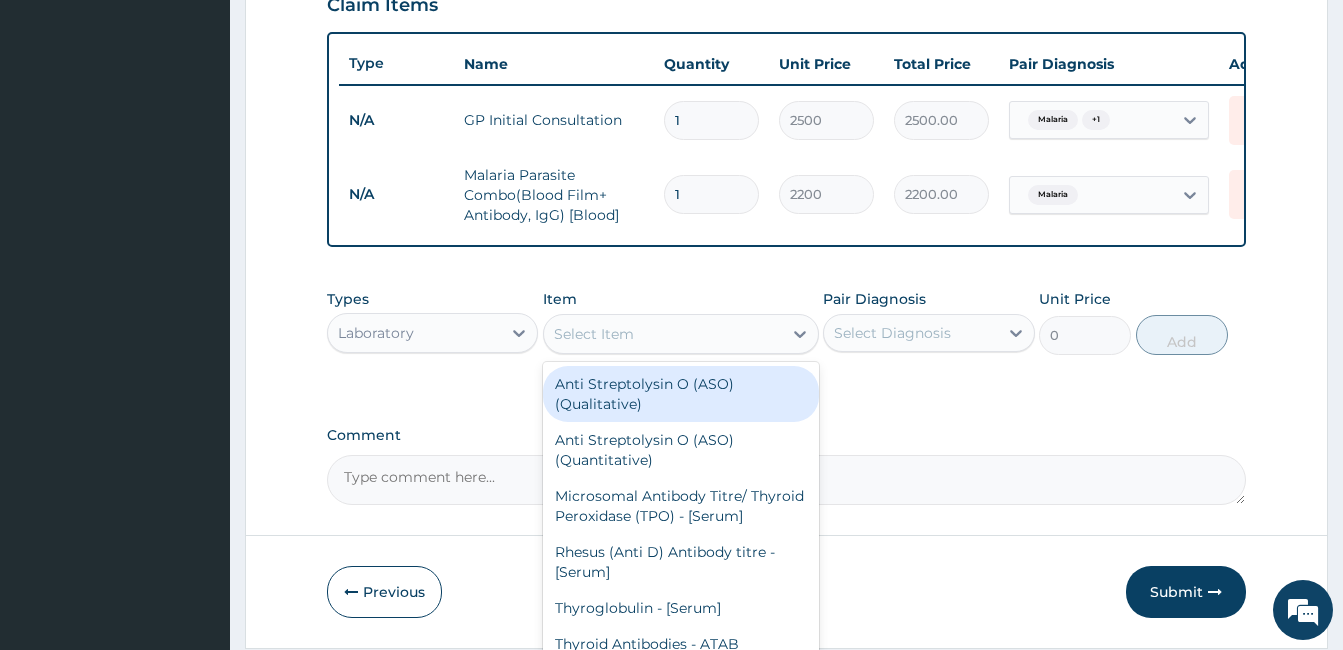 click on "Select Item" at bounding box center [663, 334] 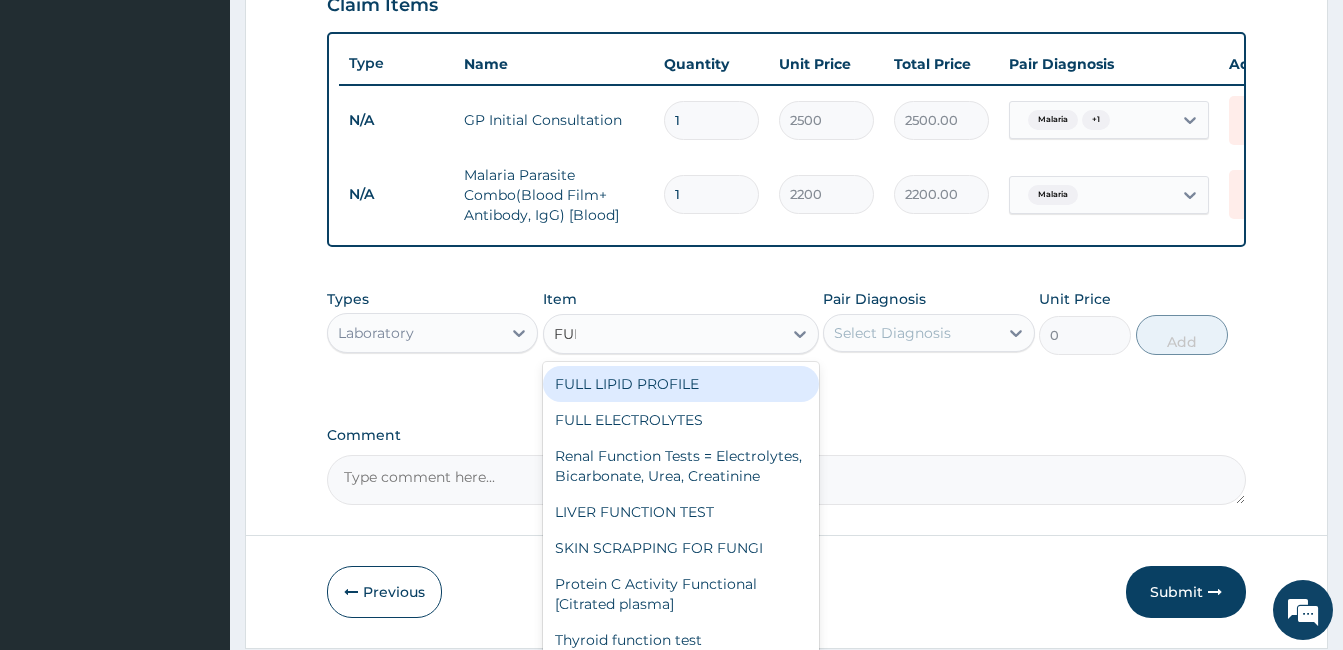 type on "FULL" 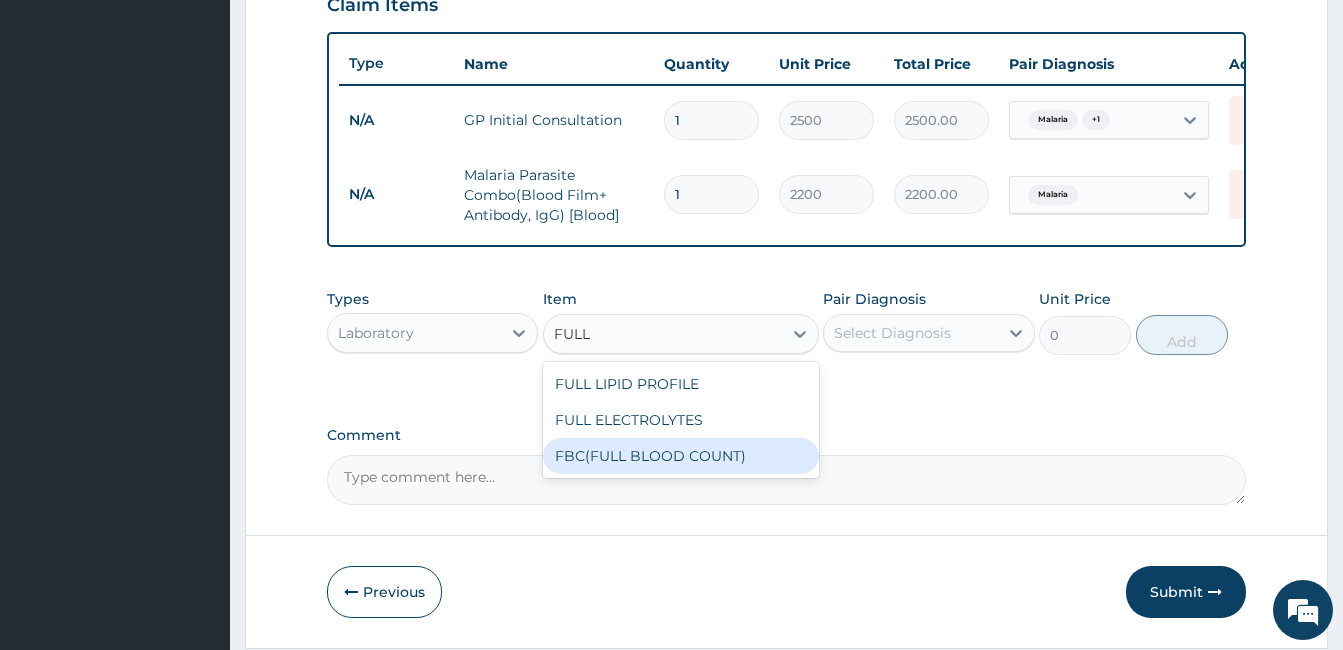 click on "FBC(FULL BLOOD COUNT)" at bounding box center (681, 456) 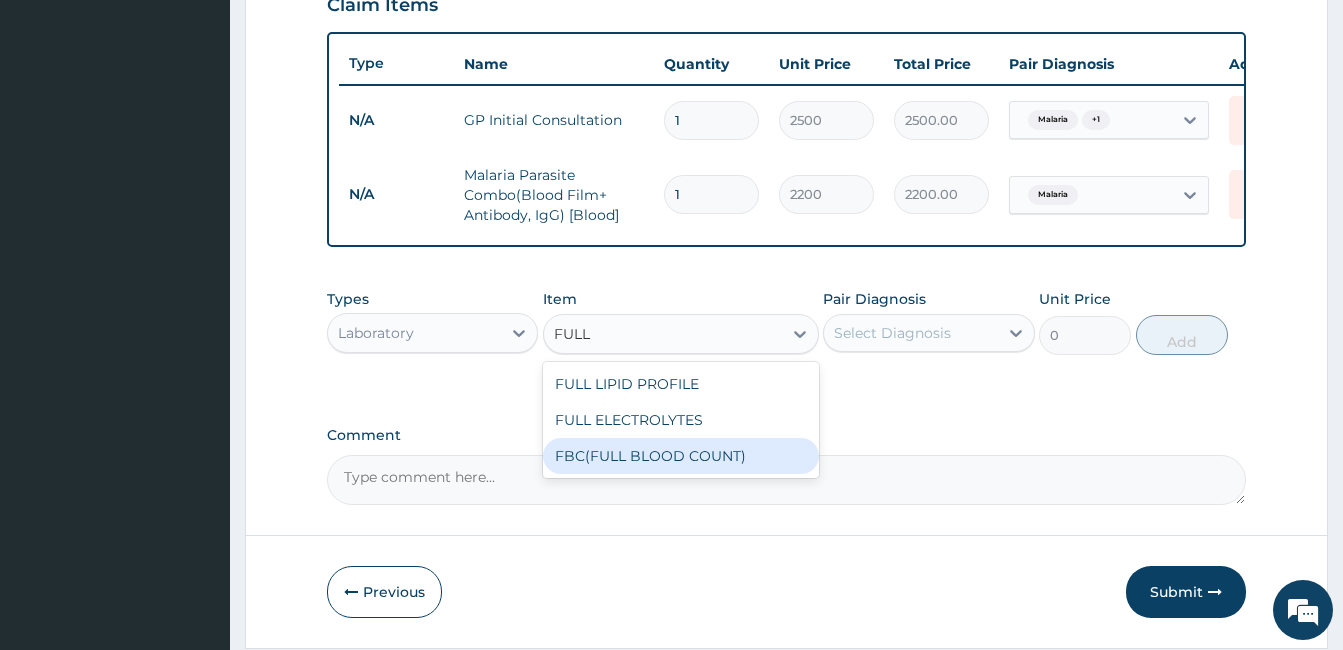 type 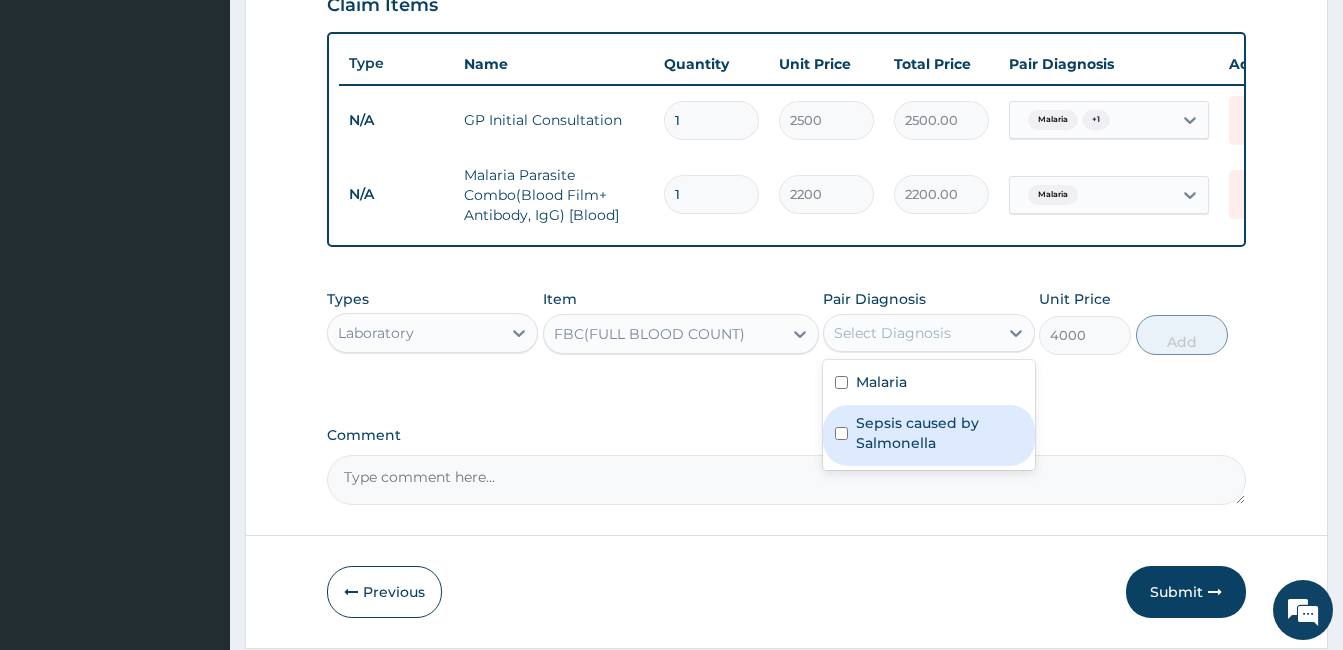 drag, startPoint x: 1014, startPoint y: 344, endPoint x: 842, endPoint y: 449, distance: 201.51675 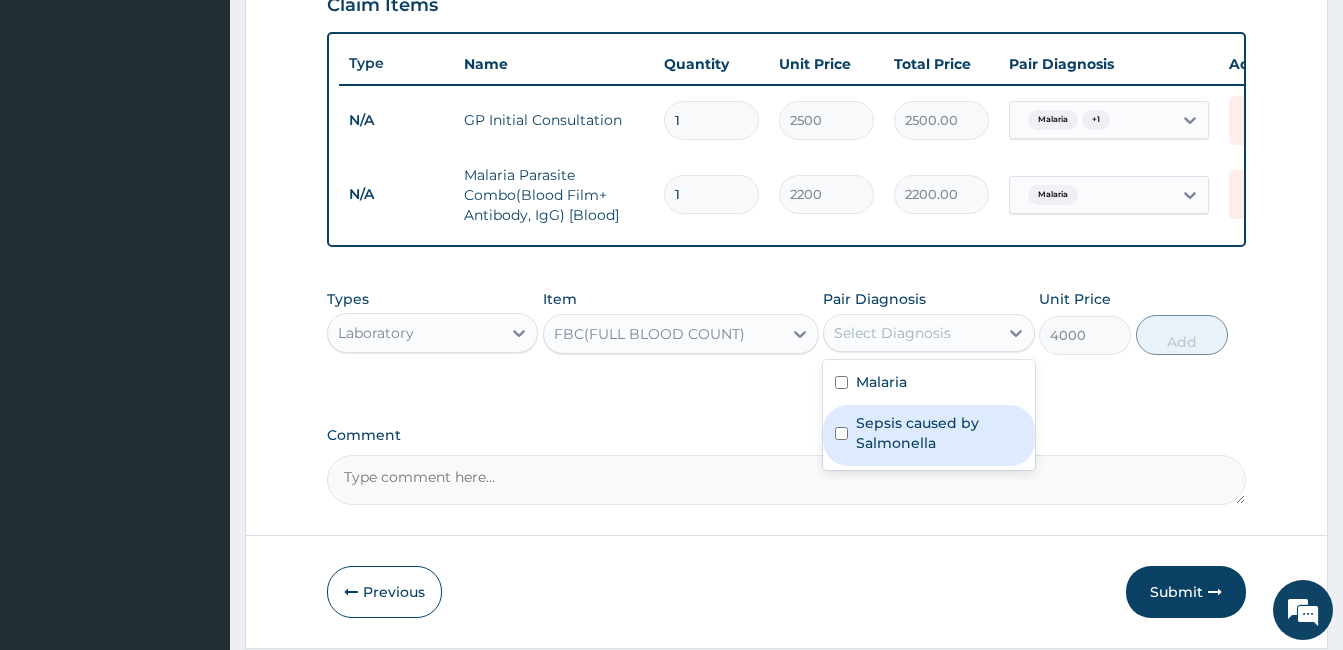click at bounding box center (841, 433) 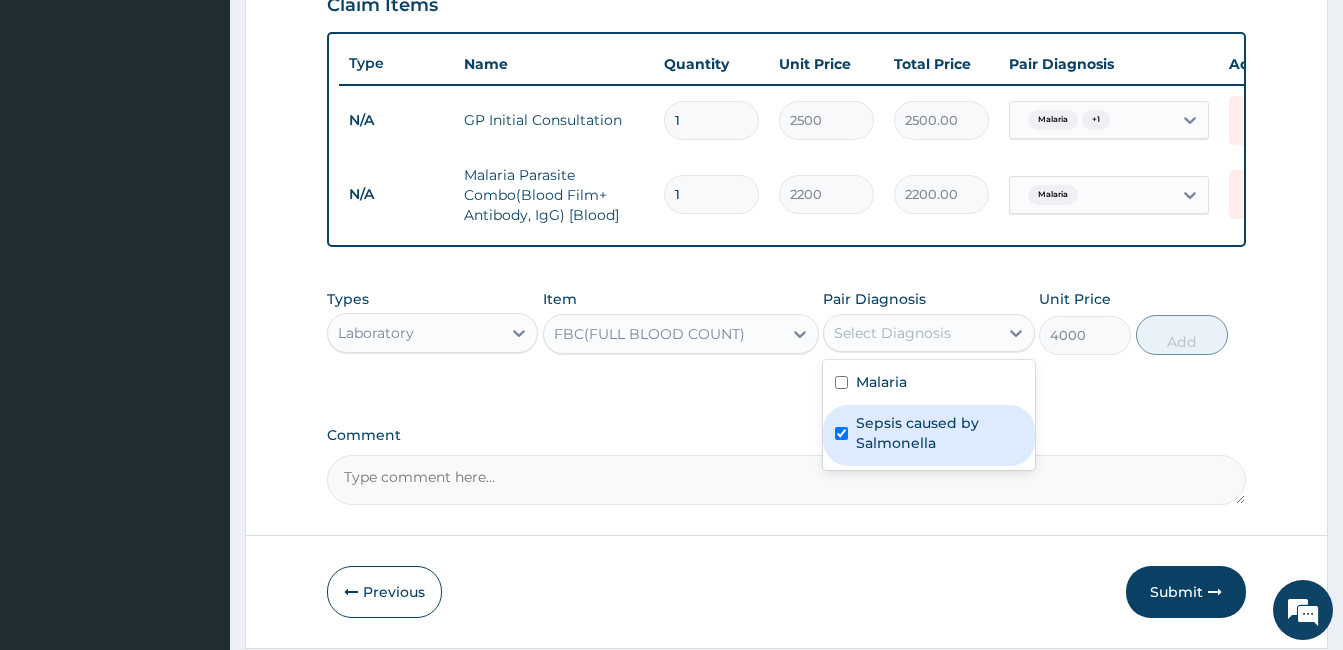 checkbox on "true" 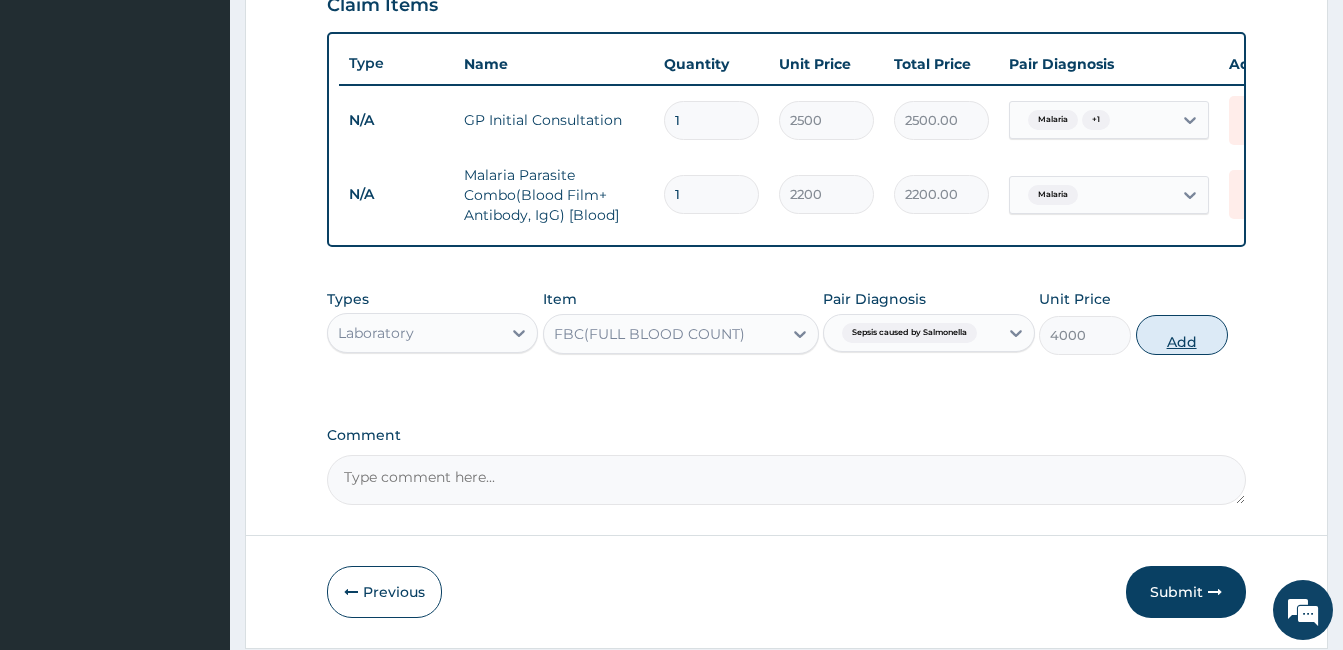 click on "Add" at bounding box center (1182, 335) 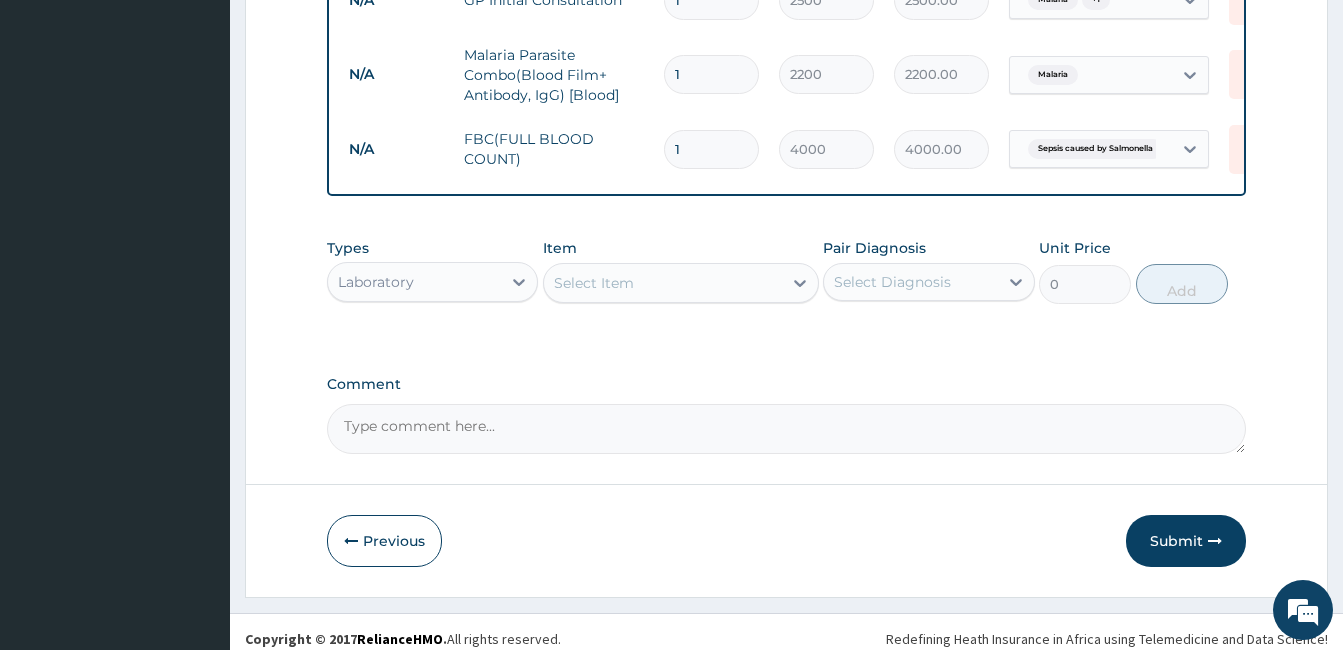 scroll, scrollTop: 861, scrollLeft: 0, axis: vertical 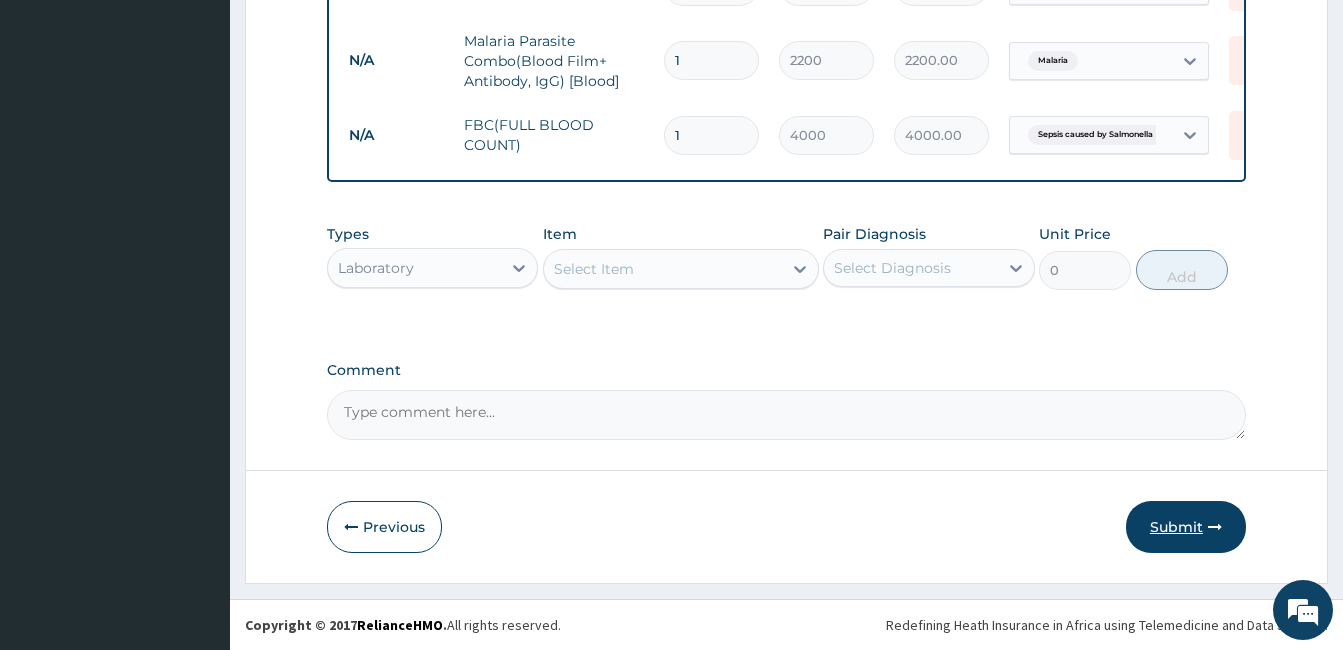 click on "Submit" at bounding box center [1186, 527] 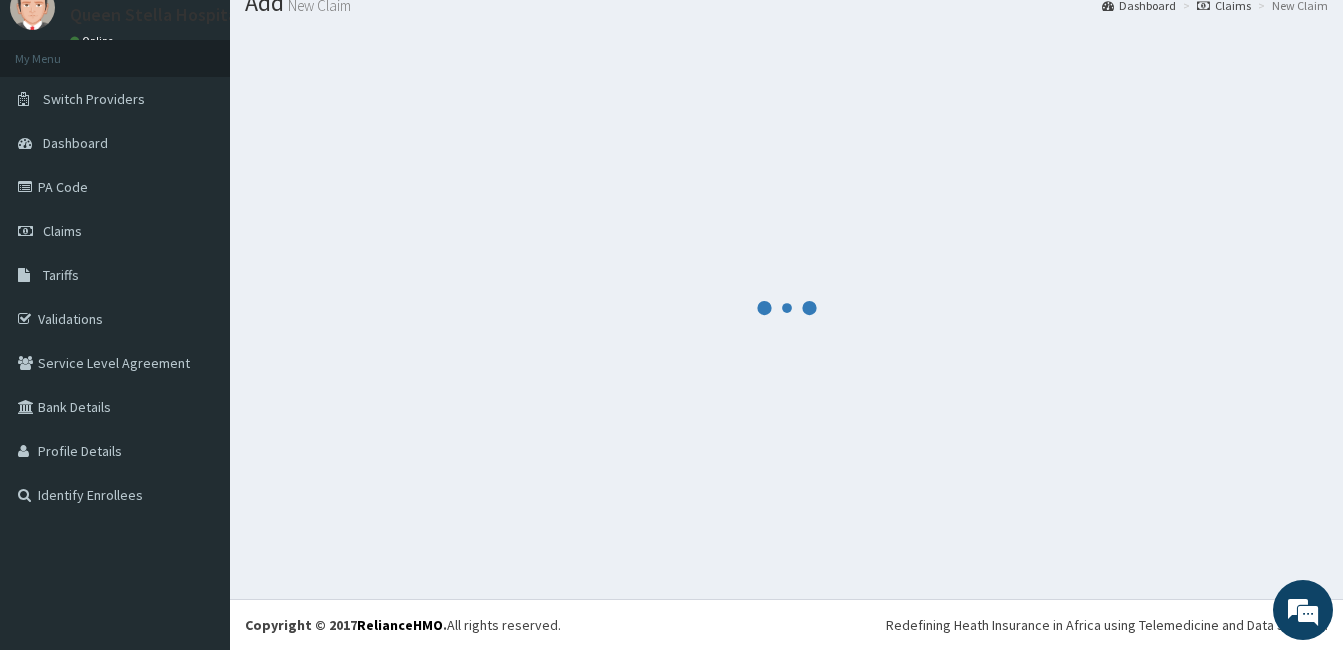 scroll, scrollTop: 861, scrollLeft: 0, axis: vertical 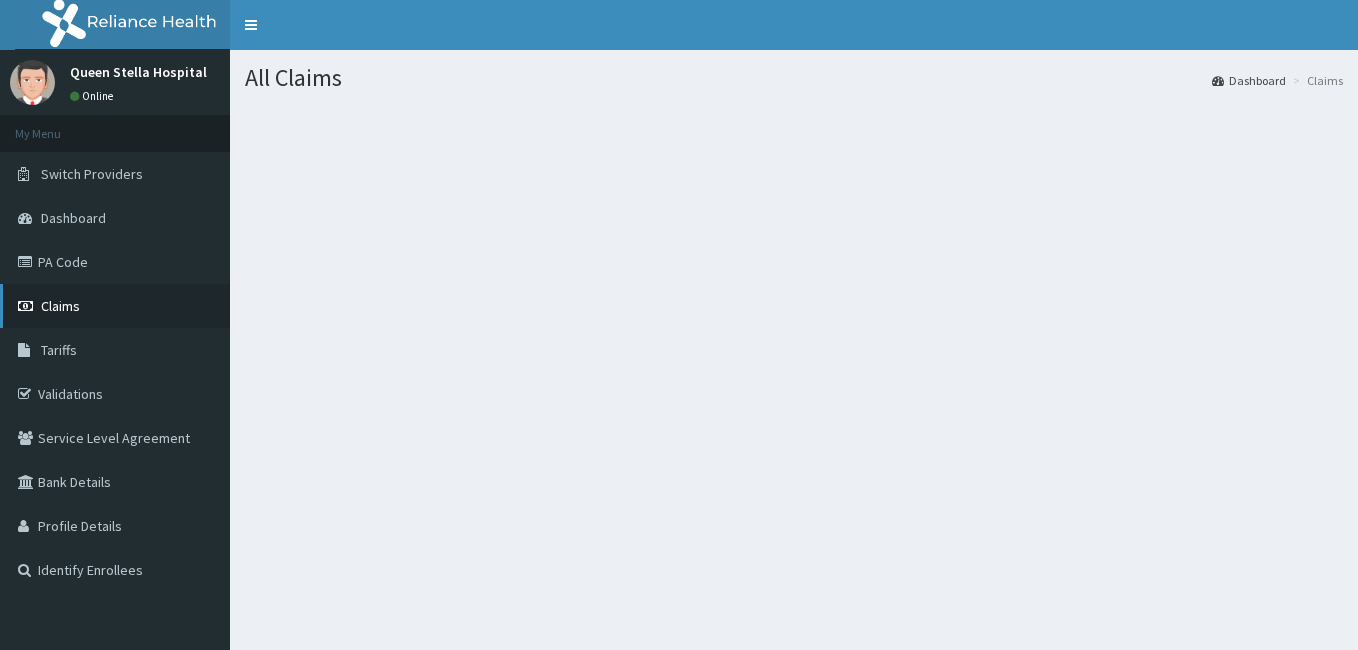 click on "Claims" at bounding box center (115, 306) 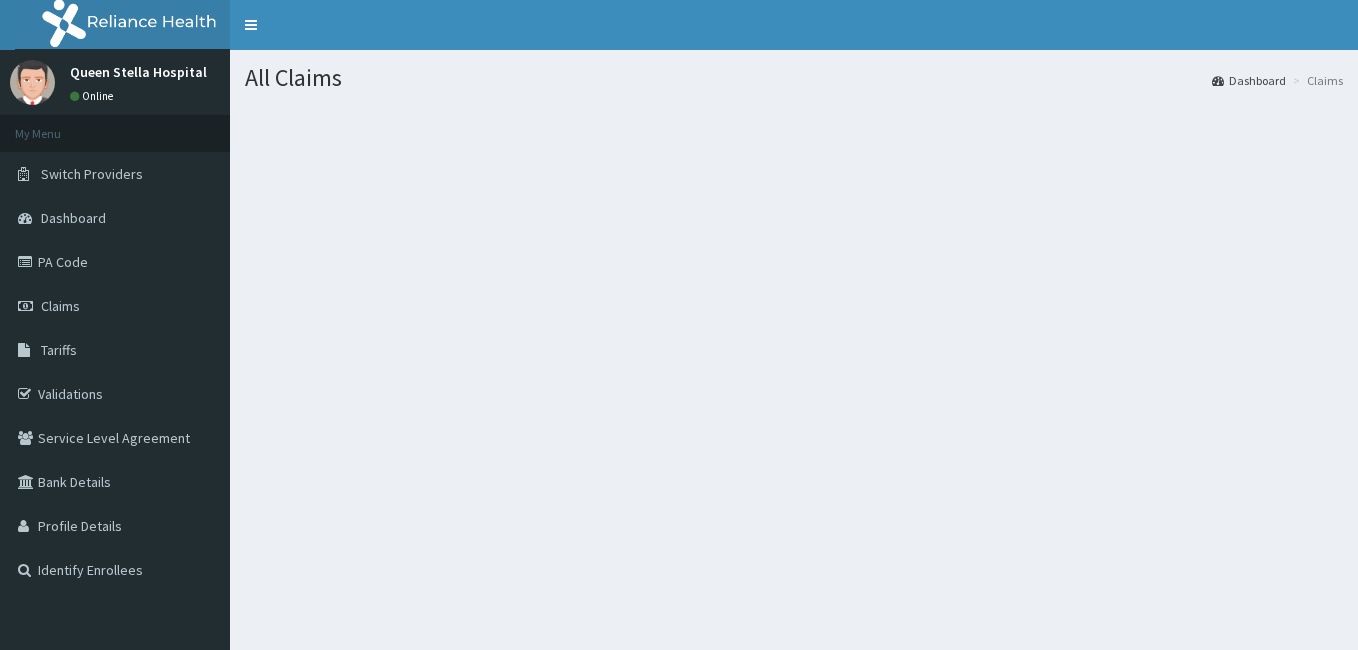click at bounding box center (794, 216) 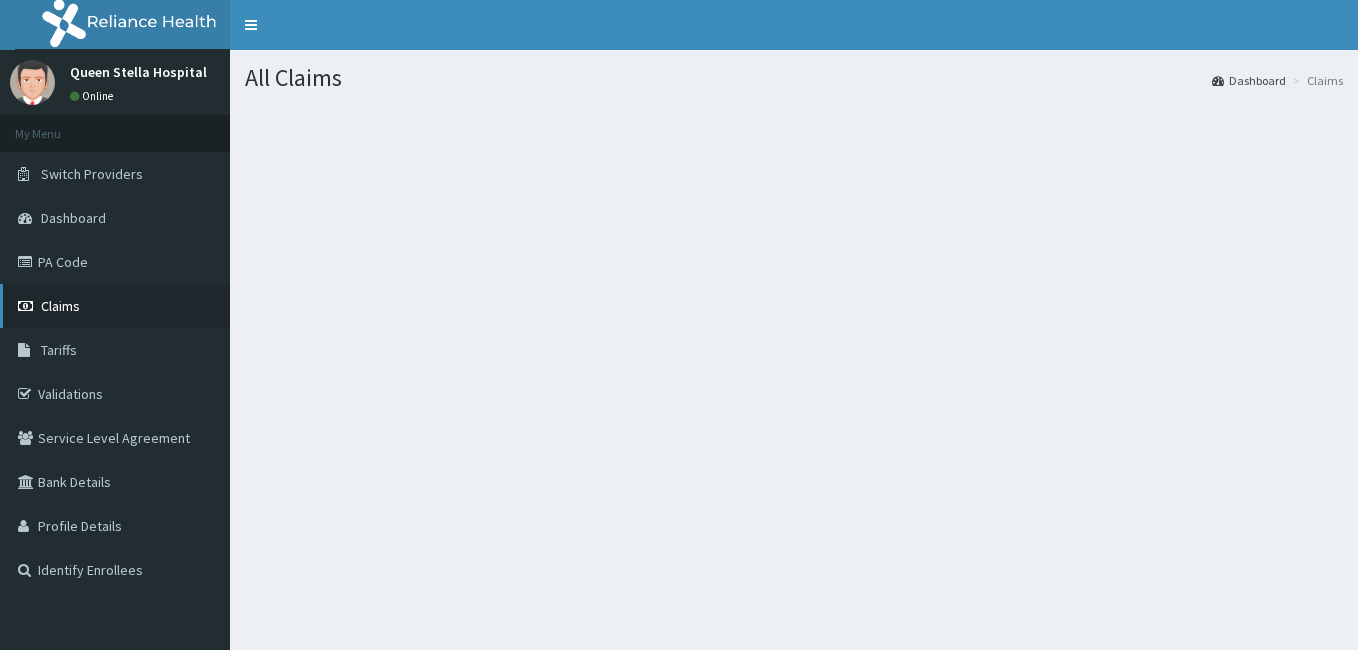 click on "Claims" at bounding box center [115, 306] 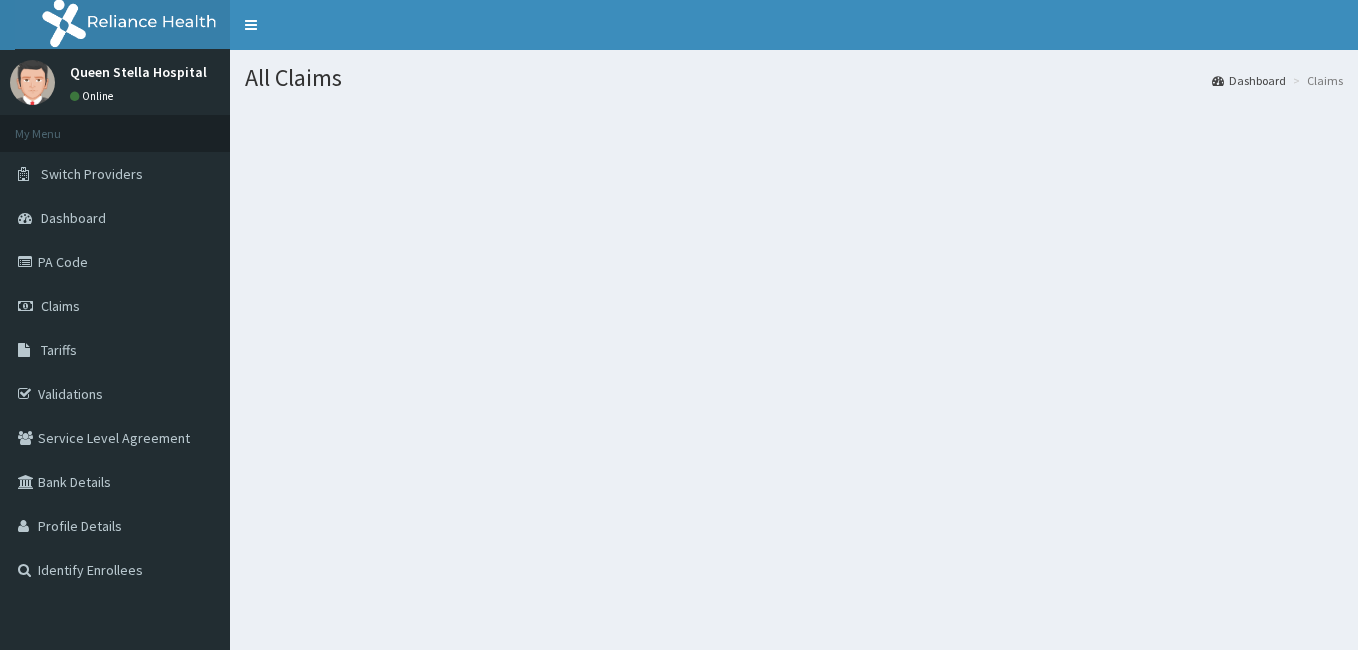 click on "All Claims
Dashboard
Claims" at bounding box center [794, 70] 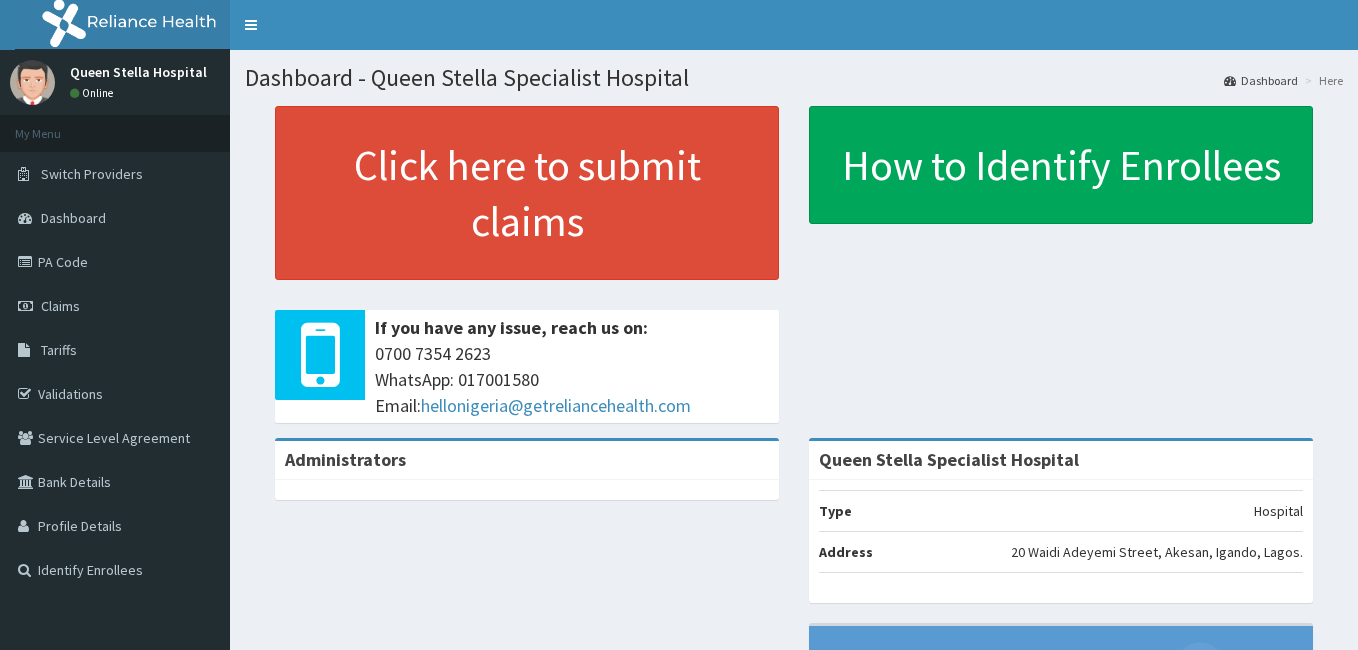 scroll, scrollTop: 0, scrollLeft: 0, axis: both 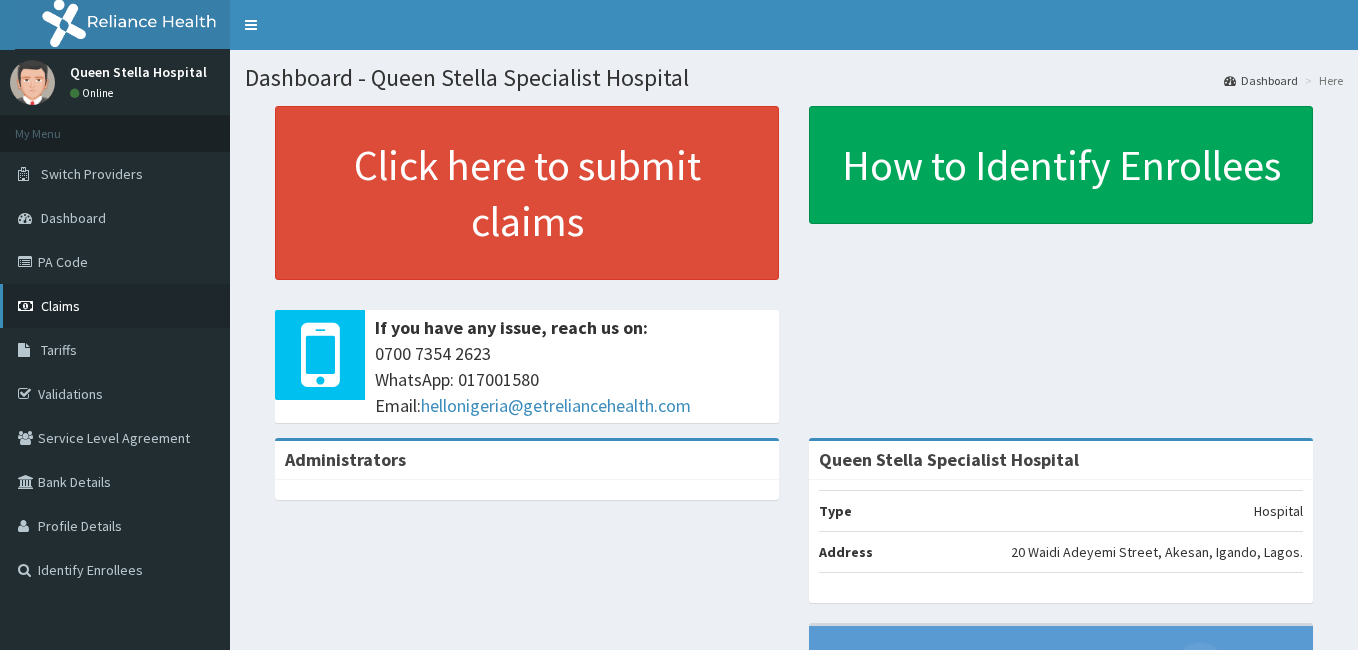 click on "Claims" at bounding box center (115, 306) 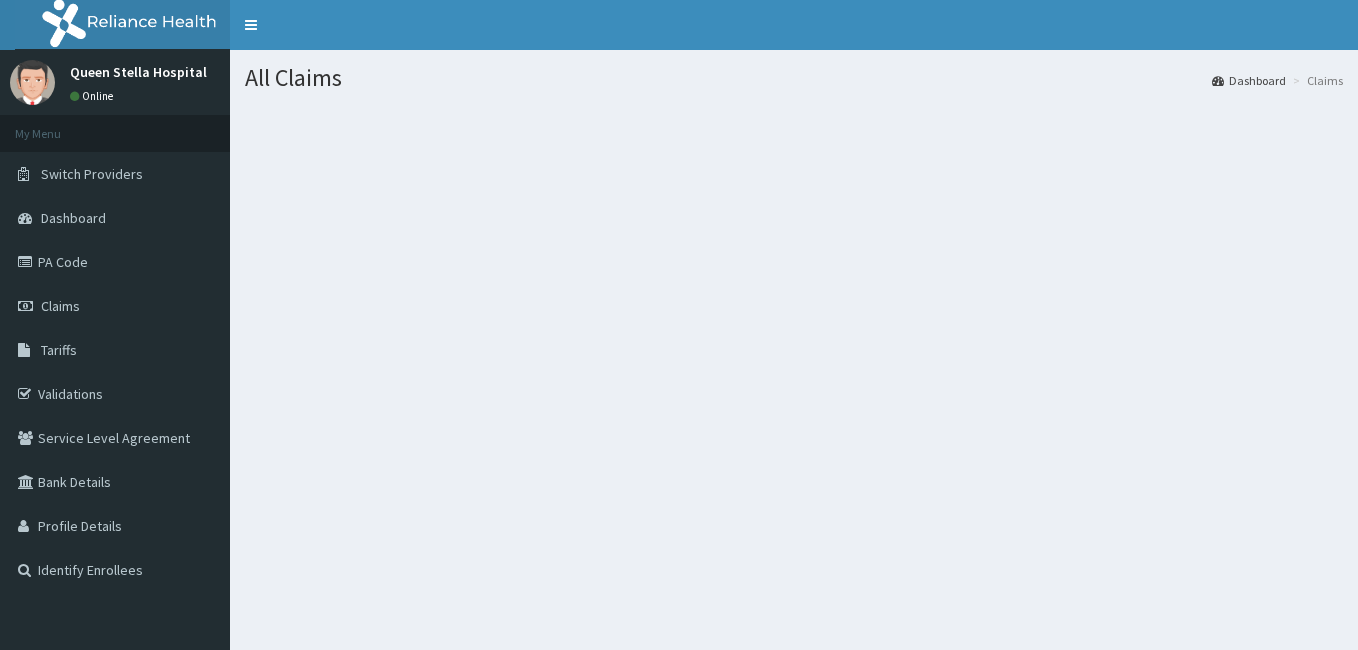 scroll, scrollTop: 0, scrollLeft: 0, axis: both 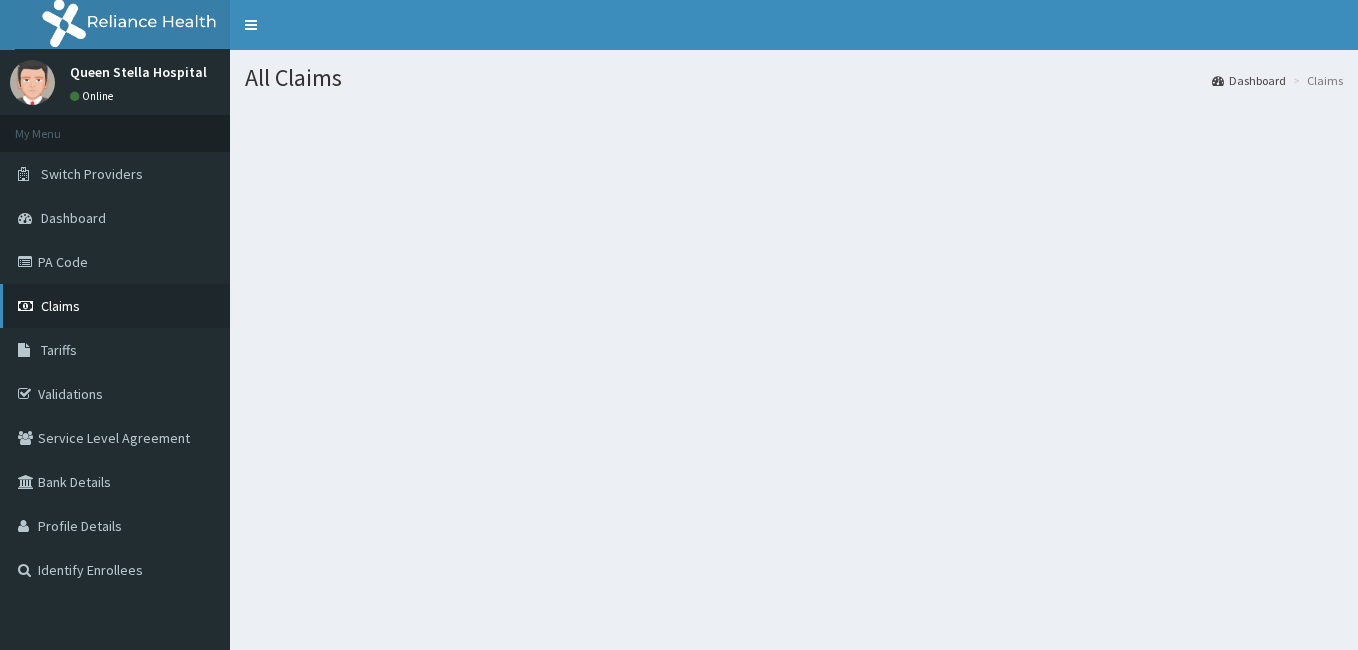 click on "Claims" at bounding box center [115, 306] 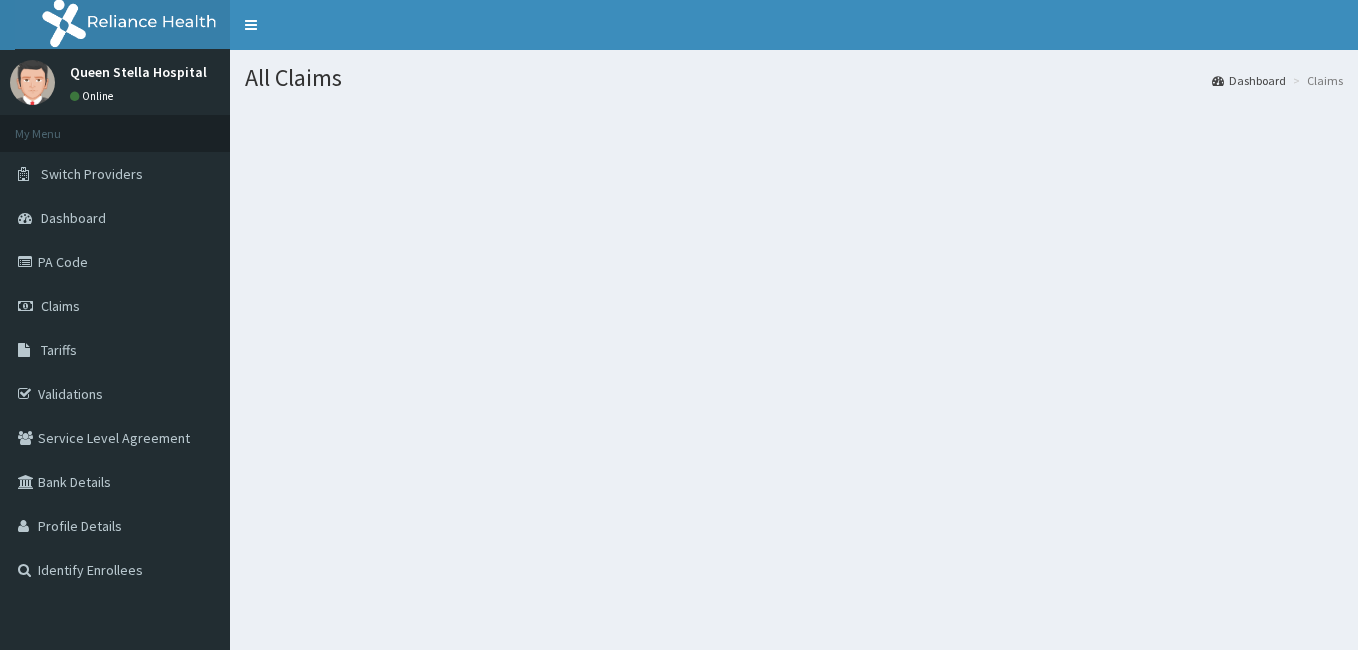 scroll, scrollTop: 0, scrollLeft: 0, axis: both 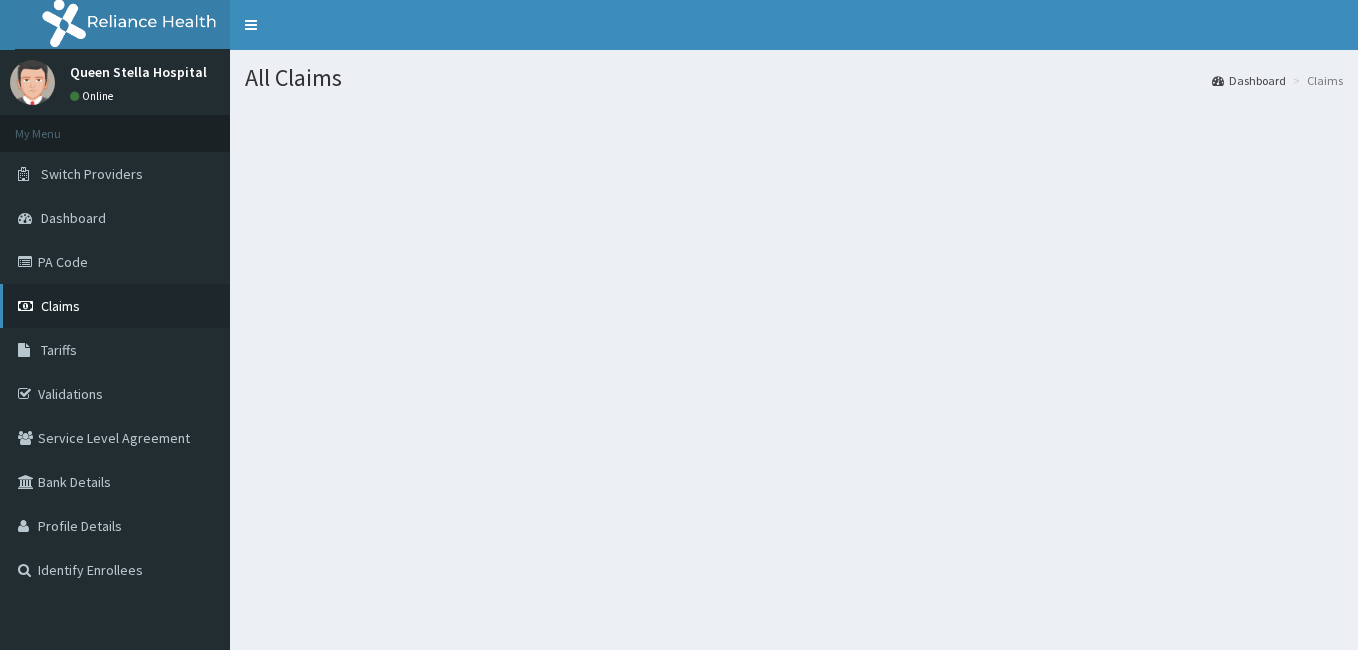click on "Claims" at bounding box center [60, 306] 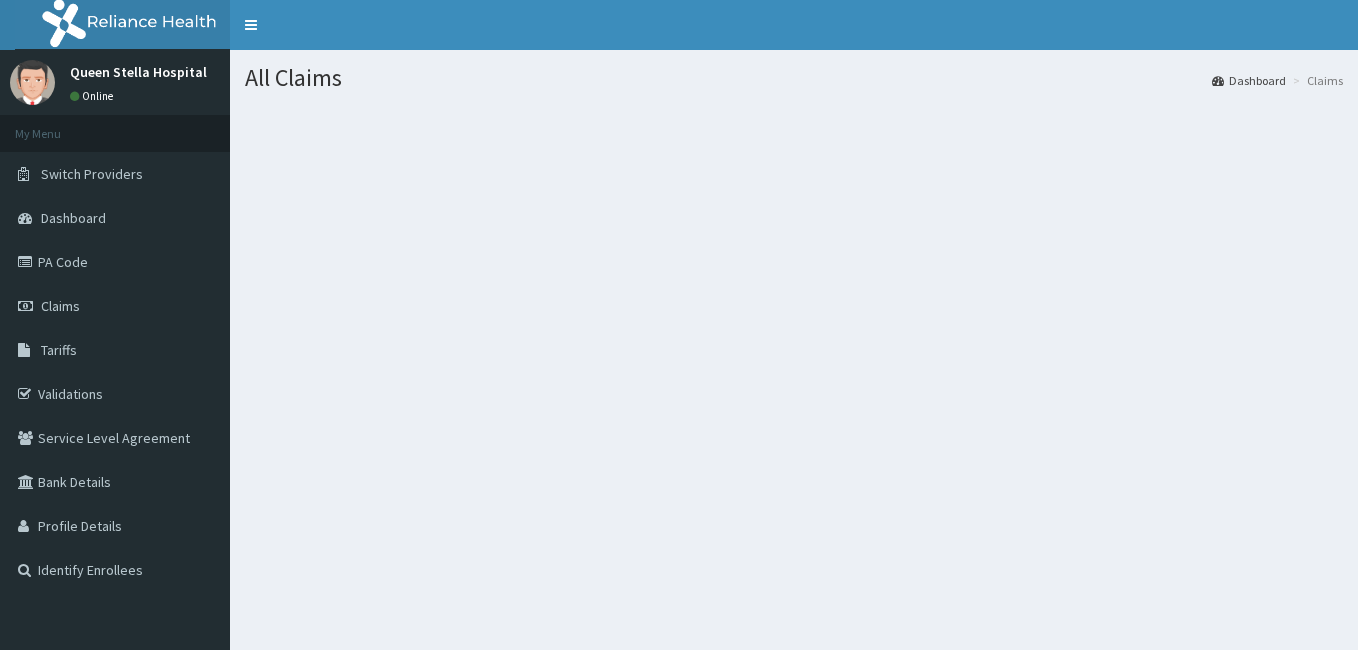 scroll, scrollTop: 0, scrollLeft: 0, axis: both 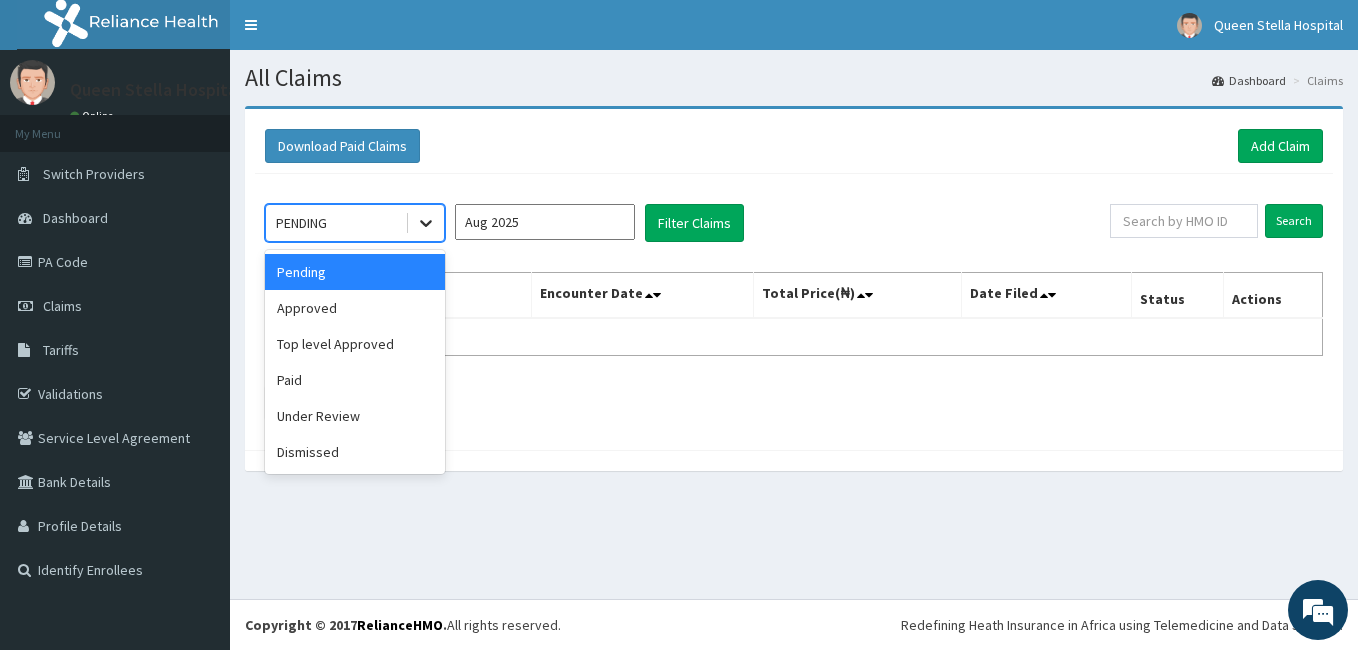 click 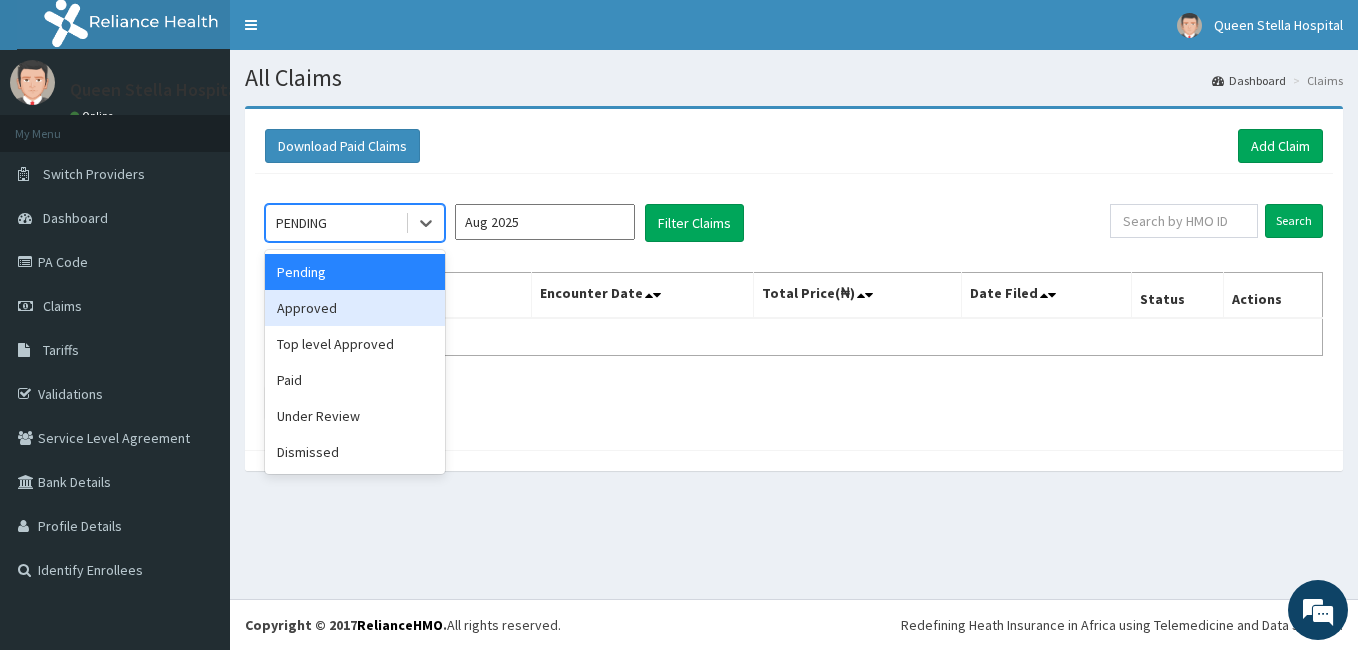 click on "Approved" at bounding box center (355, 308) 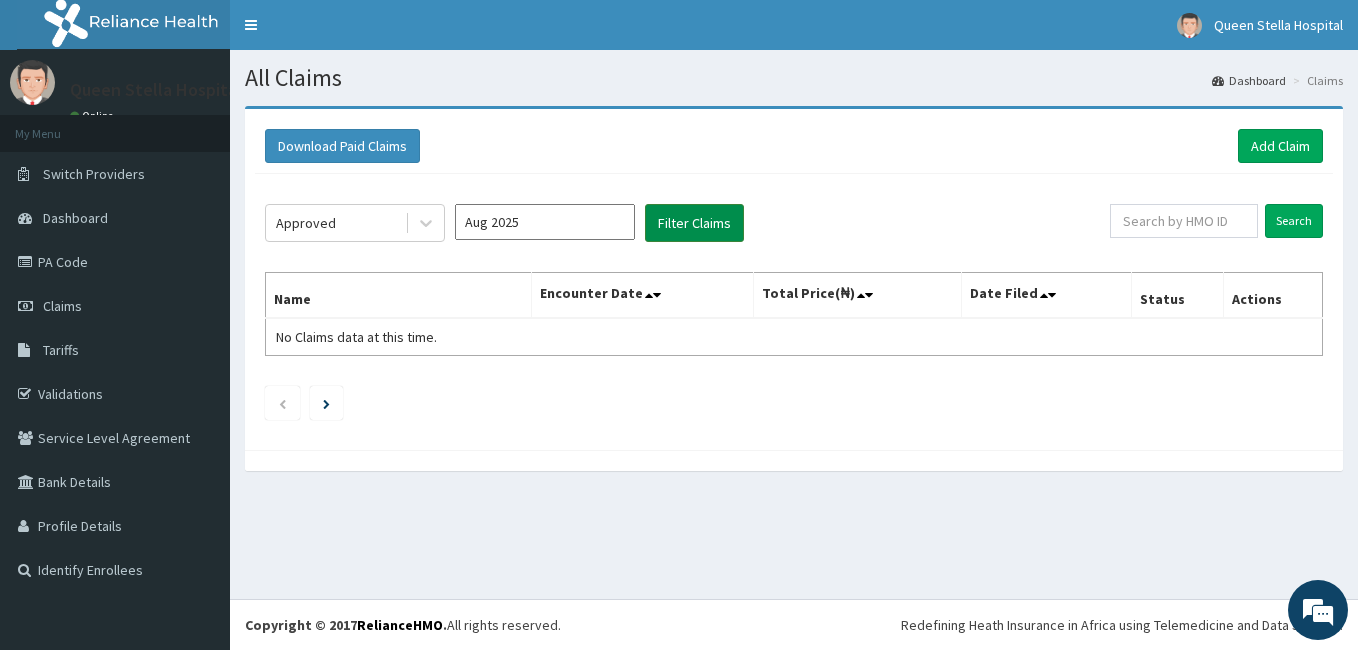 click on "Filter Claims" at bounding box center [694, 223] 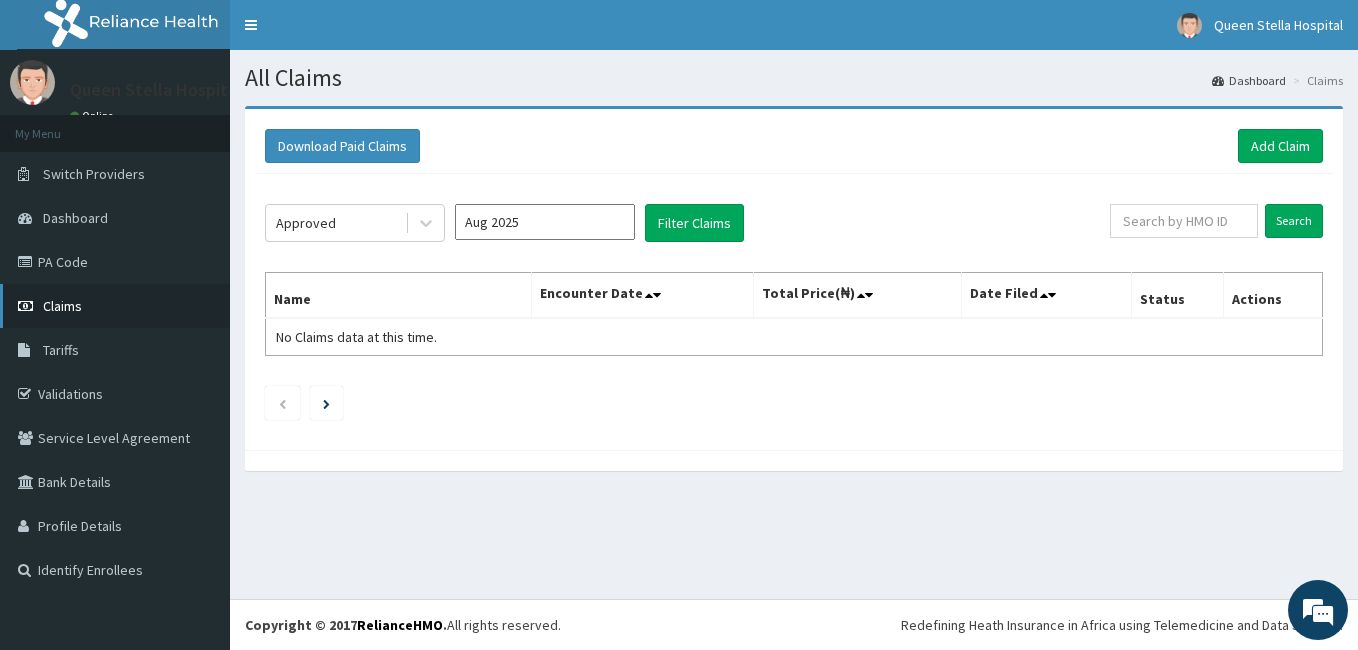 click on "Claims" at bounding box center (115, 306) 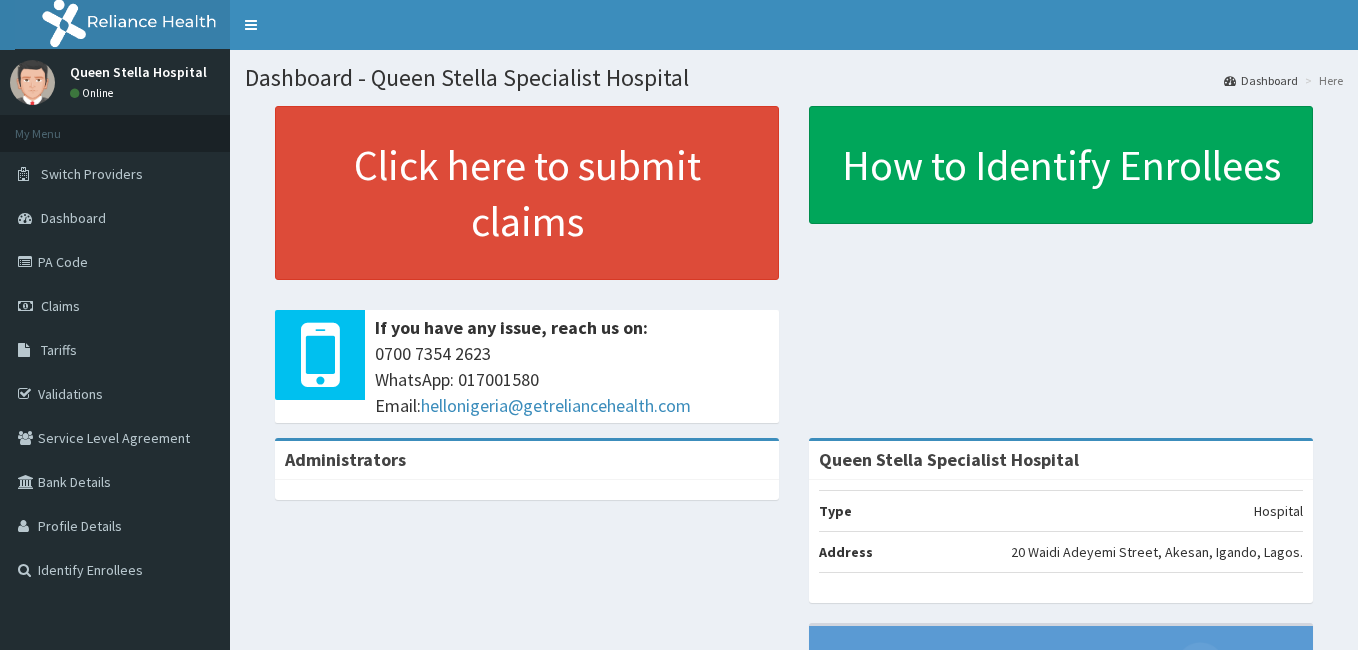 scroll, scrollTop: 0, scrollLeft: 0, axis: both 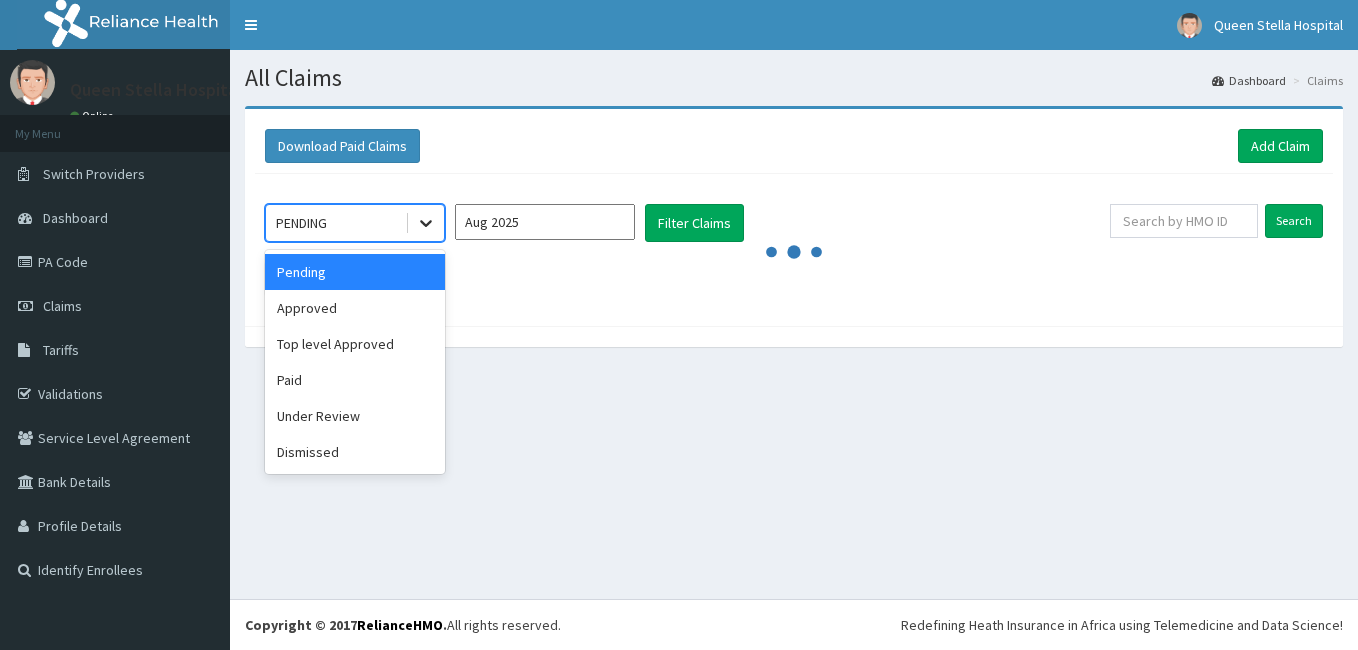 click 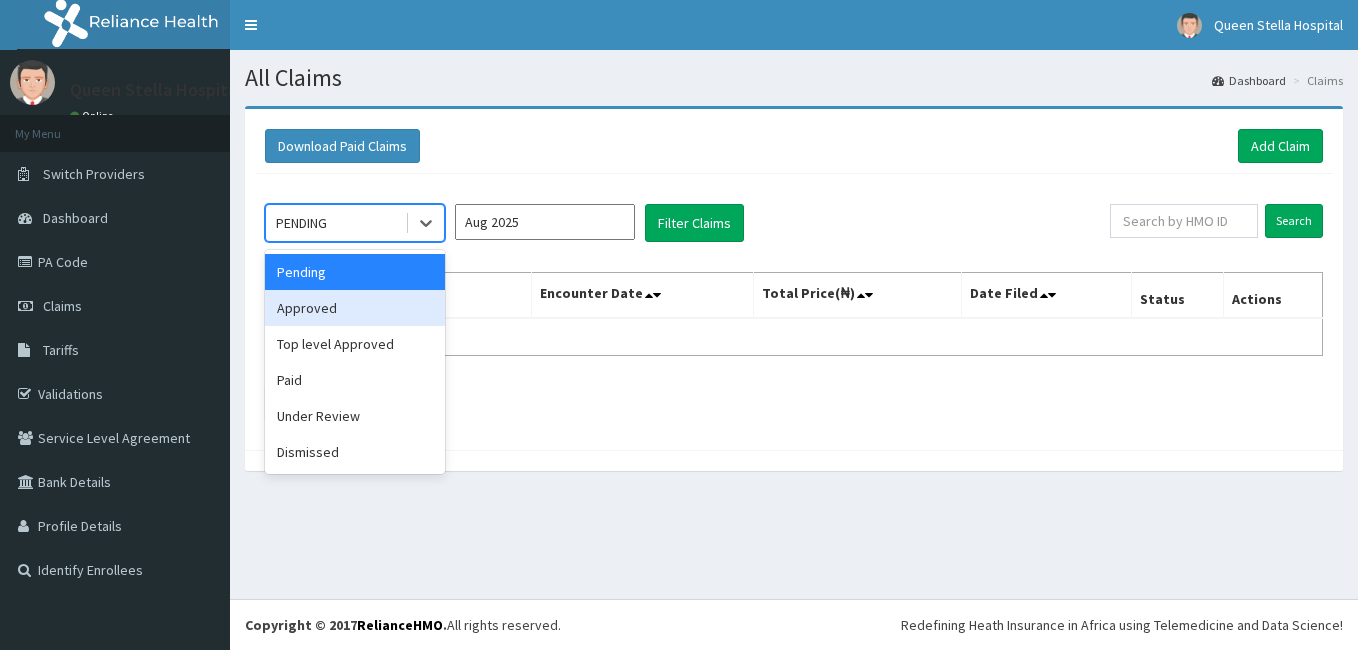 click on "Approved" at bounding box center [355, 308] 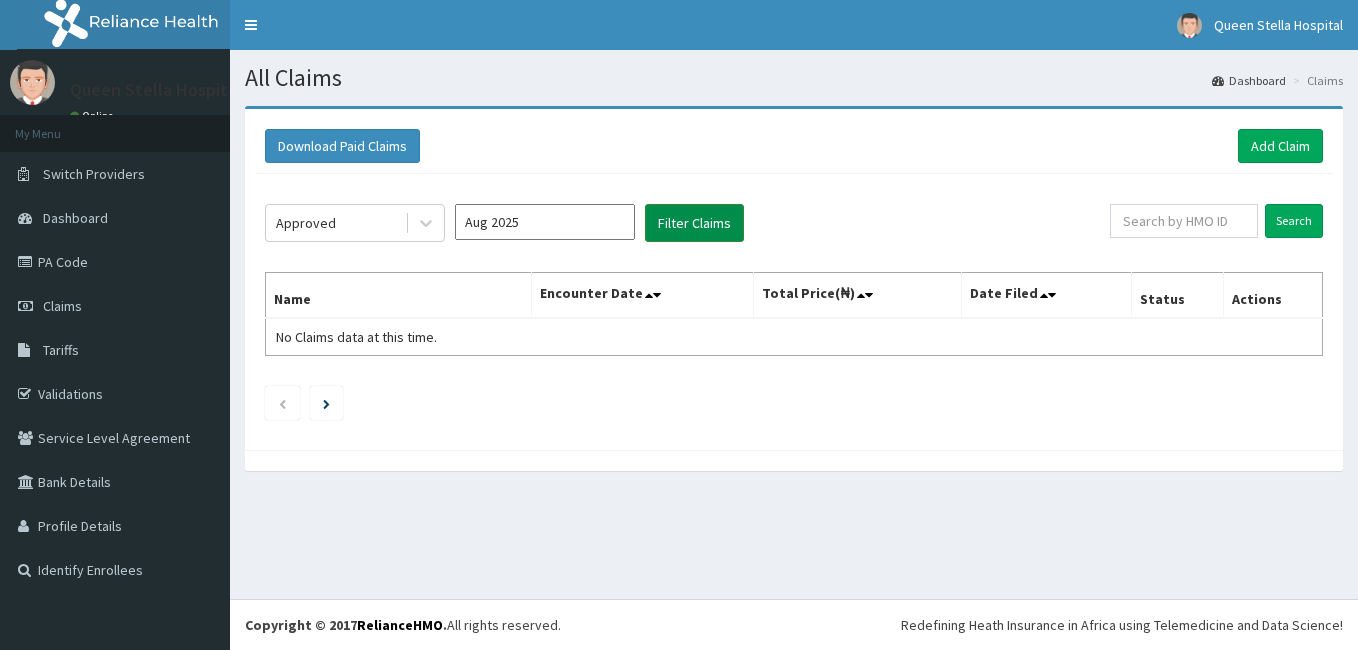 click on "Filter Claims" at bounding box center [694, 223] 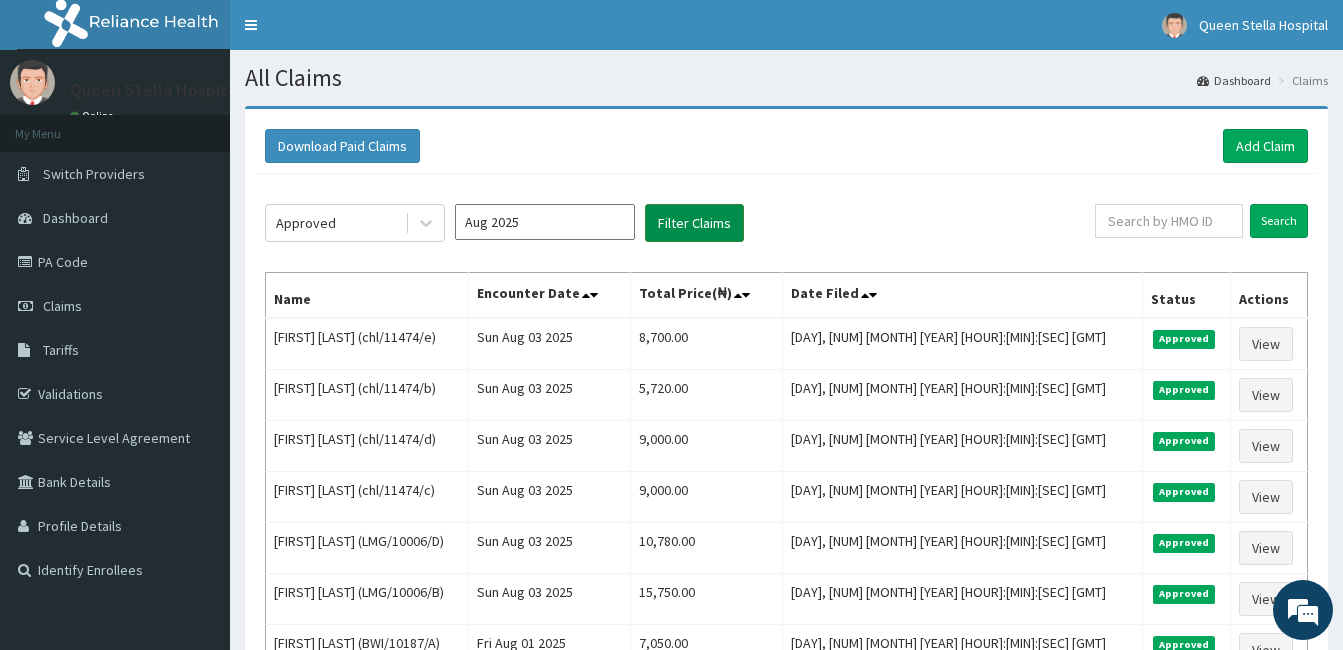 scroll, scrollTop: 0, scrollLeft: 0, axis: both 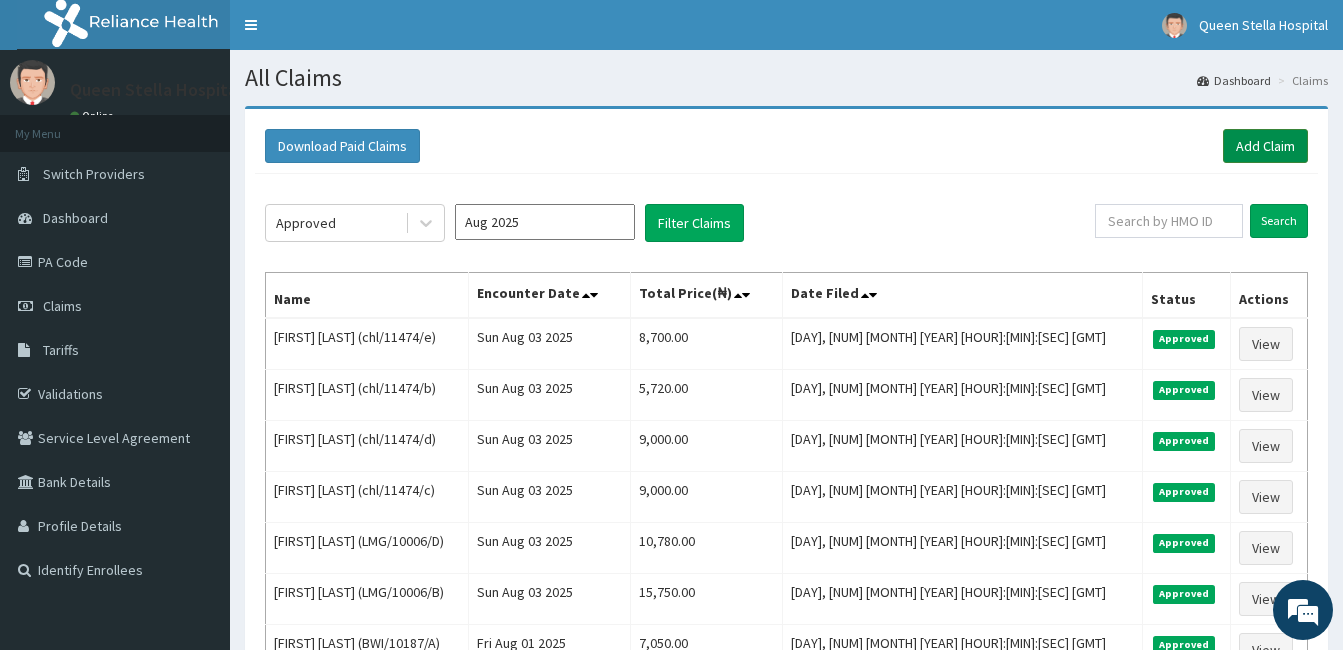 click on "Add Claim" at bounding box center (1265, 146) 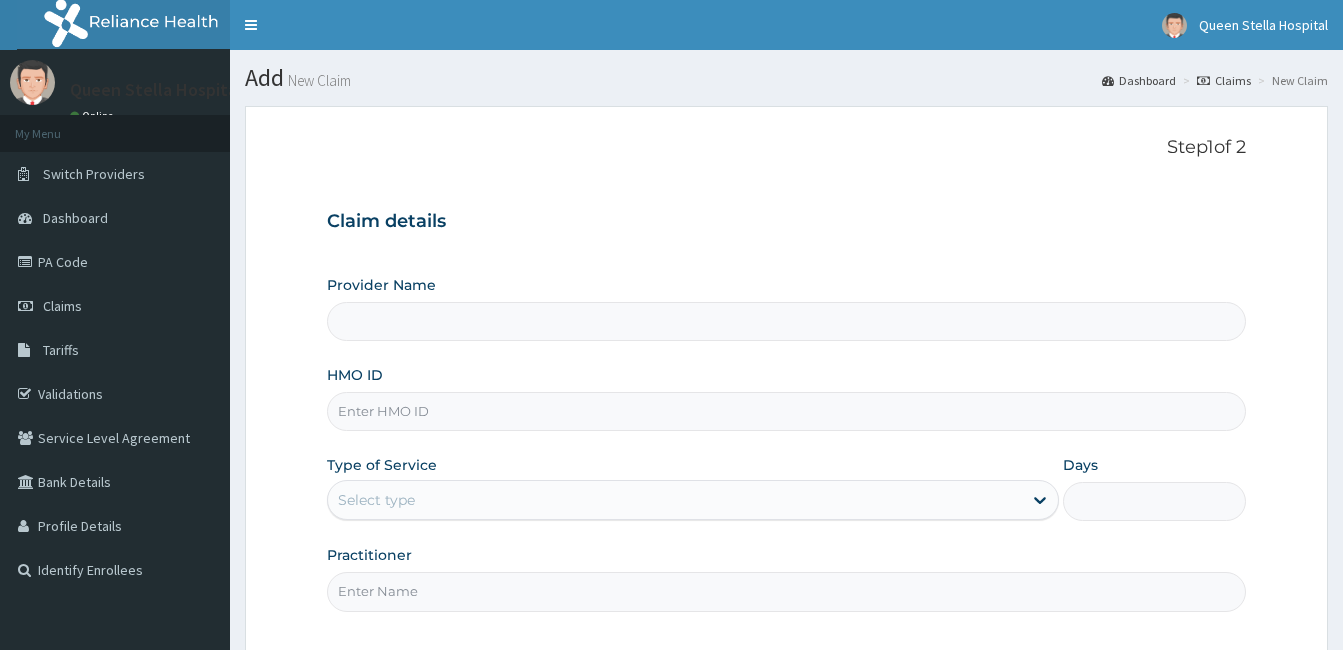 scroll, scrollTop: 0, scrollLeft: 0, axis: both 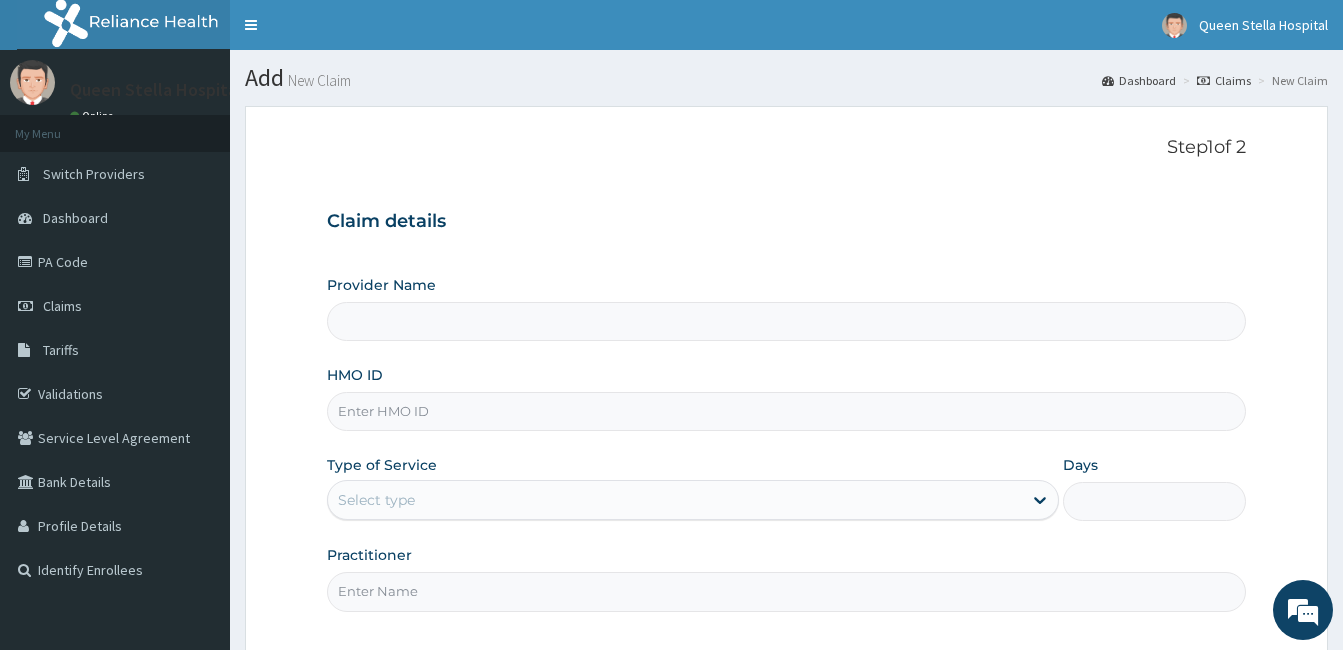 type on "Queen Stella Specialist  Hospital" 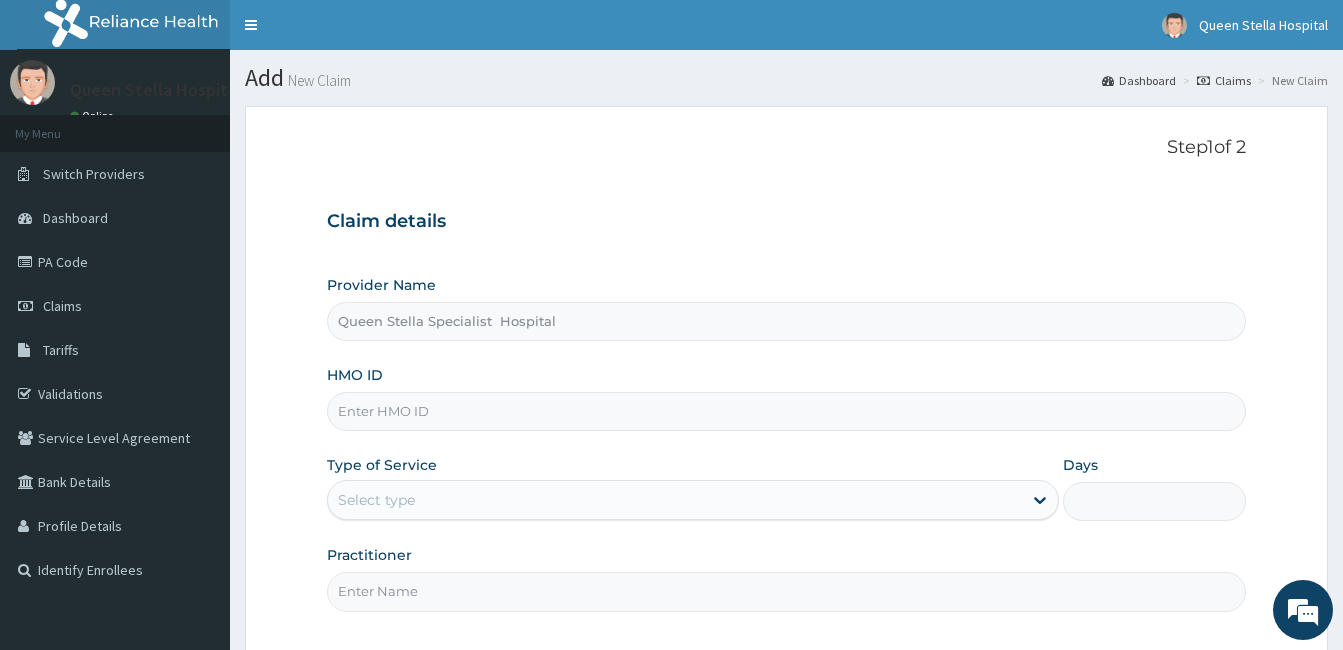 scroll, scrollTop: 0, scrollLeft: 0, axis: both 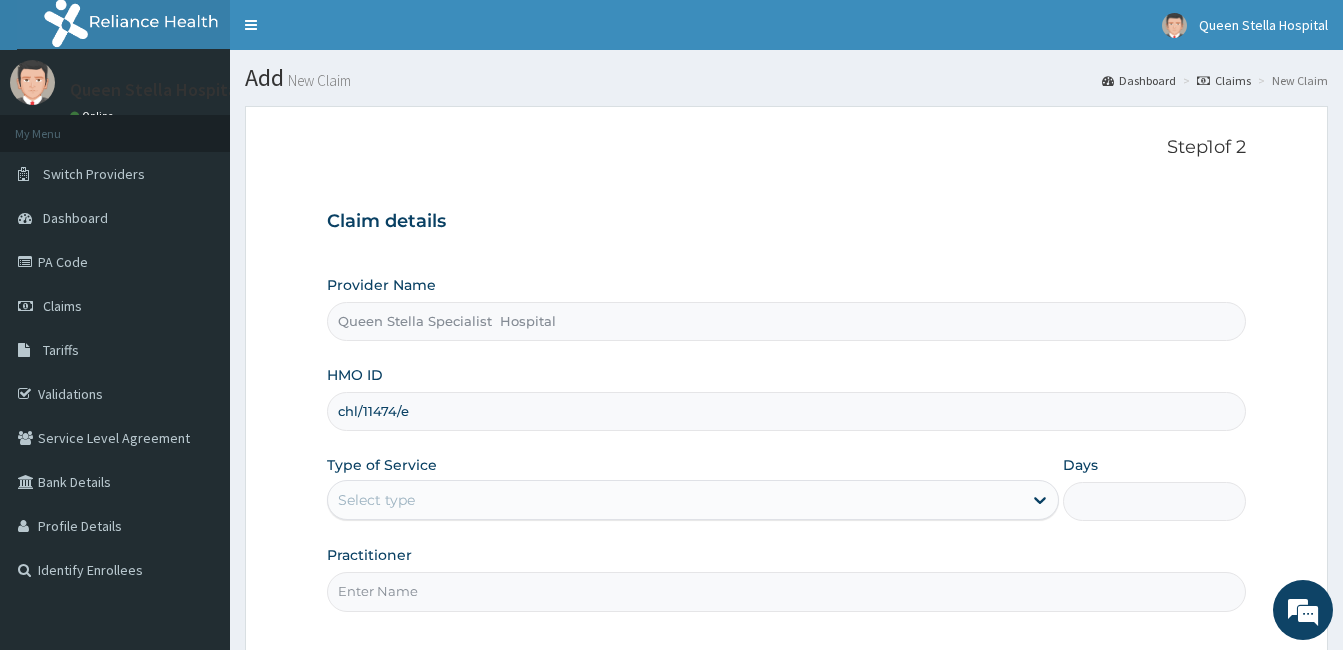 type on "chl/11474/e" 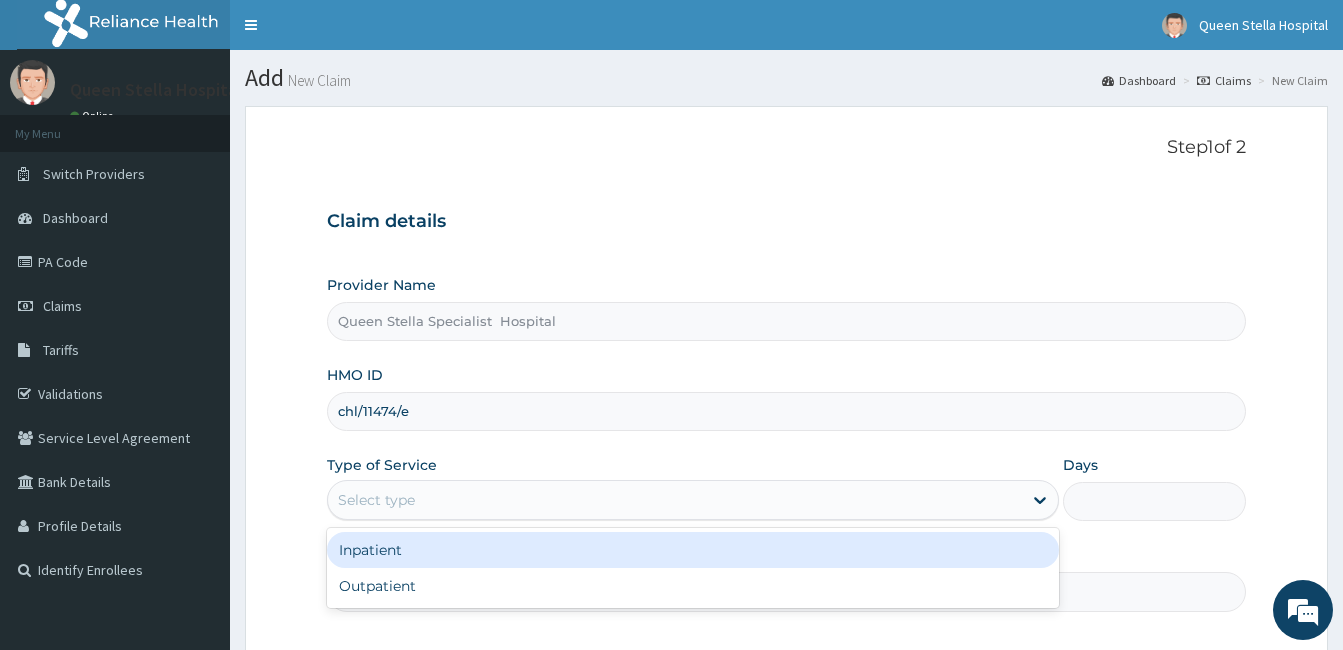 click on "Select type" at bounding box center [675, 500] 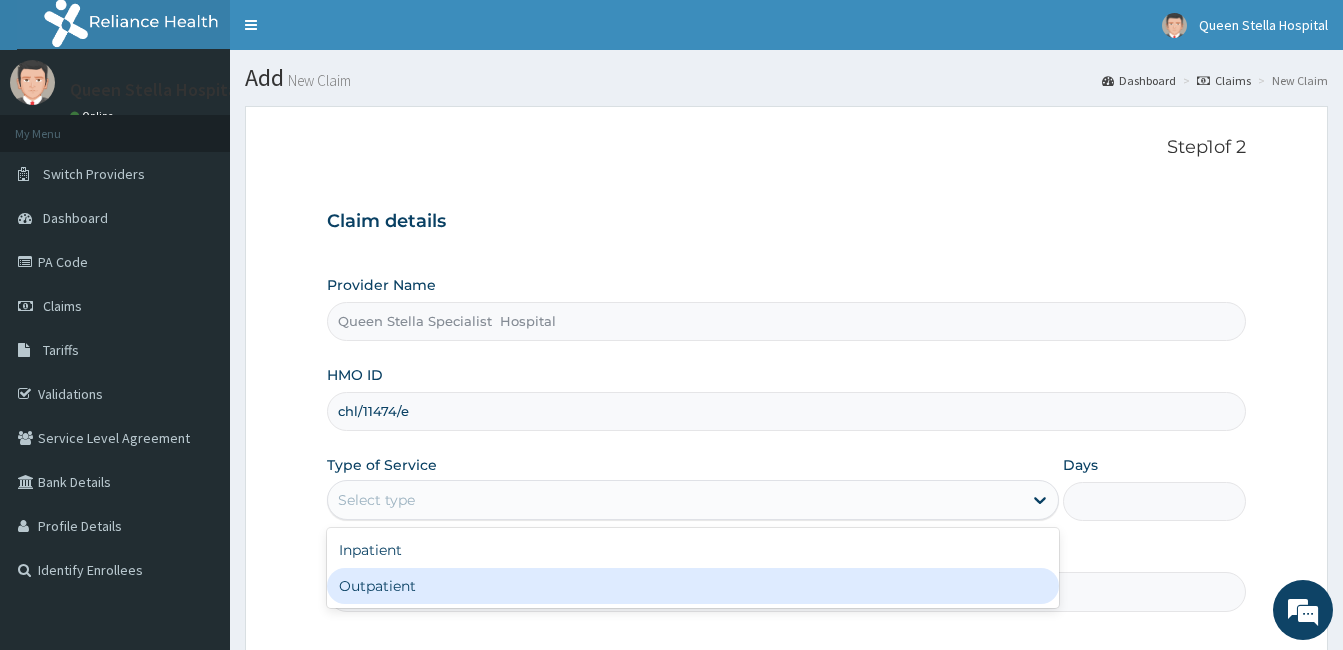 click on "Outpatient" at bounding box center (693, 586) 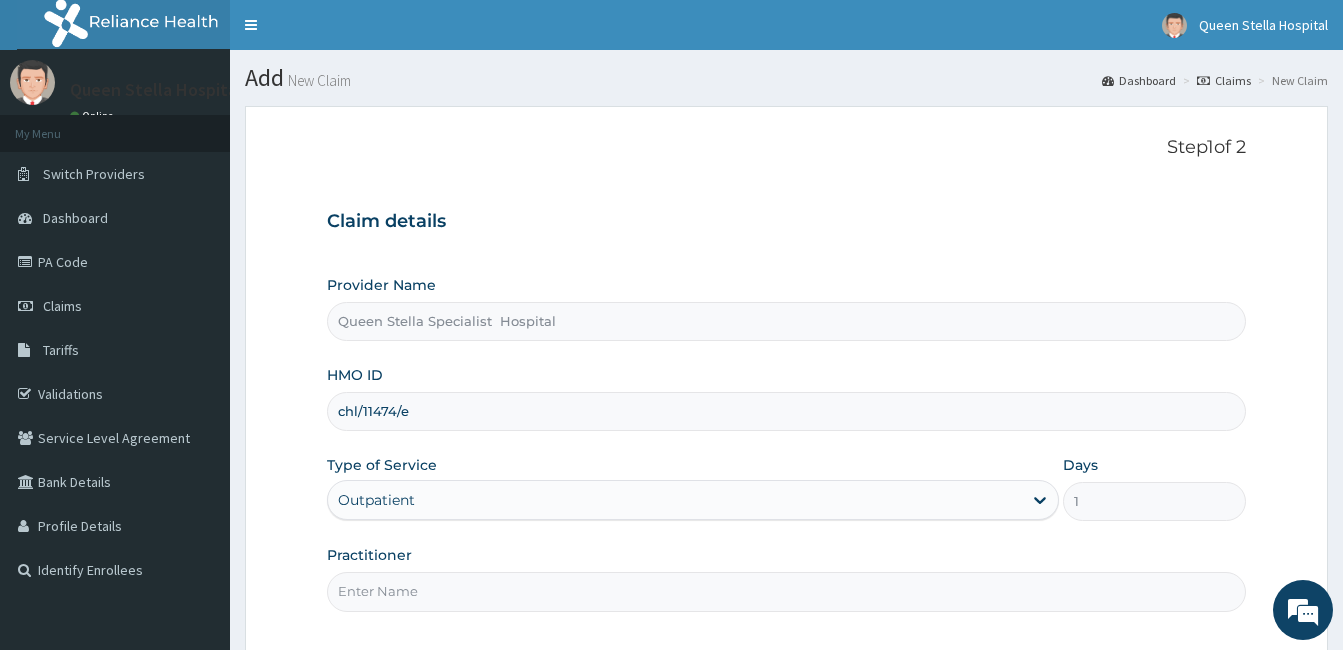 click on "Practitioner" at bounding box center (786, 591) 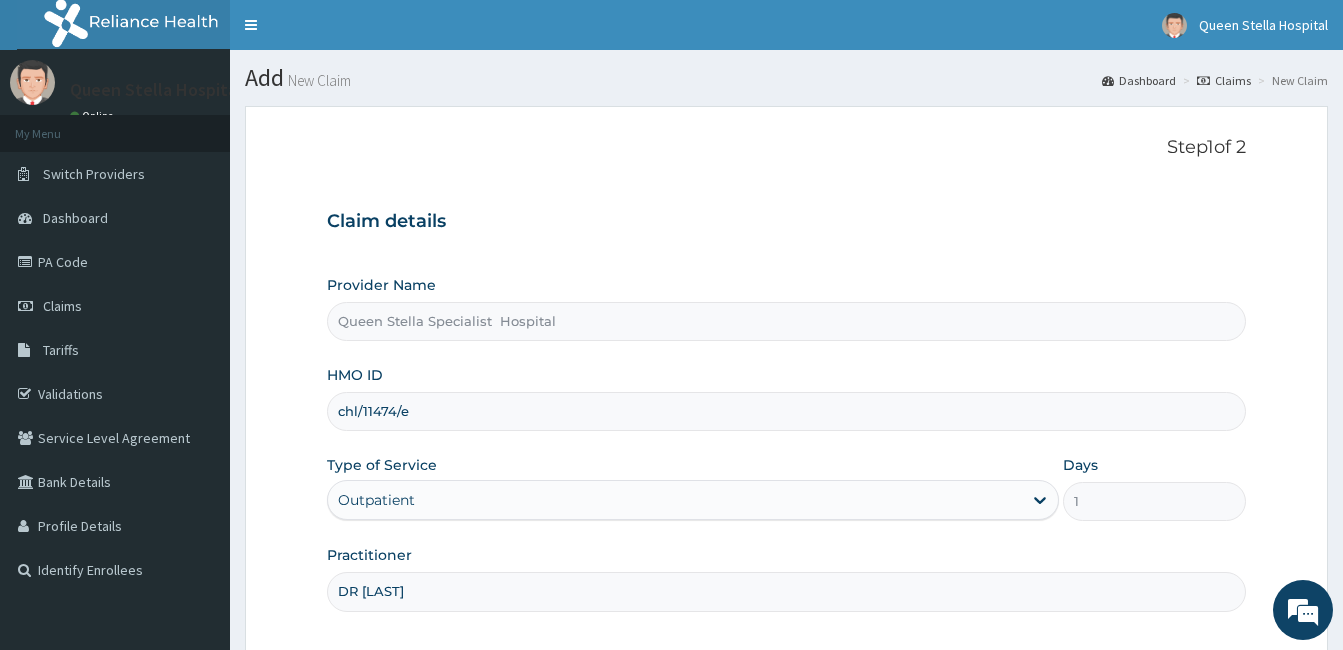 click on "DR [LAST]" at bounding box center (786, 591) 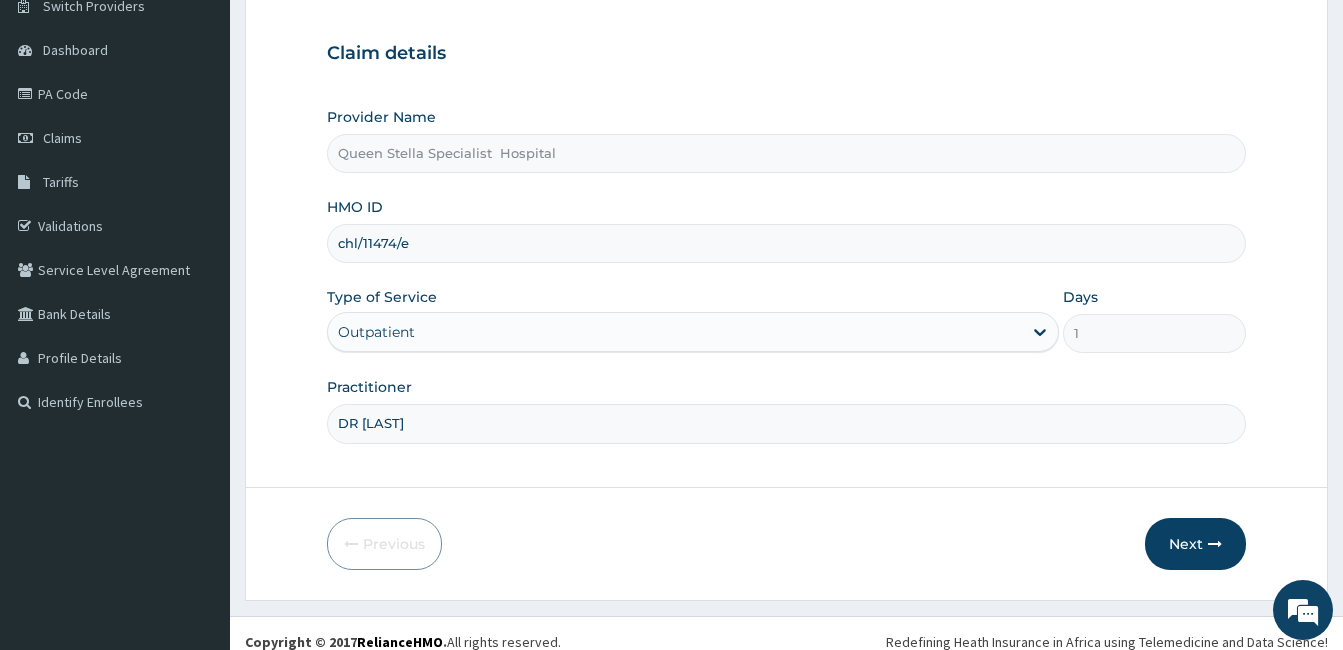scroll, scrollTop: 185, scrollLeft: 0, axis: vertical 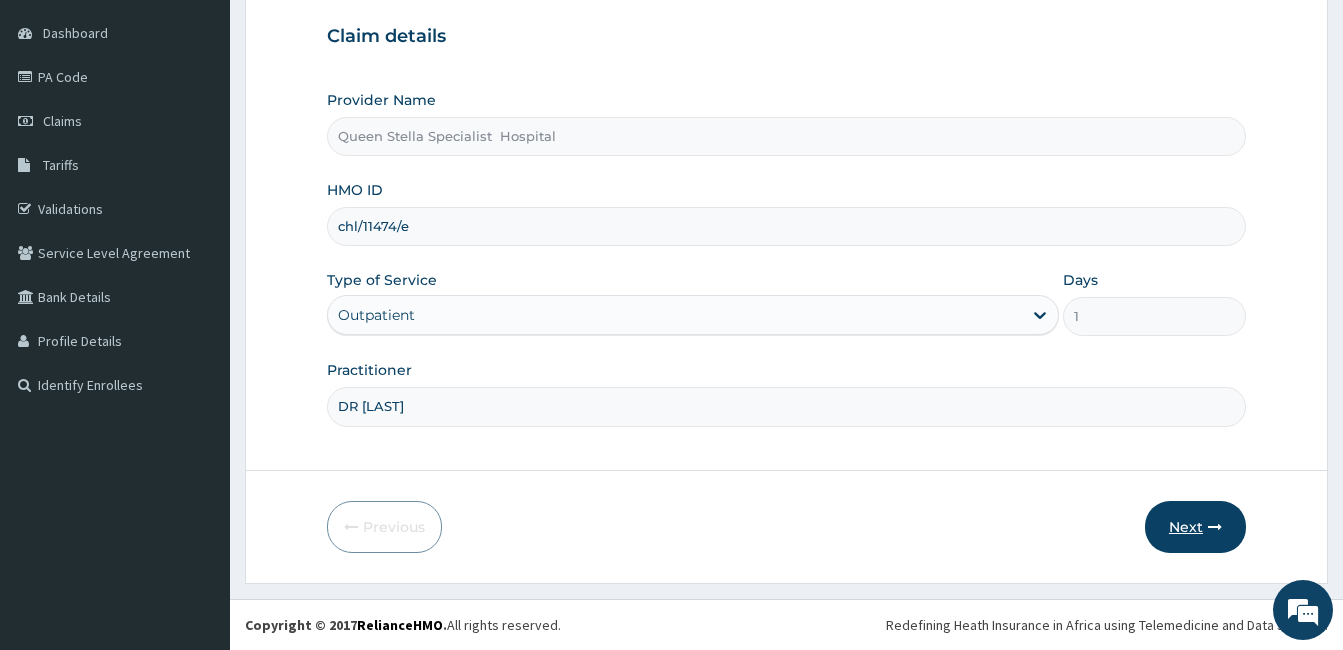 type on "DR [LAST]" 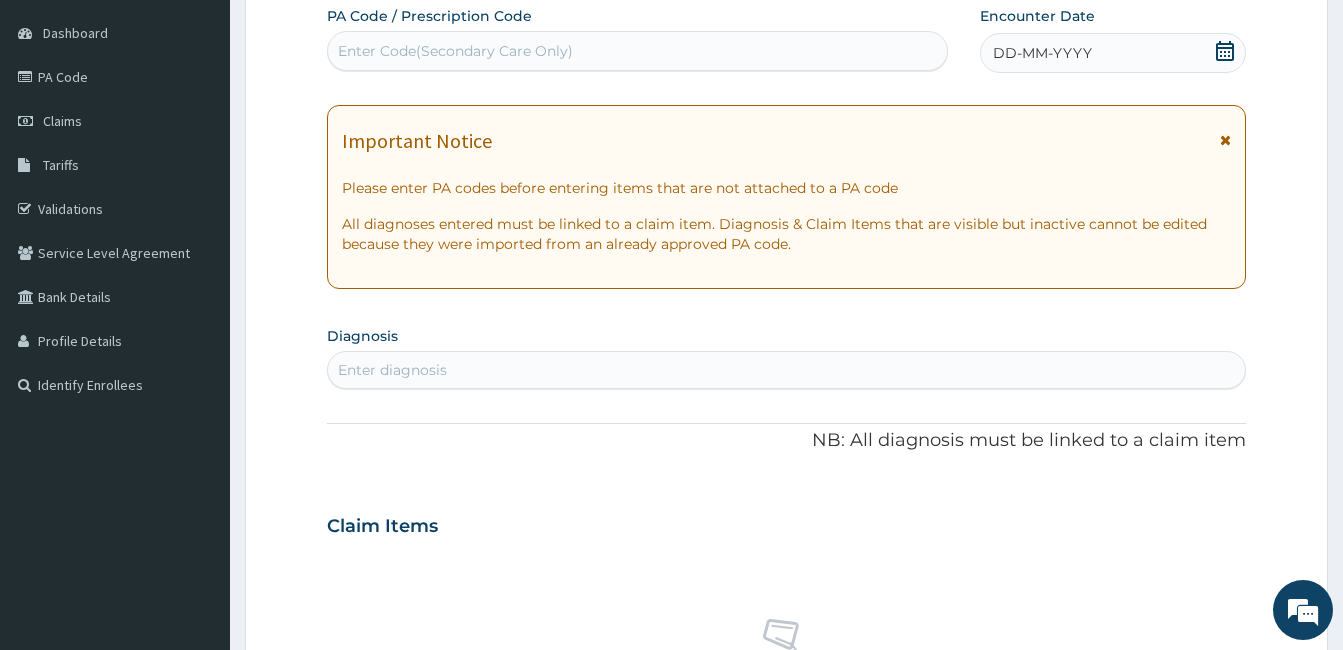 click 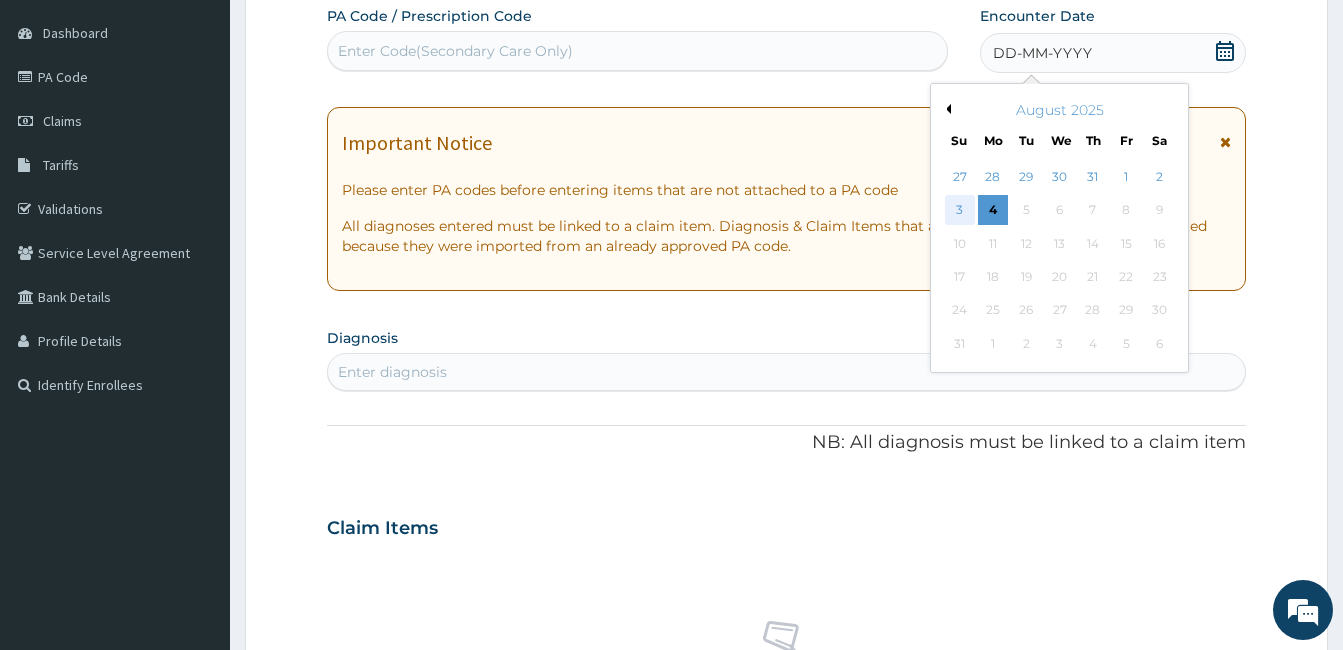click on "3" at bounding box center [960, 211] 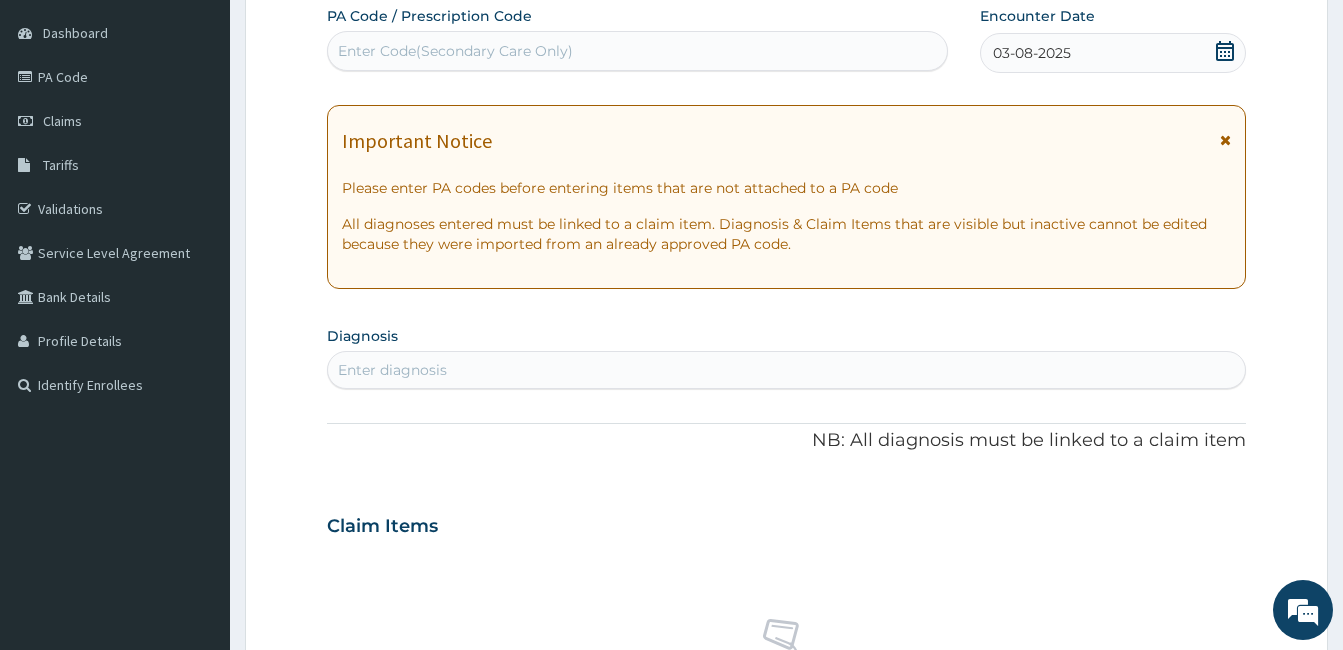 click on "Enter diagnosis" at bounding box center [786, 370] 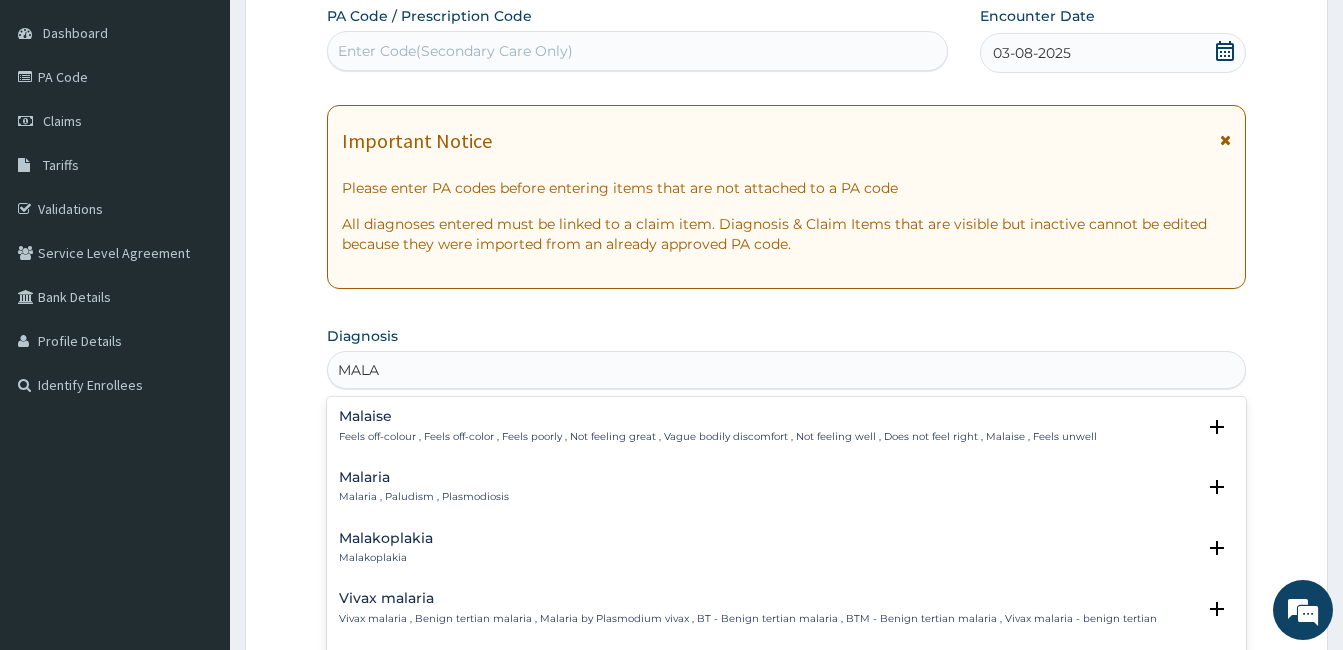 type on "MALAR" 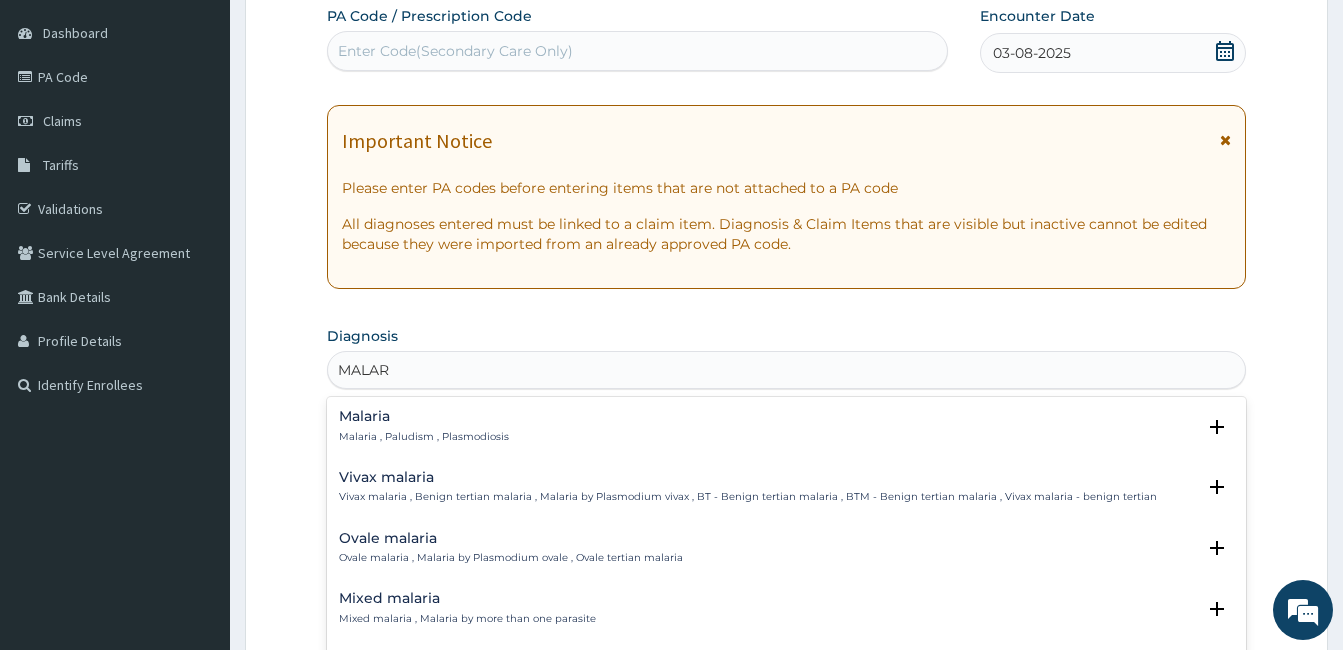 click on "Malaria" at bounding box center [424, 416] 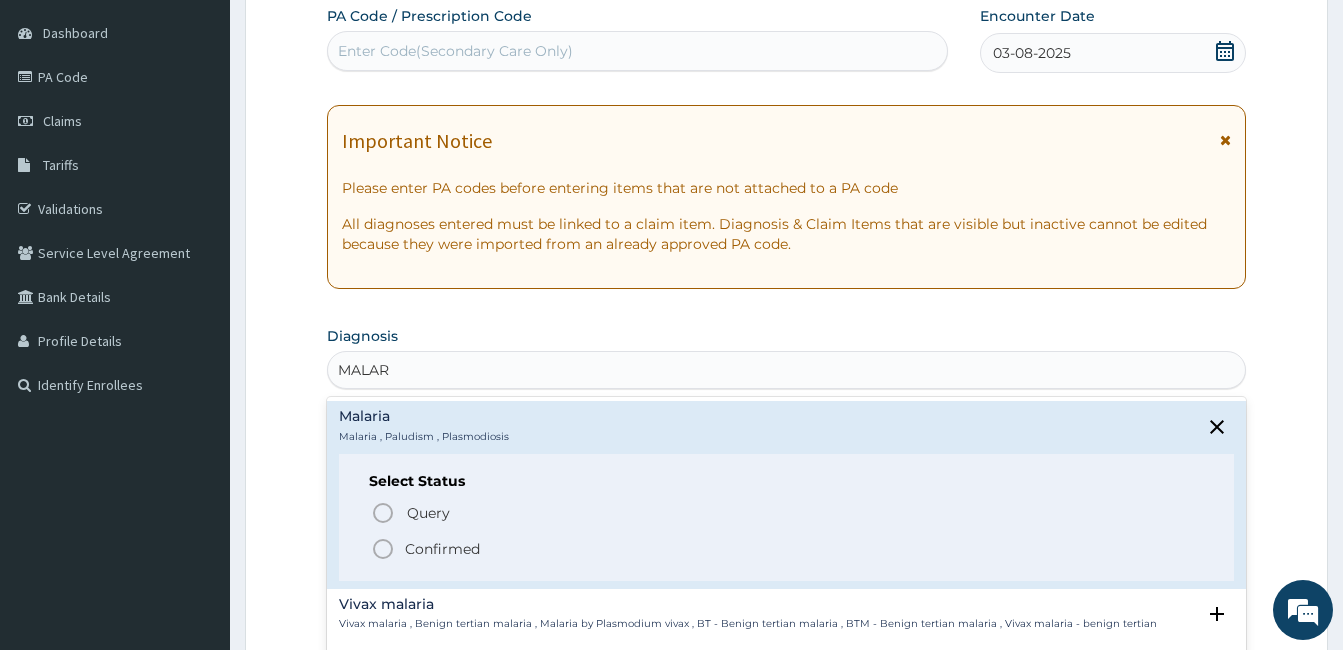 click 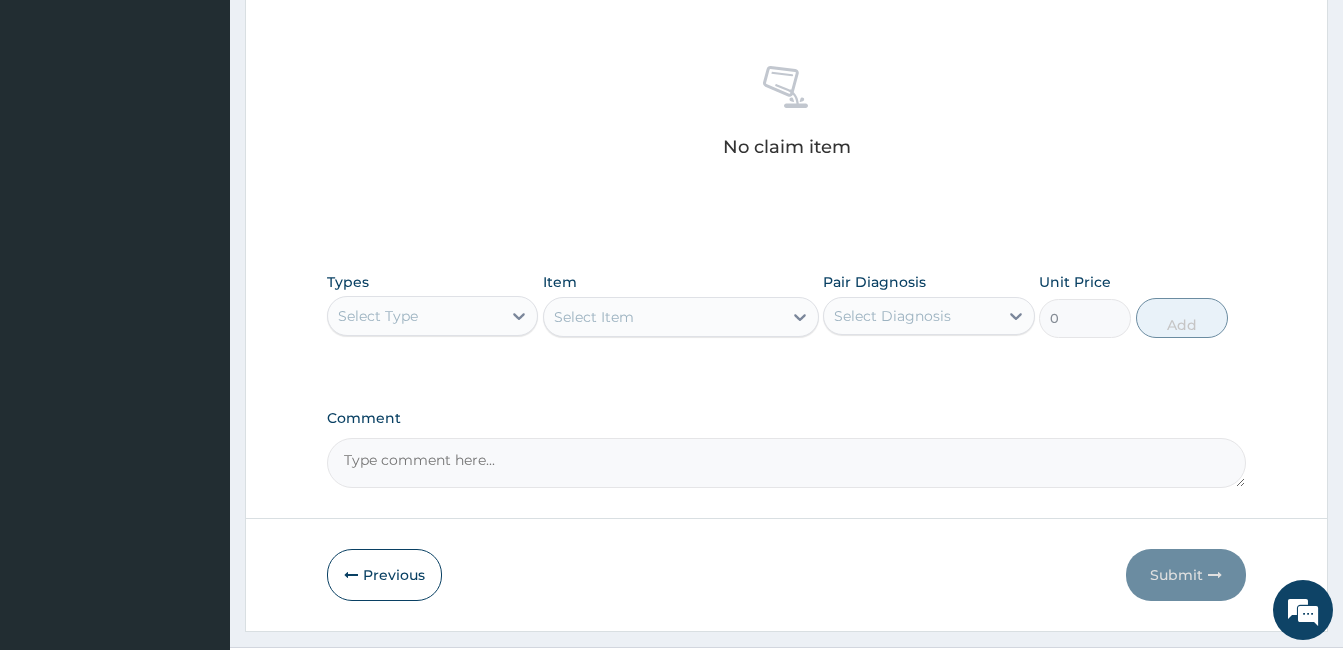 scroll, scrollTop: 792, scrollLeft: 0, axis: vertical 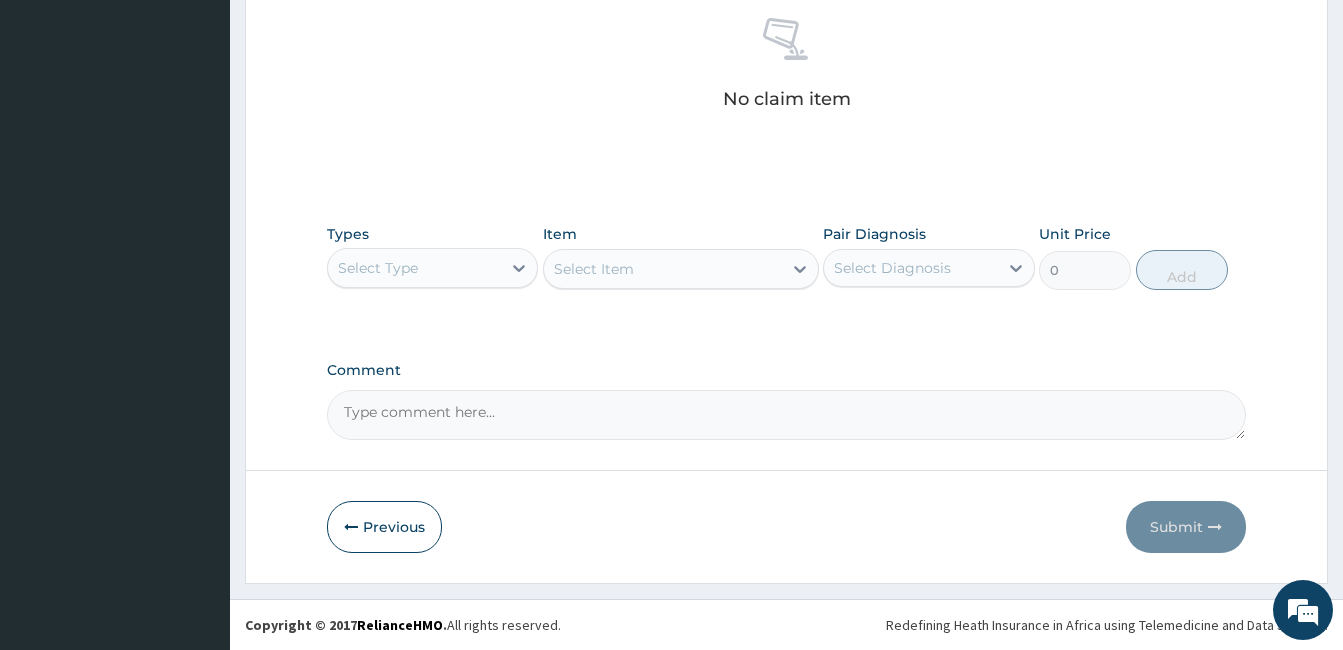 click on "Select Type" at bounding box center (414, 268) 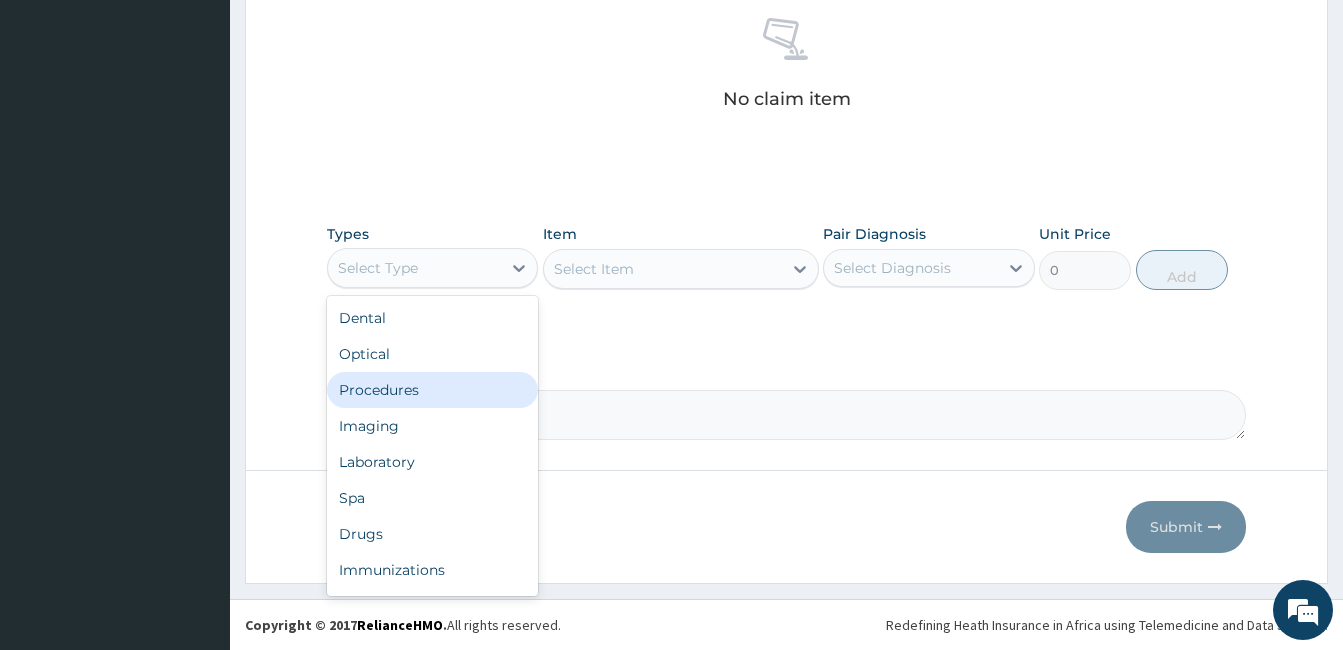 drag, startPoint x: 463, startPoint y: 390, endPoint x: 475, endPoint y: 385, distance: 13 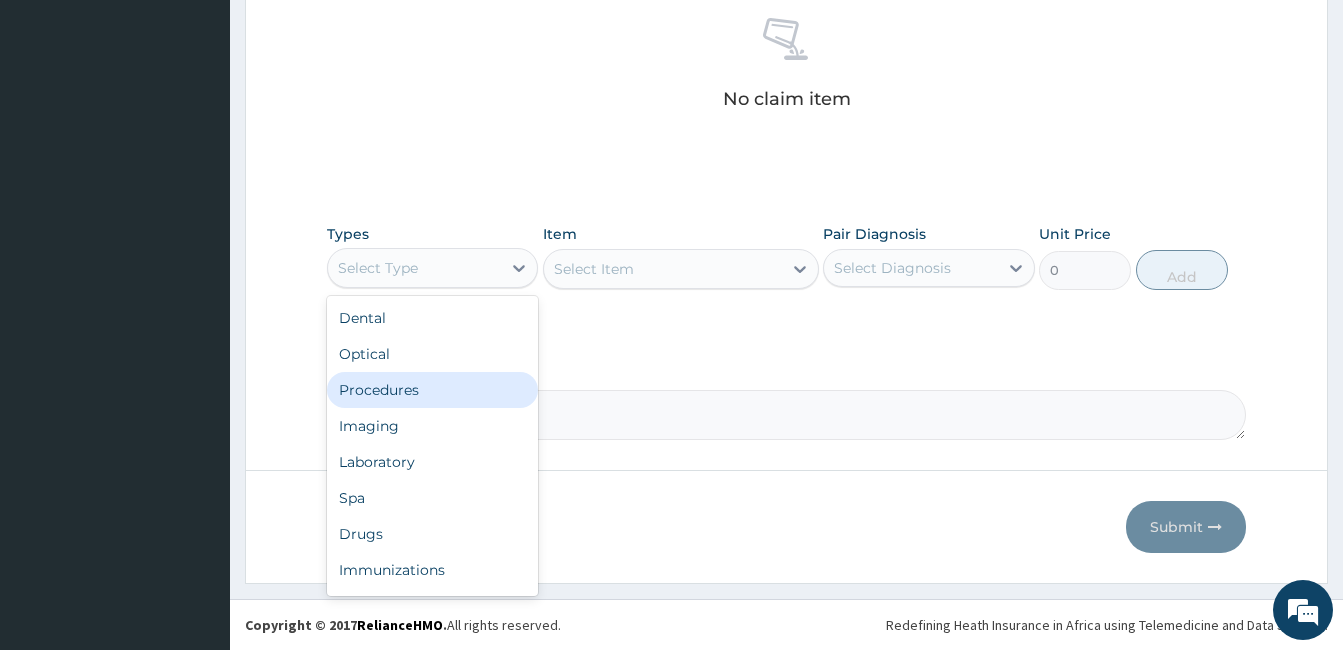 click on "Procedures" at bounding box center [432, 390] 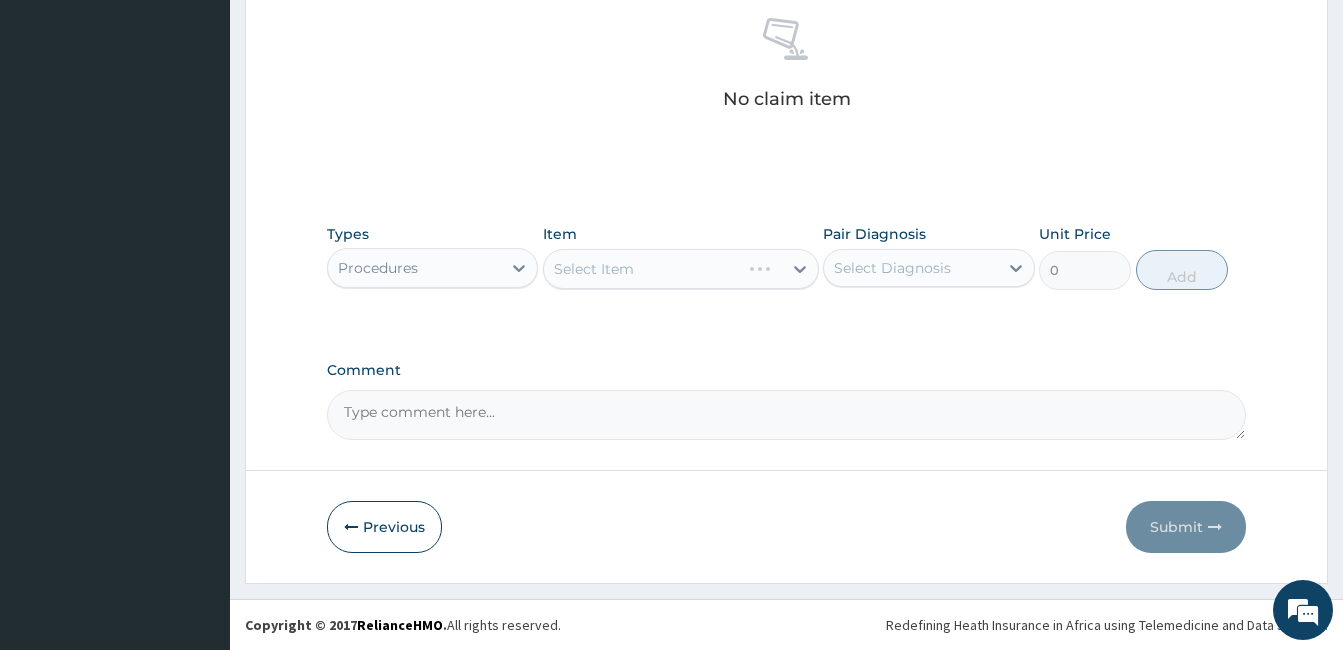 click on "Comment" at bounding box center (786, 401) 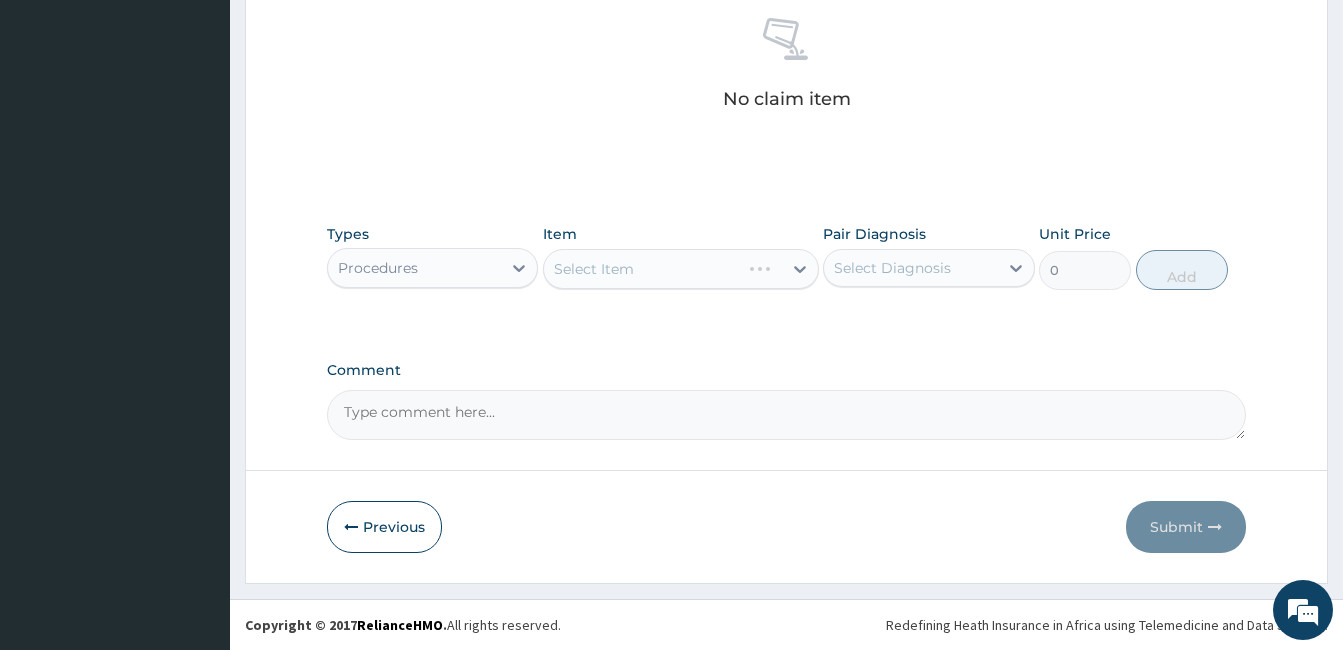 click on "Select Item" at bounding box center (681, 269) 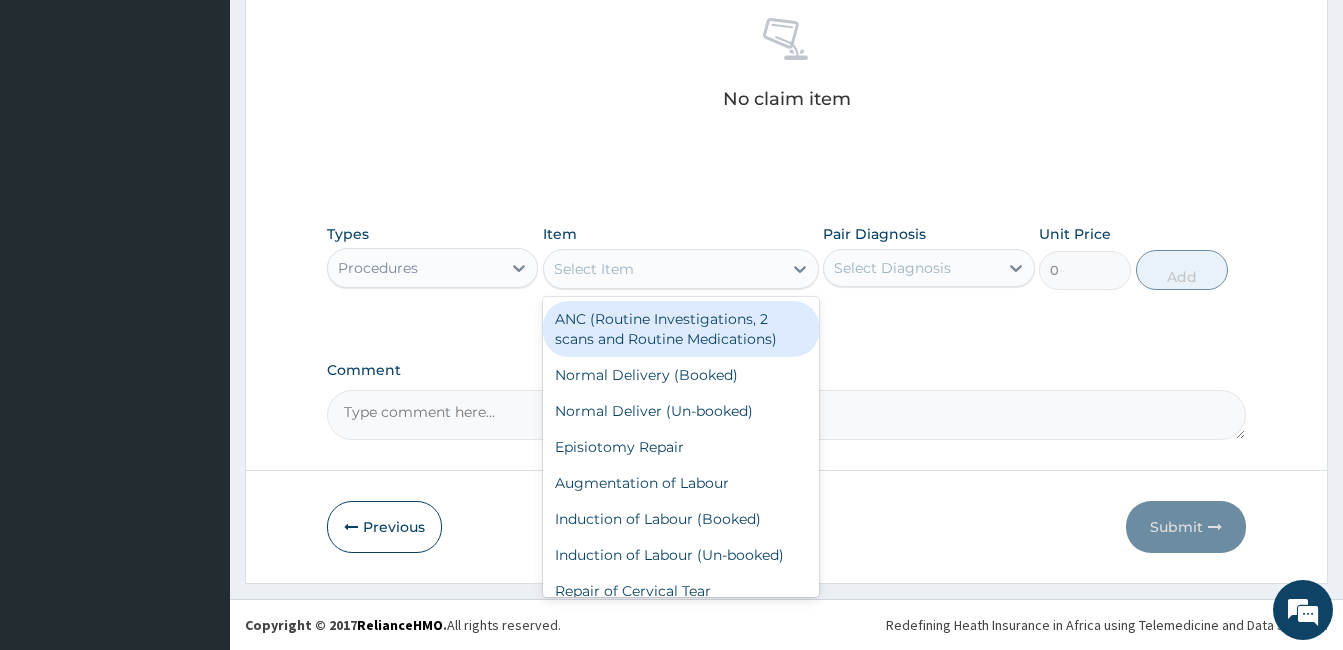 click on "Select Item" at bounding box center (663, 269) 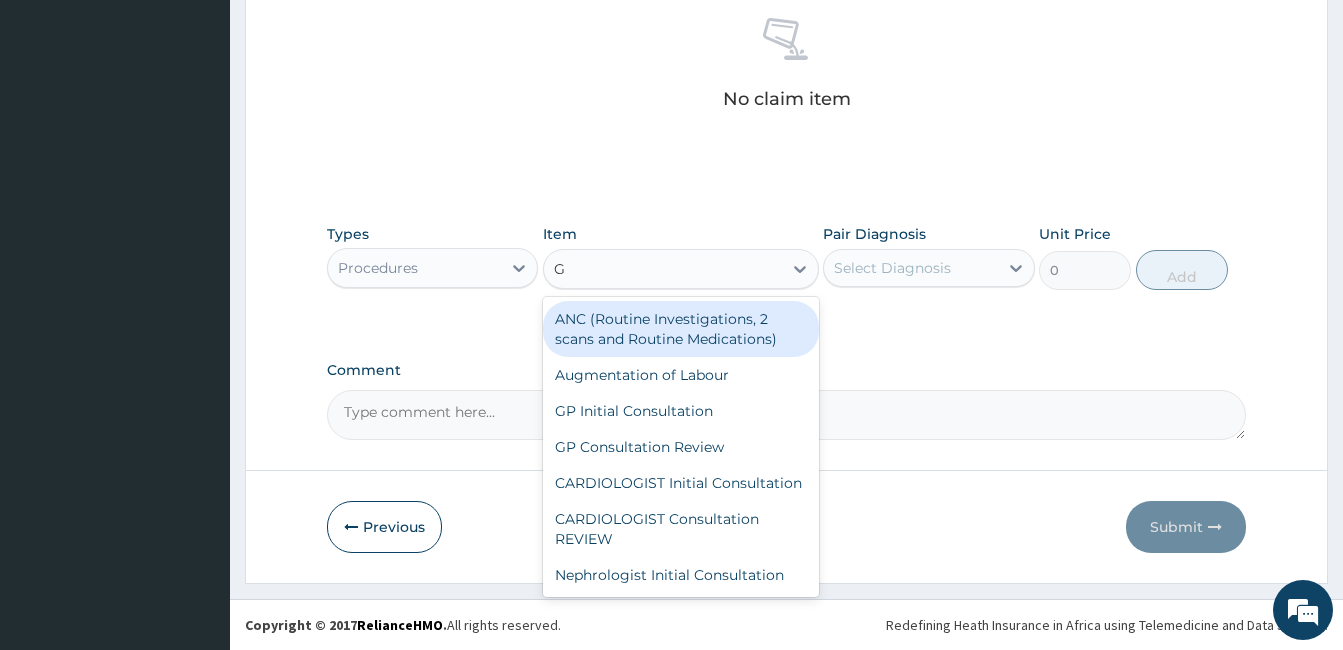 type on "GP" 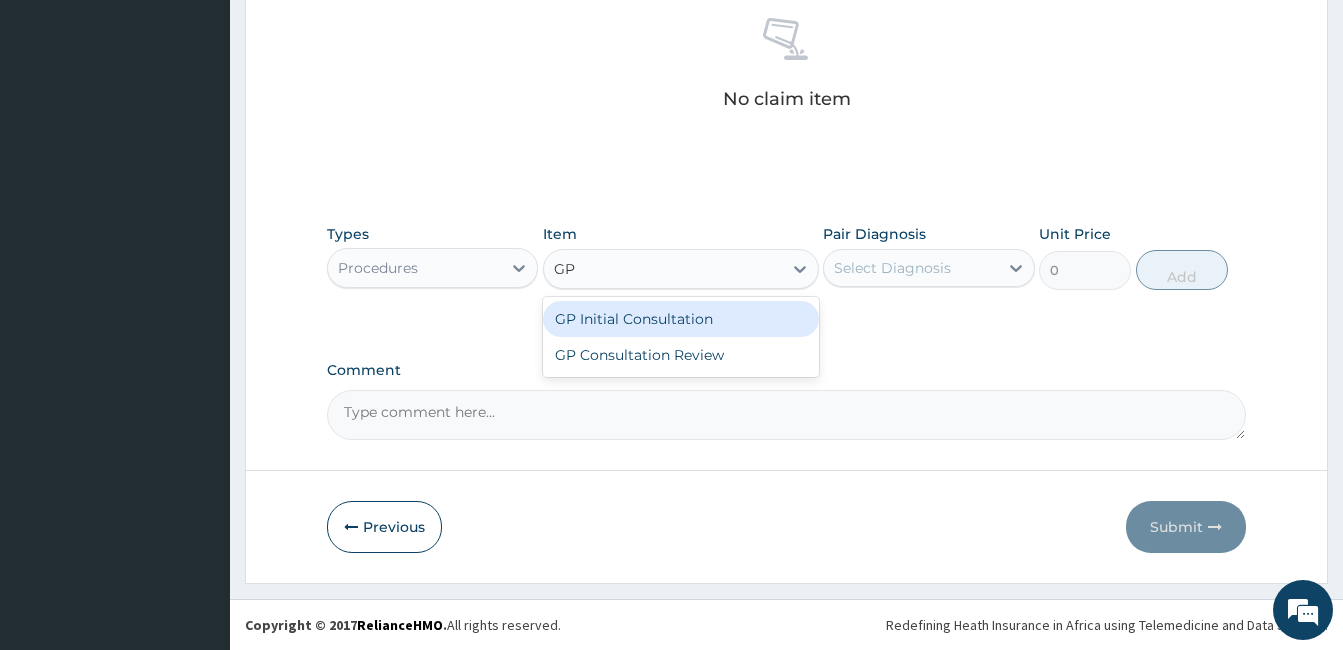 click on "GP Initial Consultation" at bounding box center [681, 319] 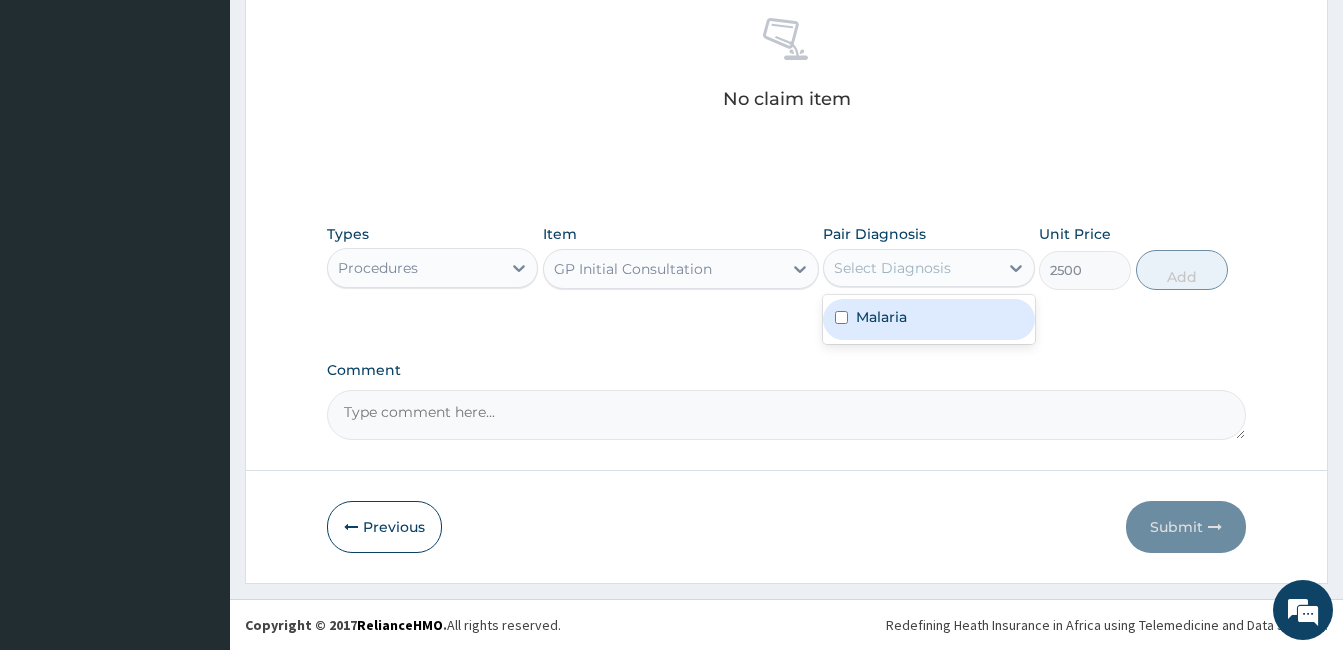 drag, startPoint x: 1021, startPoint y: 269, endPoint x: 839, endPoint y: 319, distance: 188.74321 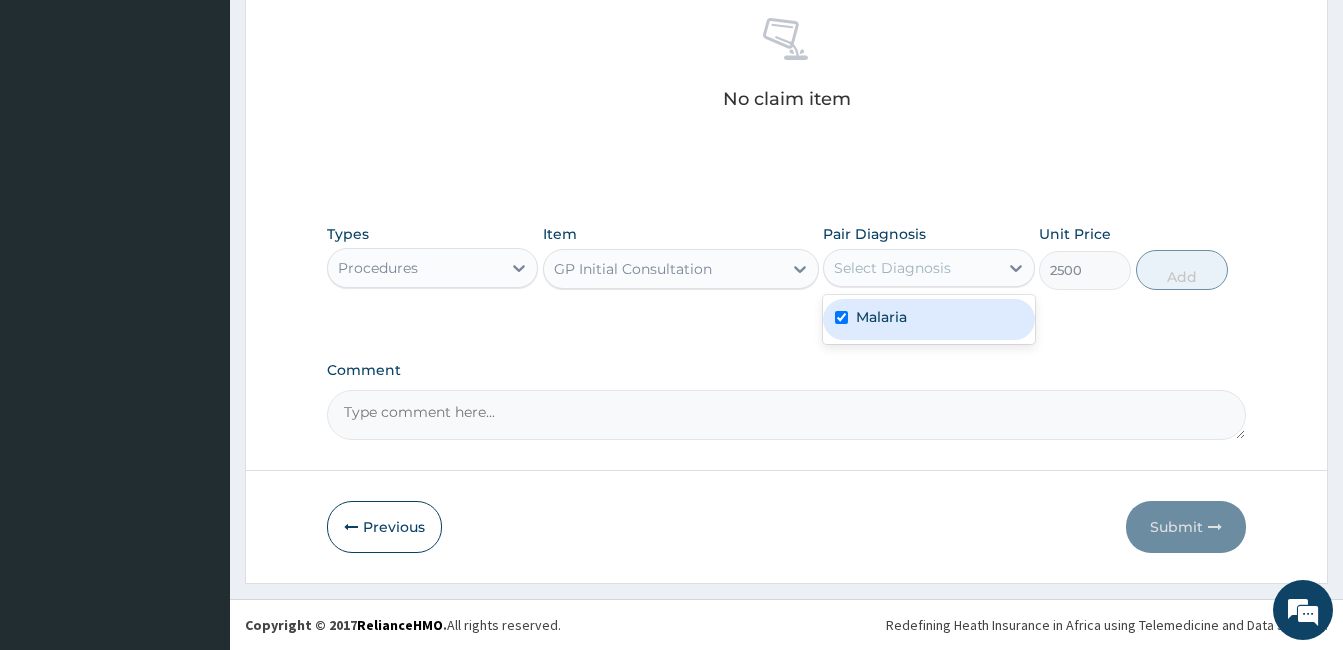 checkbox on "true" 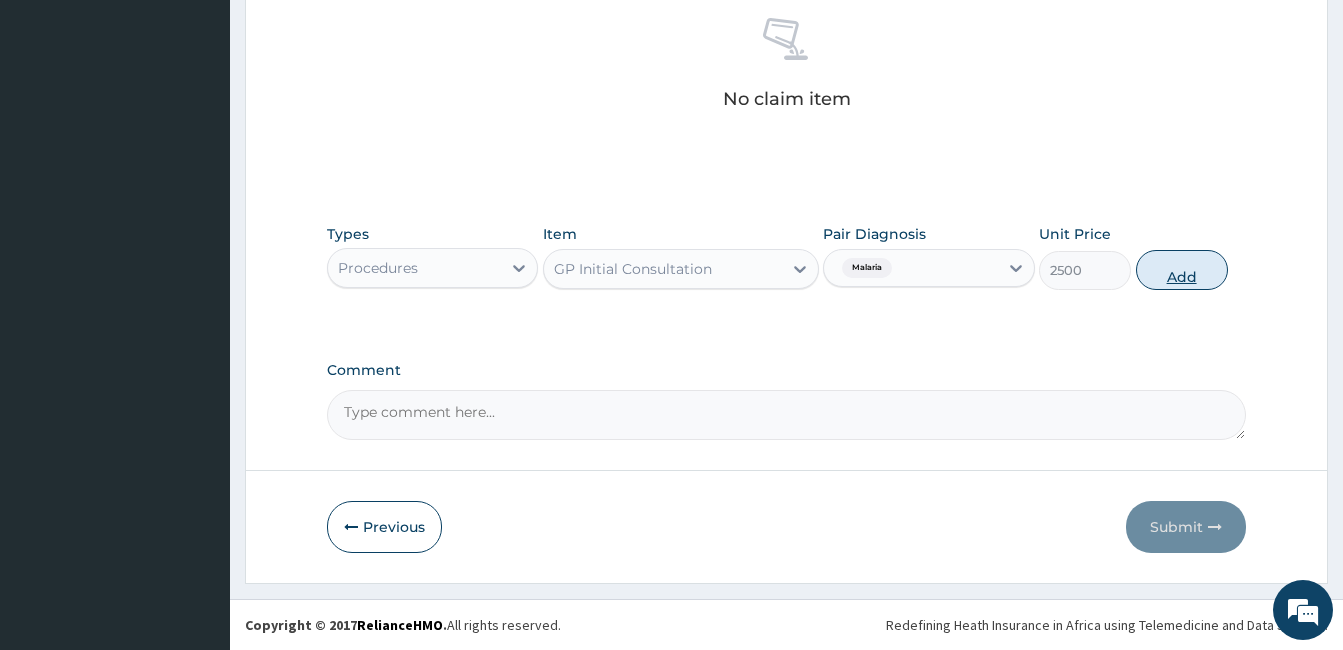 click on "Add" at bounding box center [1182, 270] 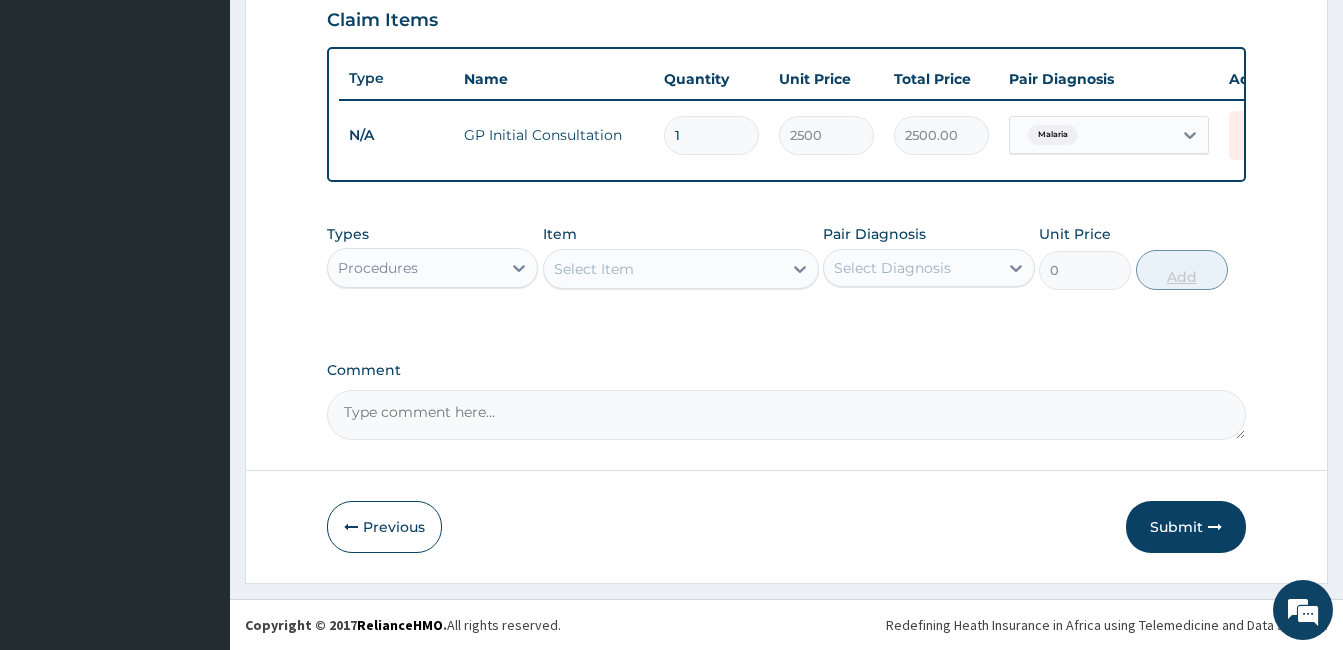 scroll, scrollTop: 712, scrollLeft: 0, axis: vertical 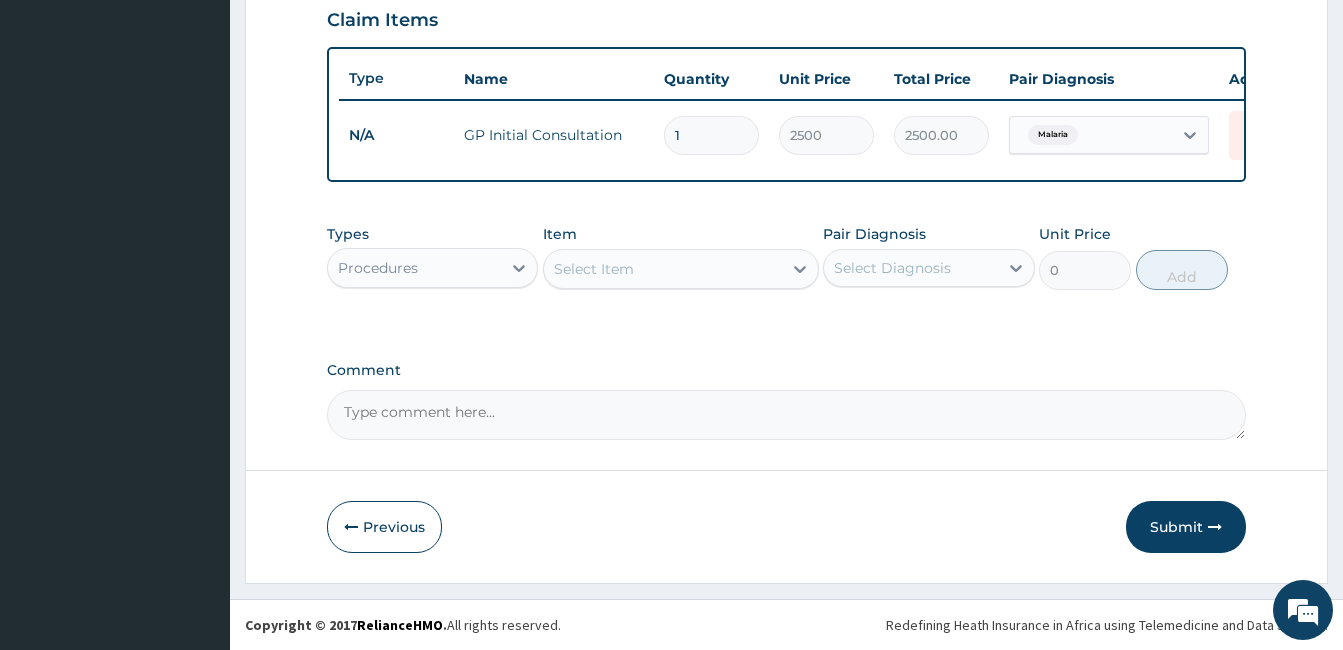 click on "Select Item" at bounding box center (663, 269) 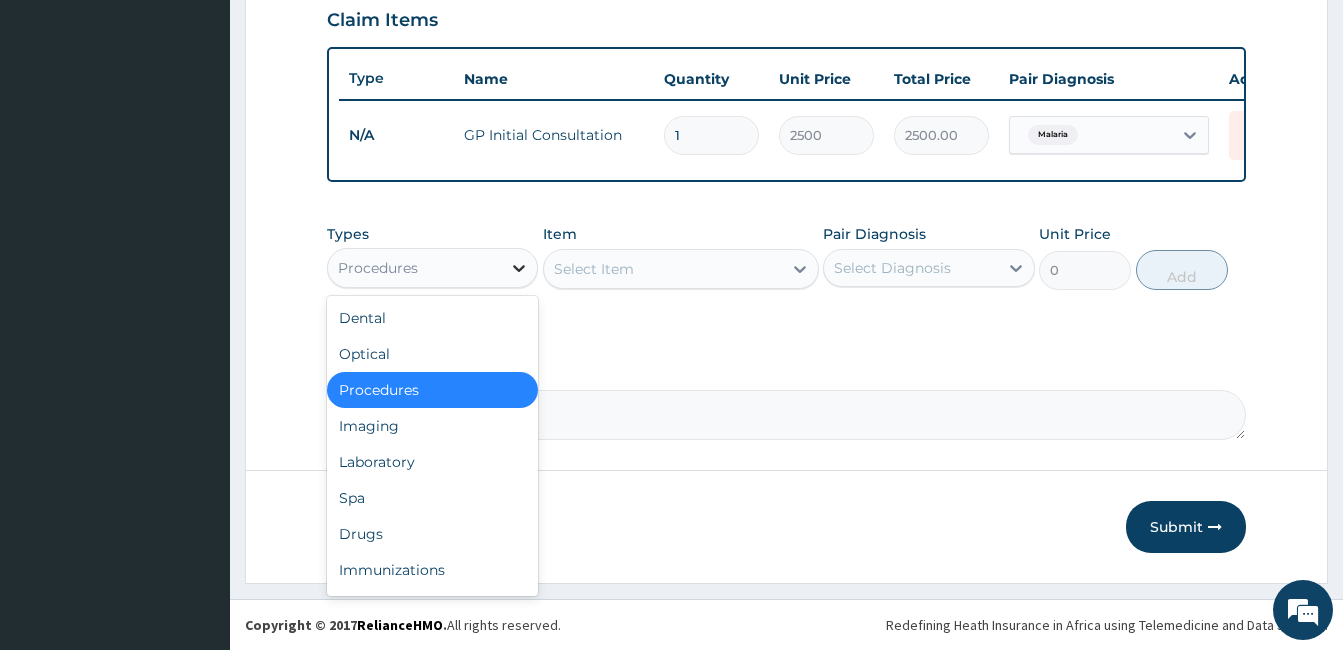 click 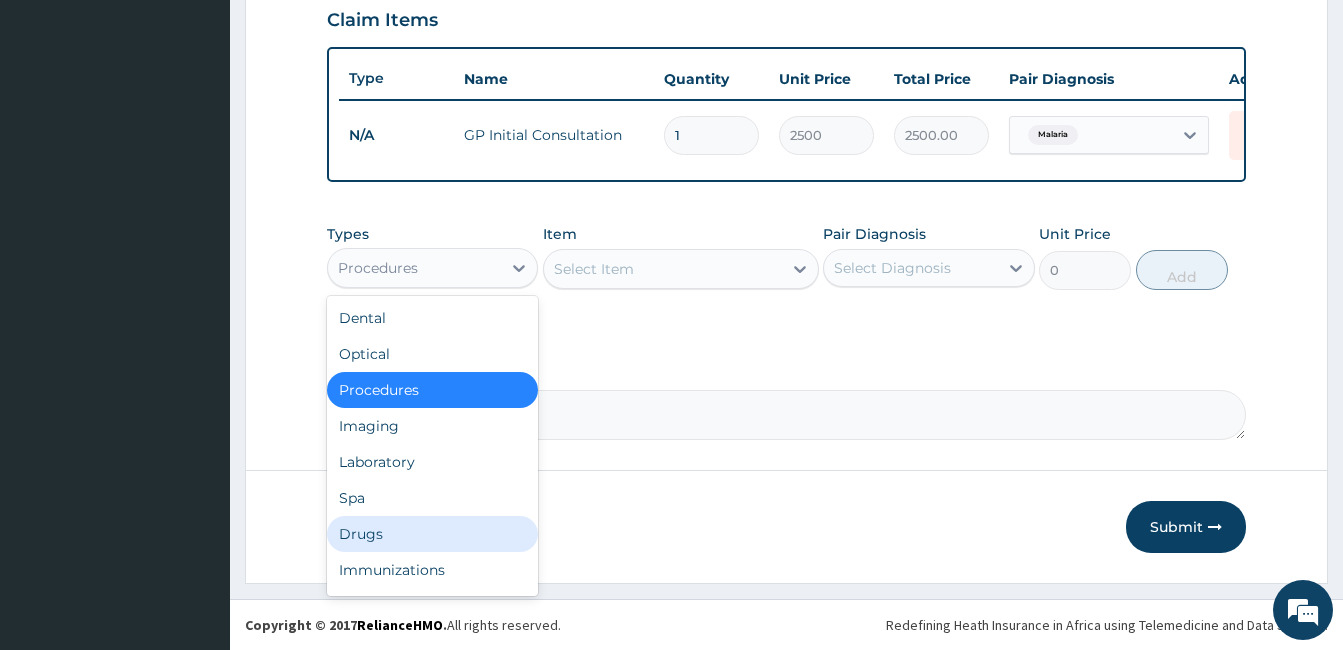 click on "Drugs" at bounding box center [432, 534] 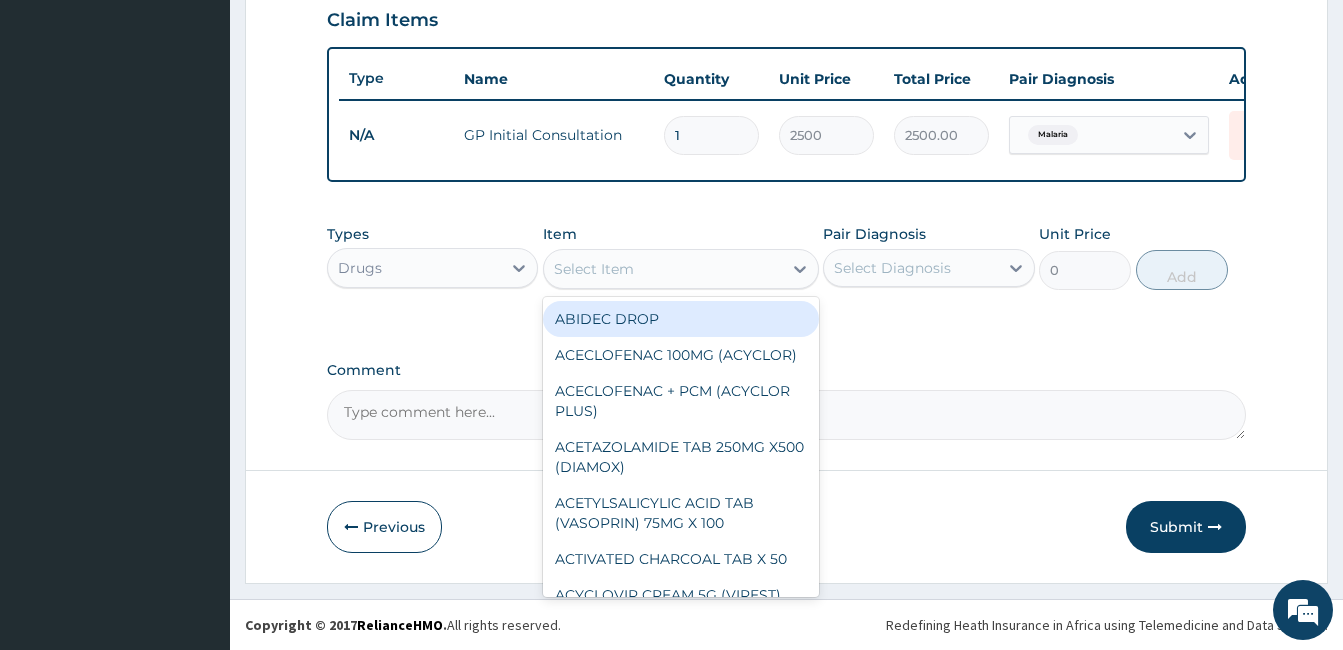 click on "Select Item" at bounding box center [594, 269] 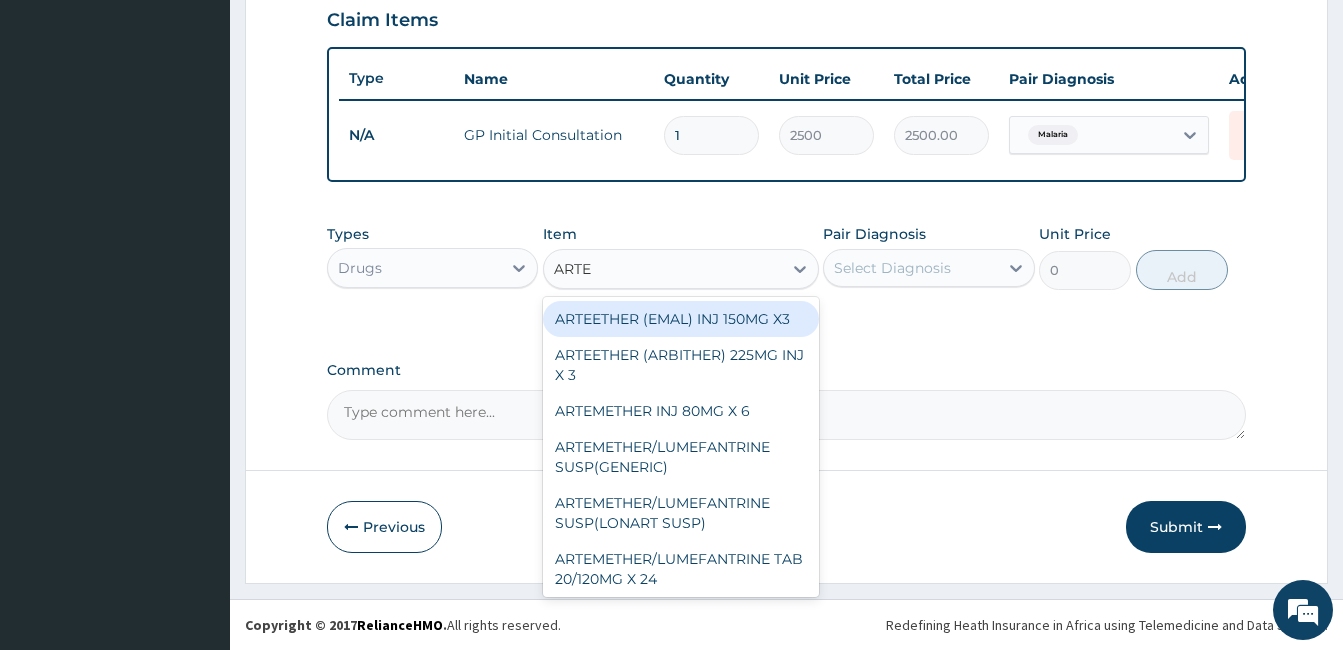 type on "ARTEM" 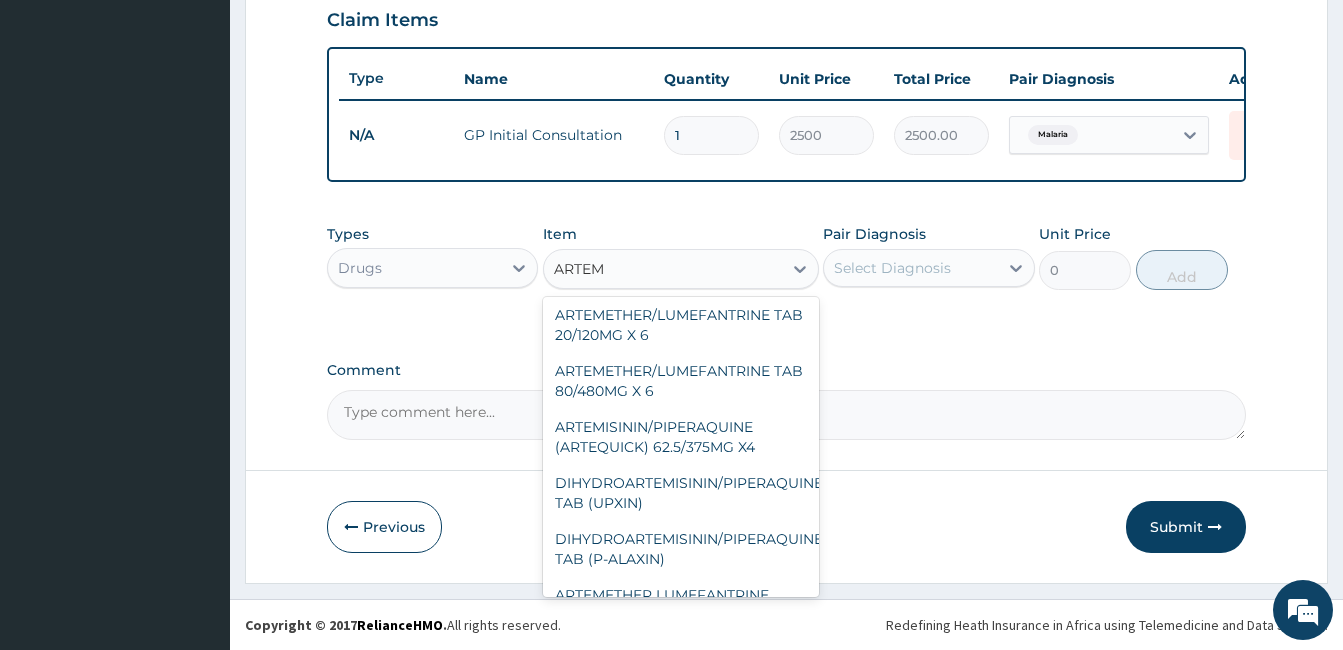 scroll, scrollTop: 375, scrollLeft: 0, axis: vertical 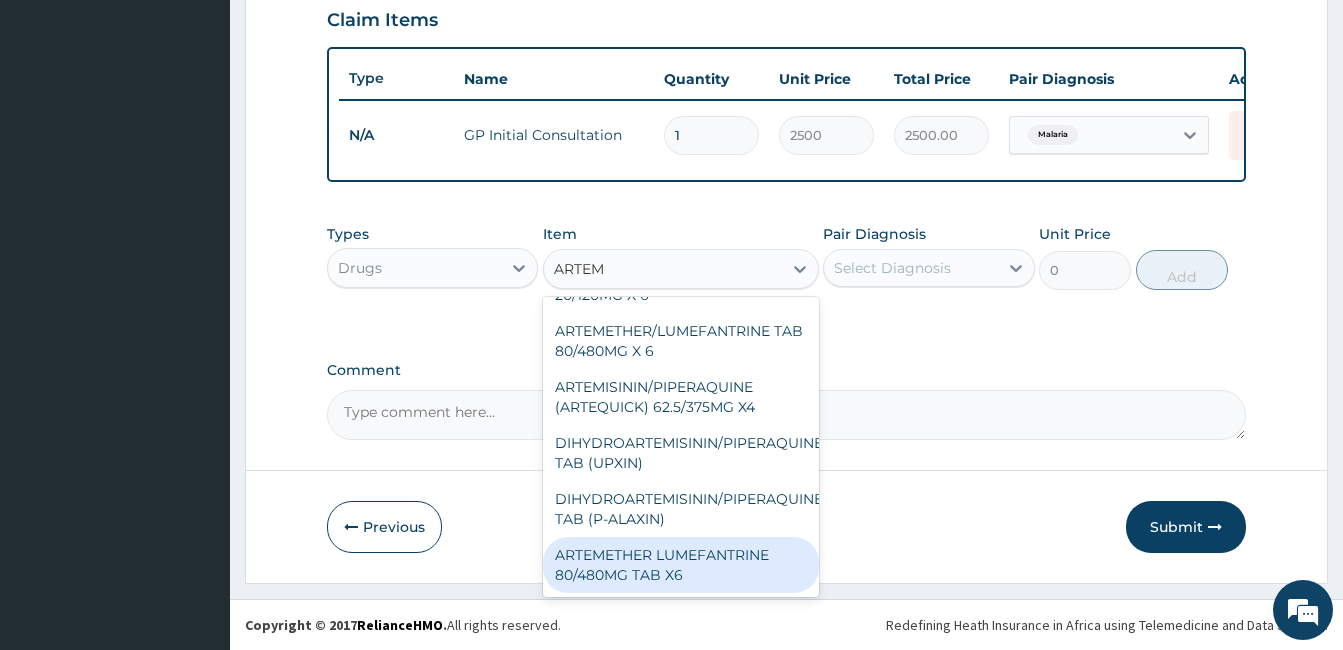 click on "ARTEMETHER LUMEFANTRINE 80/480MG TAB X6" at bounding box center (681, 565) 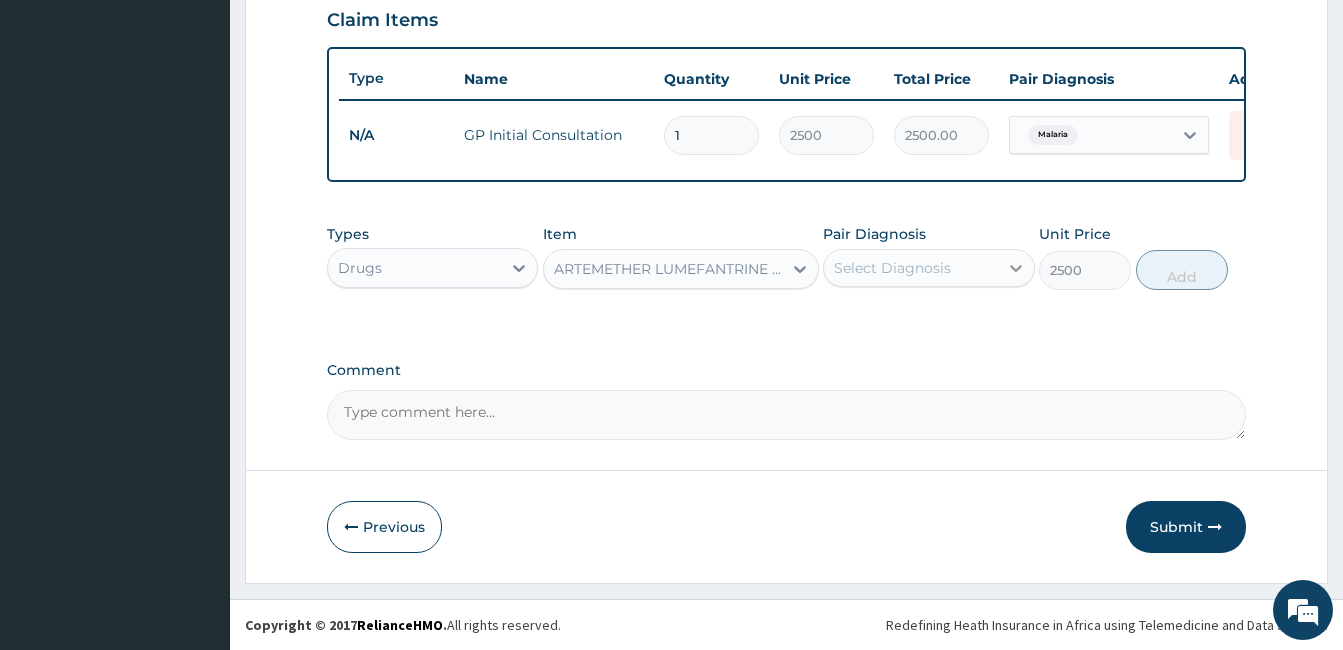 click 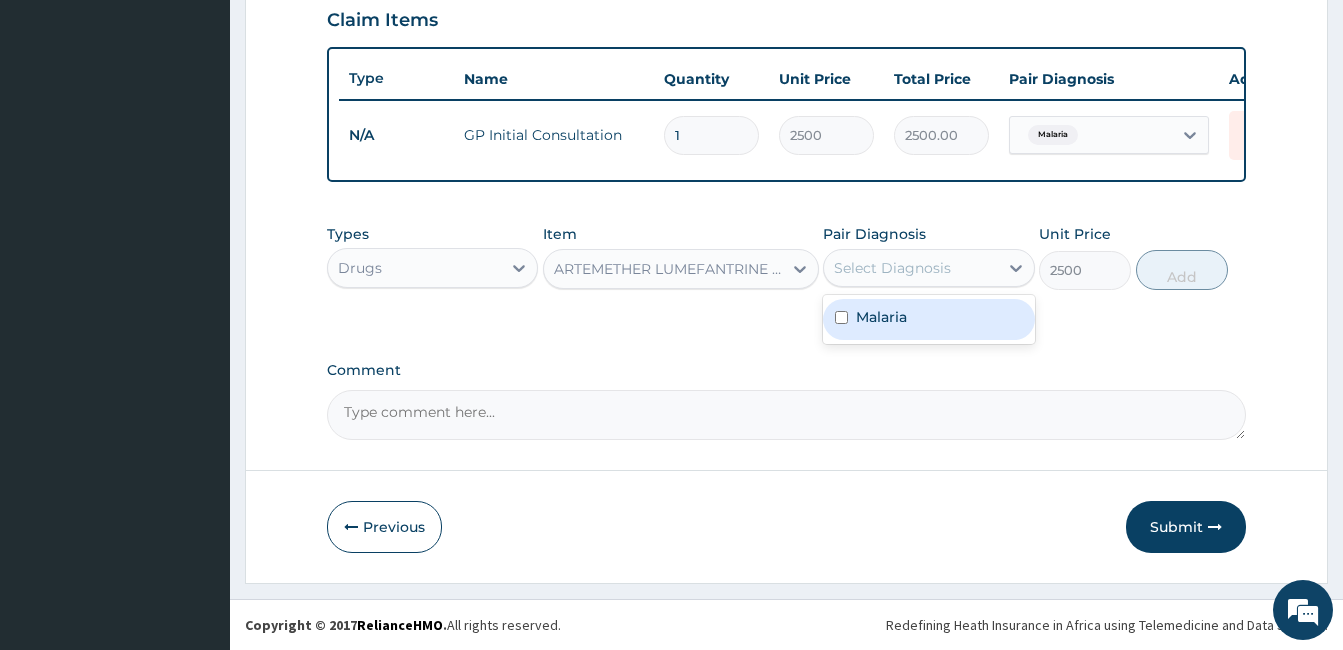 click at bounding box center (841, 317) 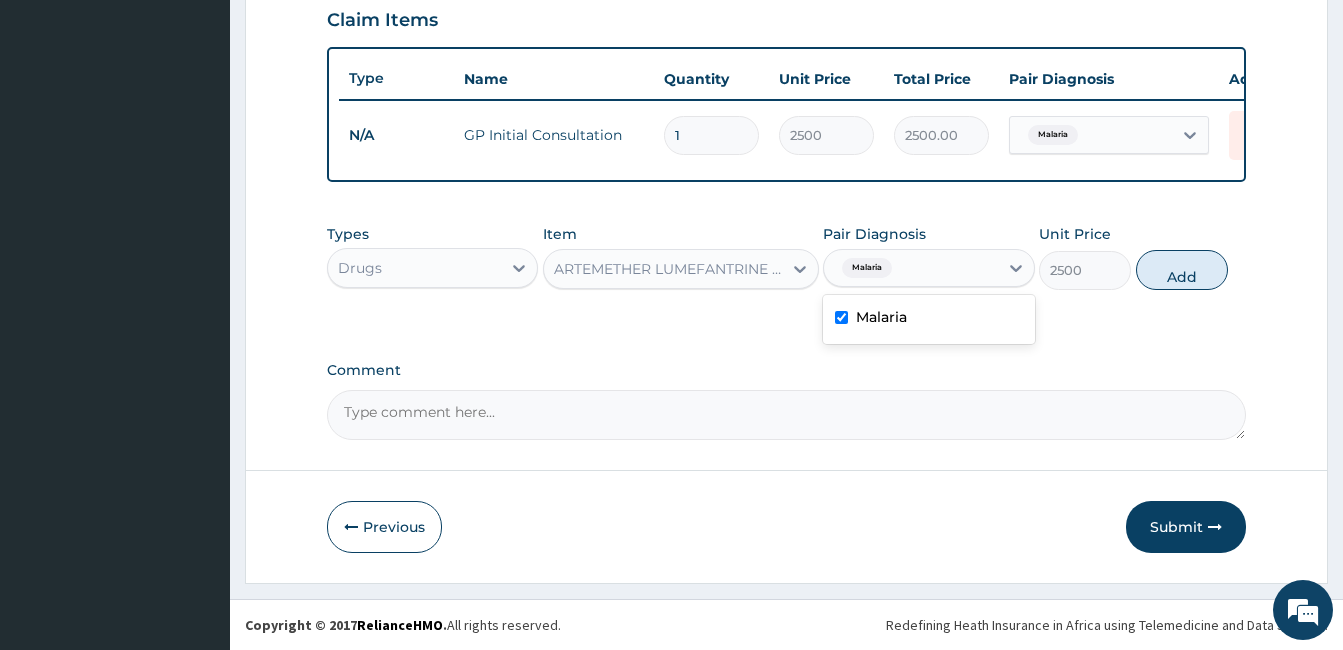 click at bounding box center [841, 317] 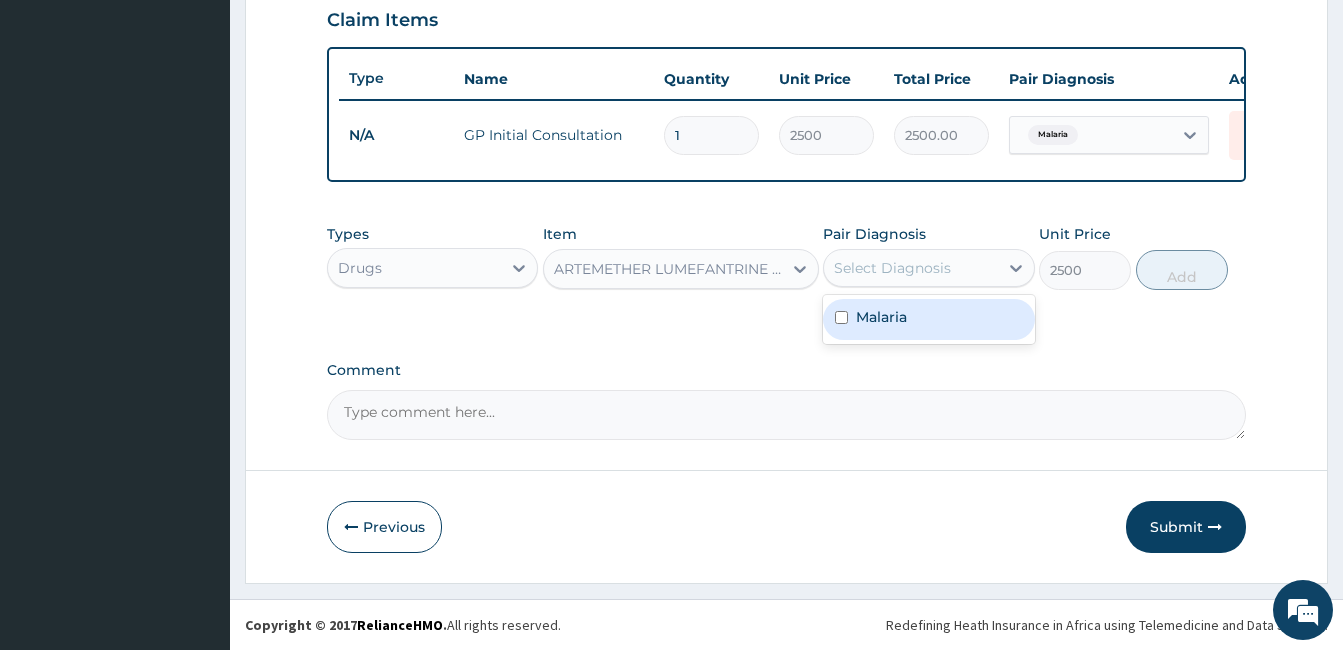 click at bounding box center [841, 317] 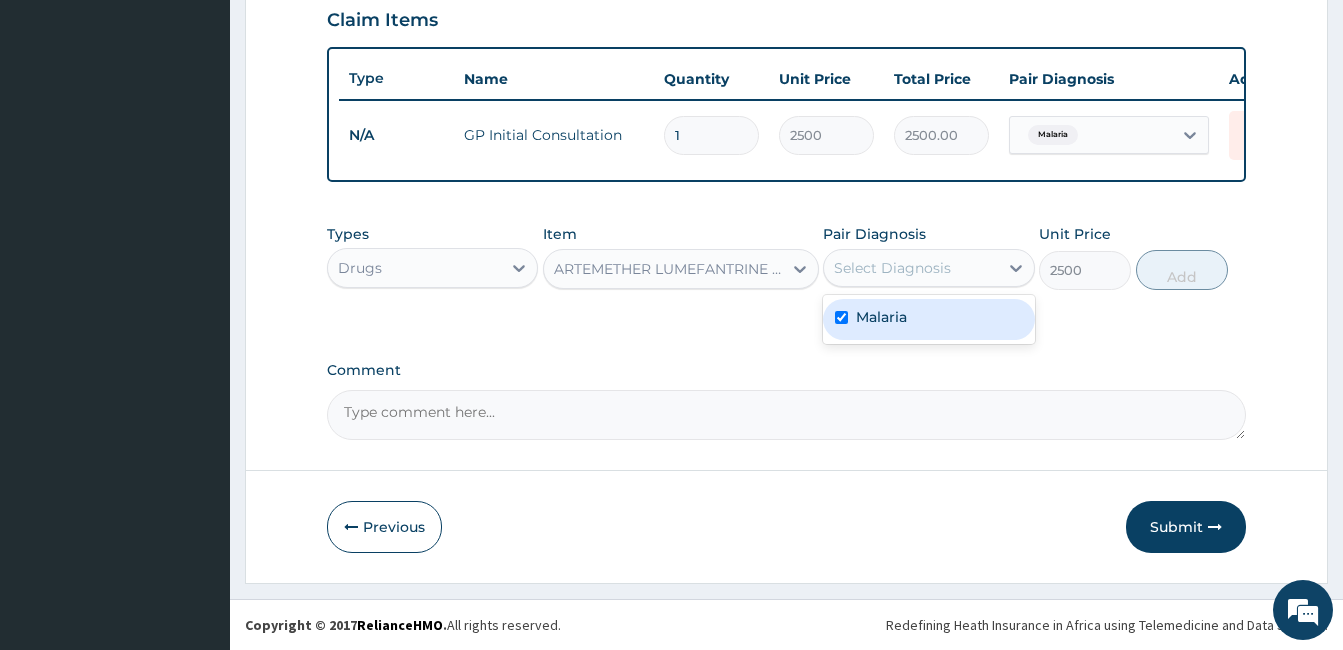 checkbox on "true" 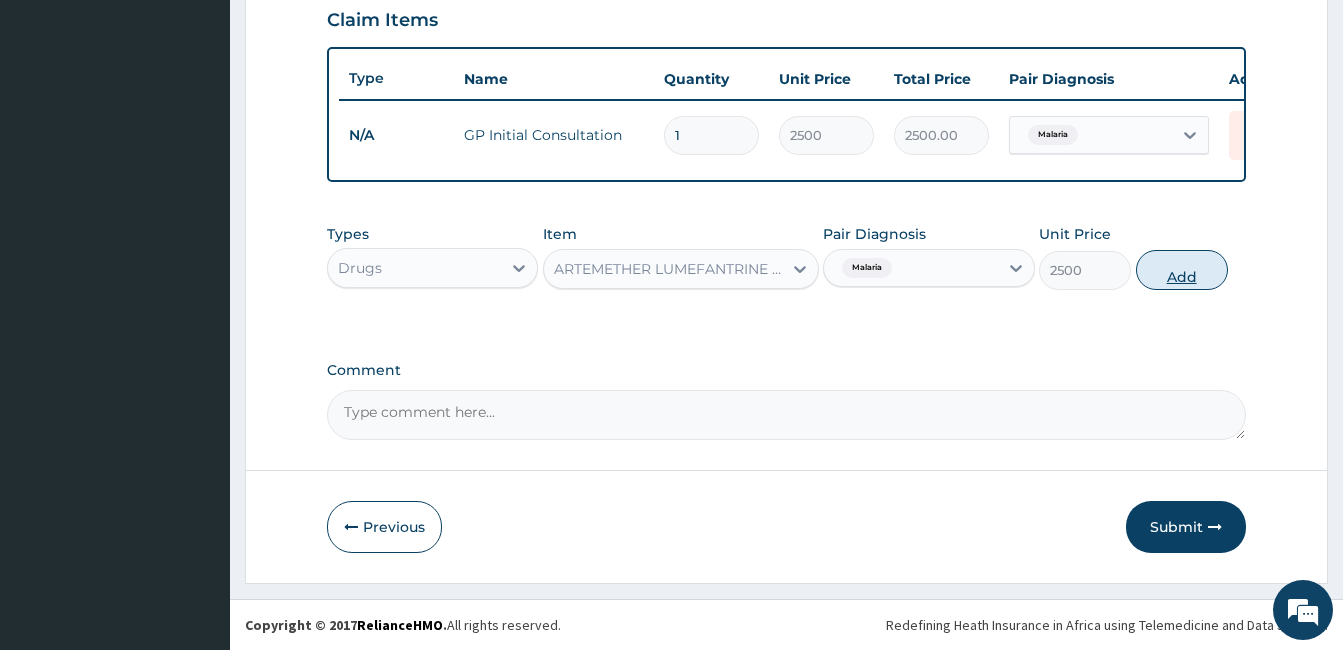 click on "Add" at bounding box center [1182, 270] 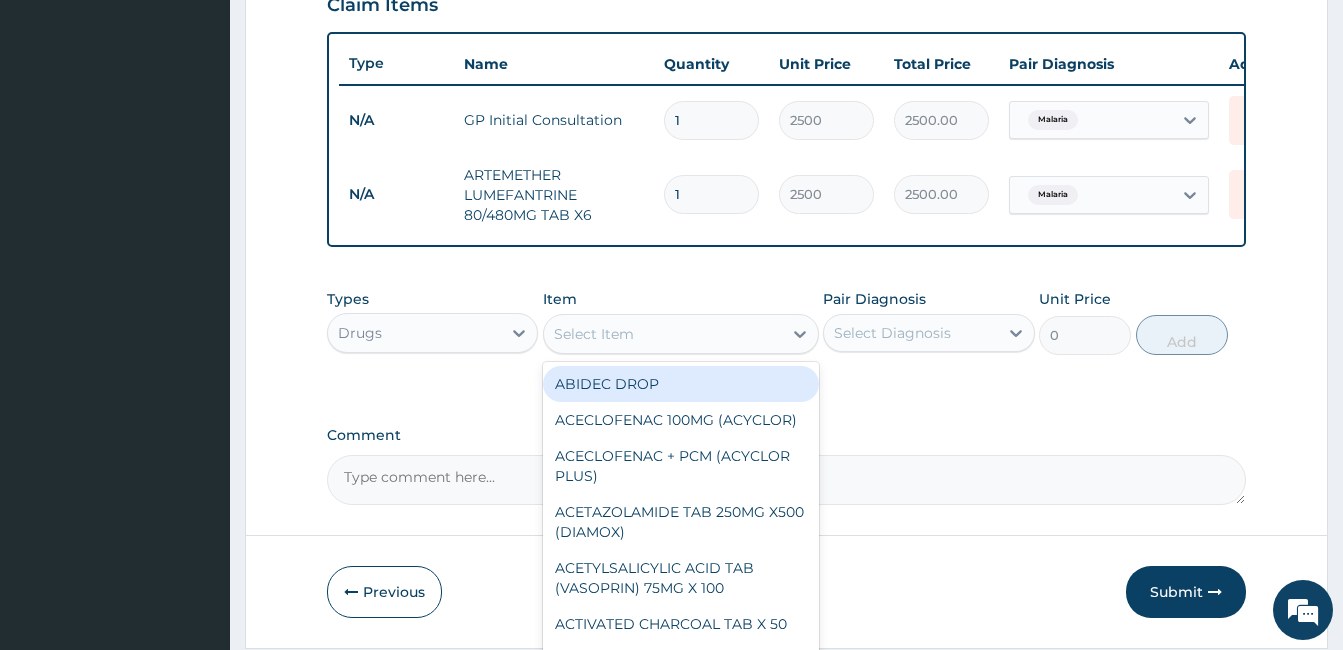 click on "Select Item" at bounding box center (663, 334) 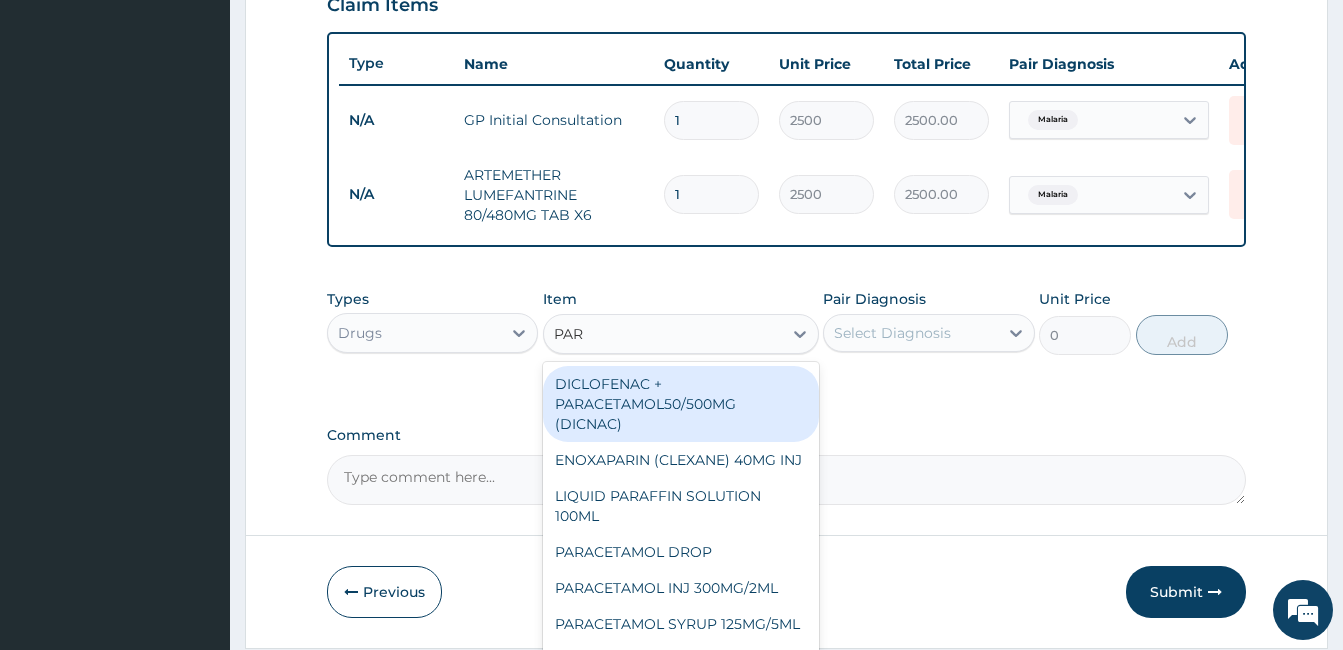type on "PARA" 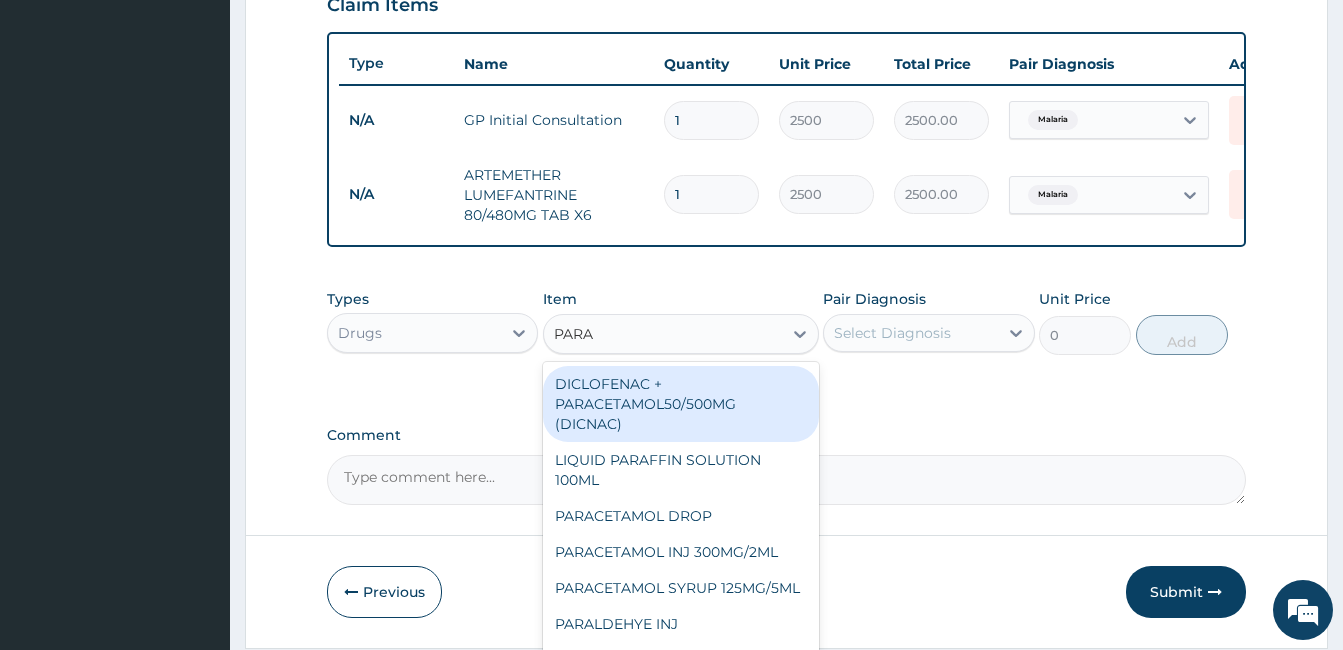 click on "DICLOFENAC + PARACETAMOL50/500MG (DICNAC)" at bounding box center (681, 404) 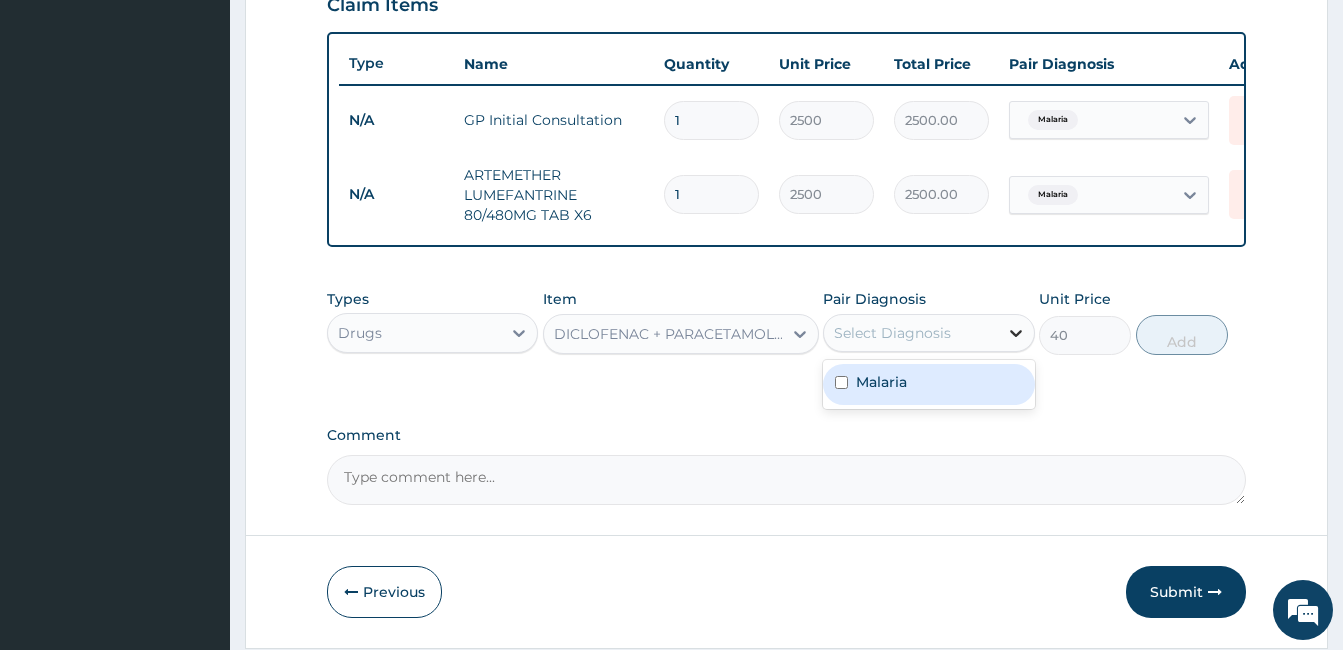 click 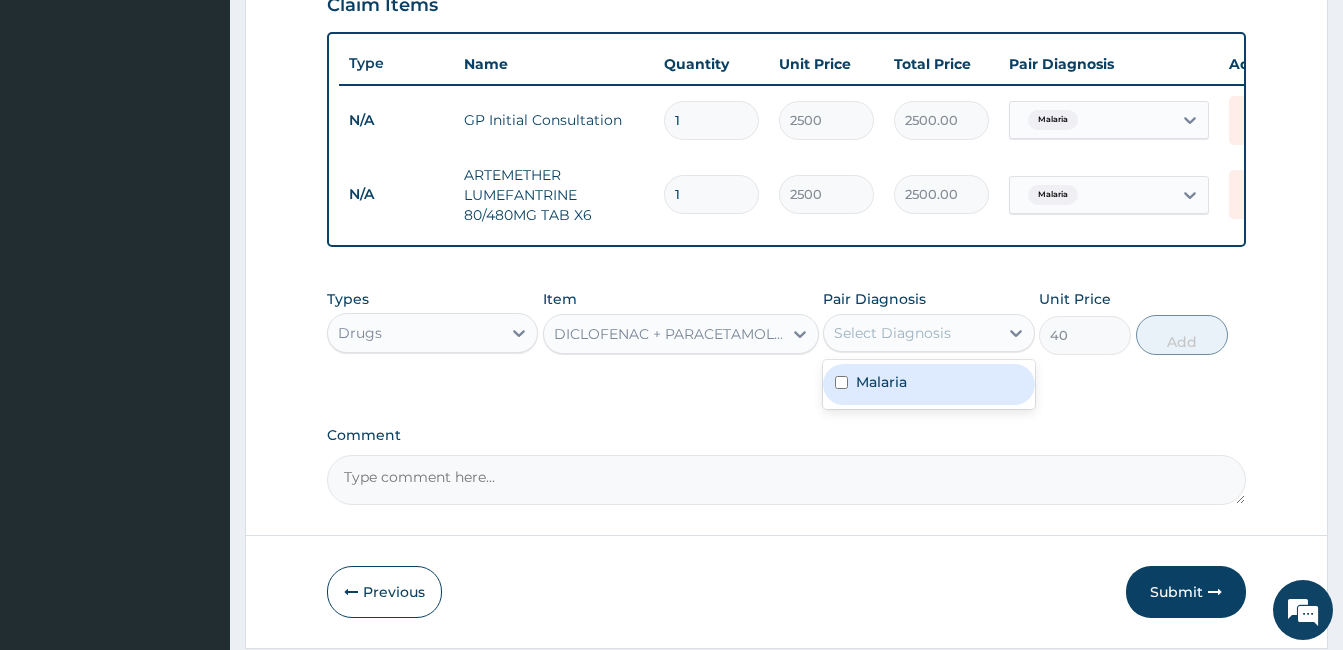 click at bounding box center (841, 382) 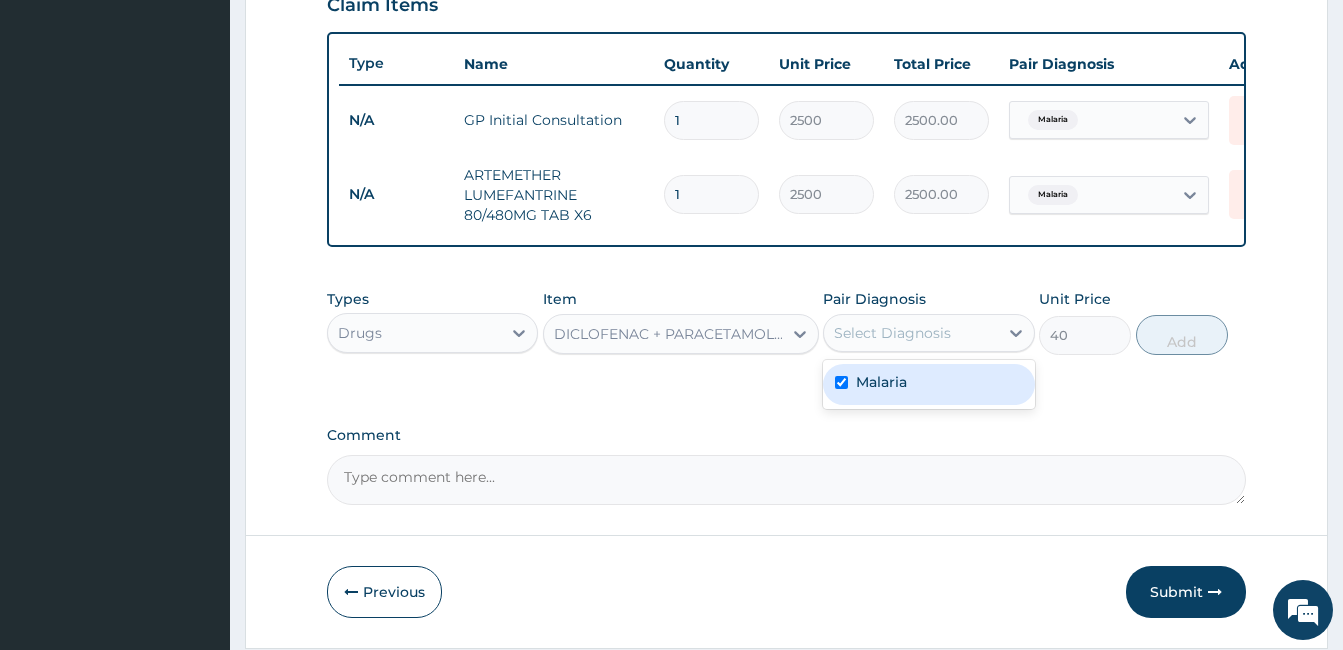 checkbox on "true" 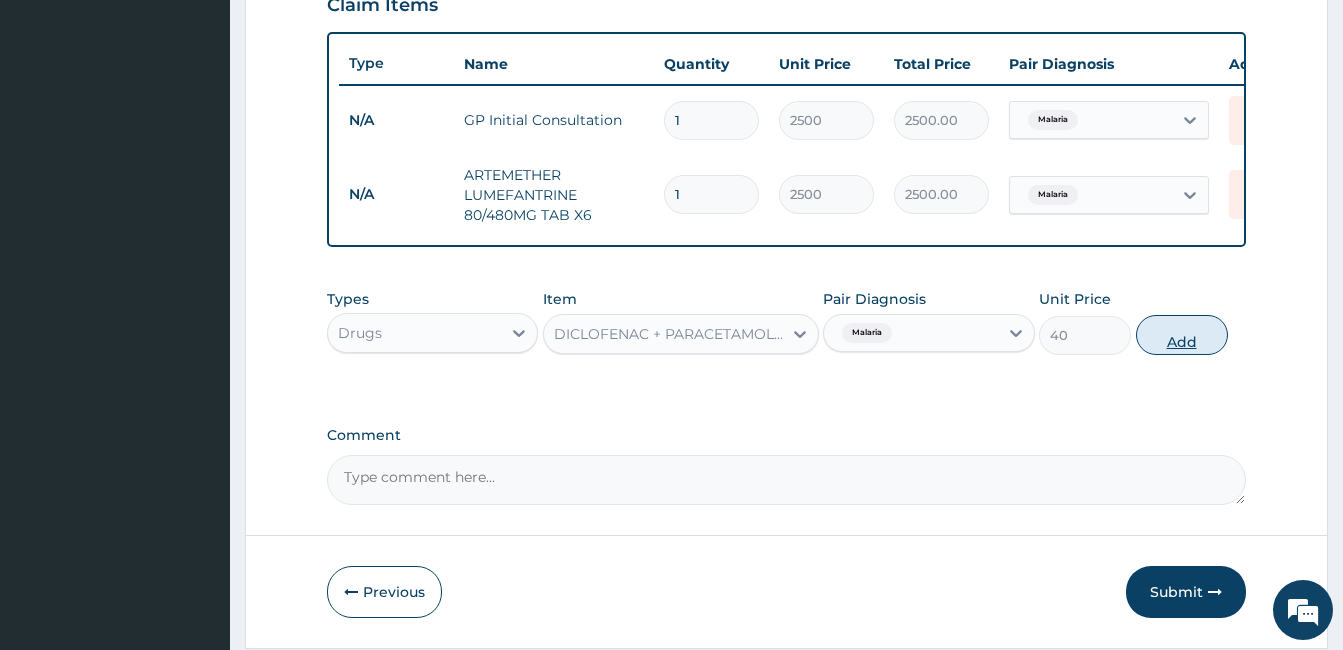 click on "Add" at bounding box center [1182, 335] 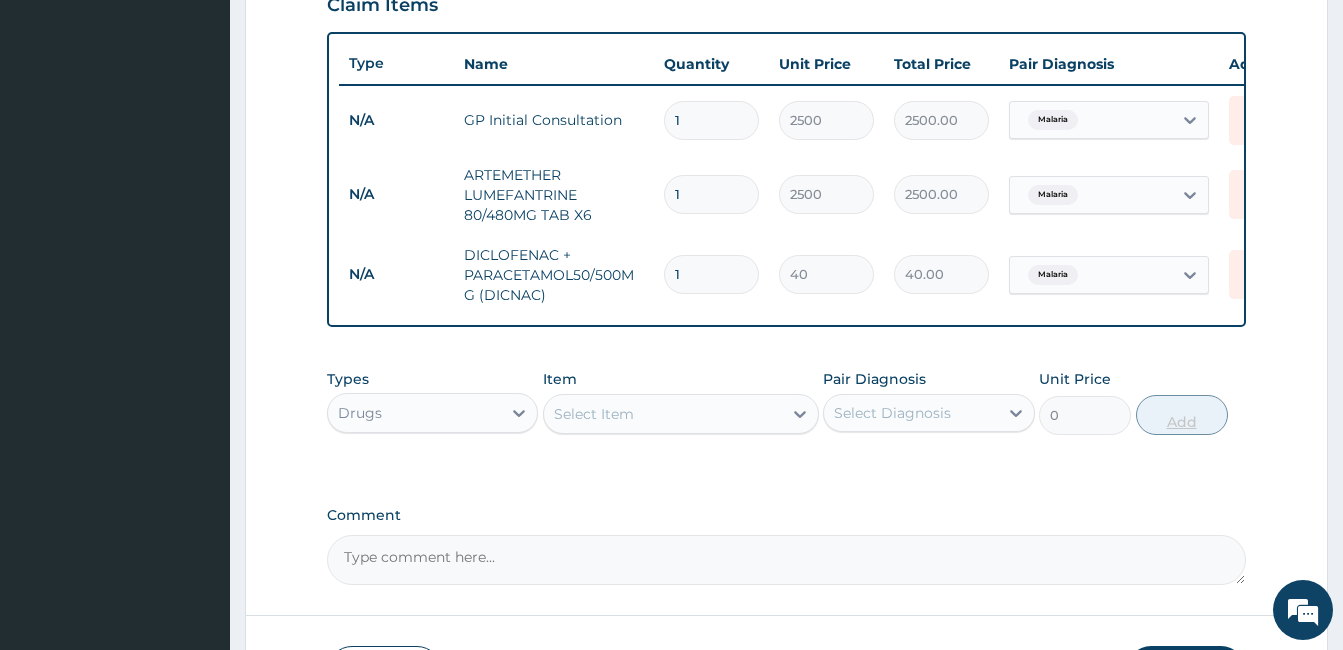 type on "2" 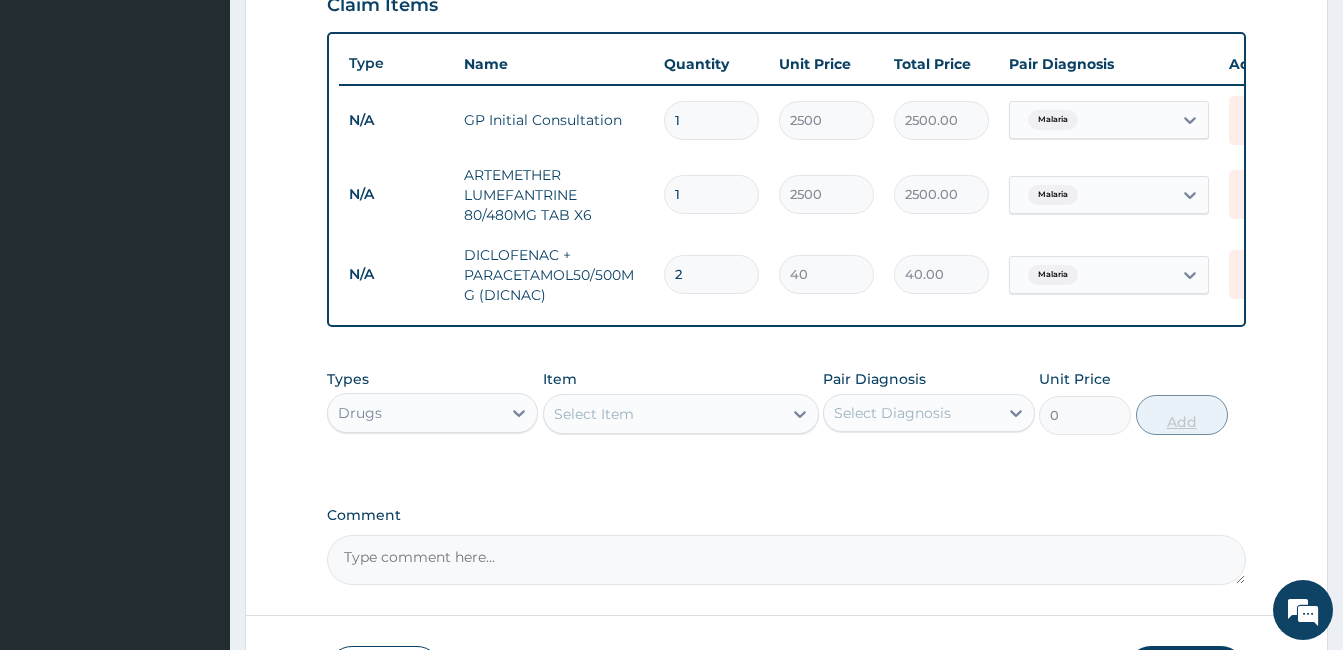 type on "80.00" 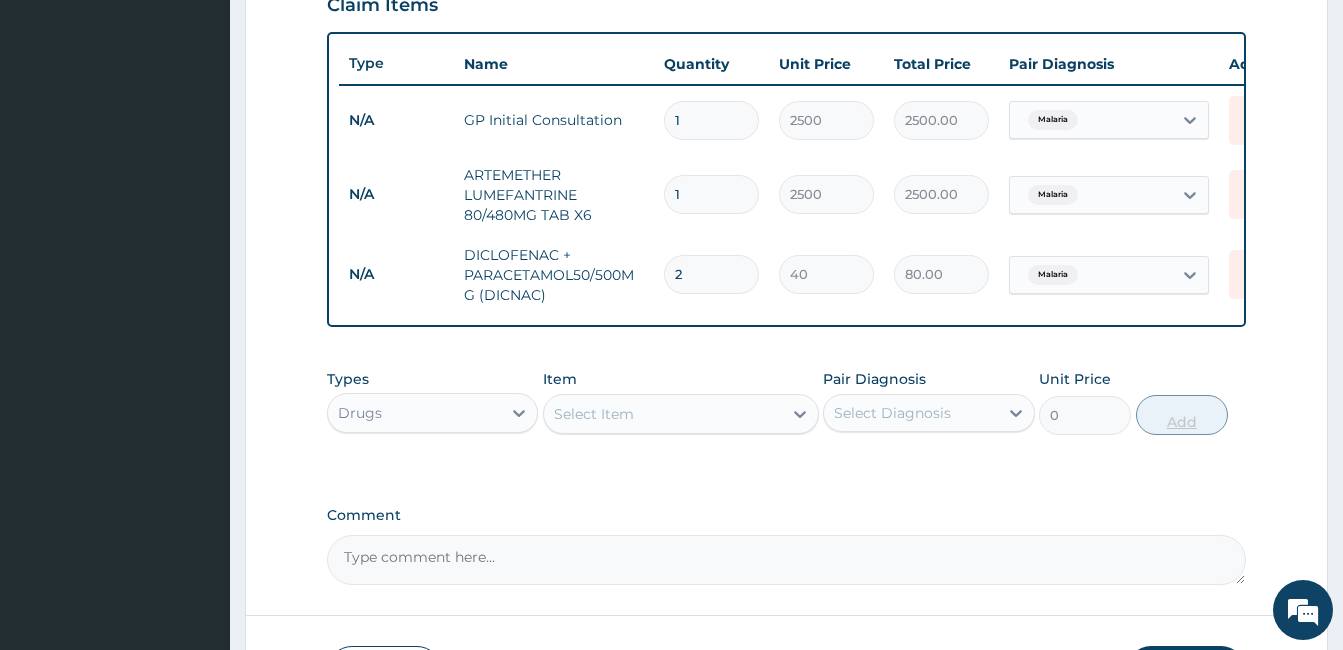 type on "3" 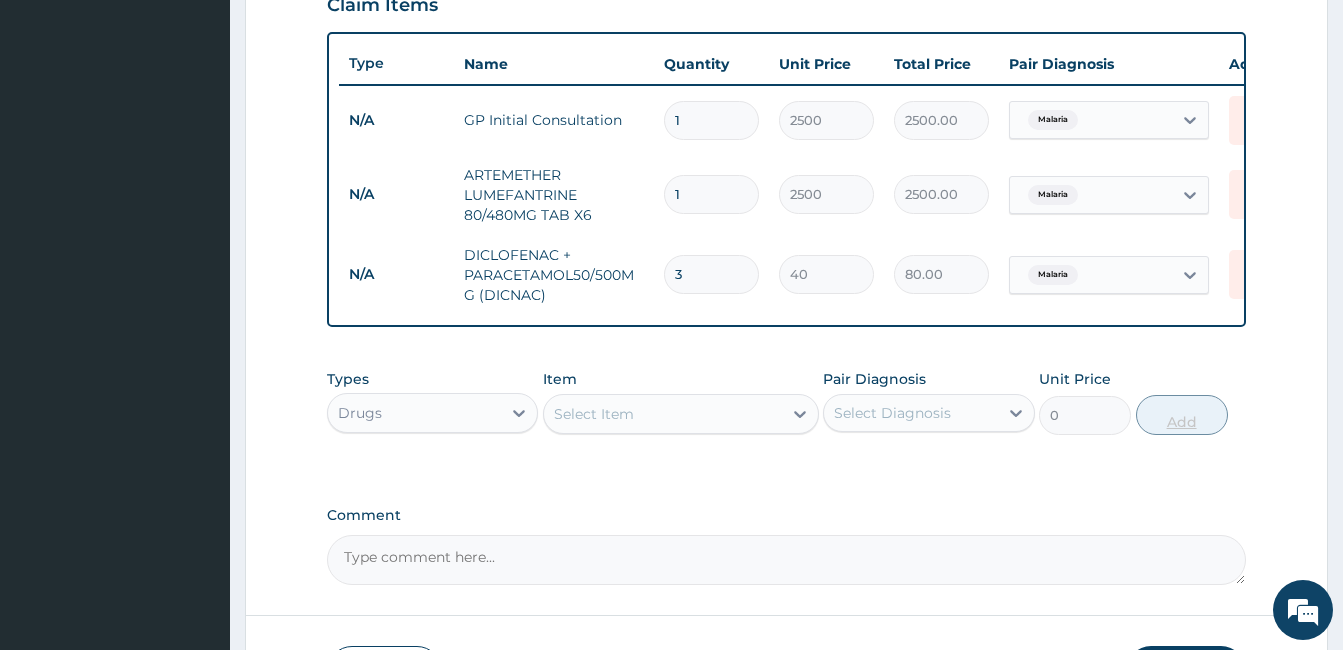 type on "120.00" 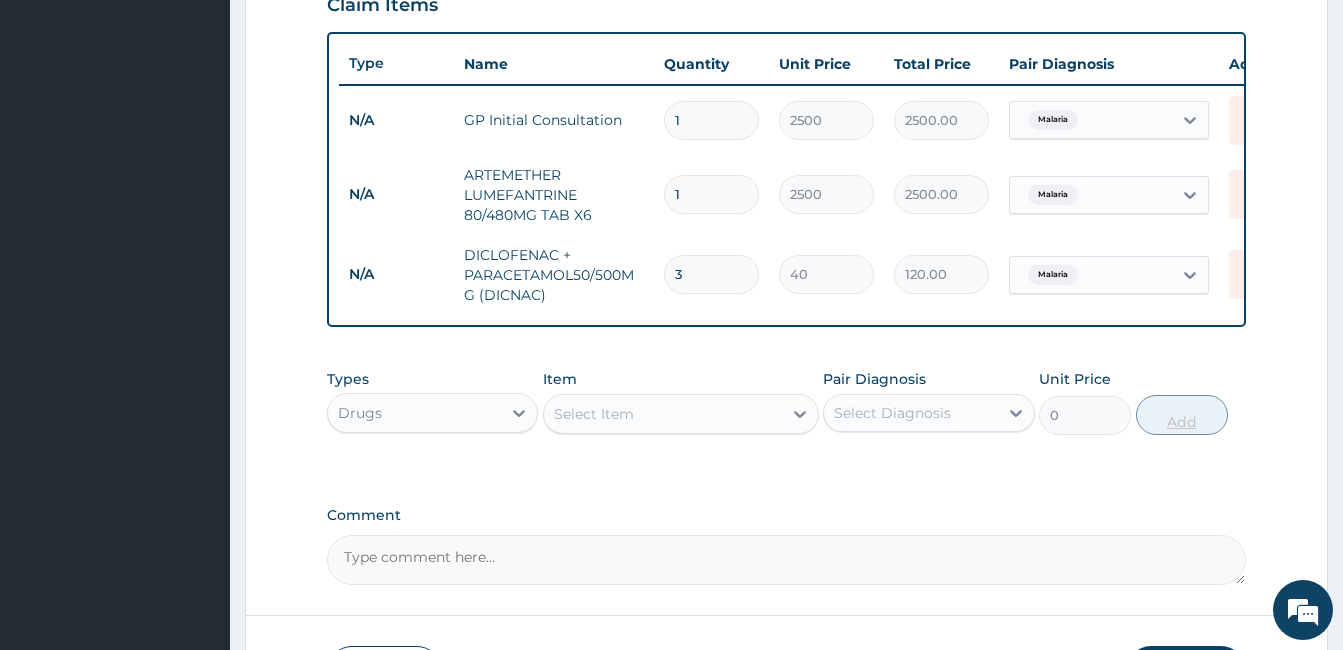 type on "4" 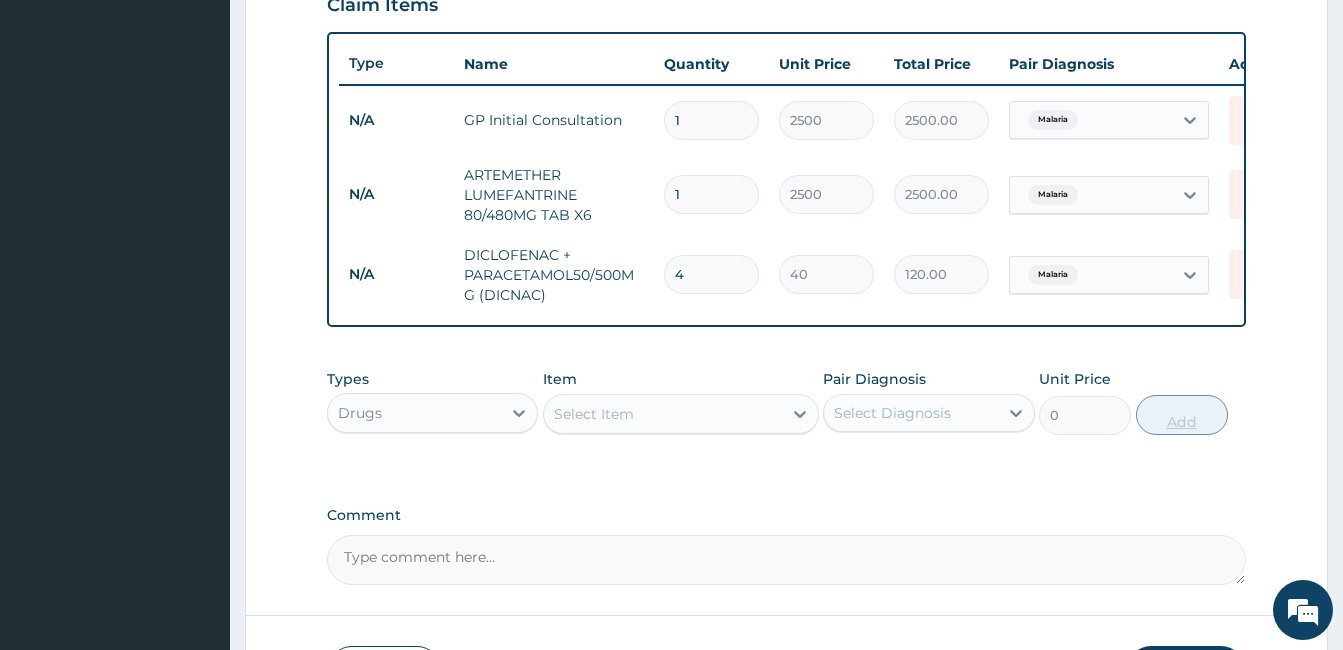 type on "160.00" 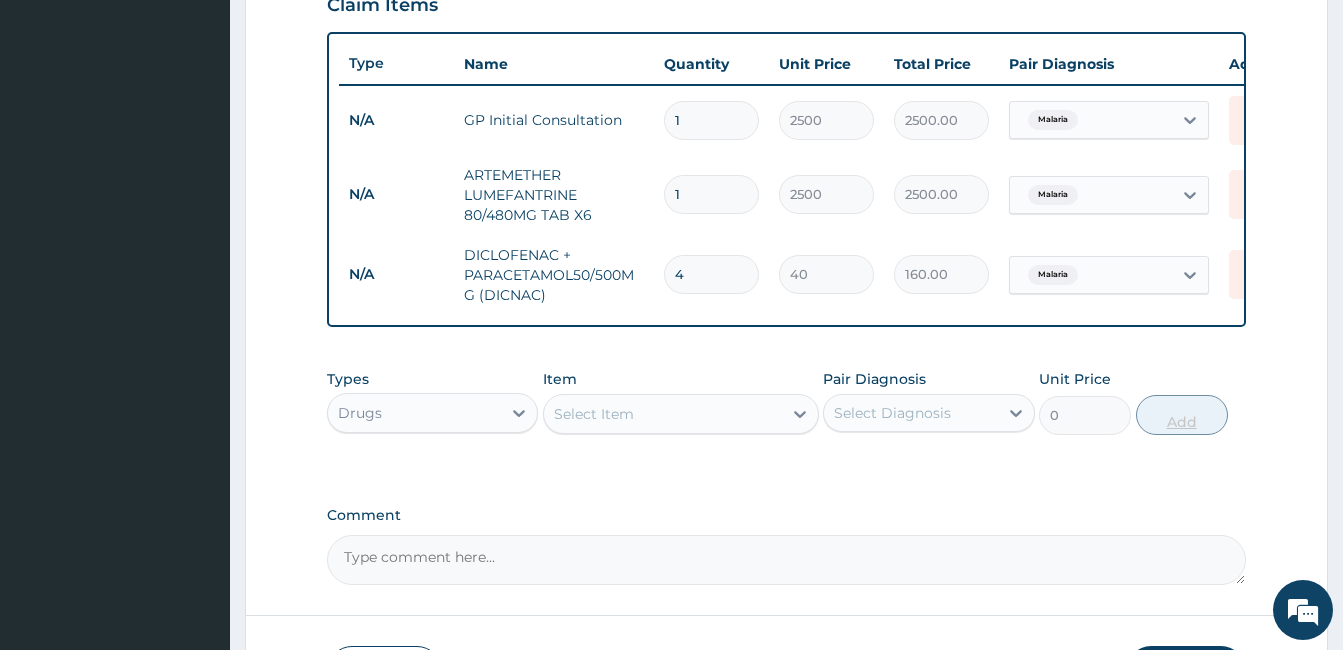 type on "5" 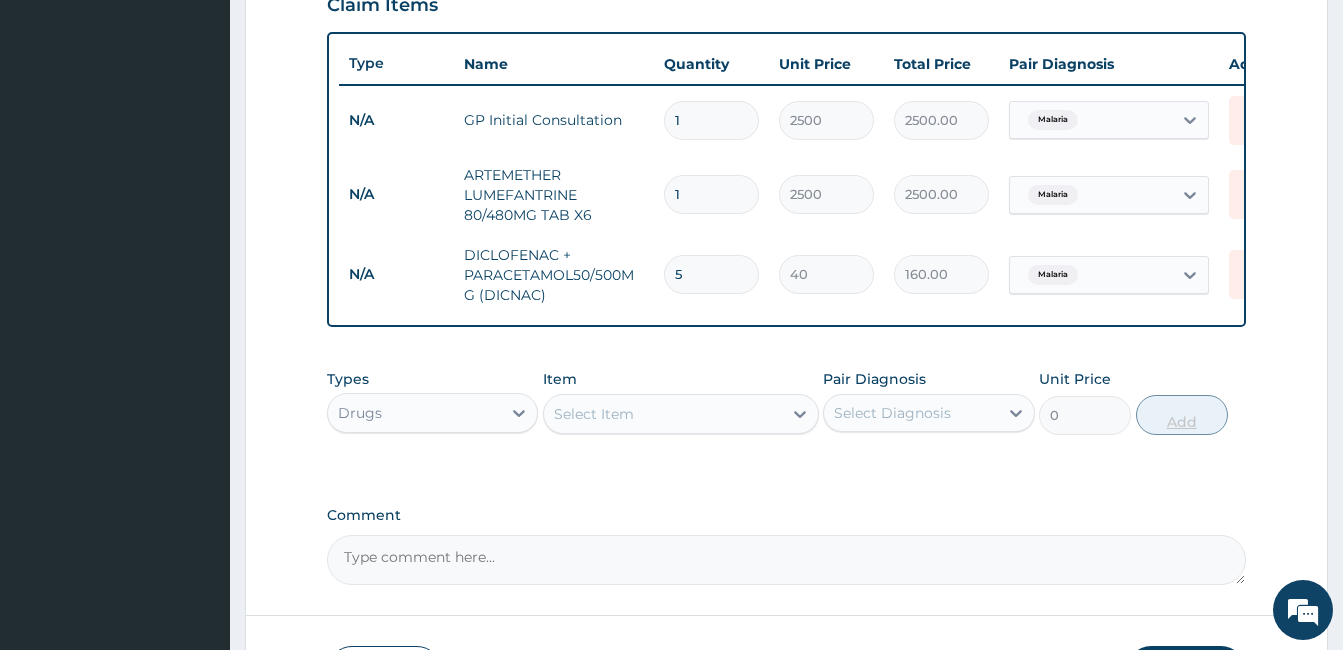 type on "200.00" 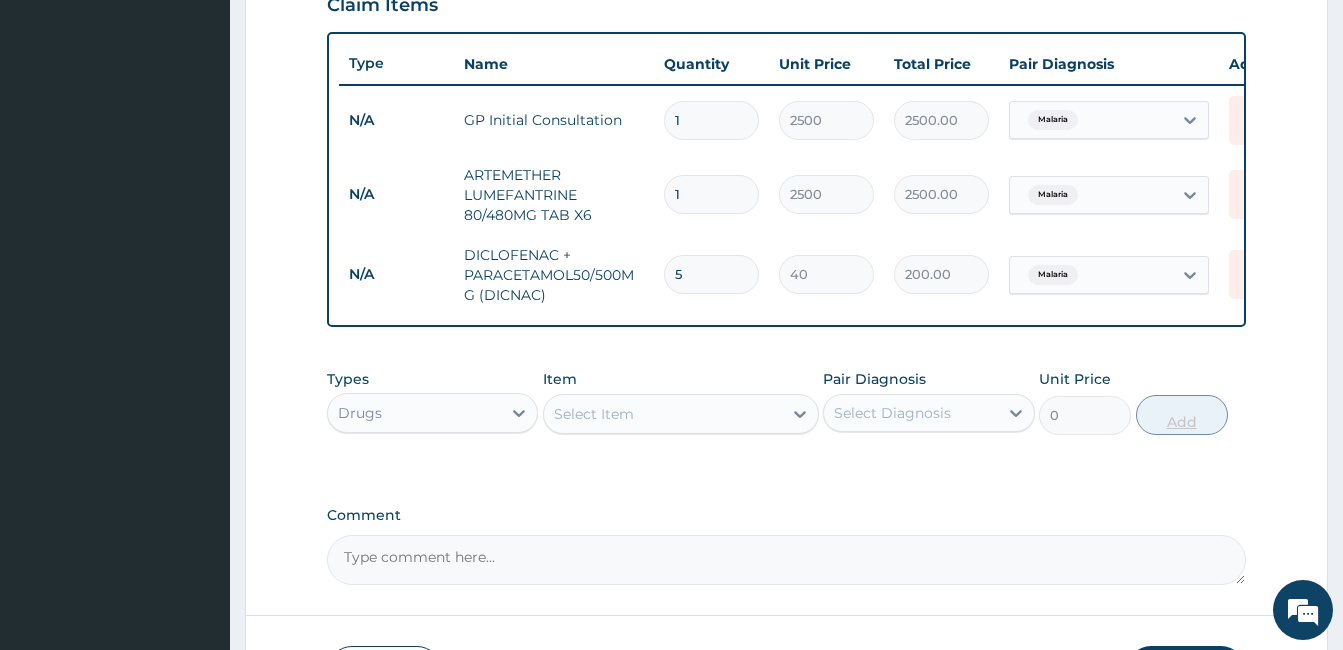 type on "6" 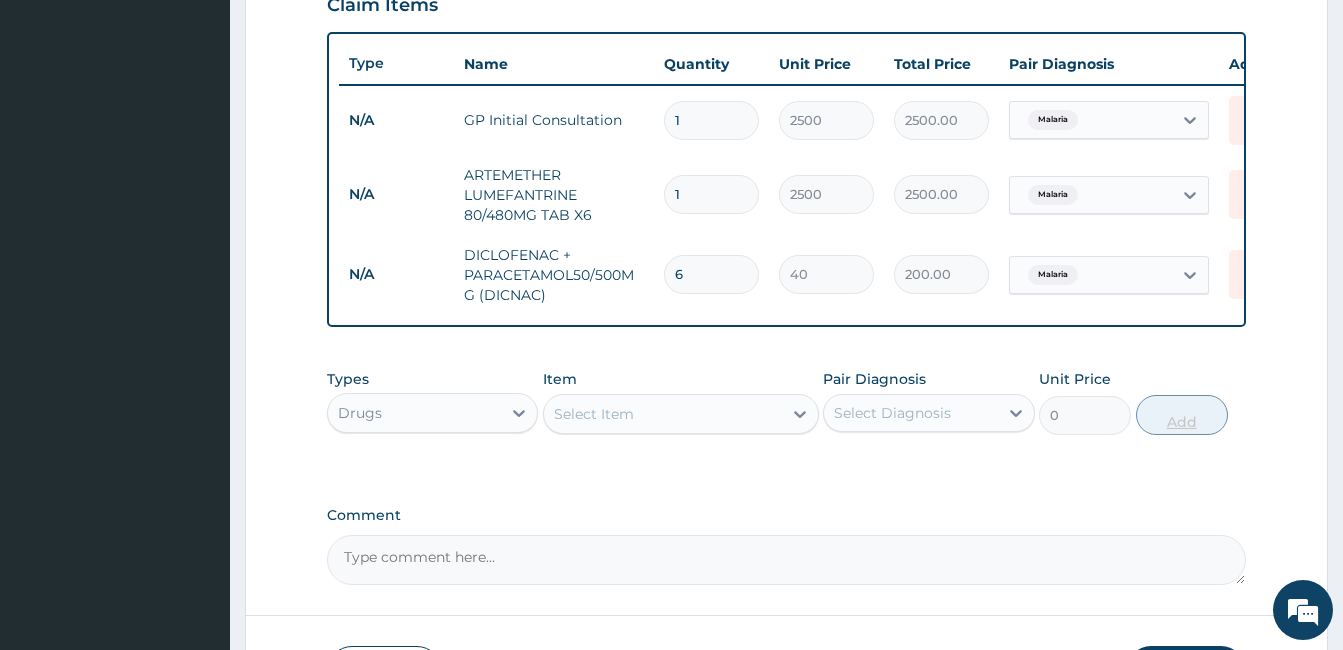 type on "240.00" 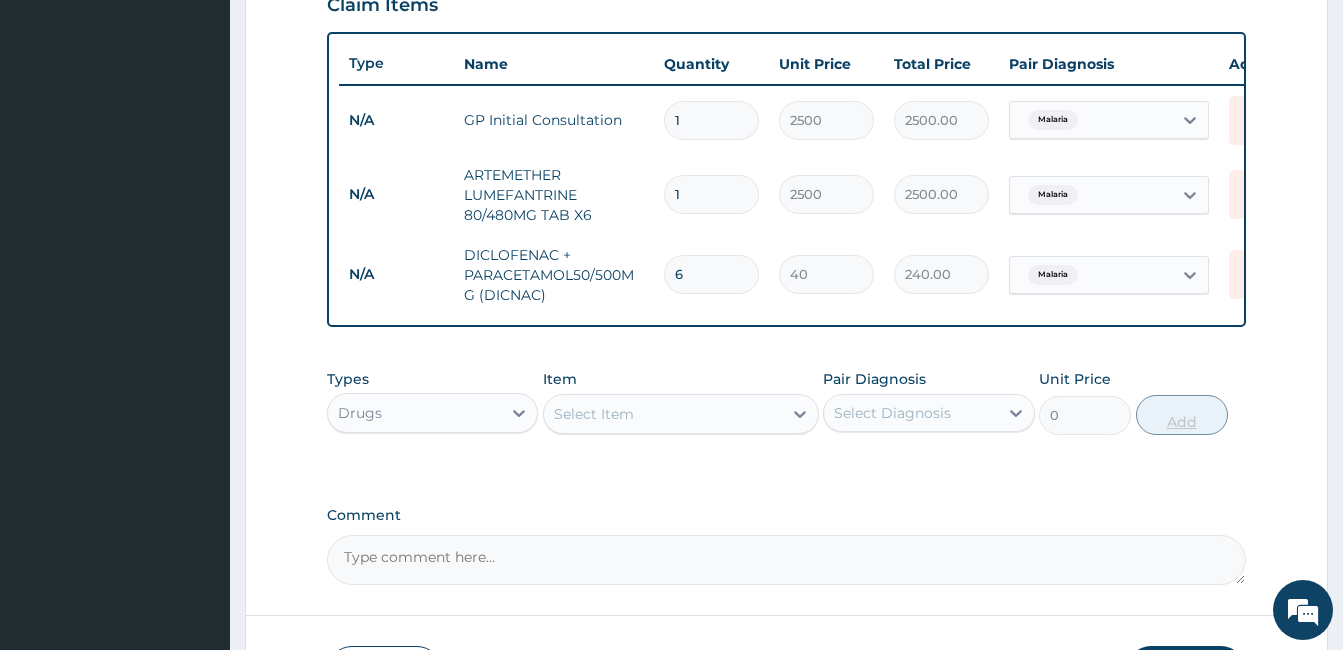 type on "7" 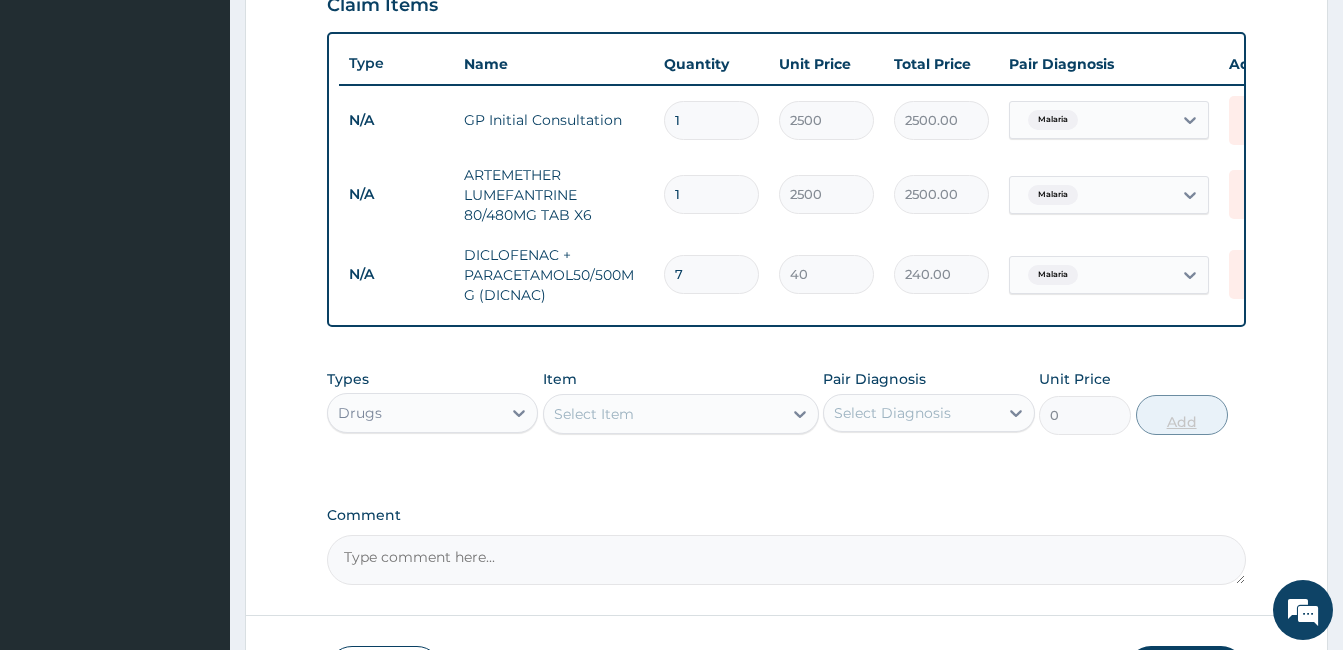 type on "280.00" 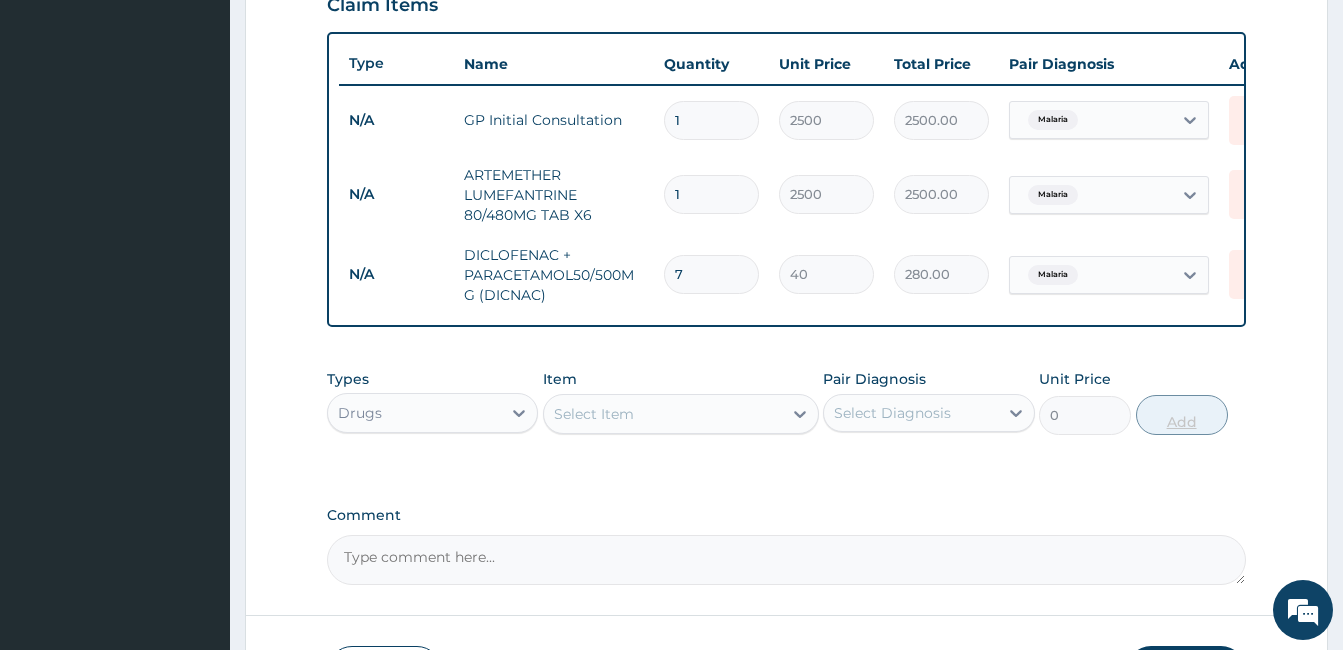 type on "8" 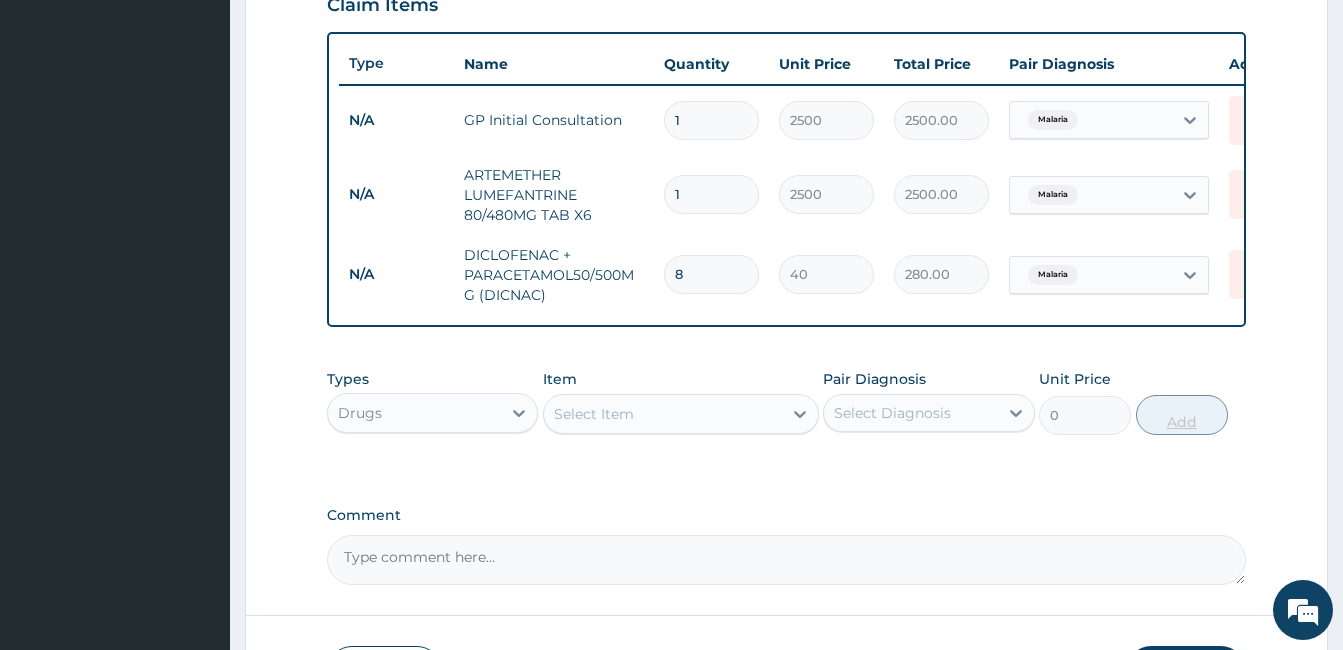 type on "320.00" 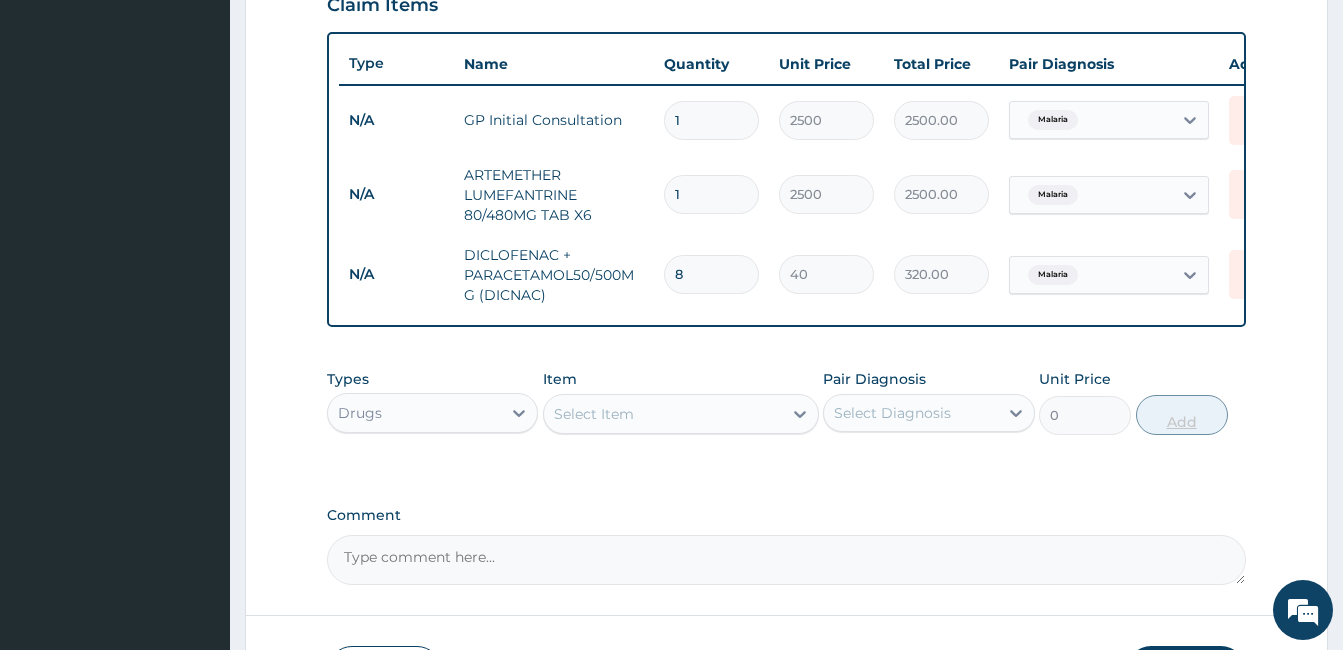 type on "9" 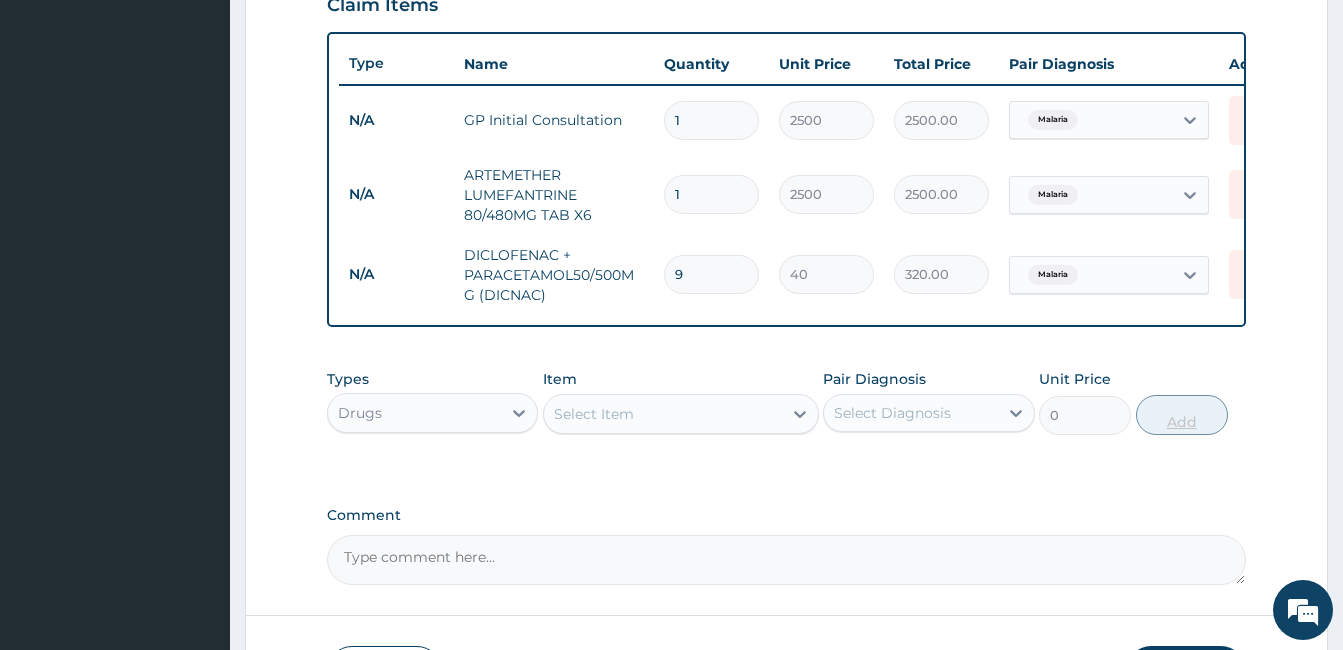 type on "360.00" 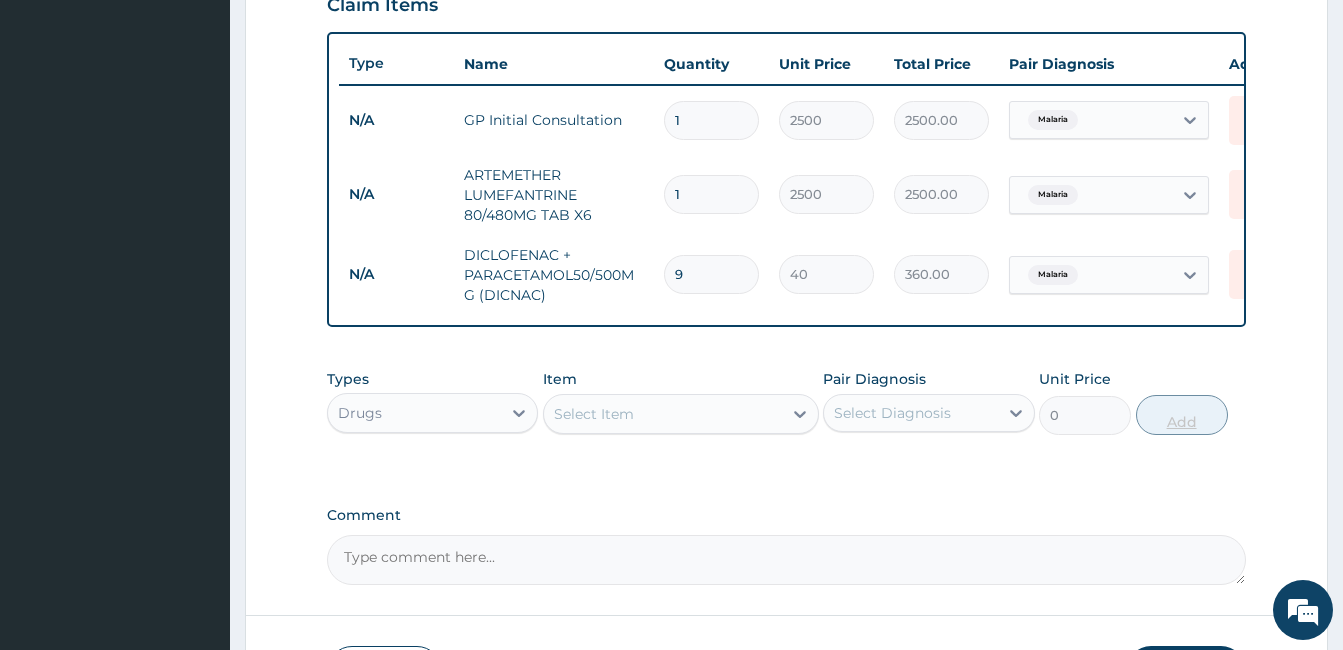 type on "10" 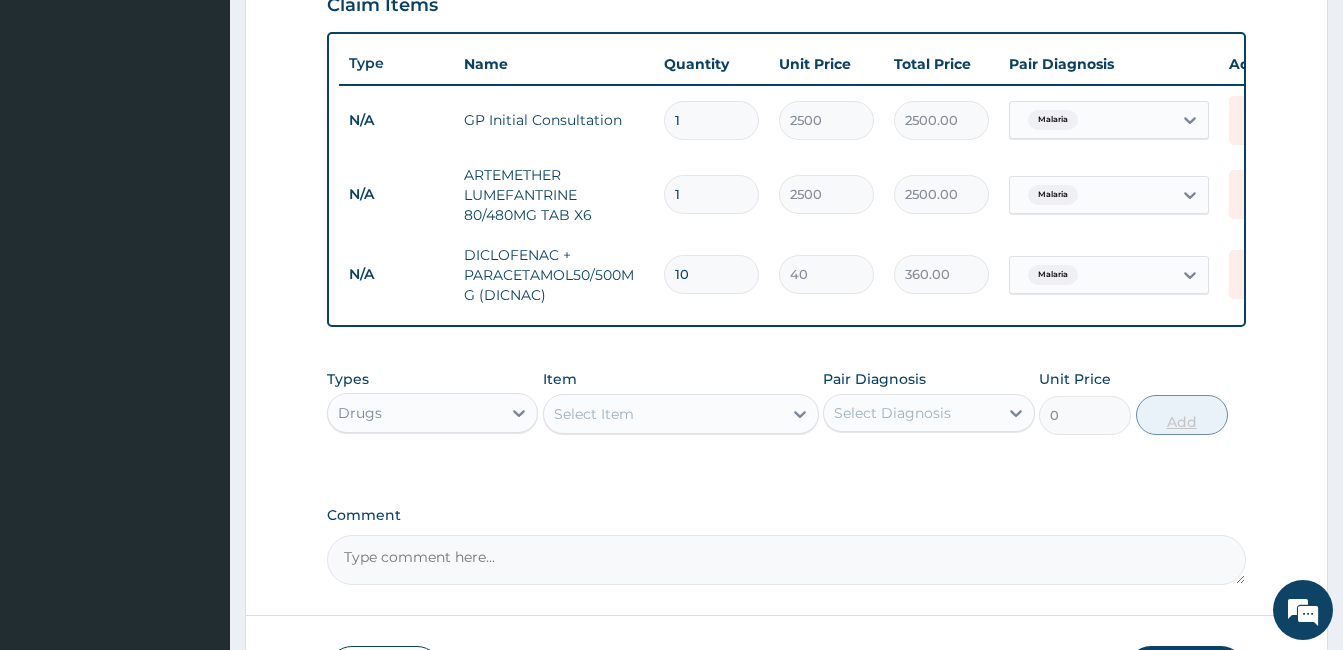type on "400.00" 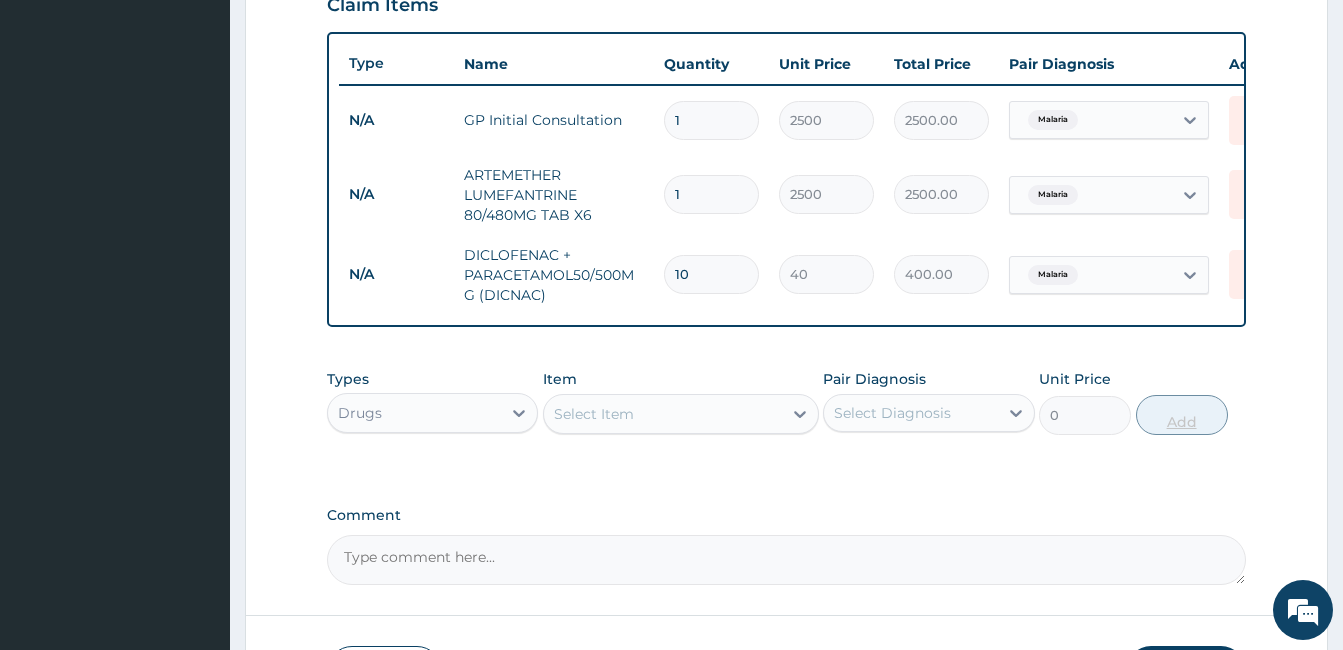 type on "11" 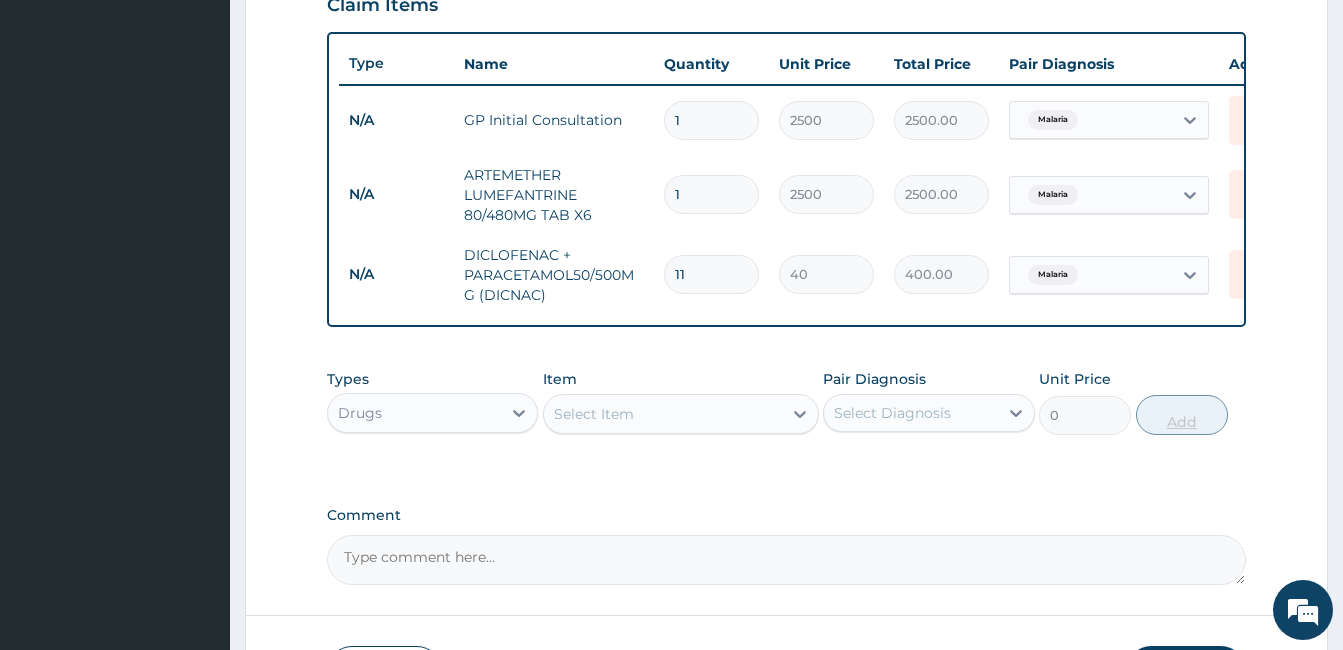 type on "440.00" 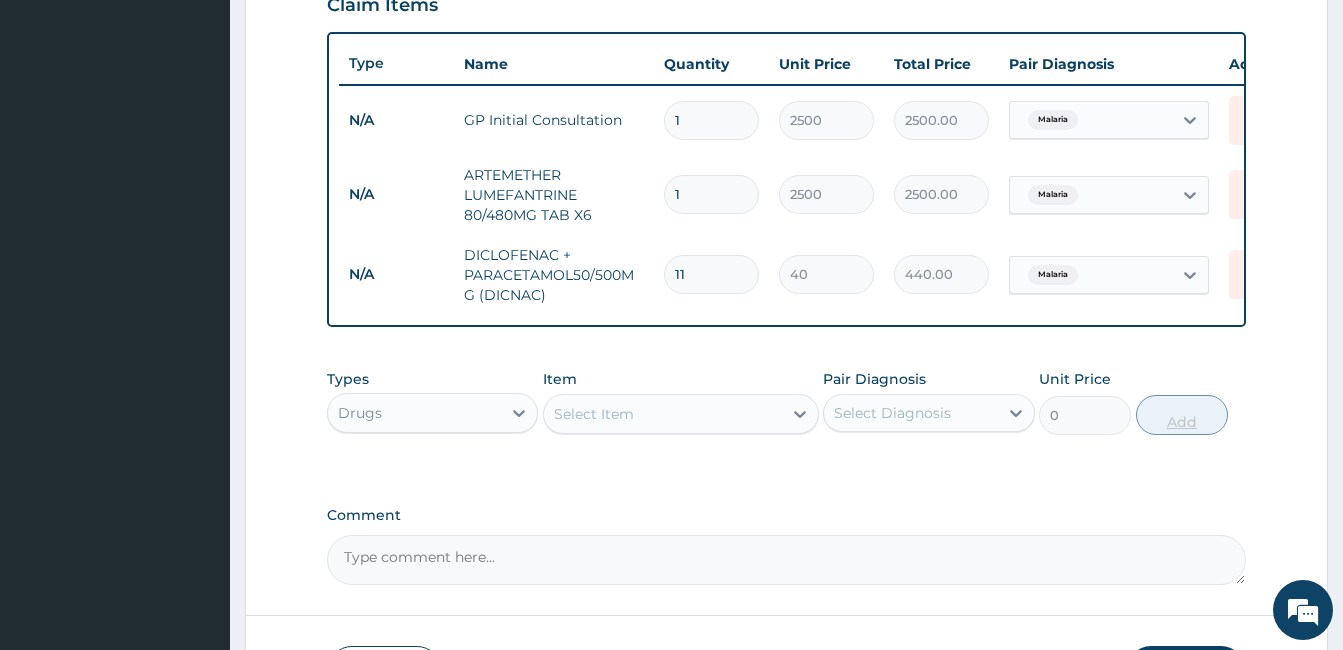 type on "12" 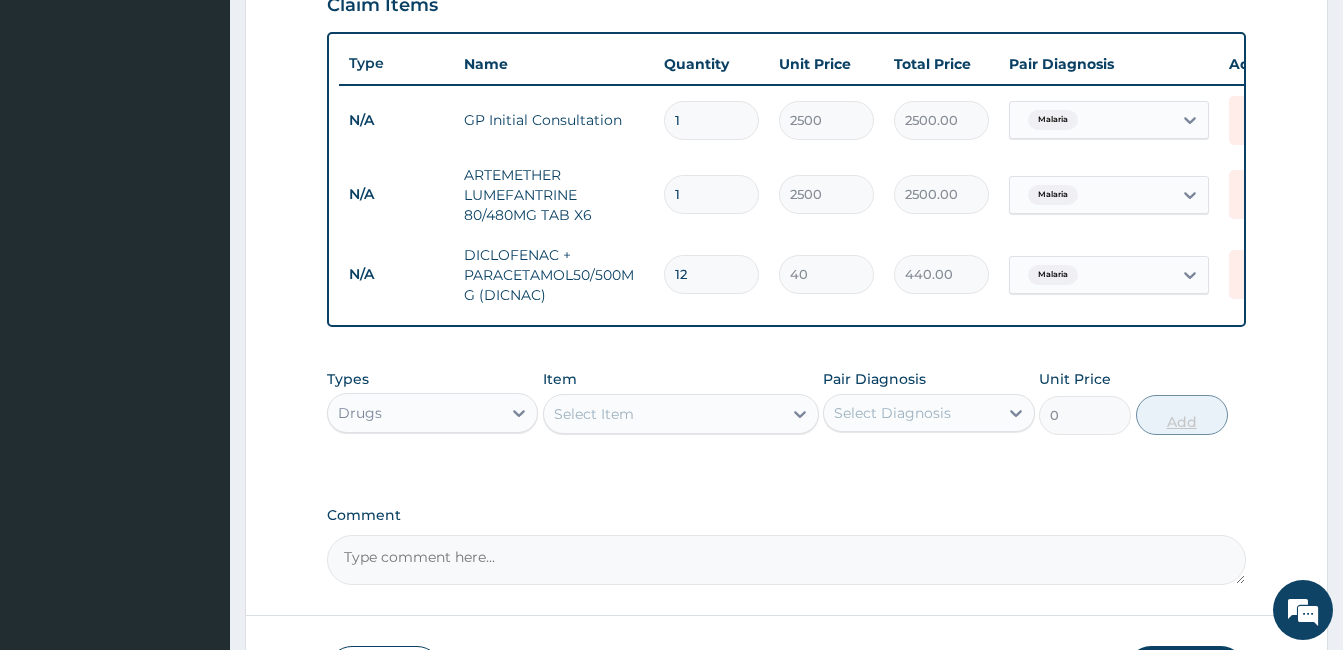 type on "480.00" 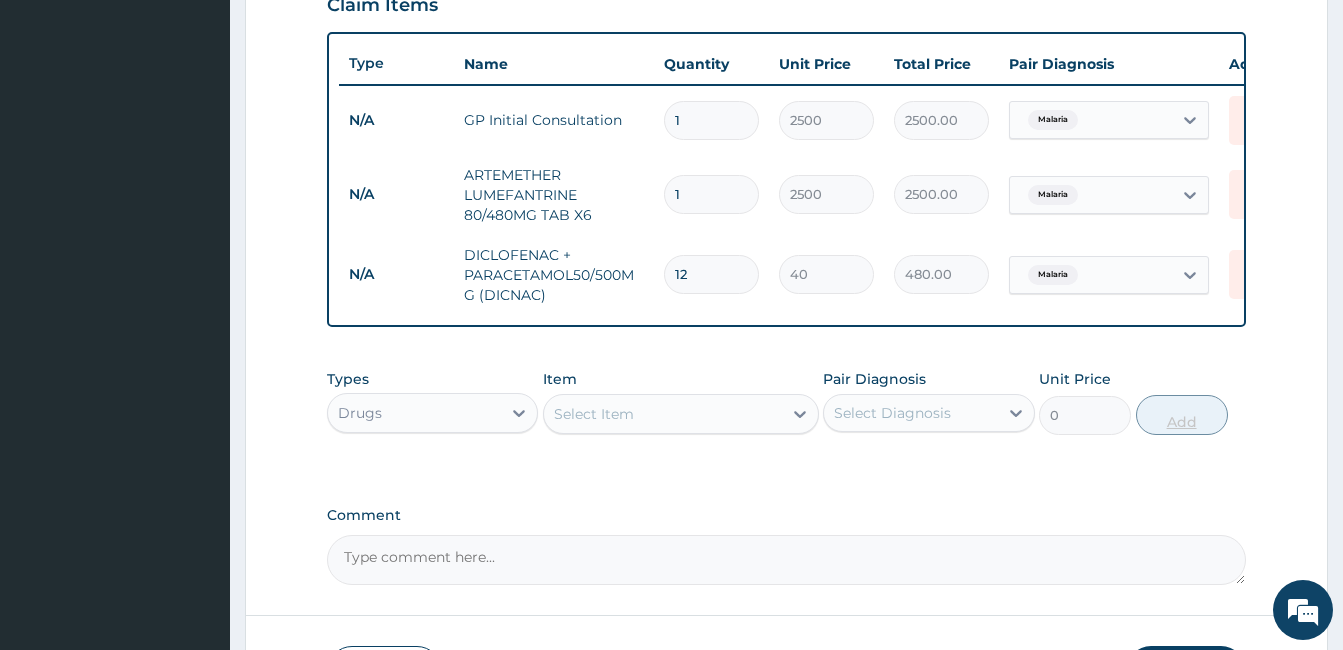 type on "13" 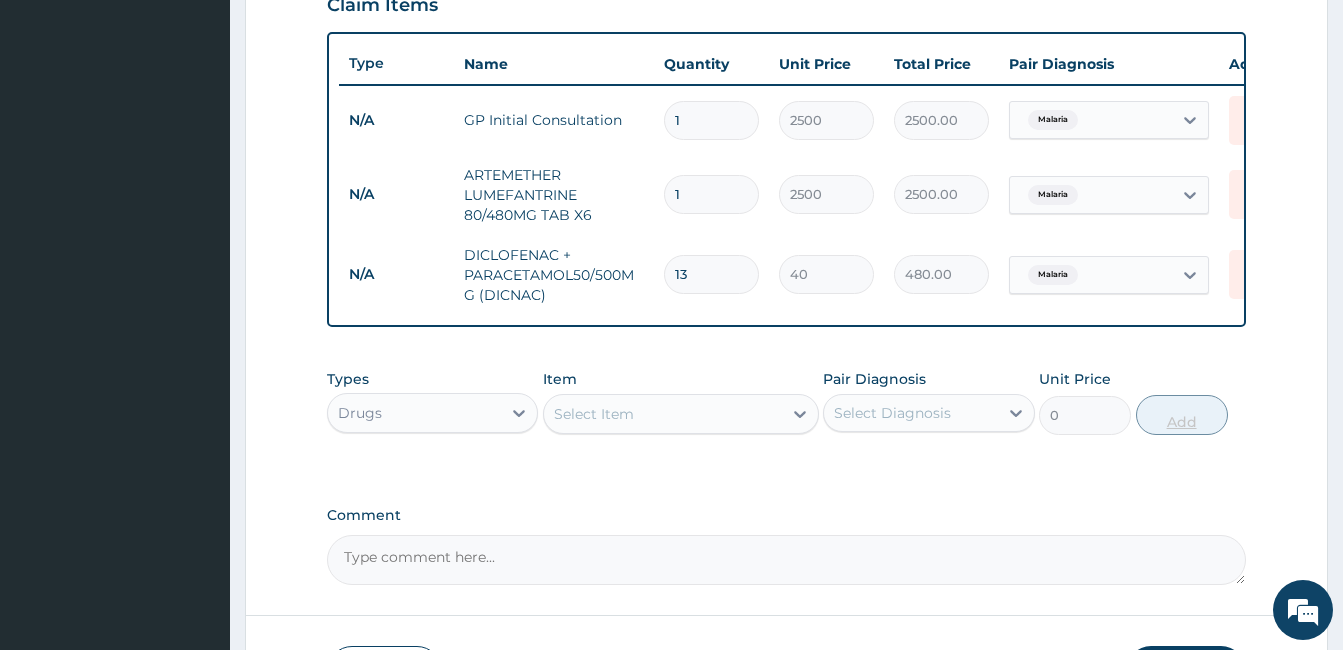 type on "520.00" 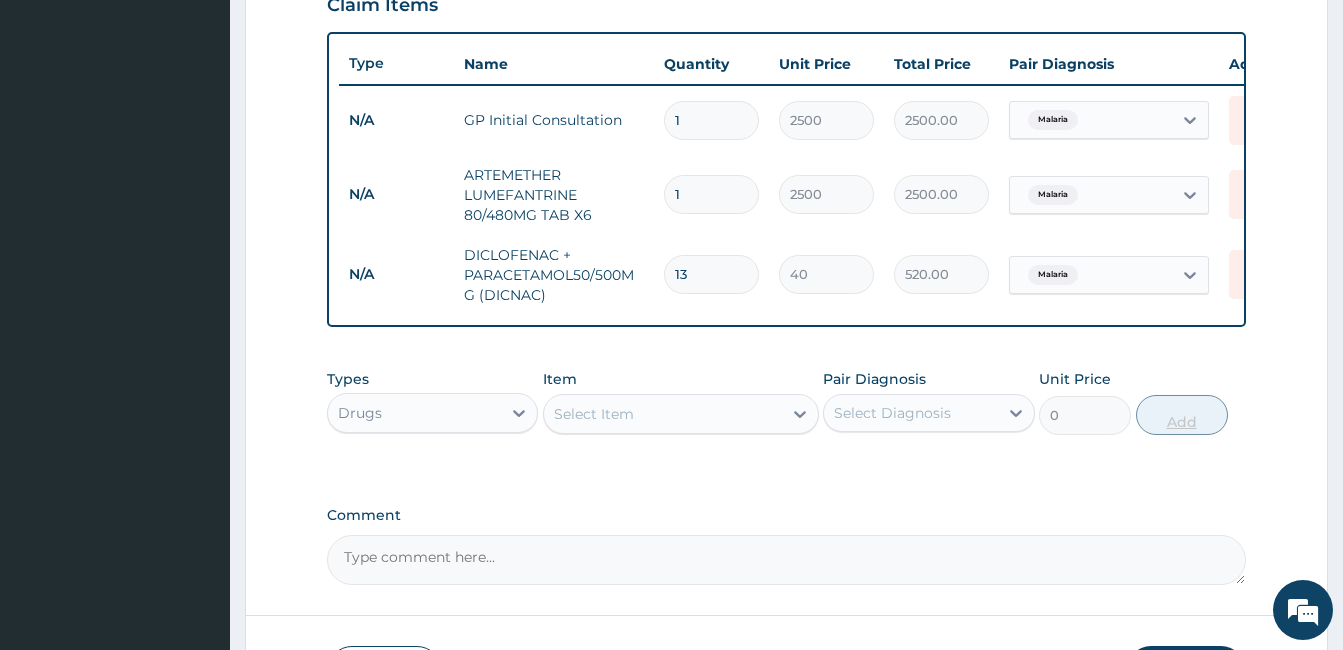 type on "14" 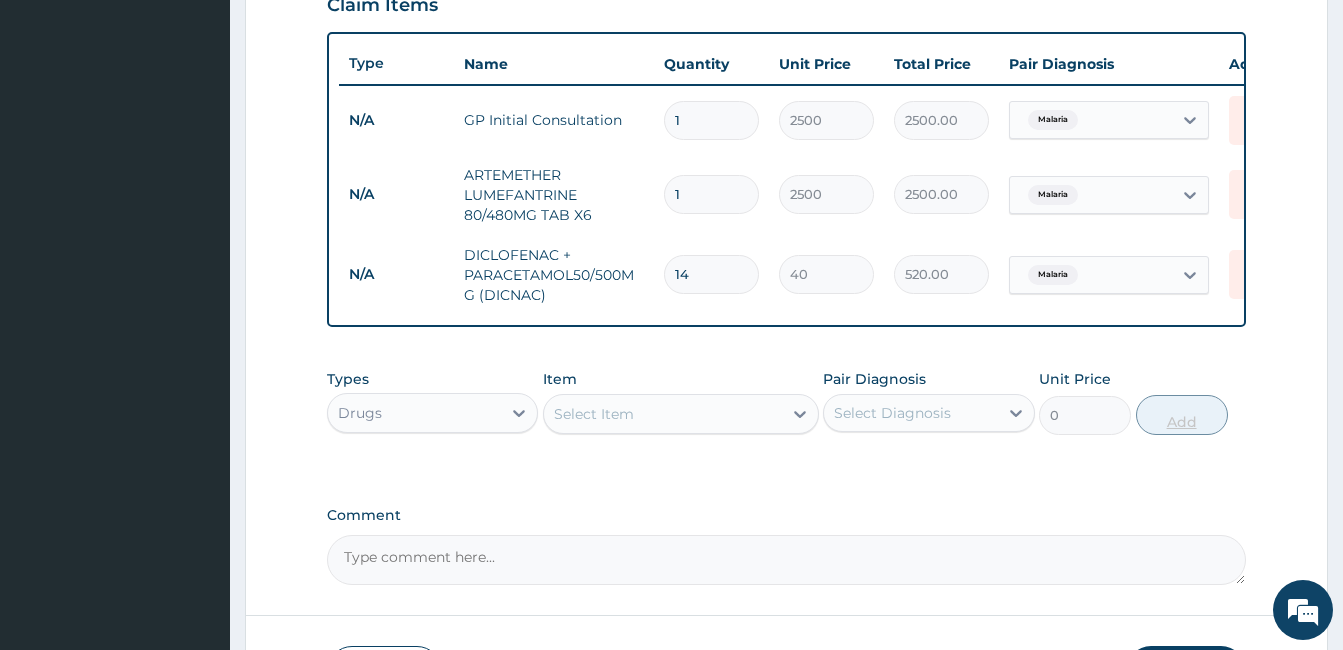 type on "560.00" 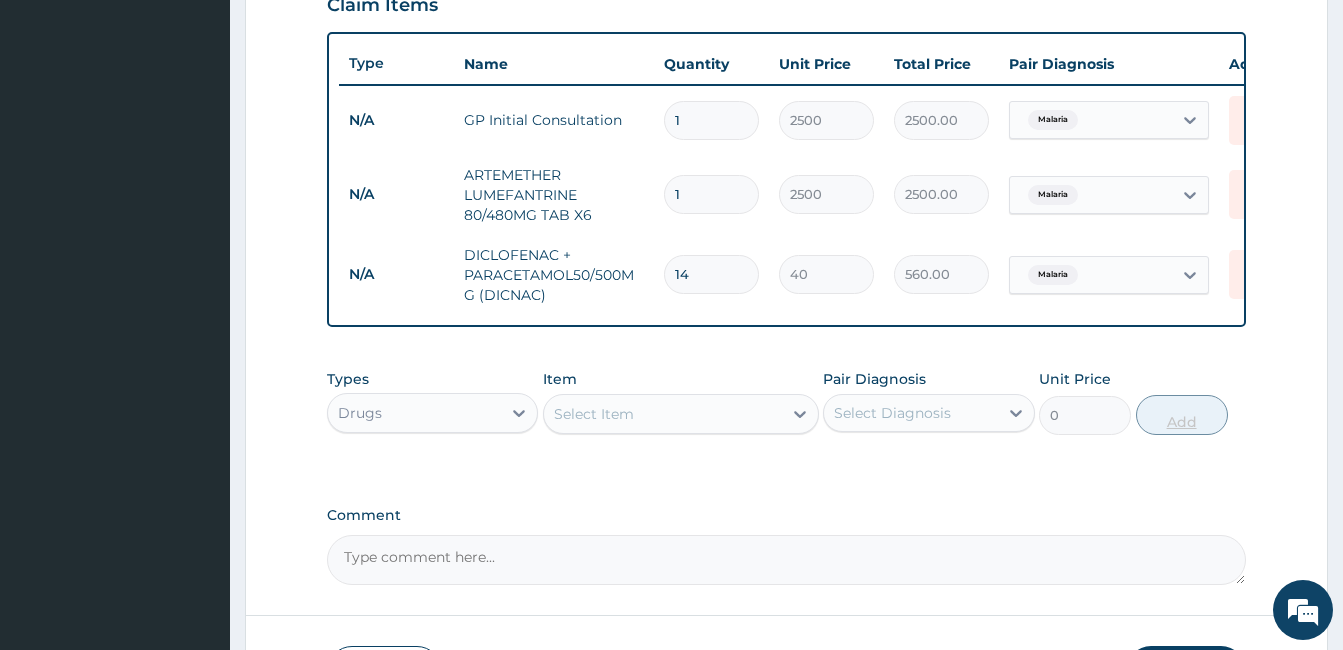 type on "15" 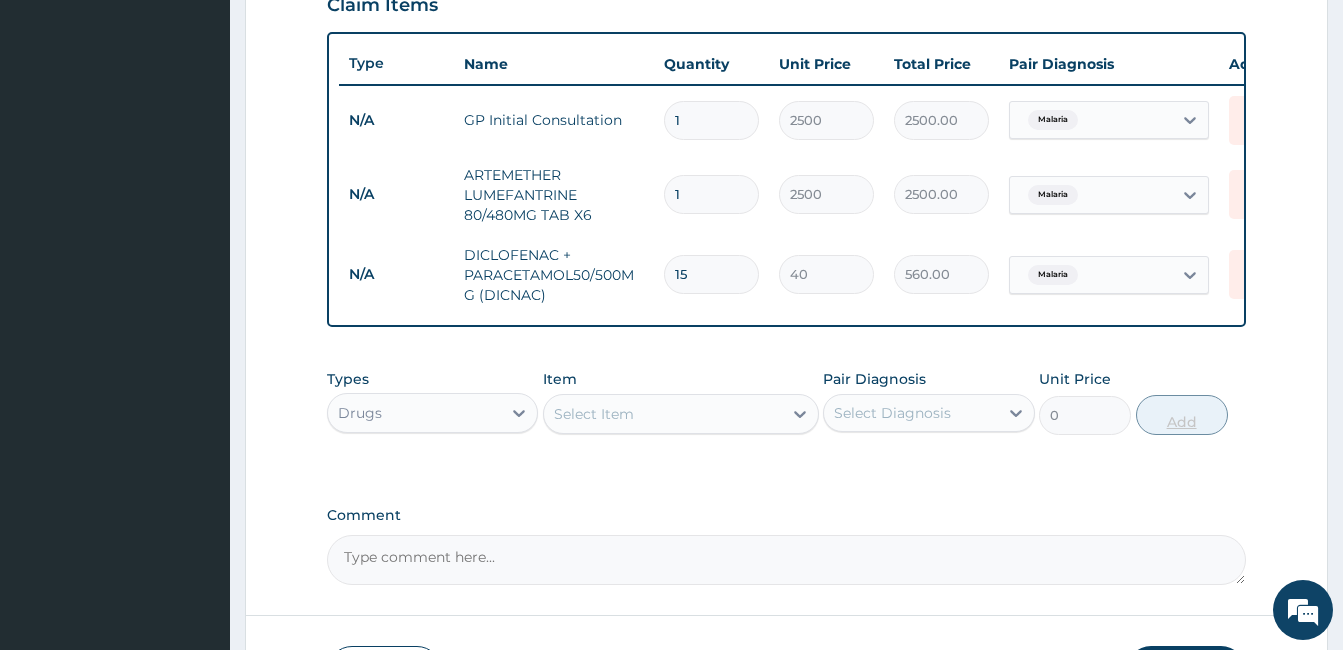 type on "600.00" 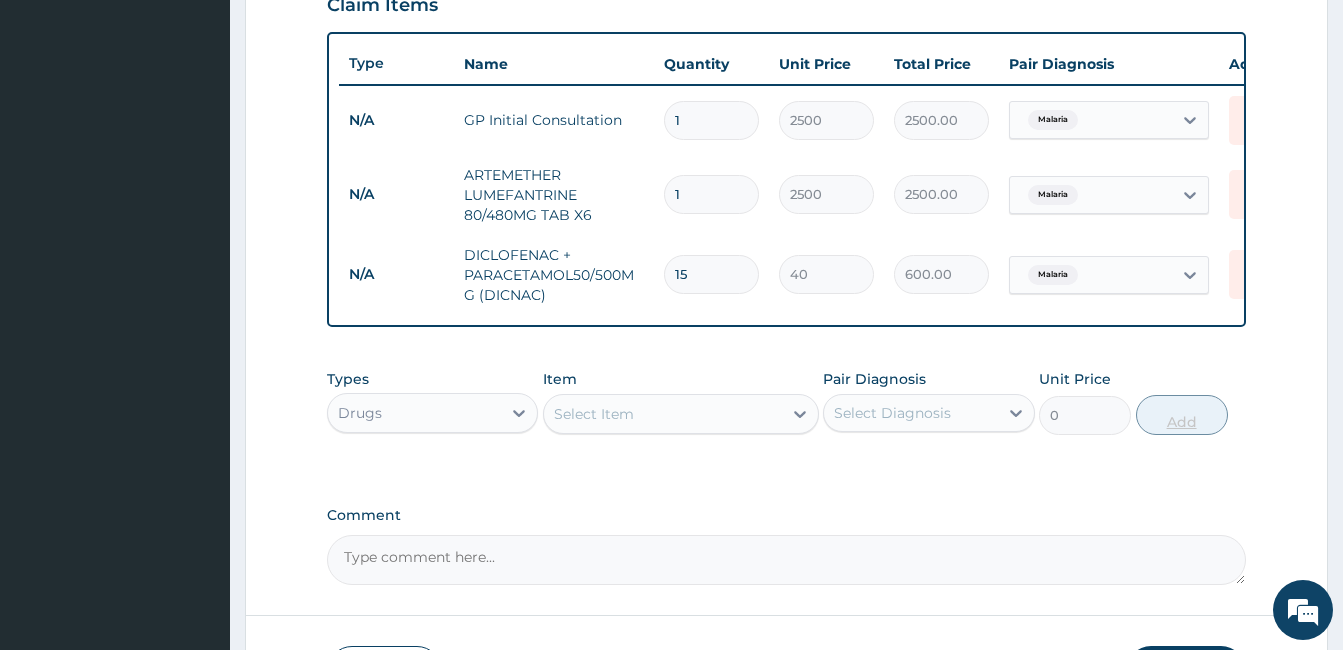 type on "16" 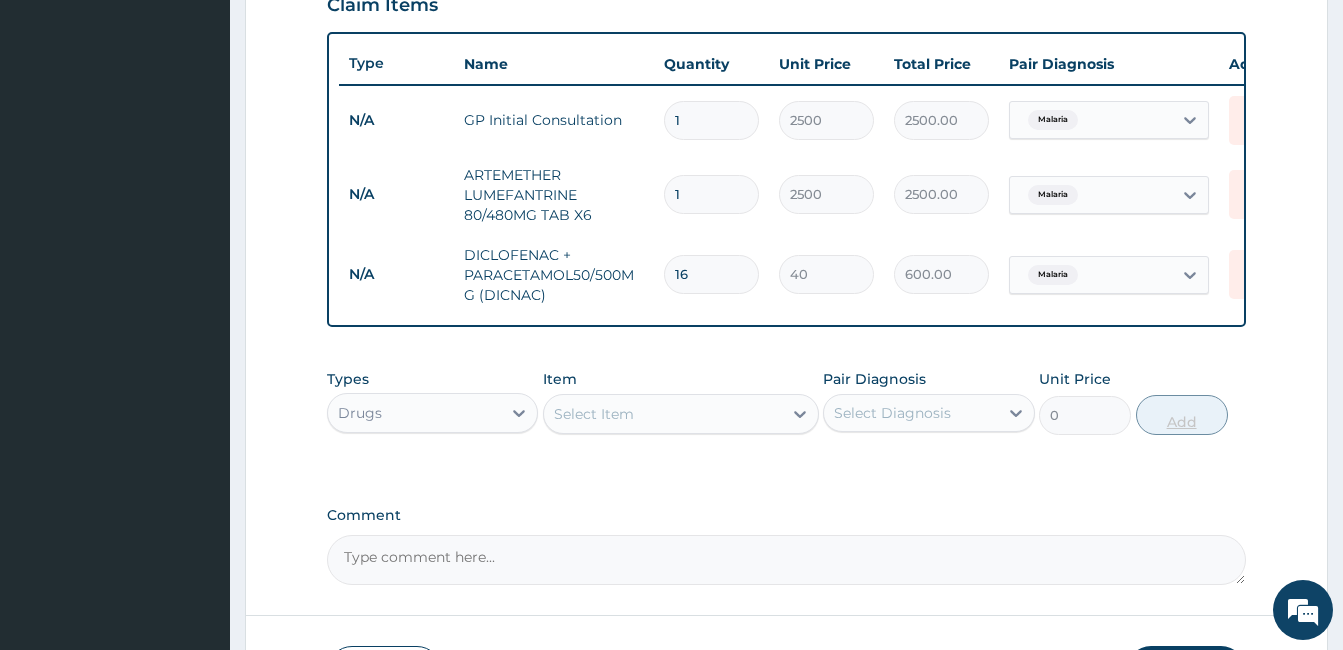 type on "640.00" 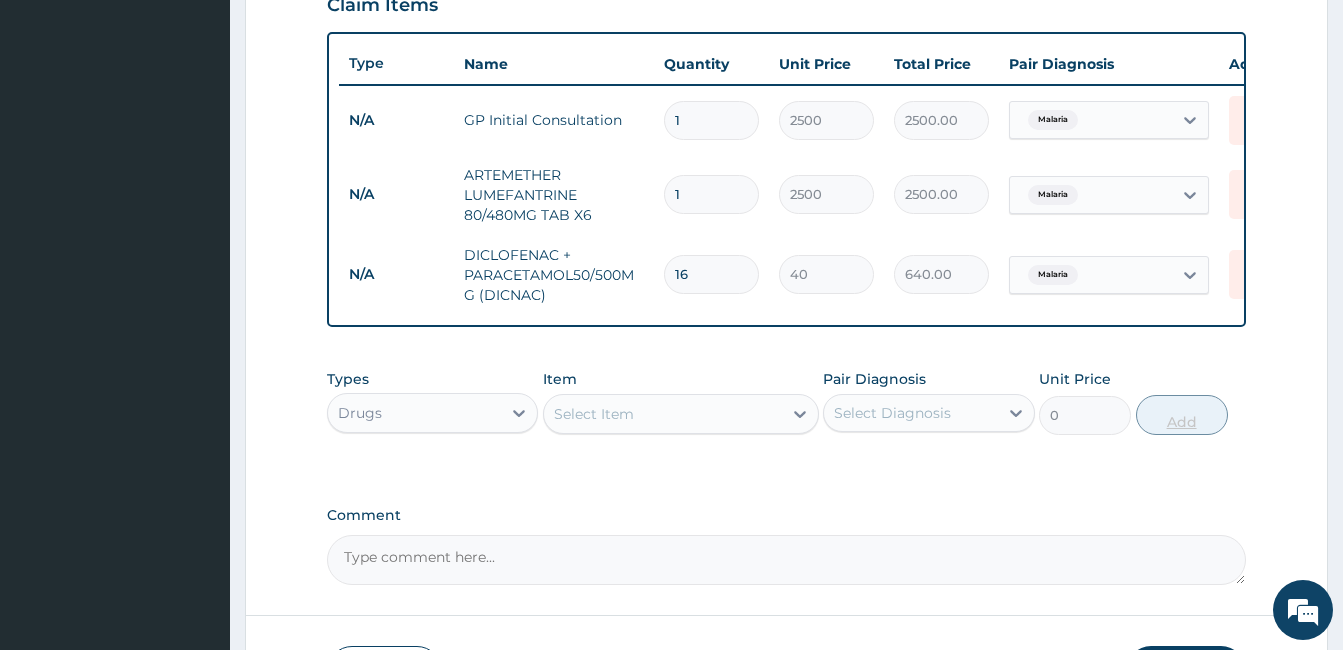 type on "17" 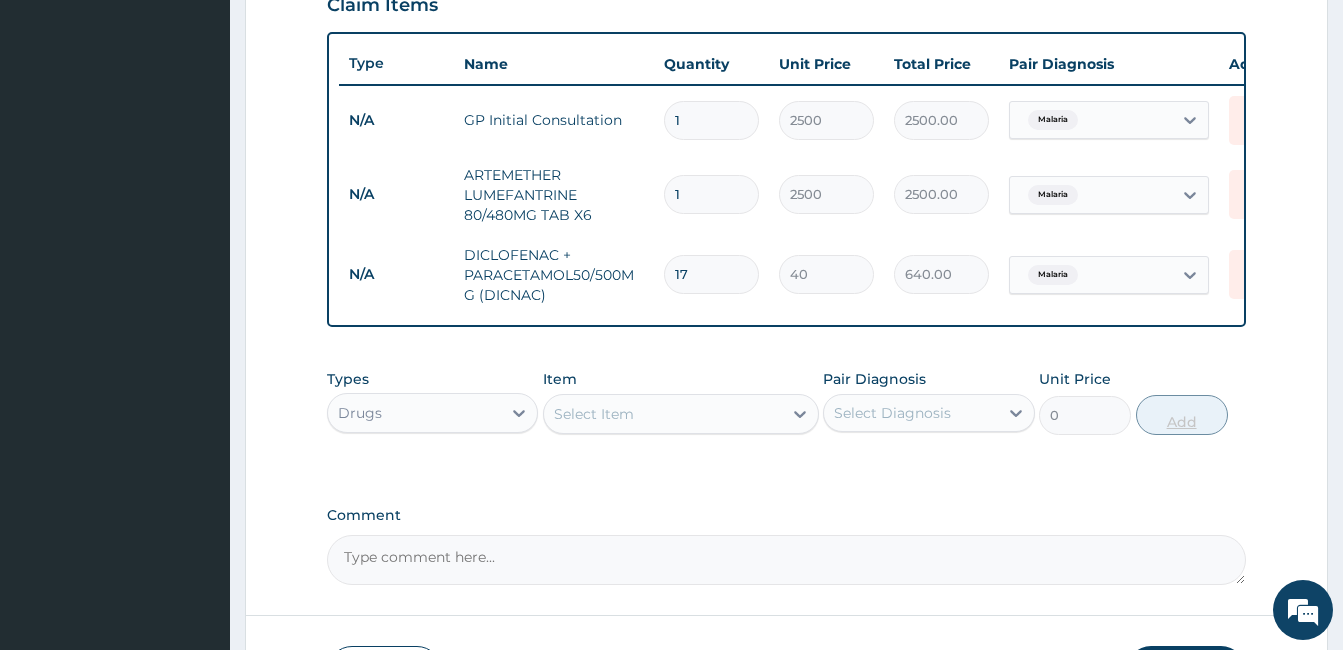 type on "680.00" 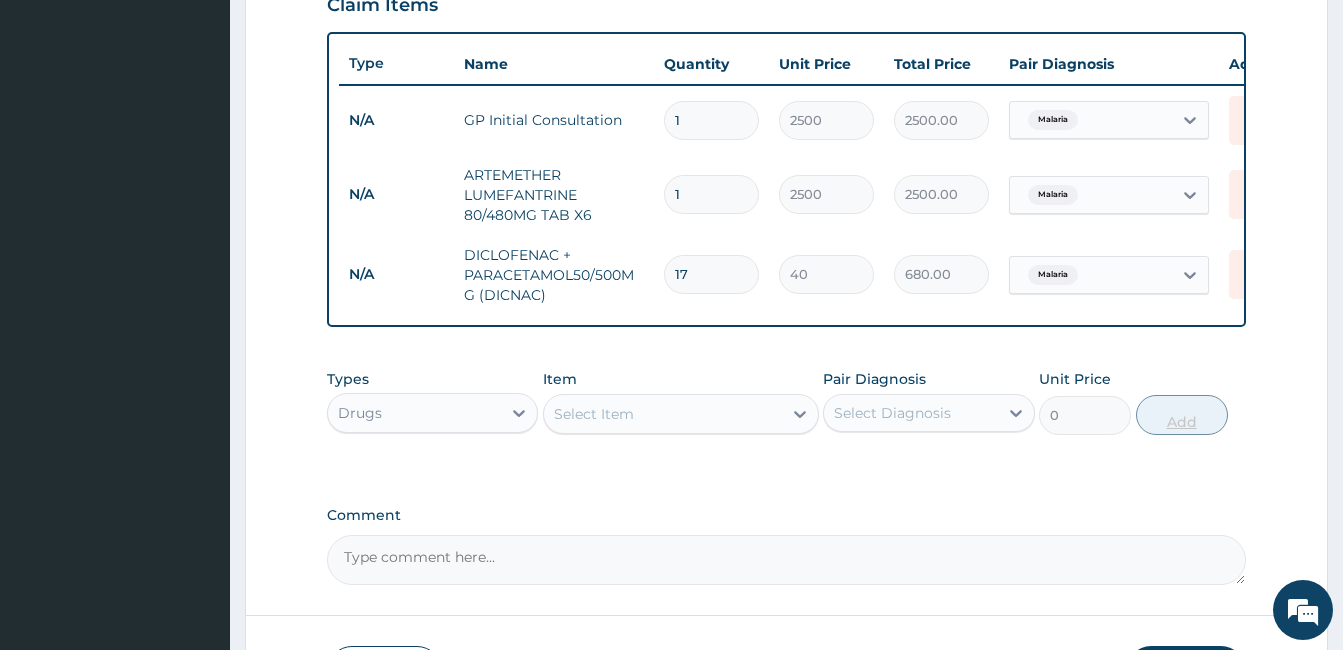 type on "18" 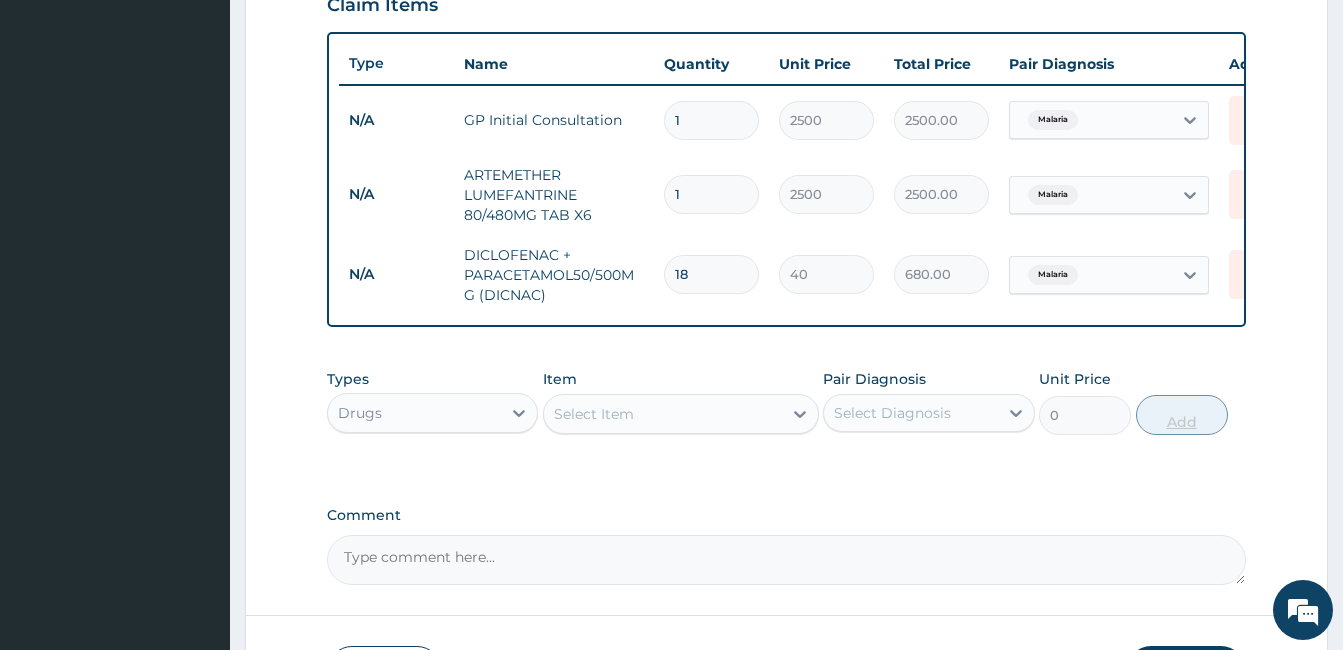 type on "720.00" 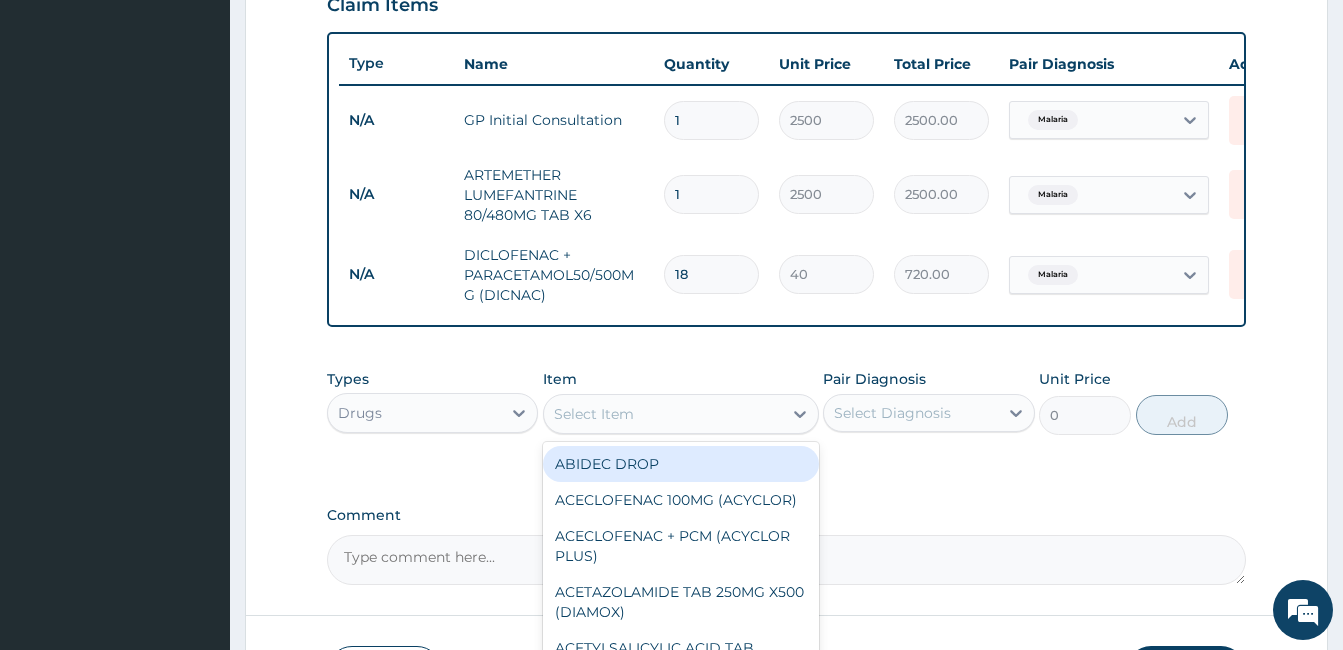 click on "Select Item" at bounding box center (663, 414) 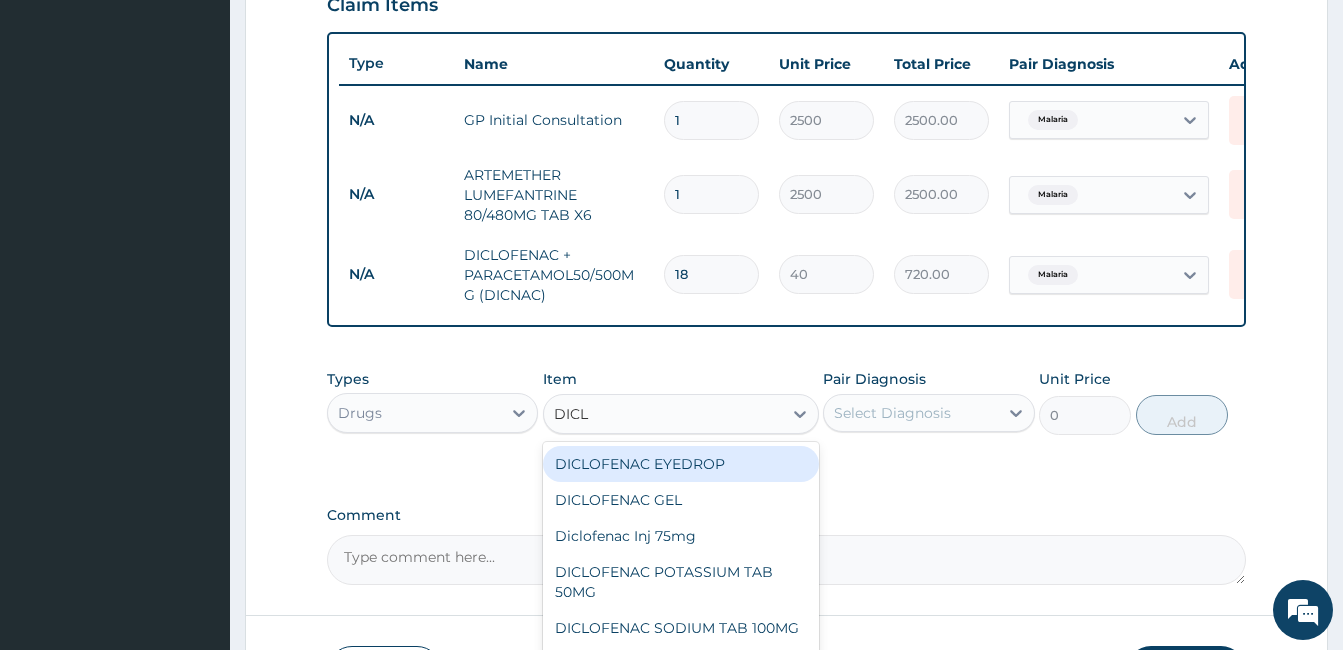 type on "DICL" 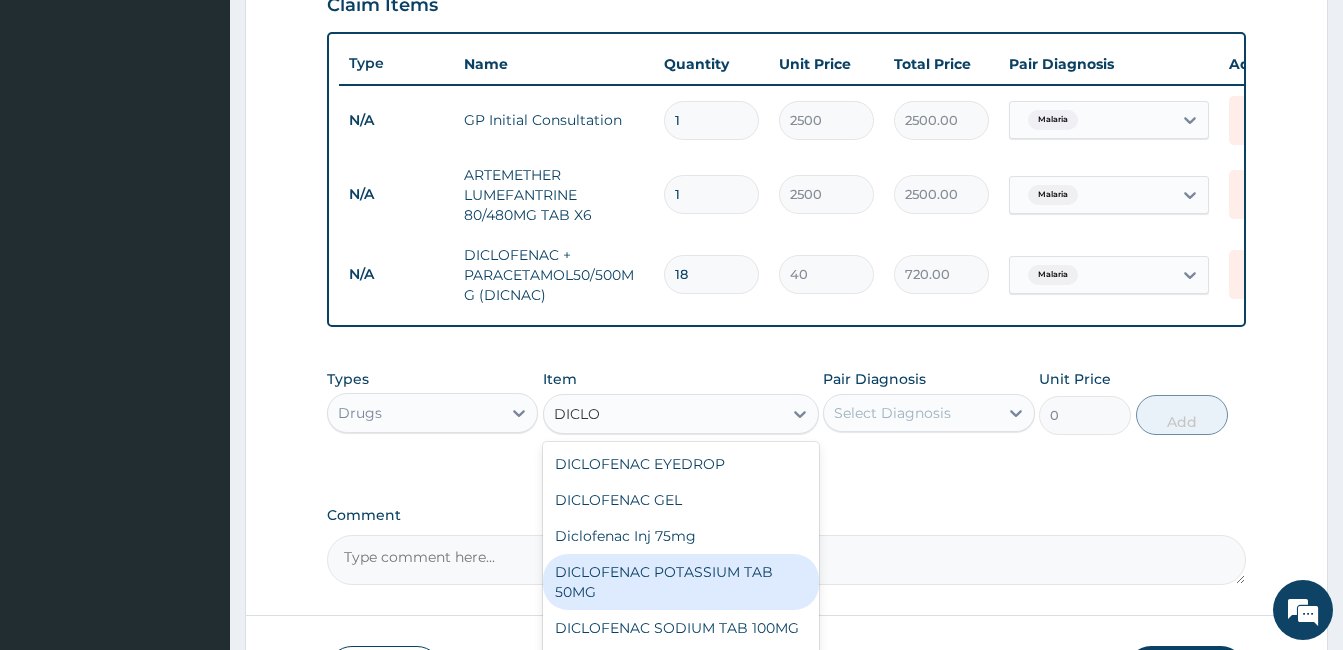 click on "DICLOFENAC POTASSIUM TAB 50MG" at bounding box center [681, 582] 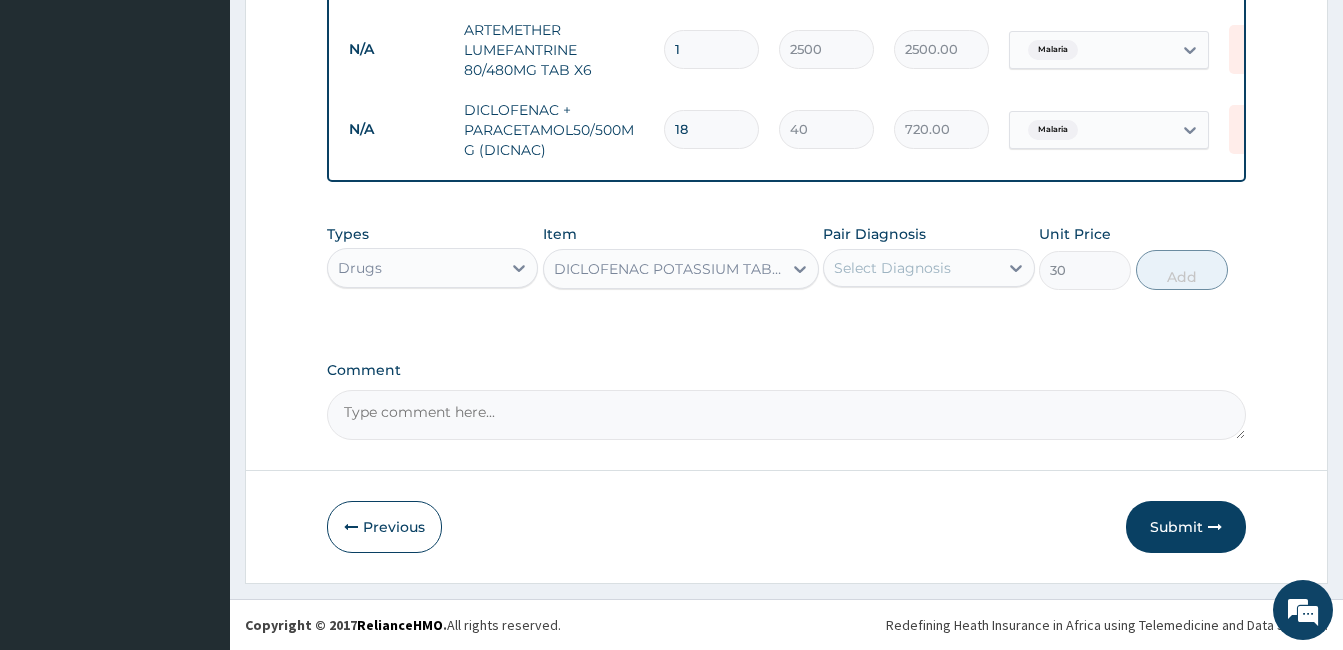 scroll, scrollTop: 872, scrollLeft: 0, axis: vertical 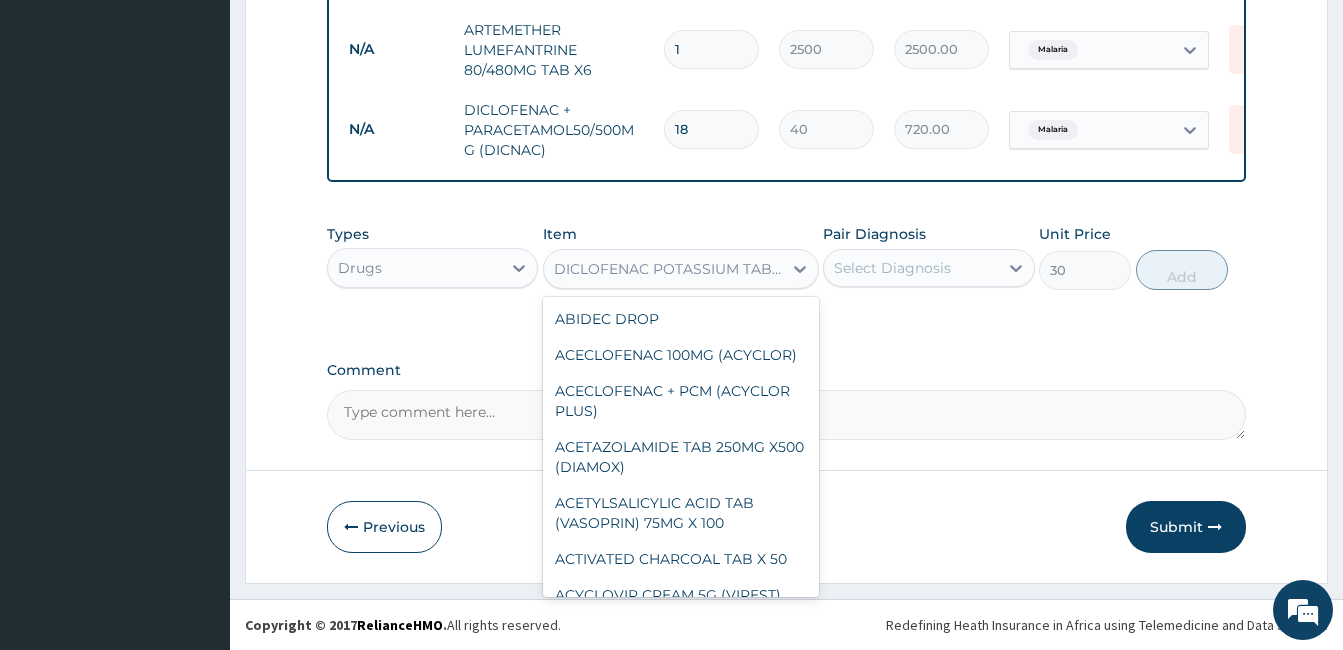 click on "DICLOFENAC POTASSIUM TAB 50MG" at bounding box center [663, 269] 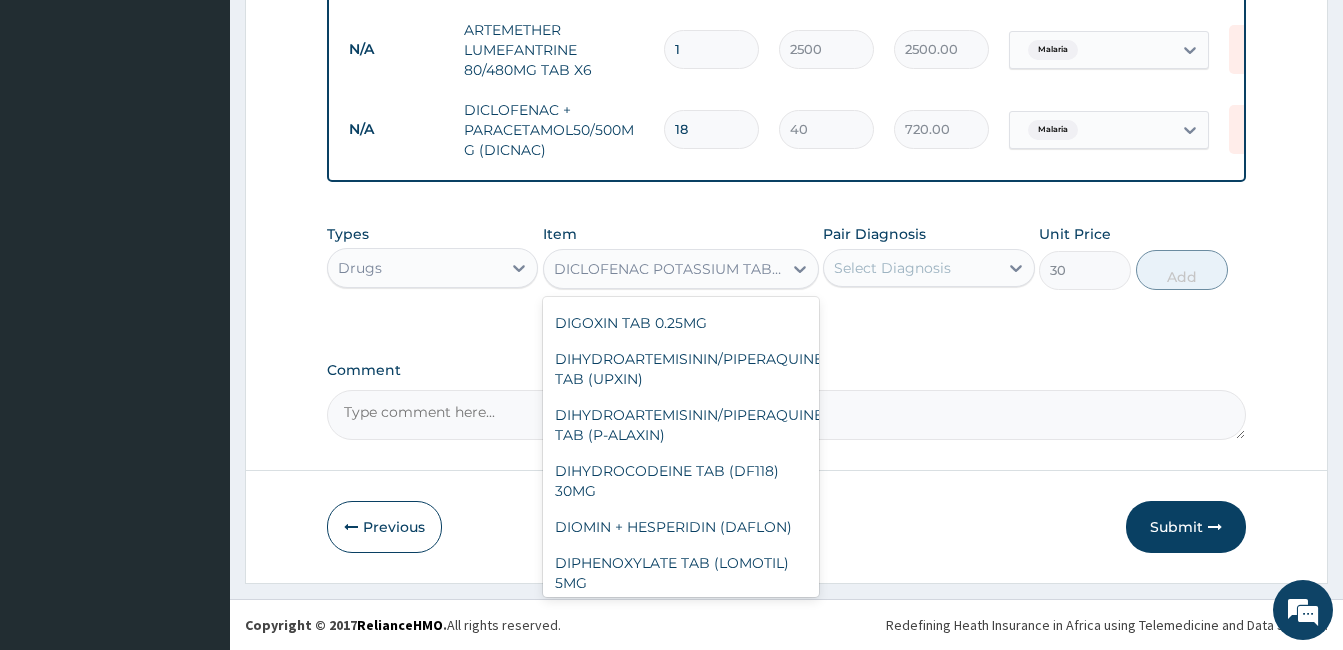 scroll, scrollTop: 9051, scrollLeft: 0, axis: vertical 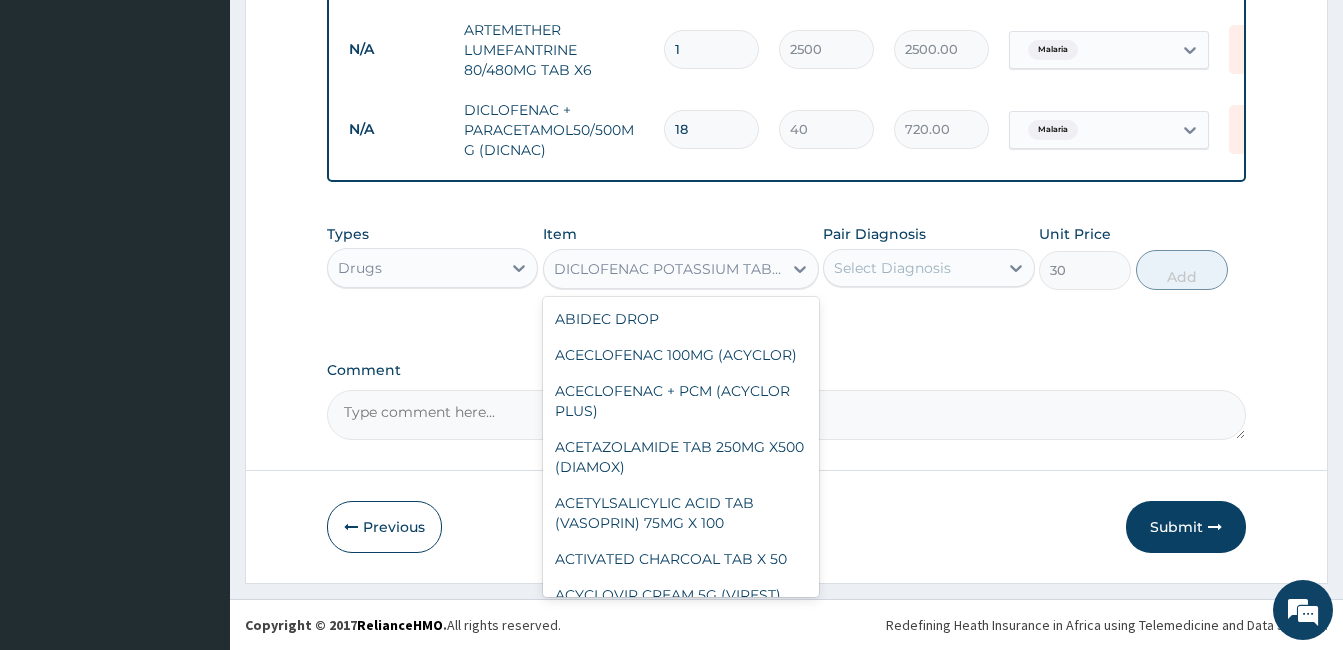 click on "DICLOFENAC POTASSIUM TAB 50MG" at bounding box center [669, 269] 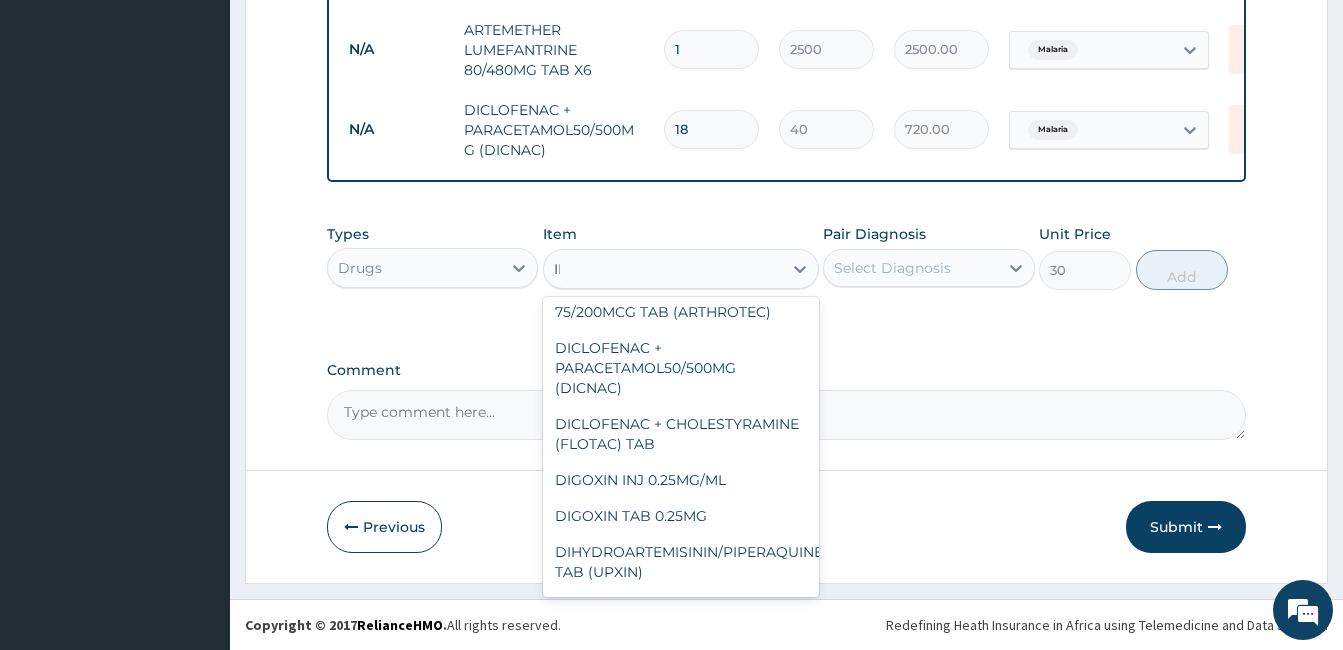scroll, scrollTop: 92, scrollLeft: 0, axis: vertical 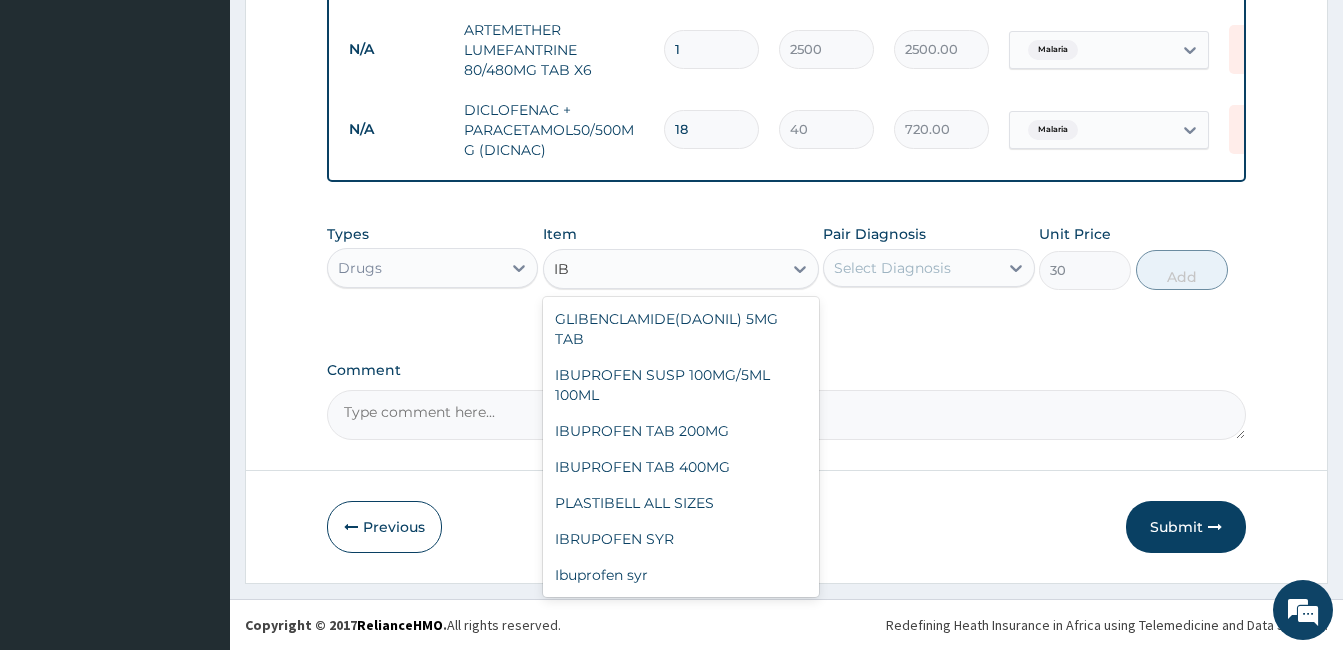 type on "IBU" 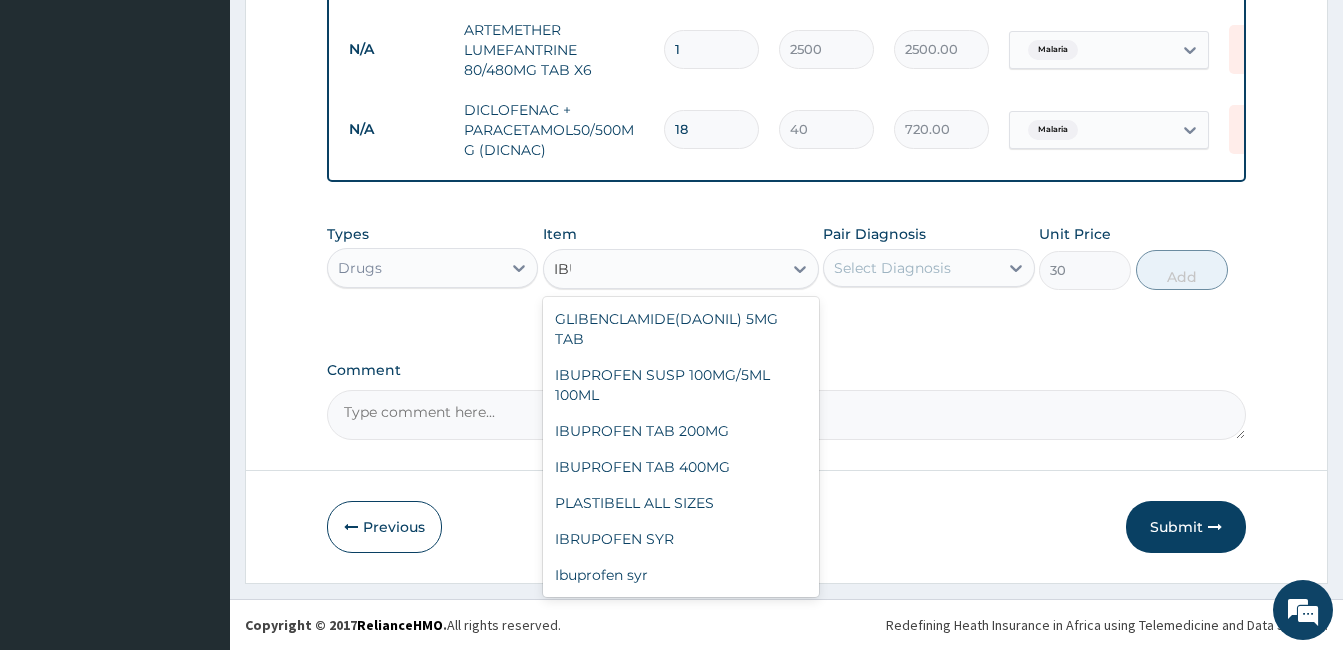 scroll, scrollTop: 0, scrollLeft: 0, axis: both 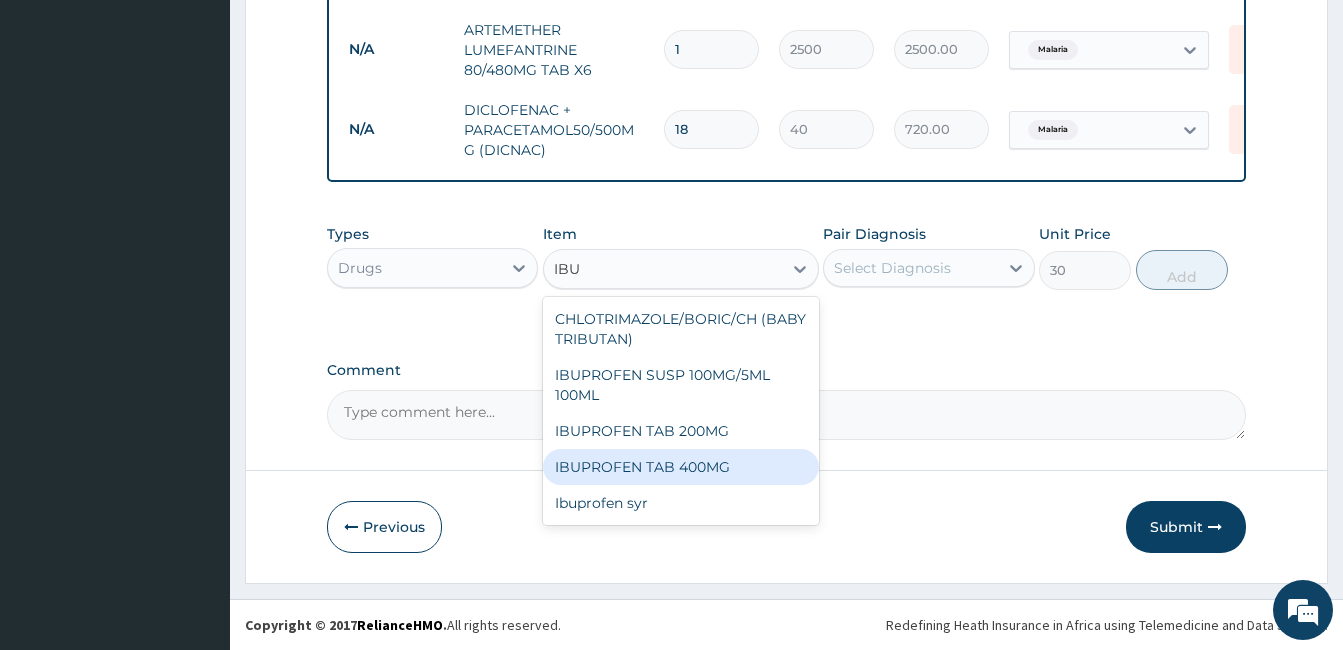 click on "IBUPROFEN TAB 400MG" at bounding box center [681, 467] 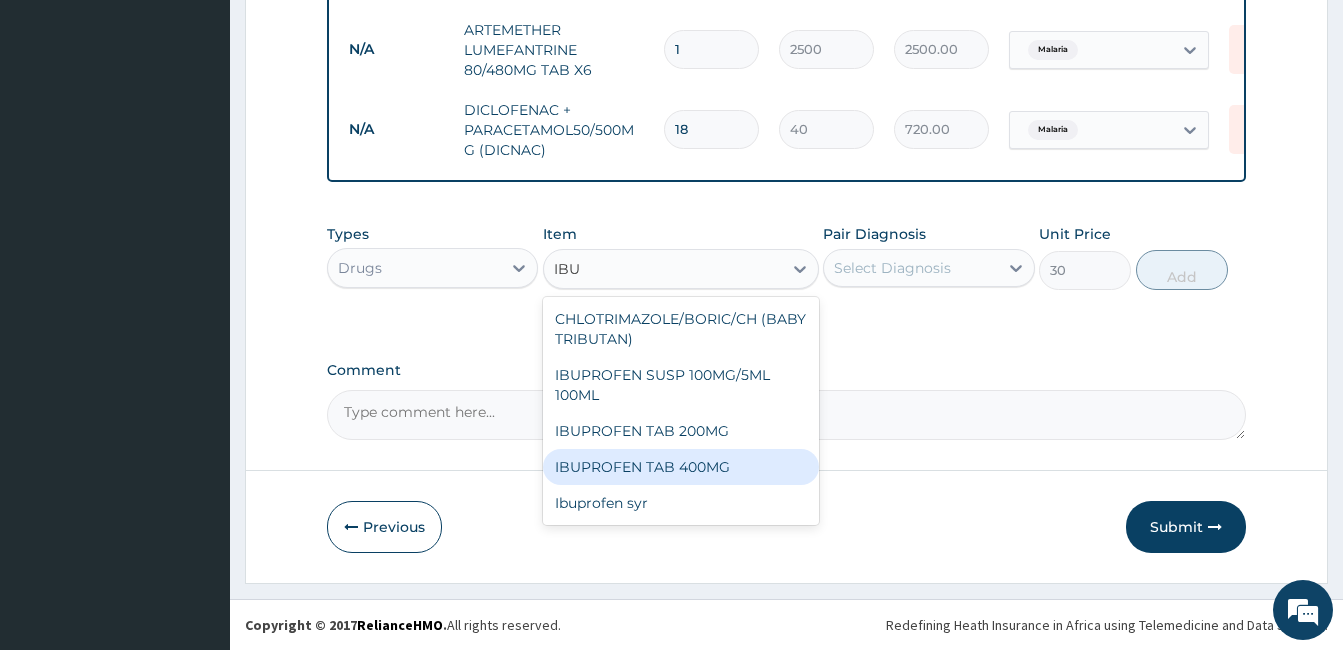 type 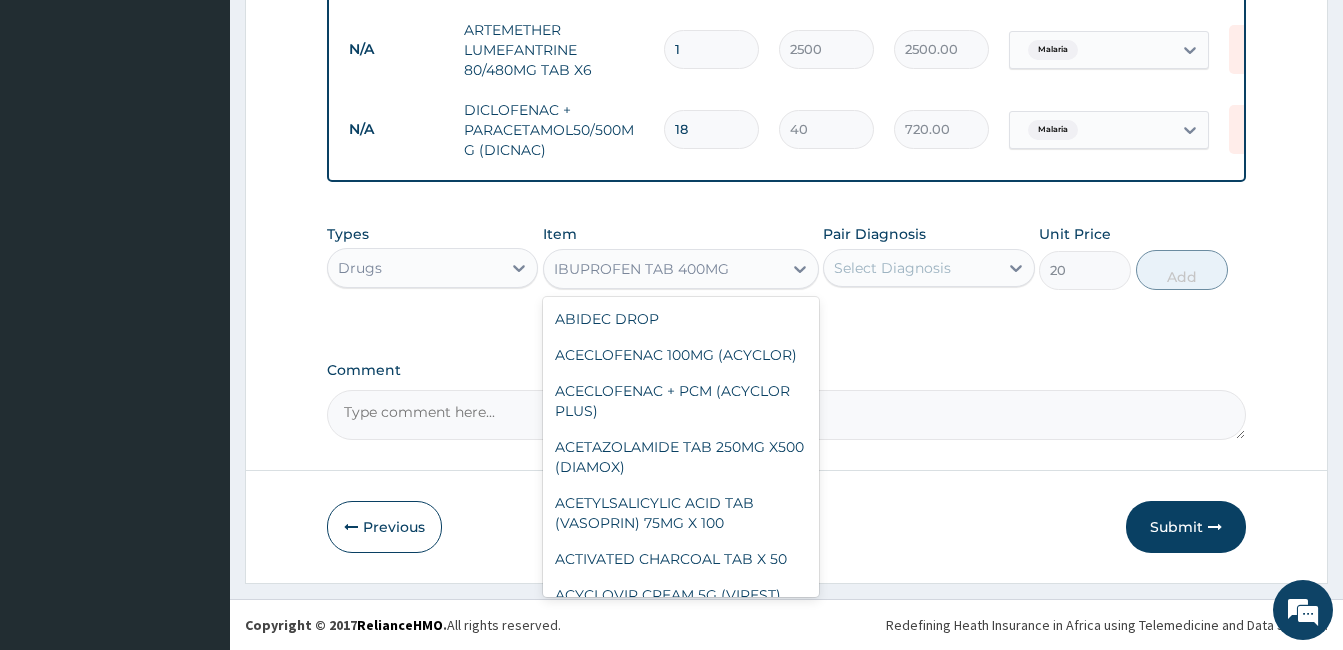click on "IBUPROFEN TAB 400MG" at bounding box center [663, 269] 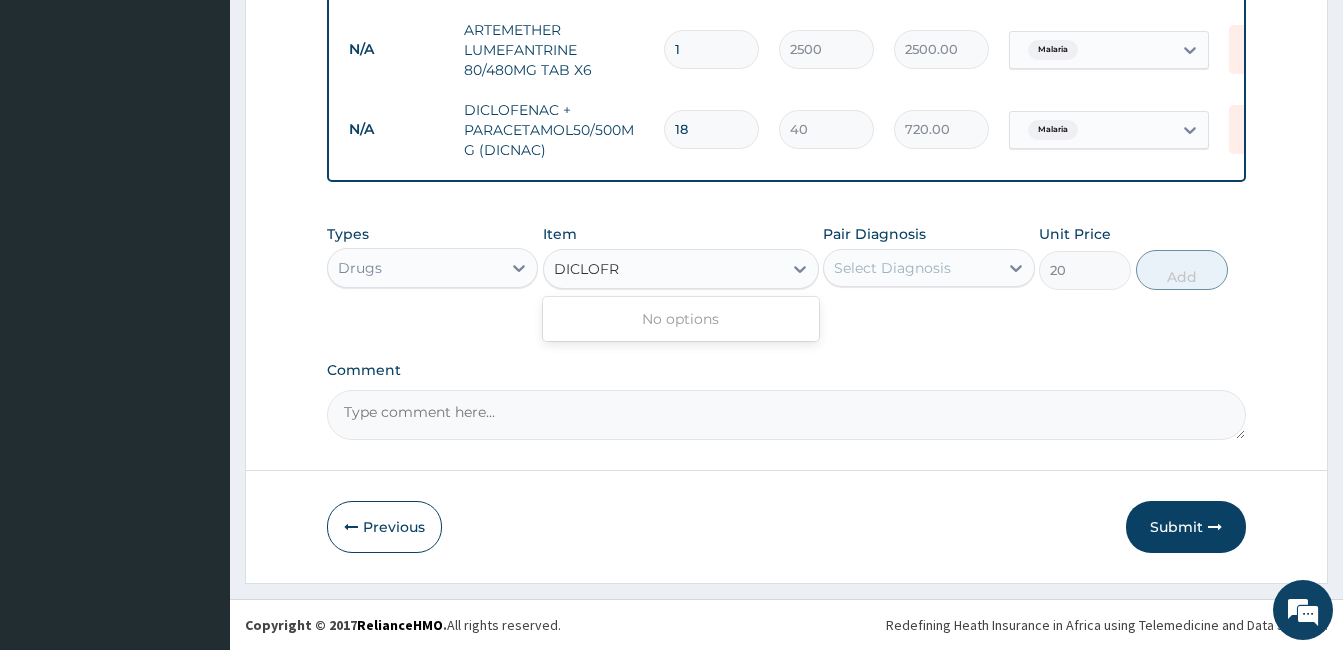 scroll, scrollTop: 0, scrollLeft: 0, axis: both 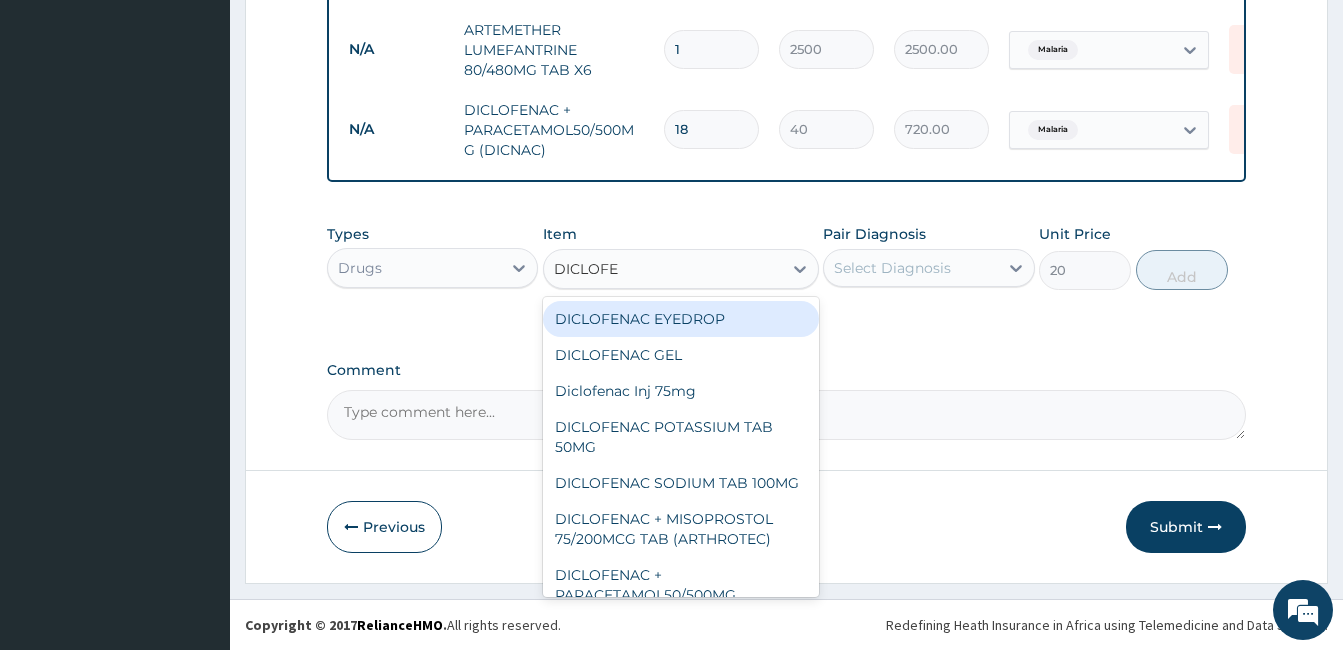 type on "DICLOFEN" 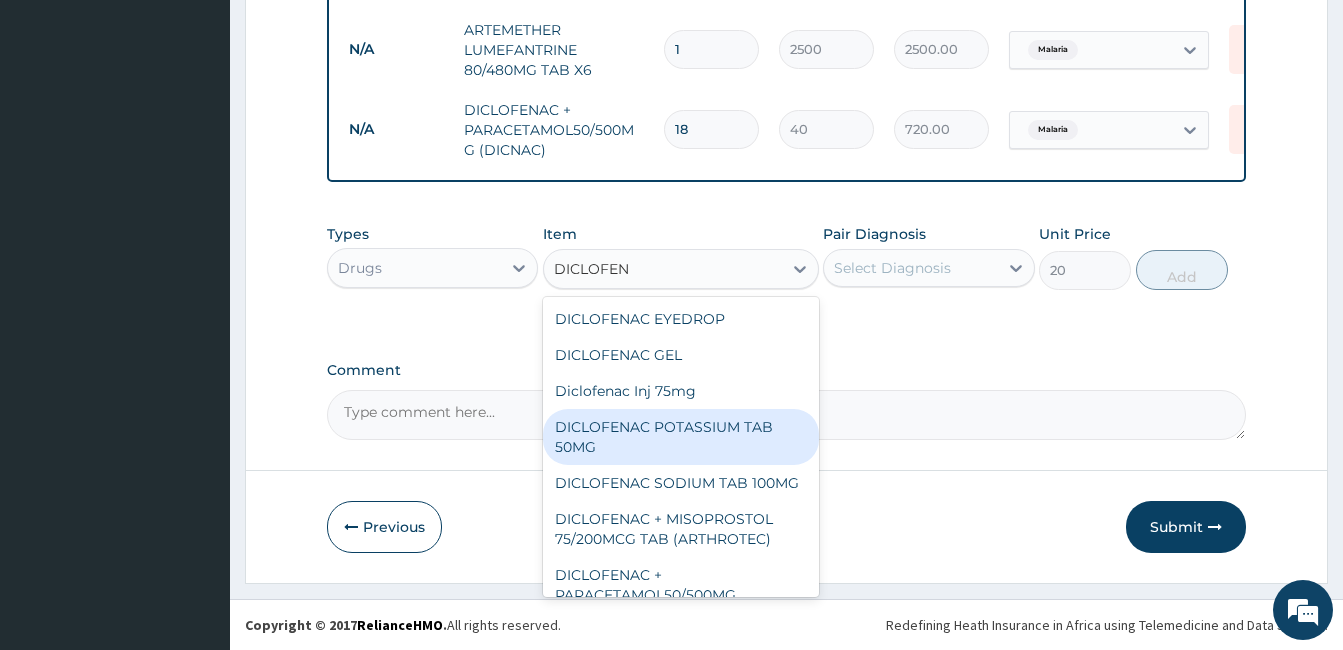 click on "DICLOFENAC POTASSIUM TAB 50MG" at bounding box center (681, 437) 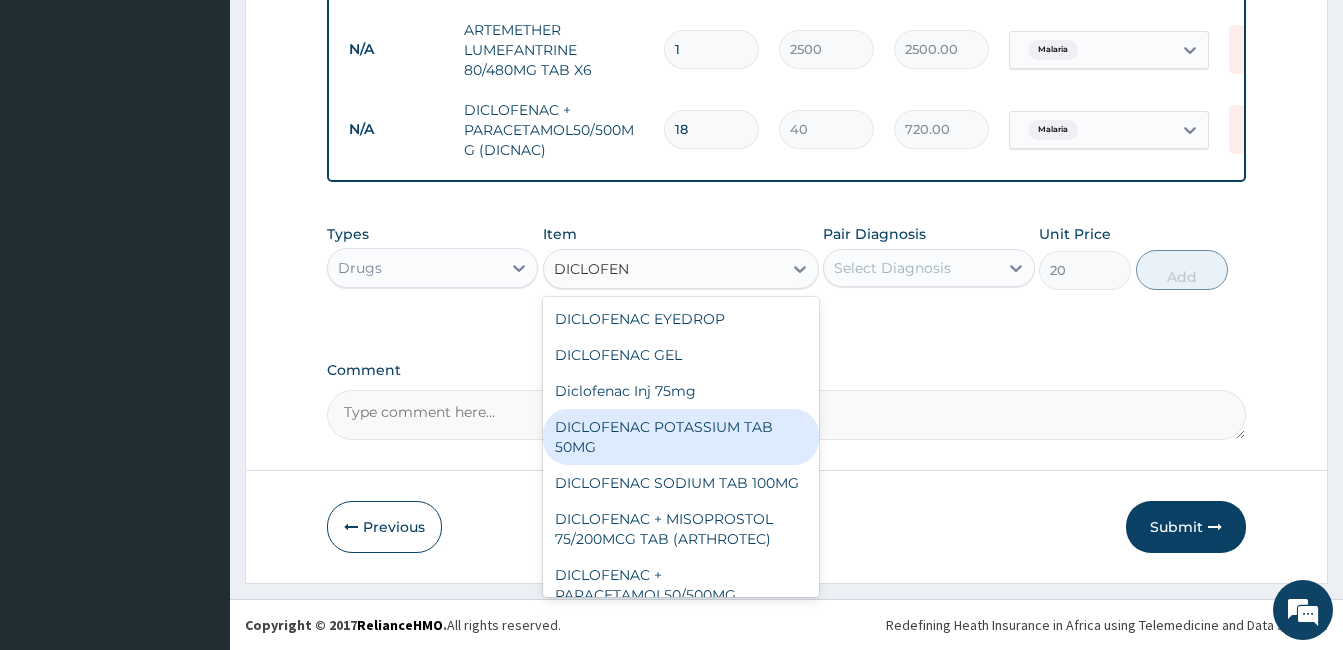 type 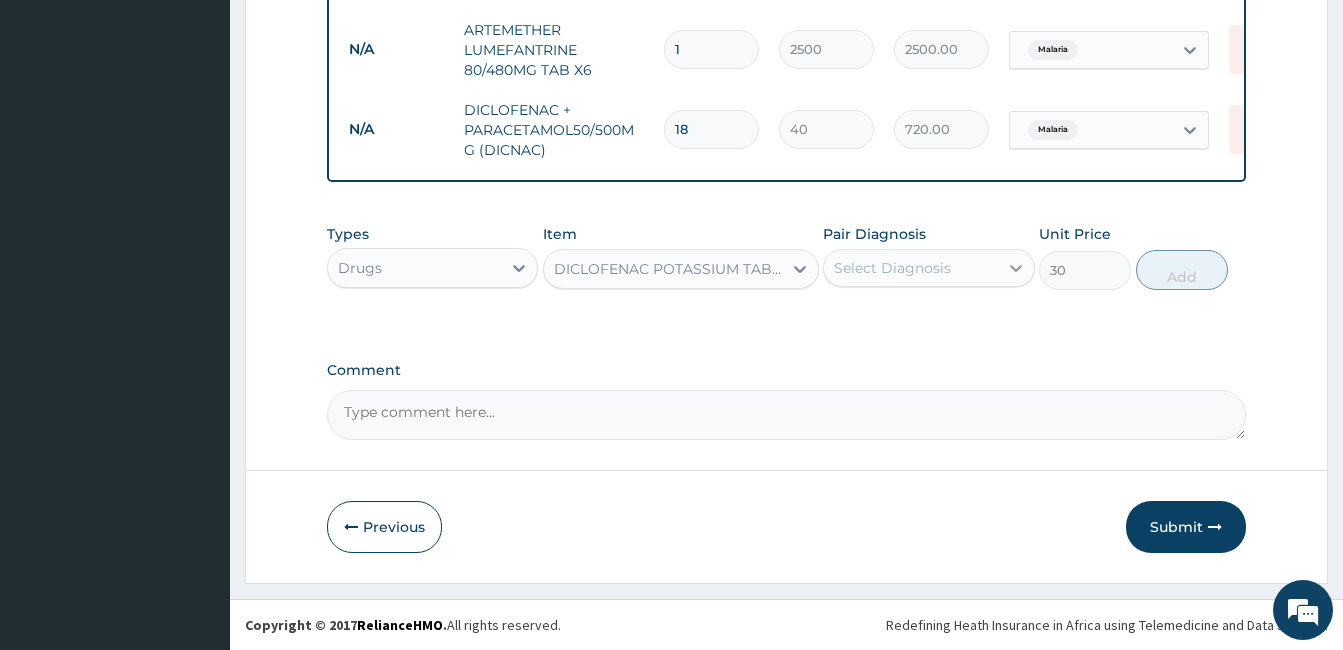 click 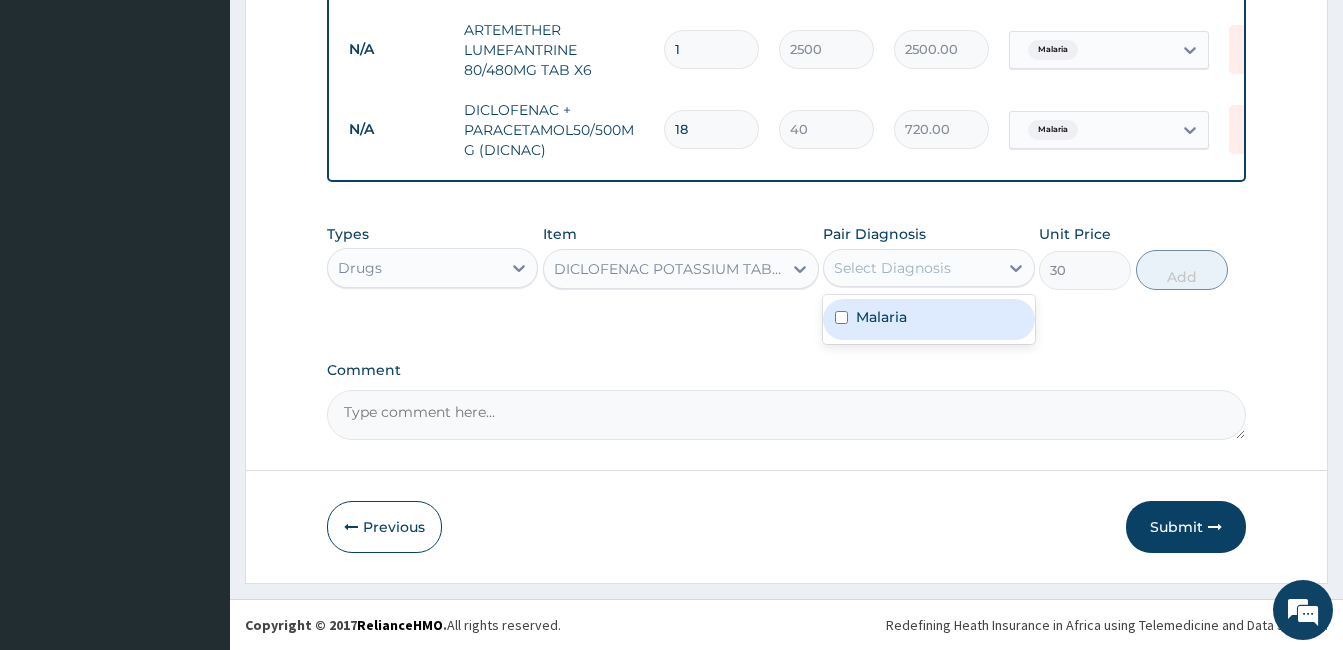 click at bounding box center (841, 317) 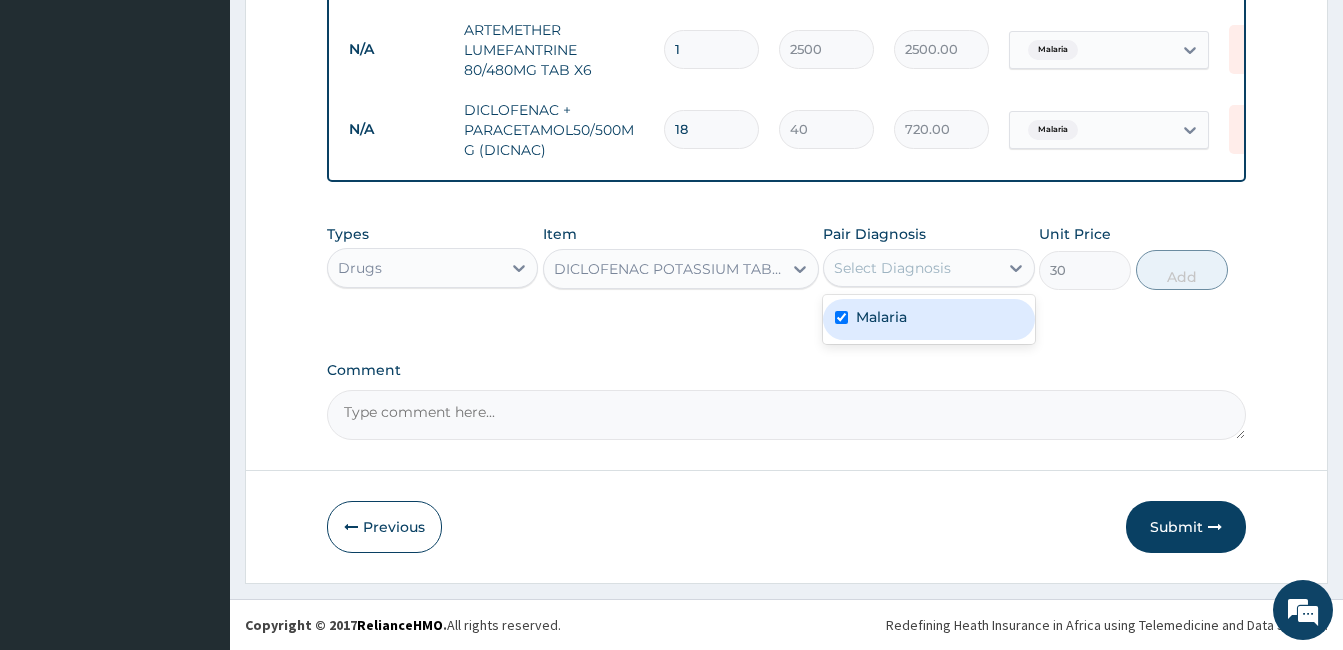 checkbox on "true" 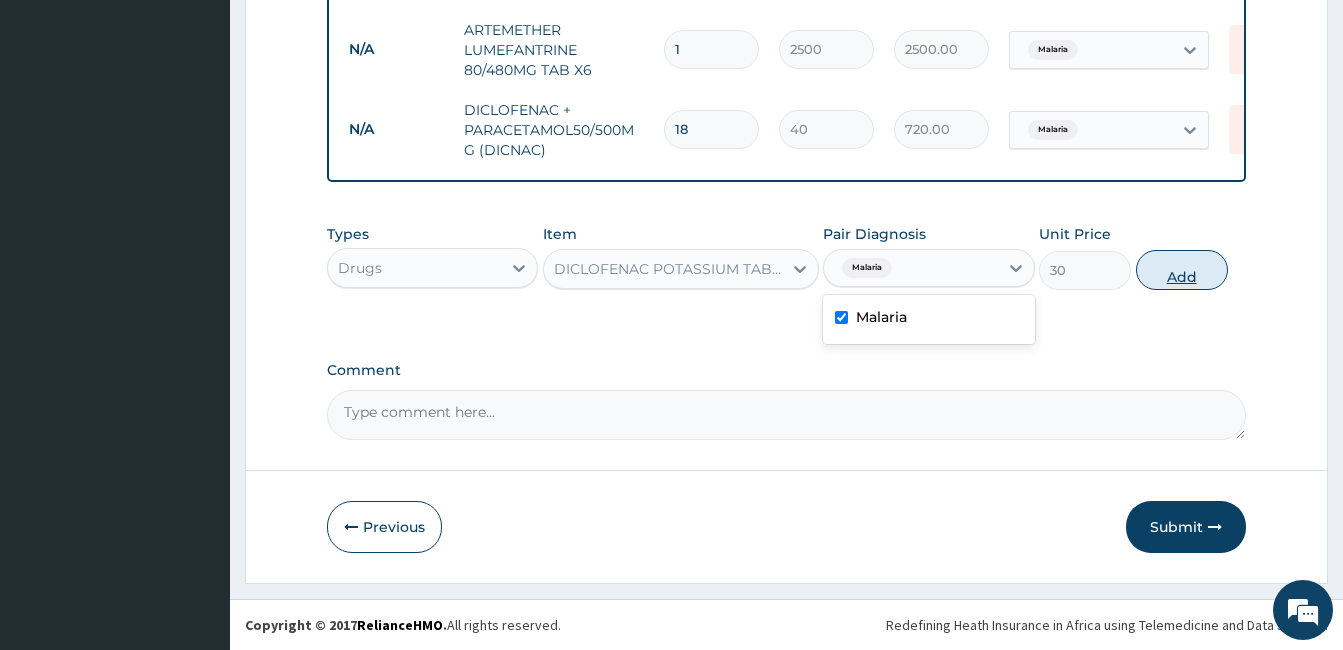 click on "Add" at bounding box center (1182, 270) 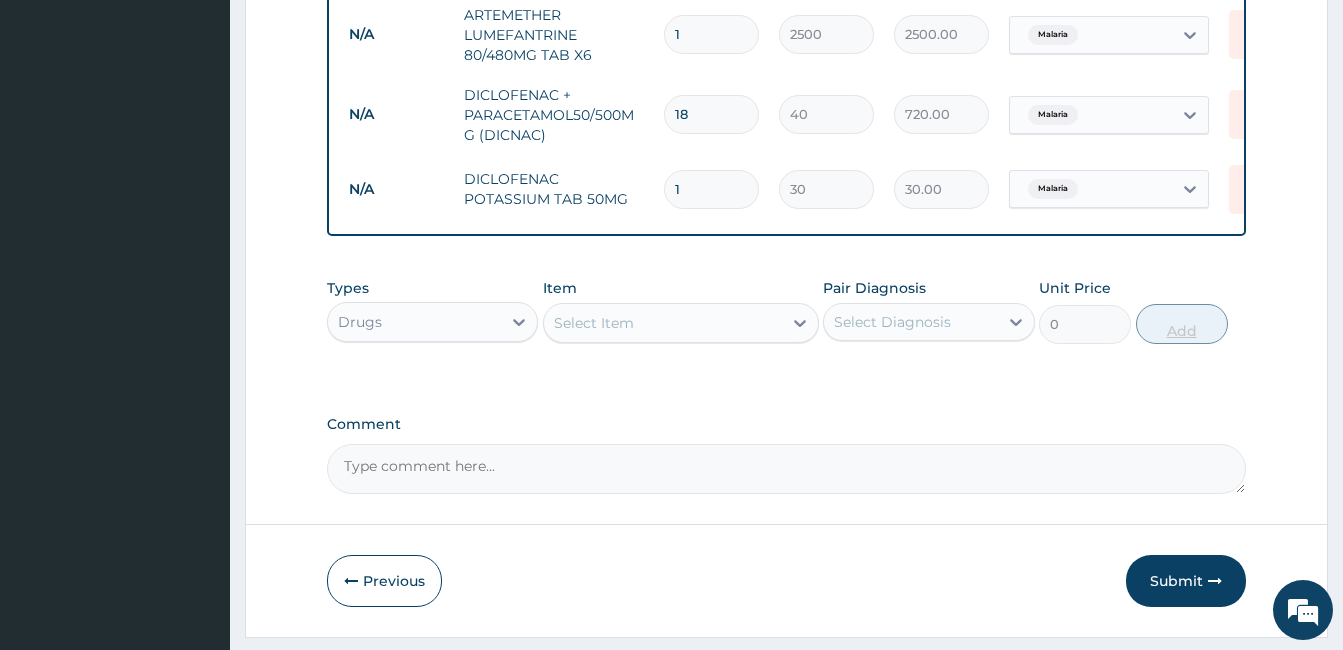 type on "2" 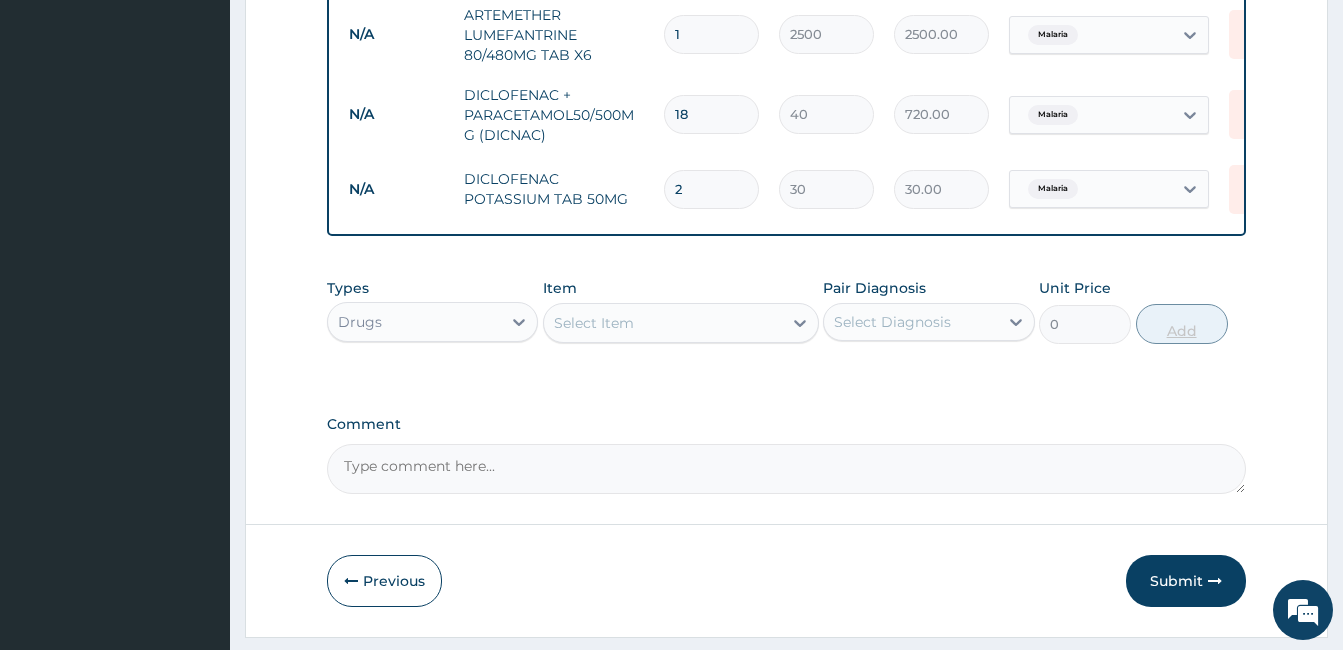 type on "60.00" 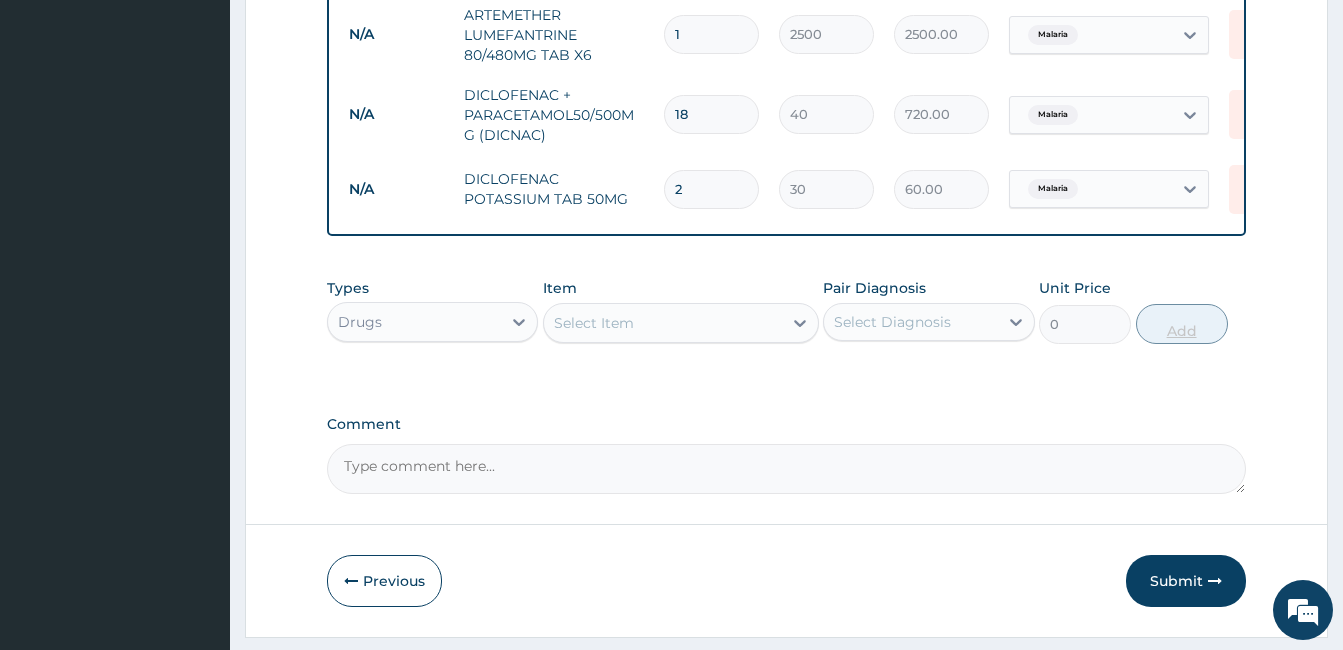 type on "3" 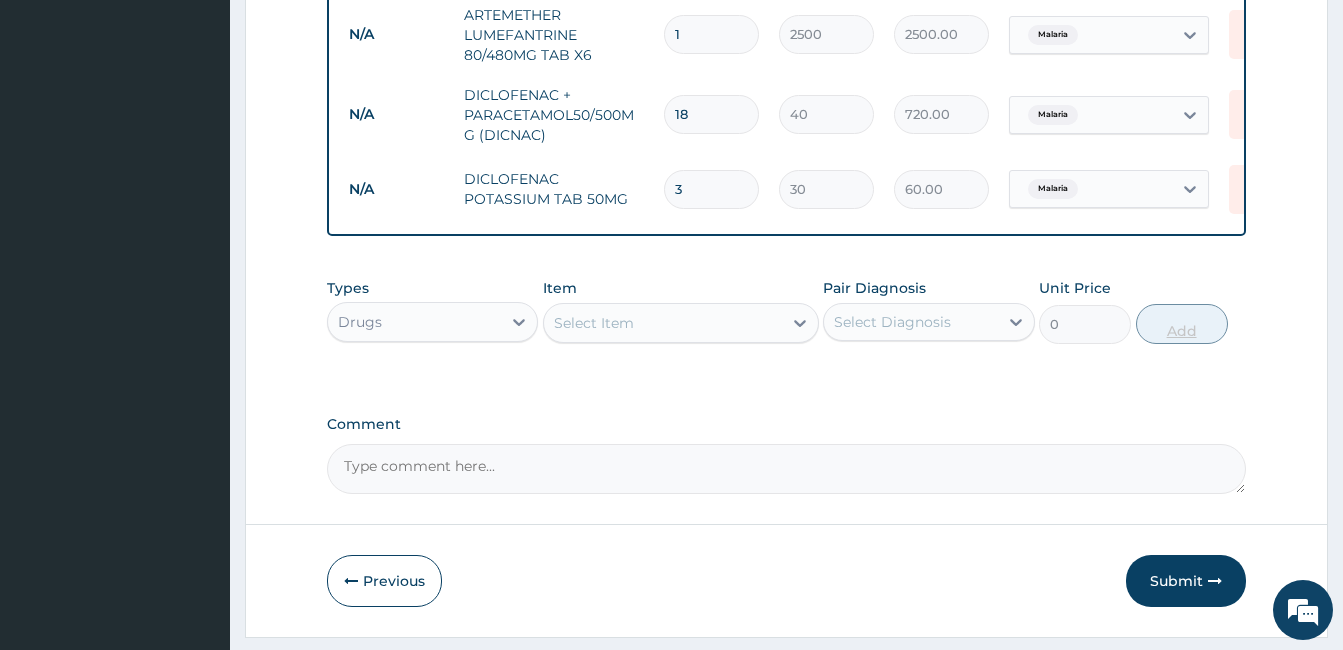 type on "90.00" 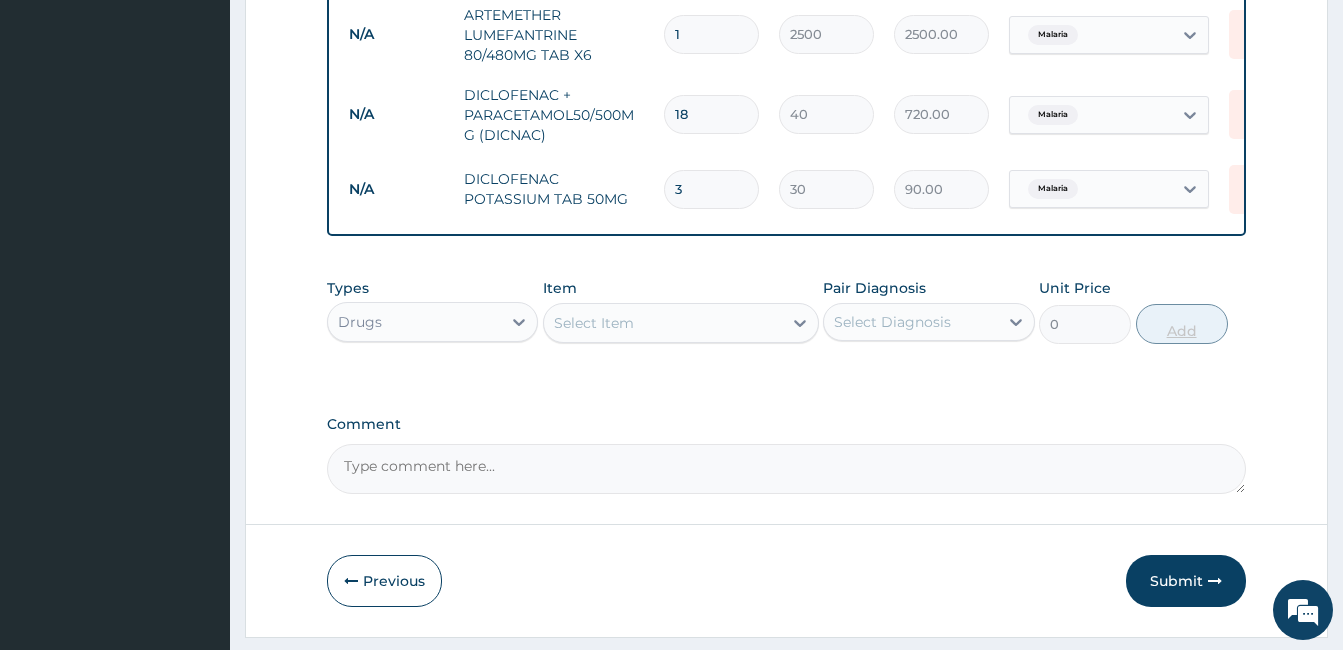 type on "4" 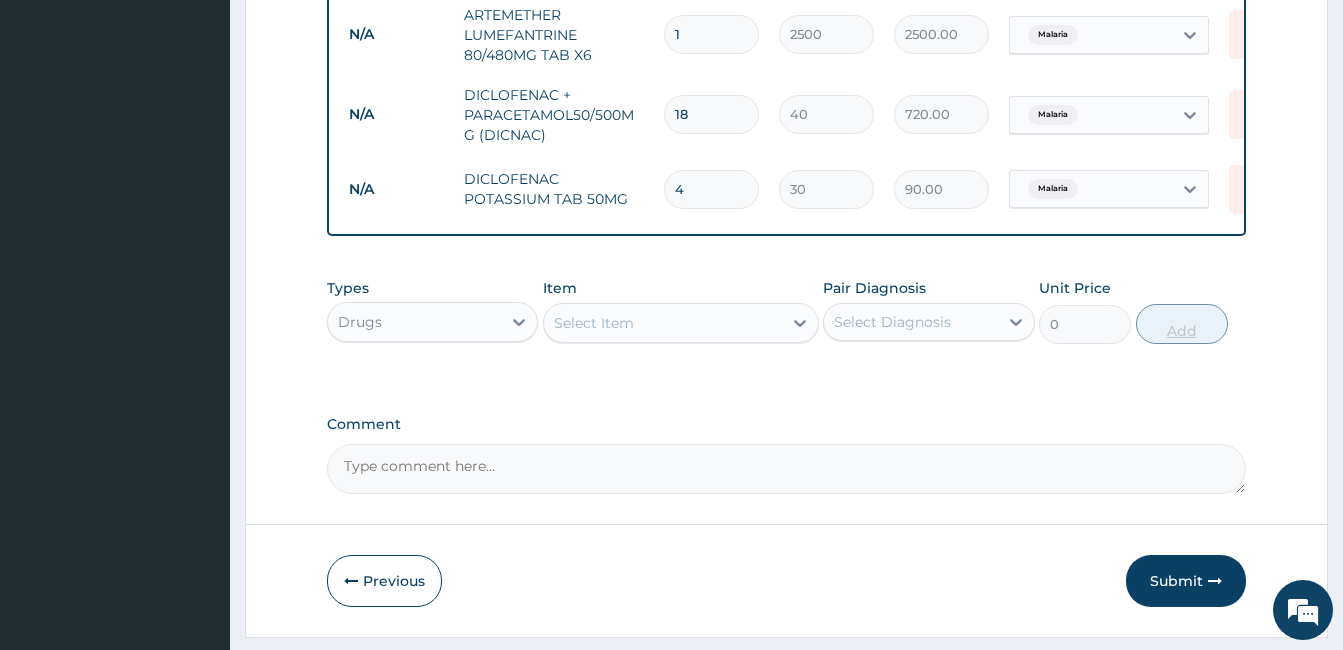 type on "120.00" 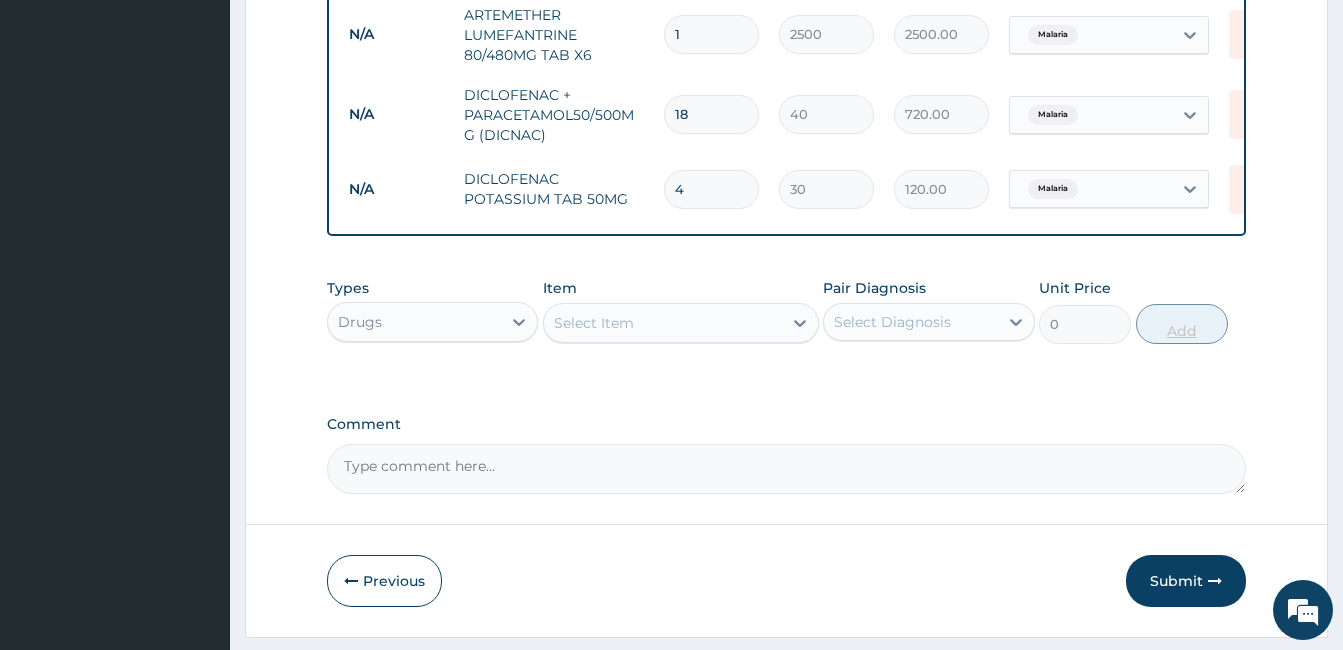 type on "5" 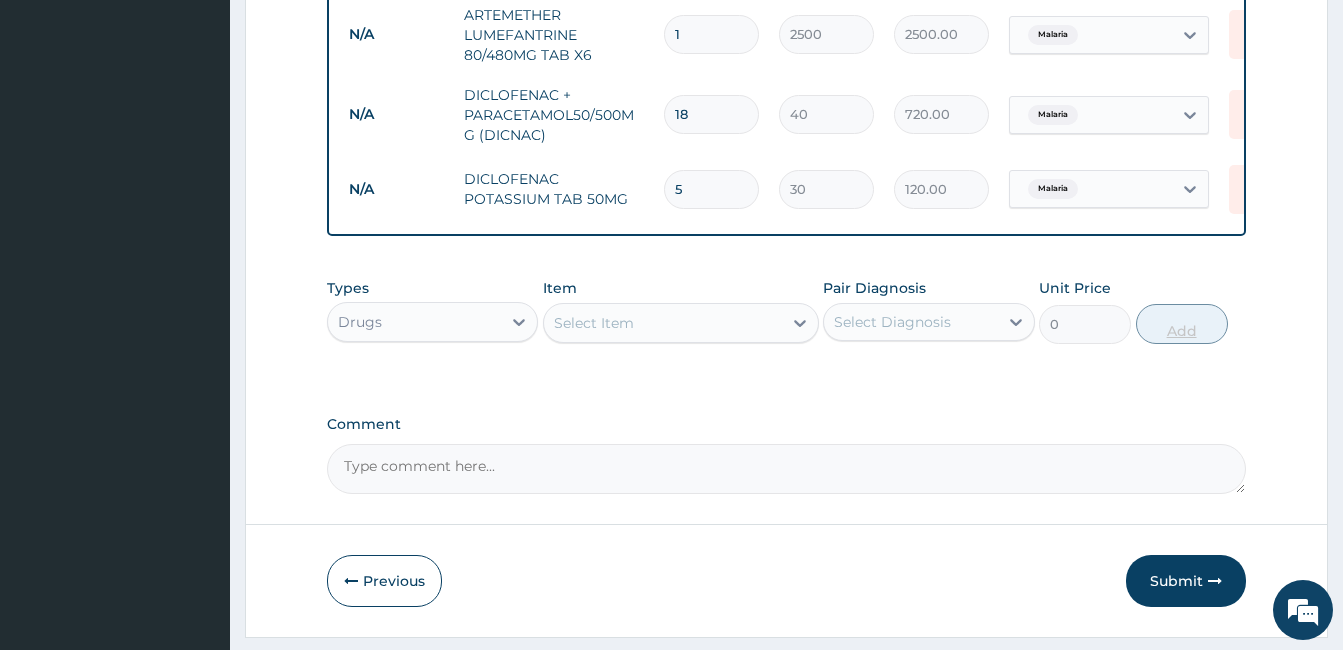 type on "150.00" 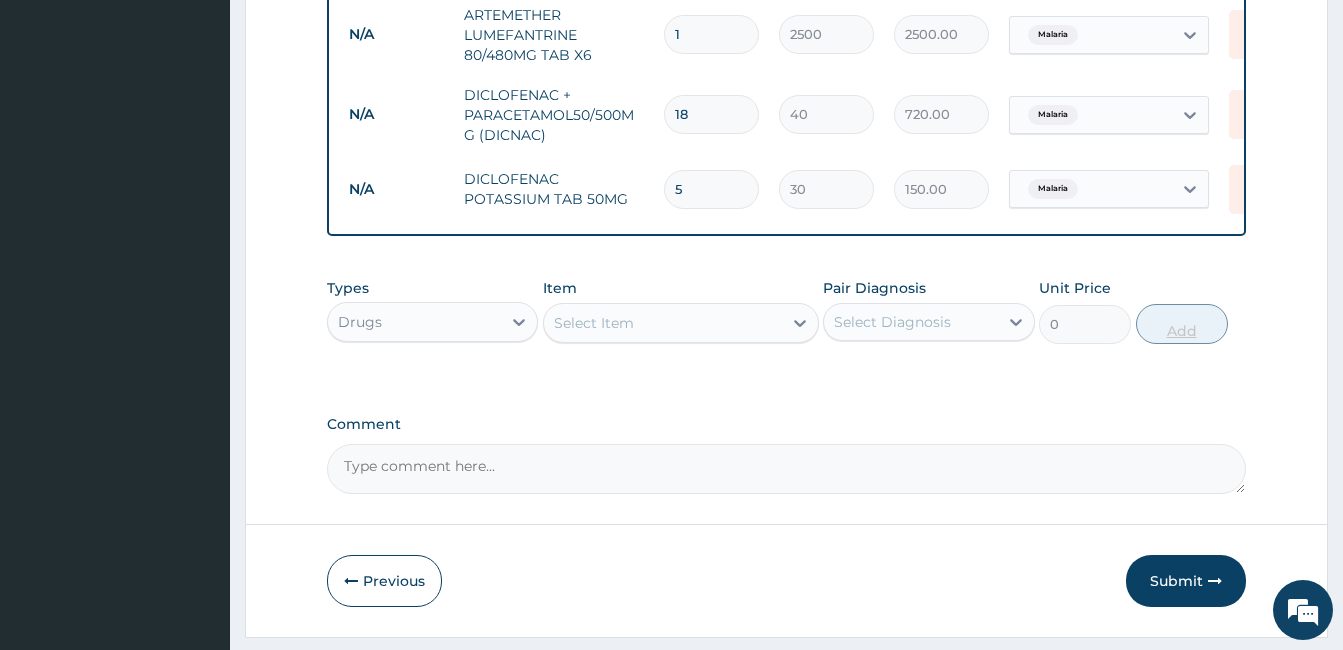 type on "6" 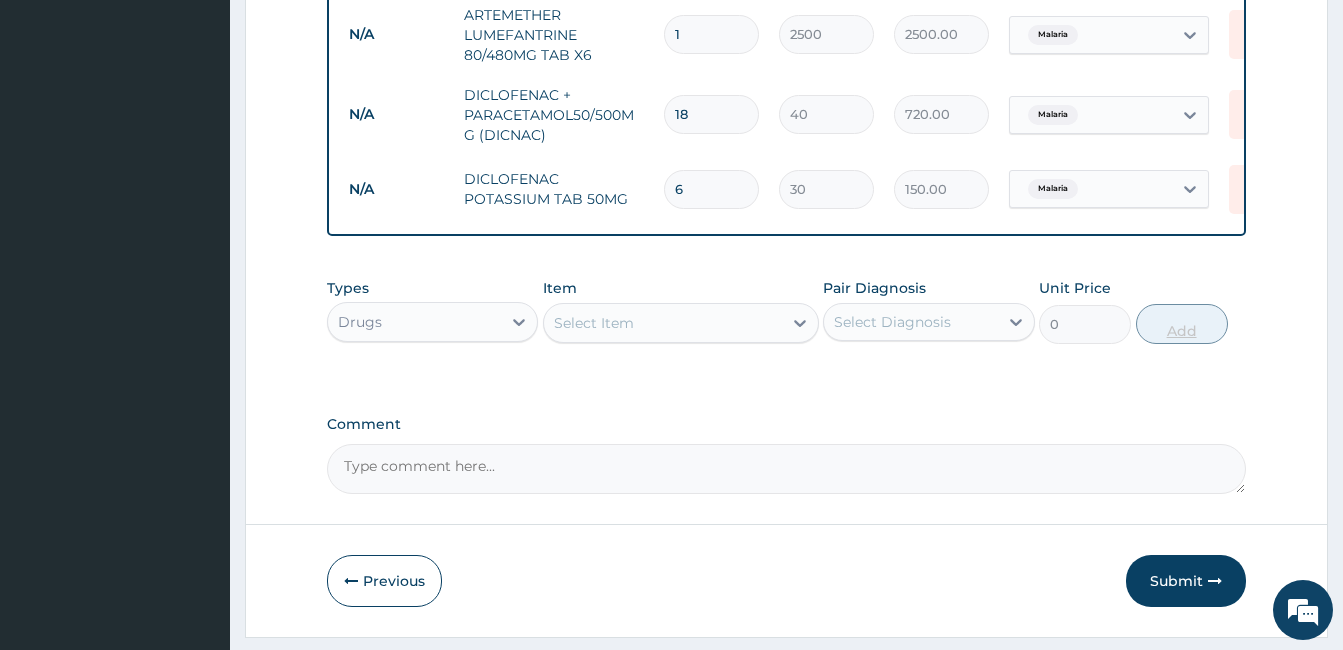 type on "180.00" 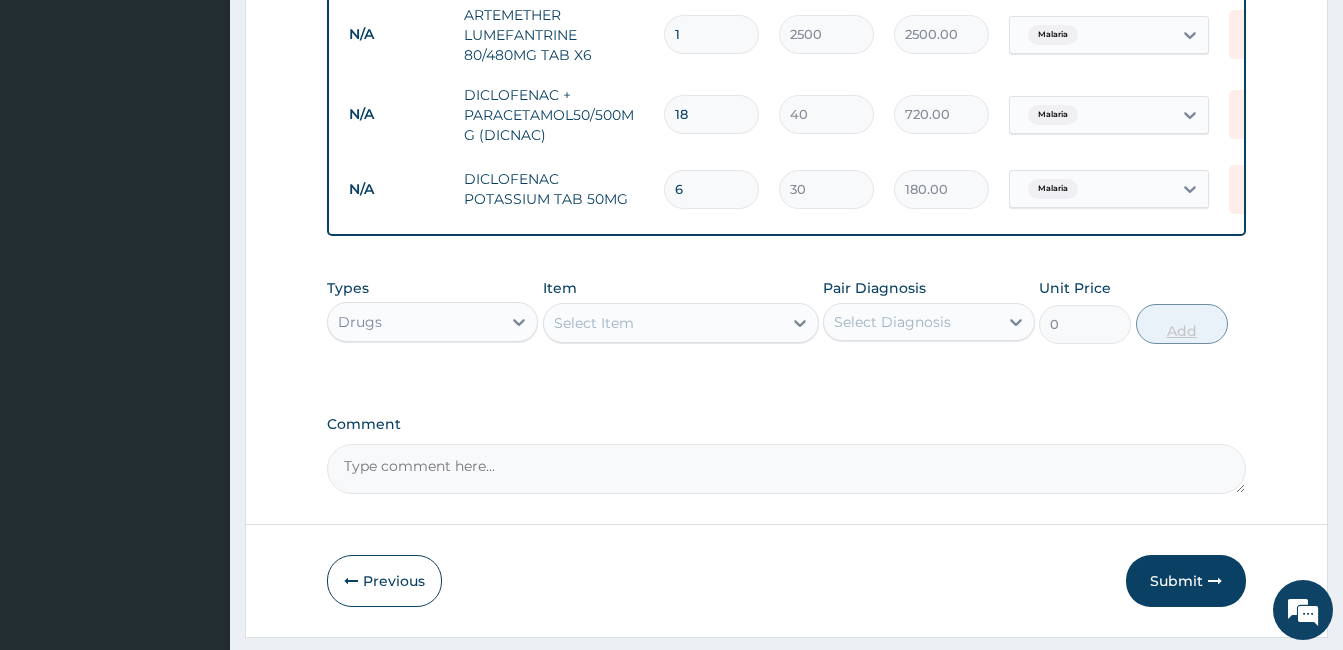 type on "7" 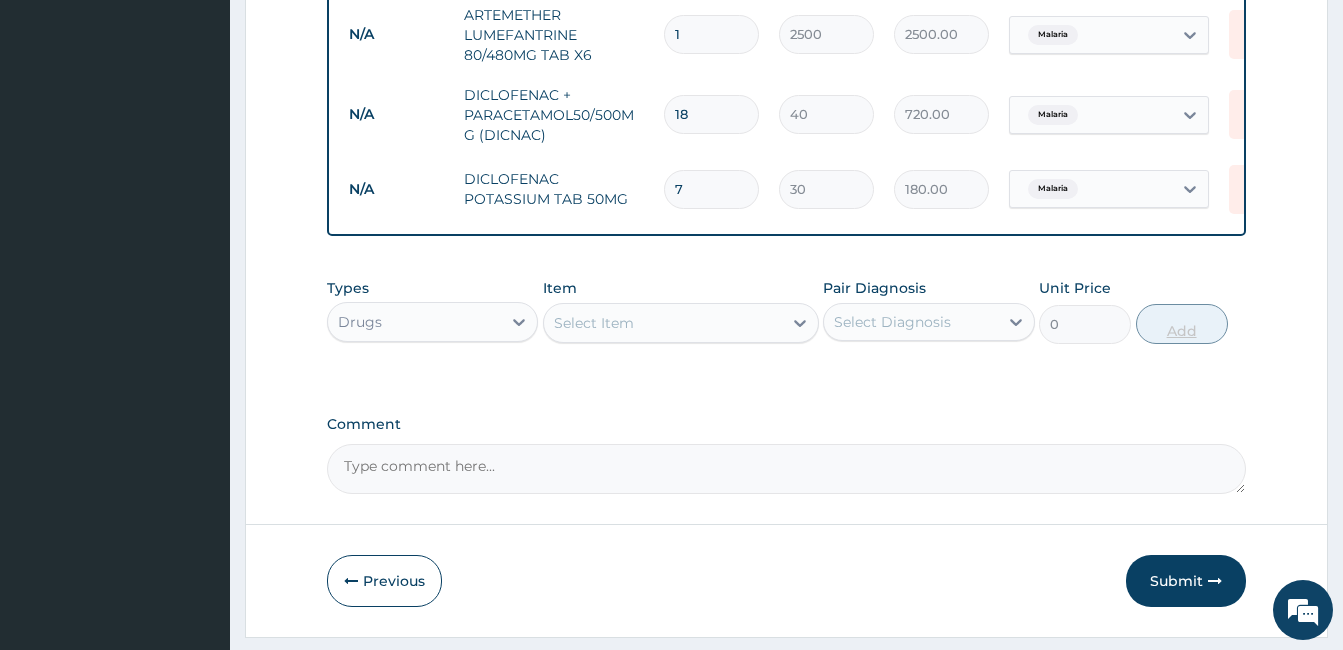 type on "210.00" 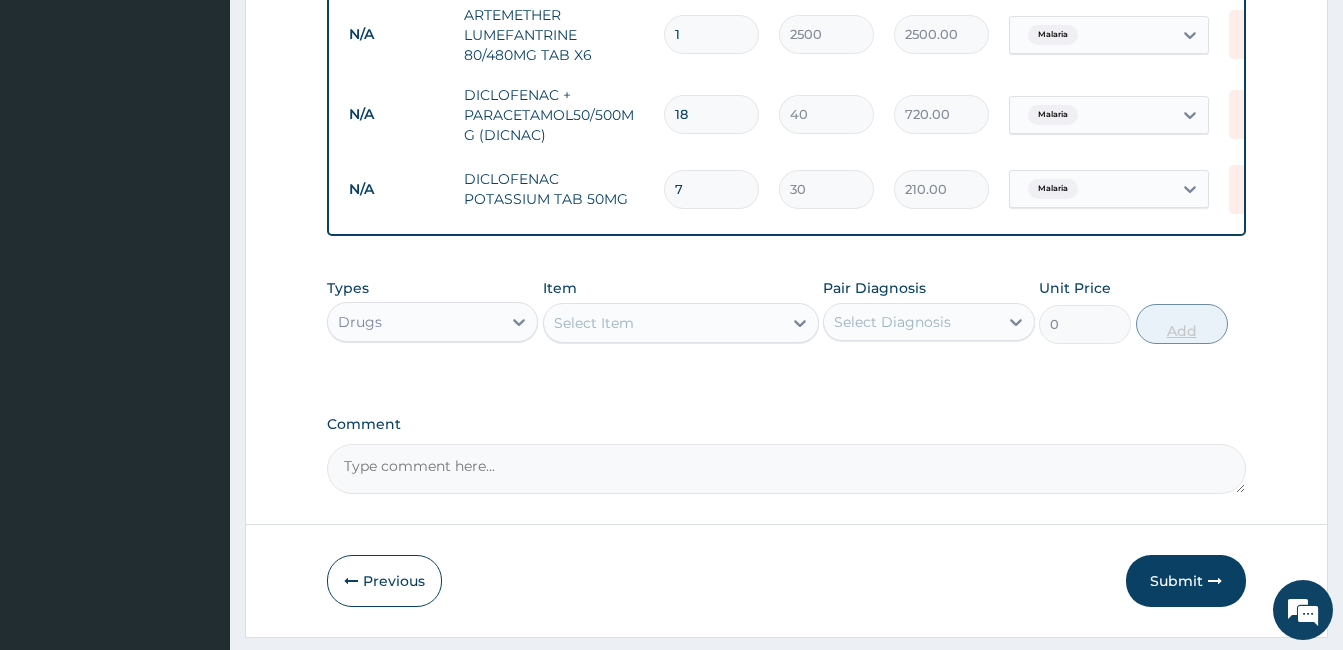 type on "8" 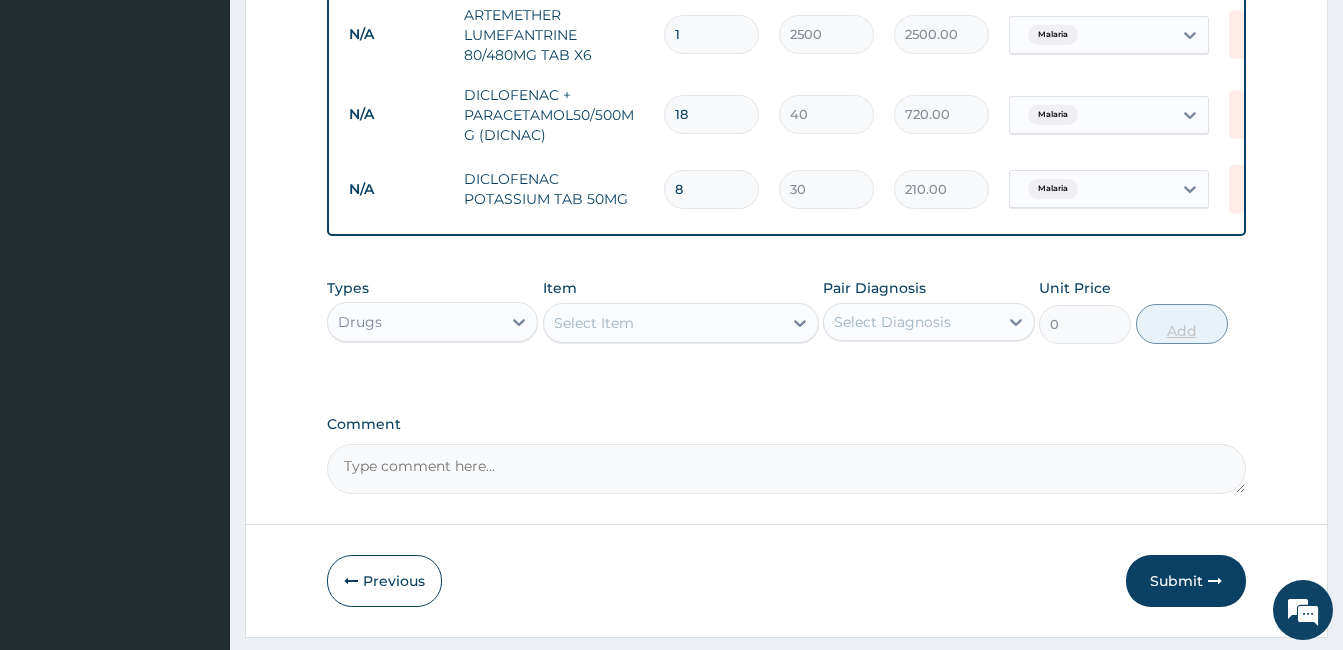 type on "240.00" 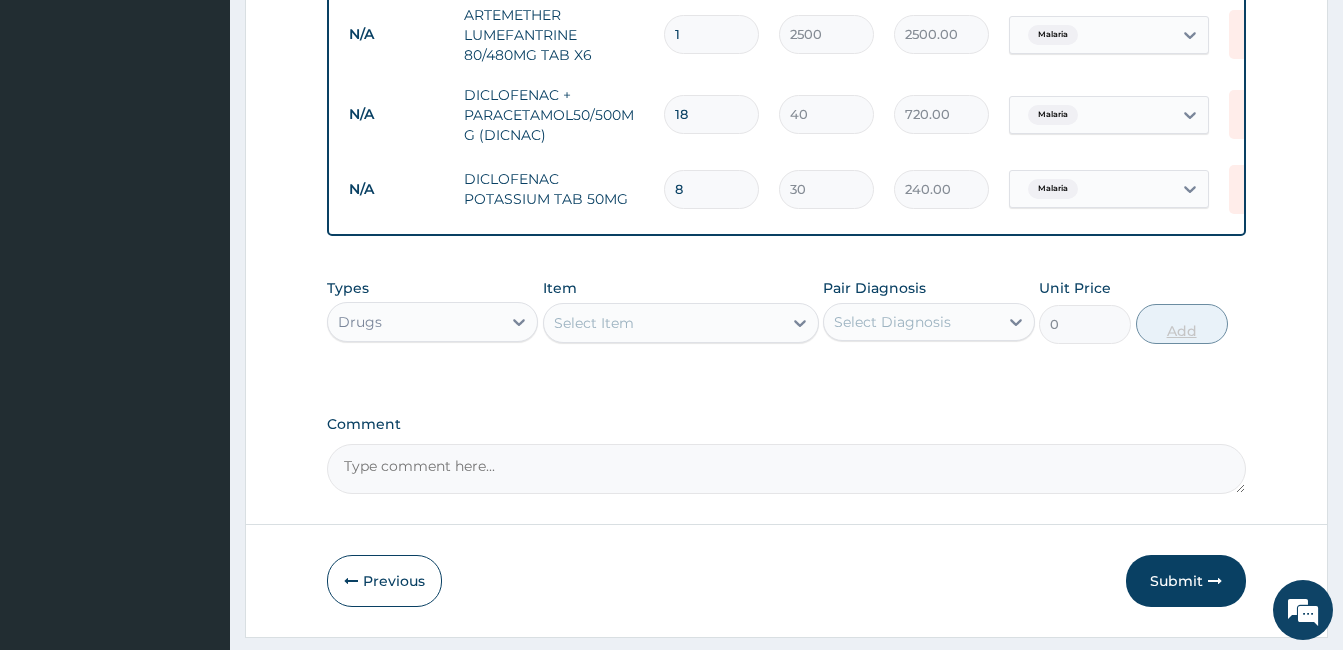 type on "9" 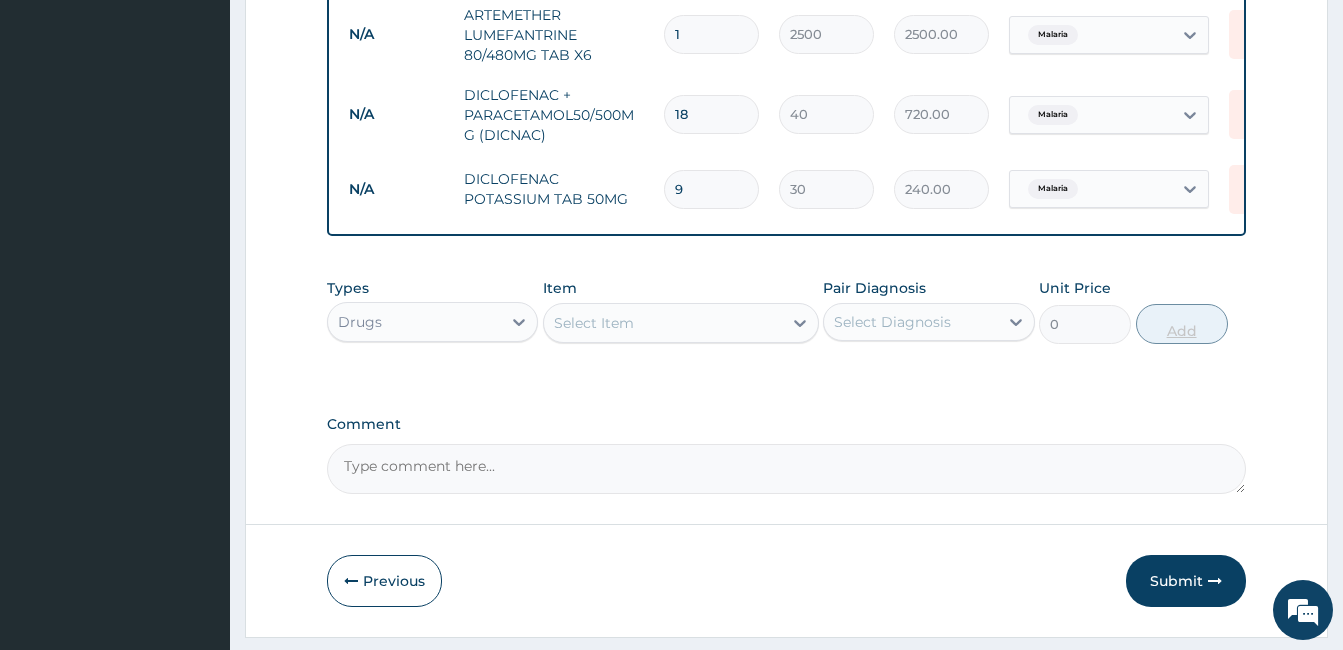 type on "270.00" 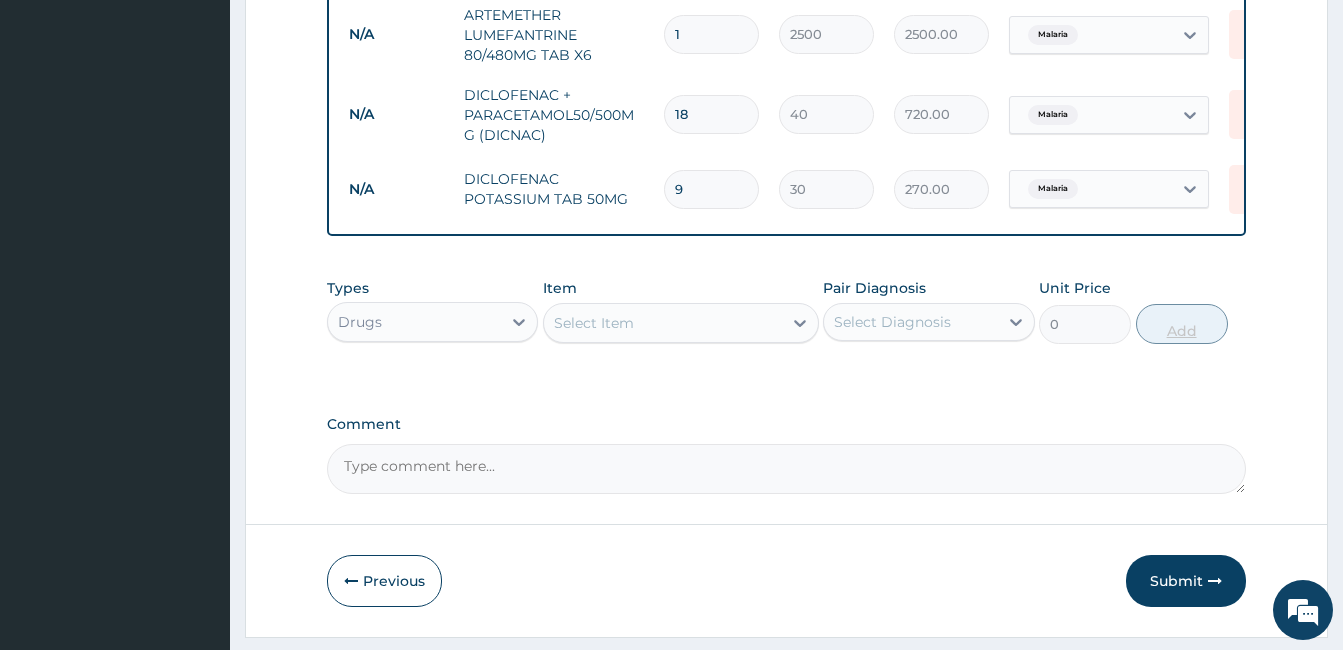 type on "10" 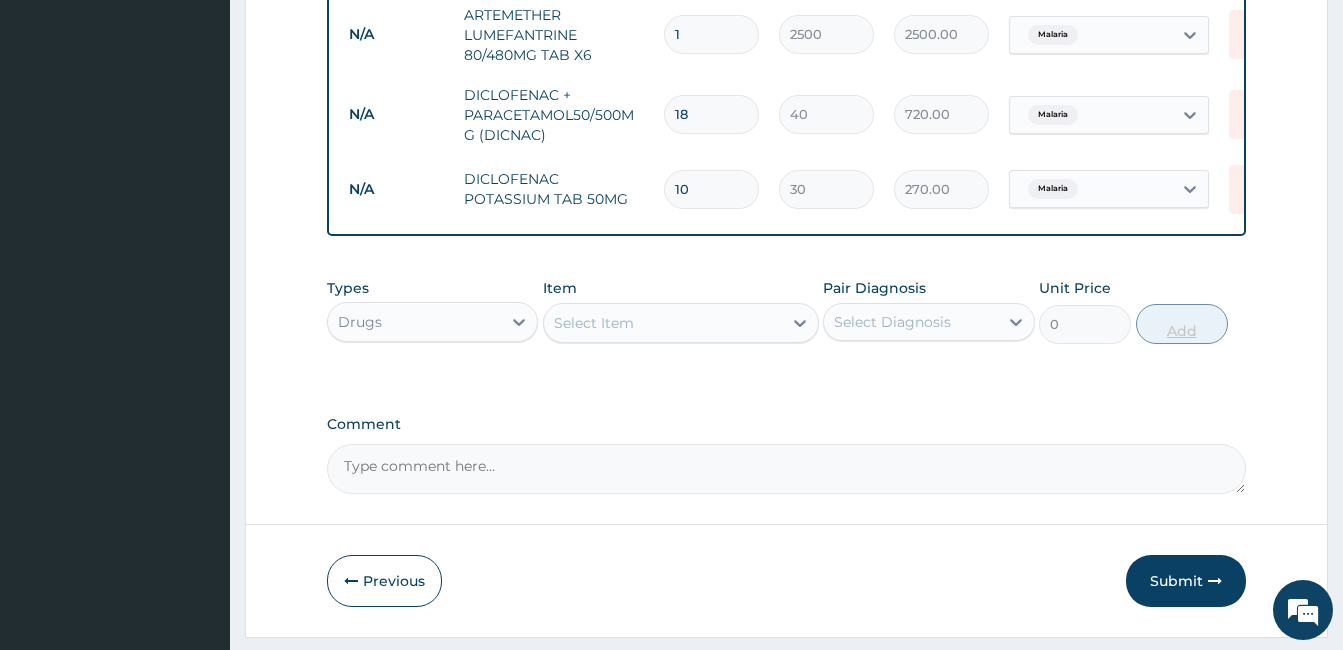 type on "300.00" 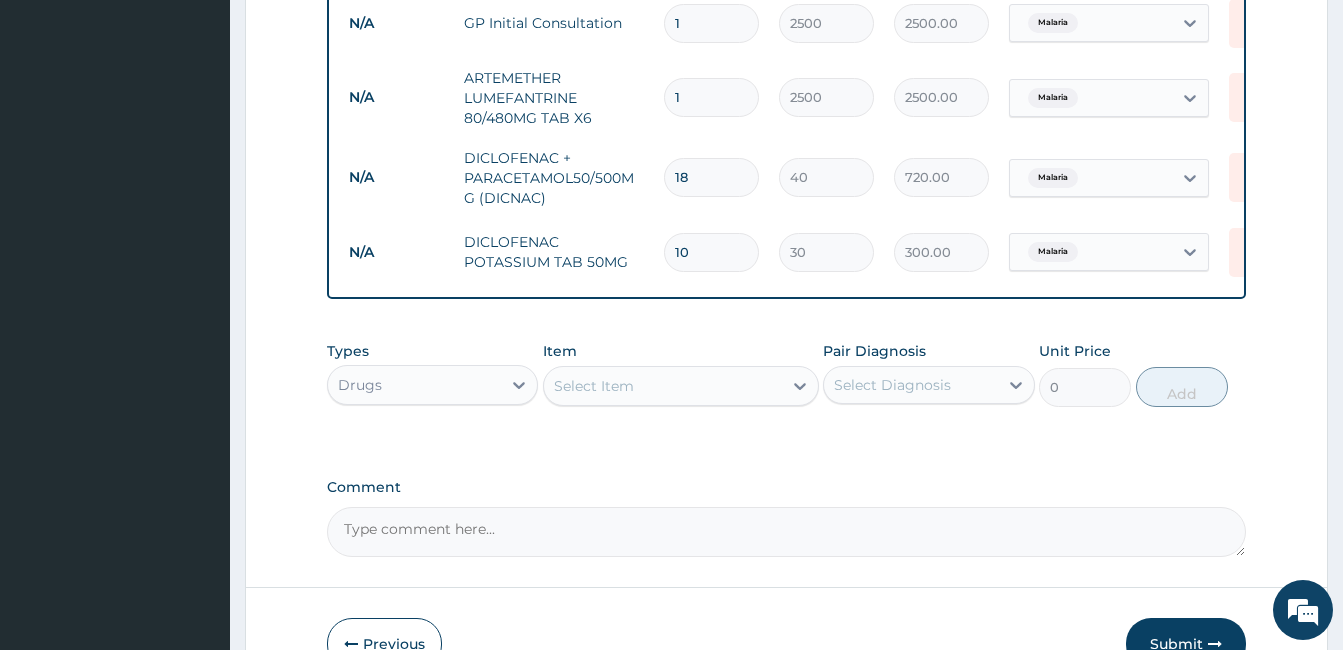 scroll, scrollTop: 792, scrollLeft: 0, axis: vertical 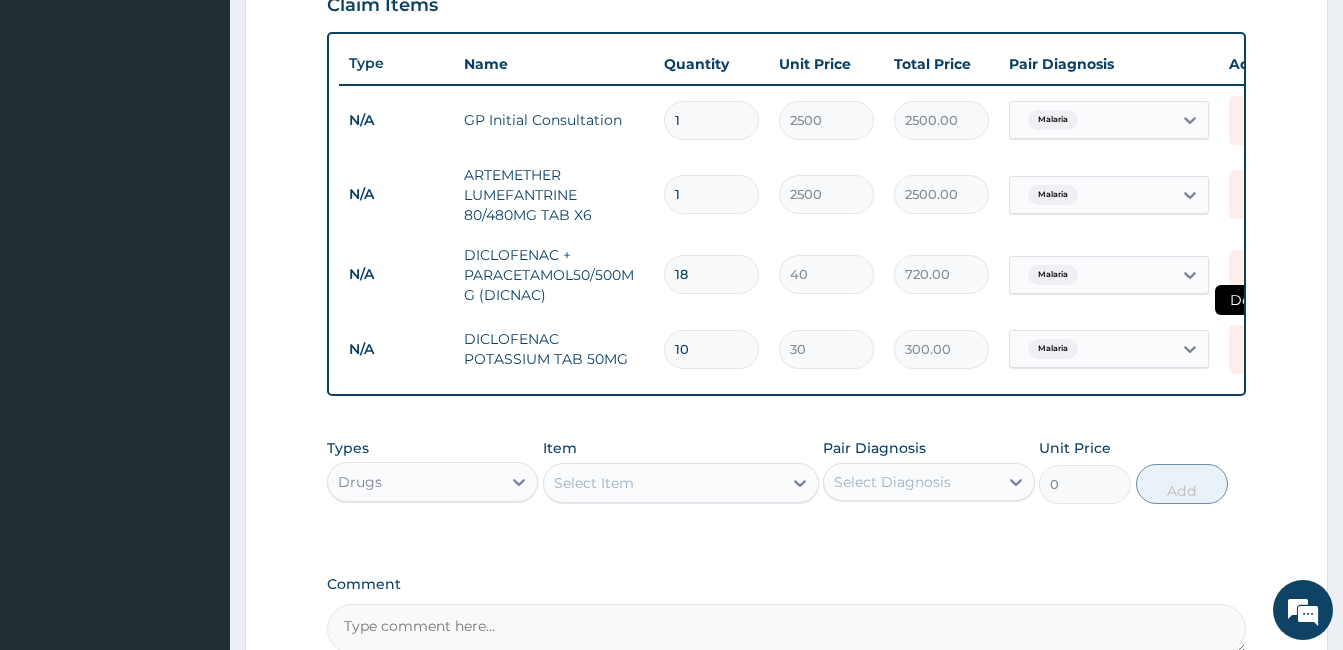 click at bounding box center (1251, 349) 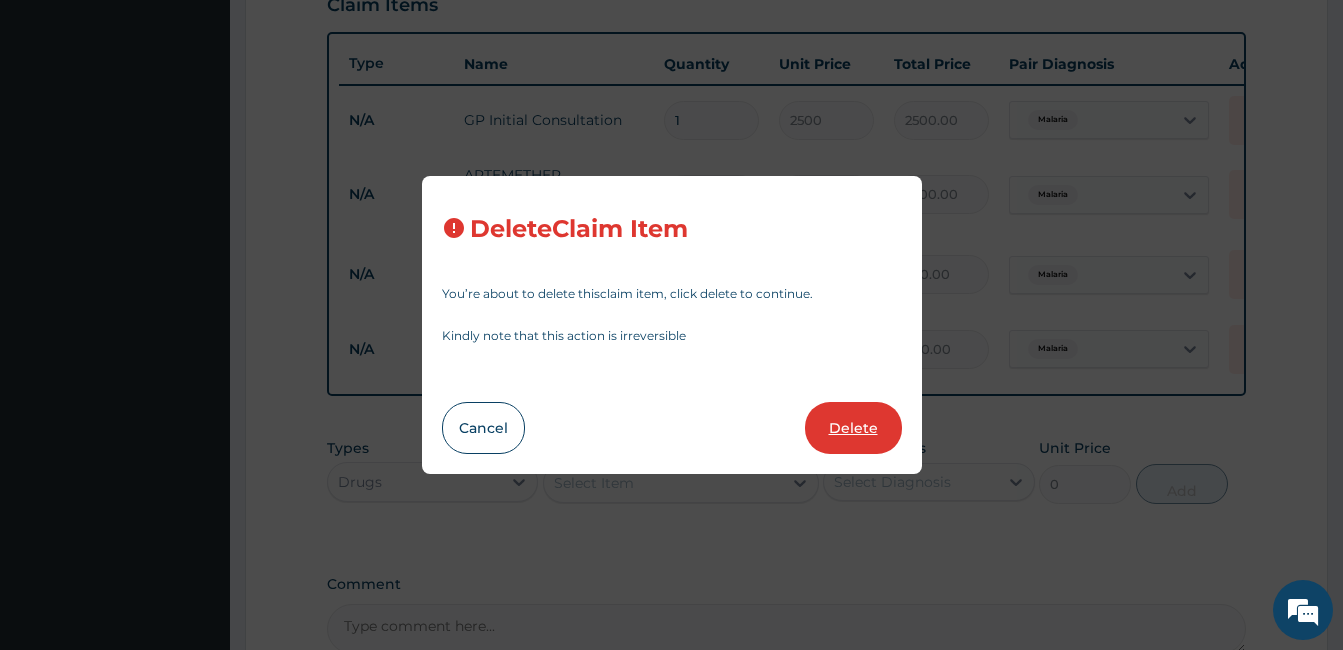 click on "Delete" at bounding box center (853, 428) 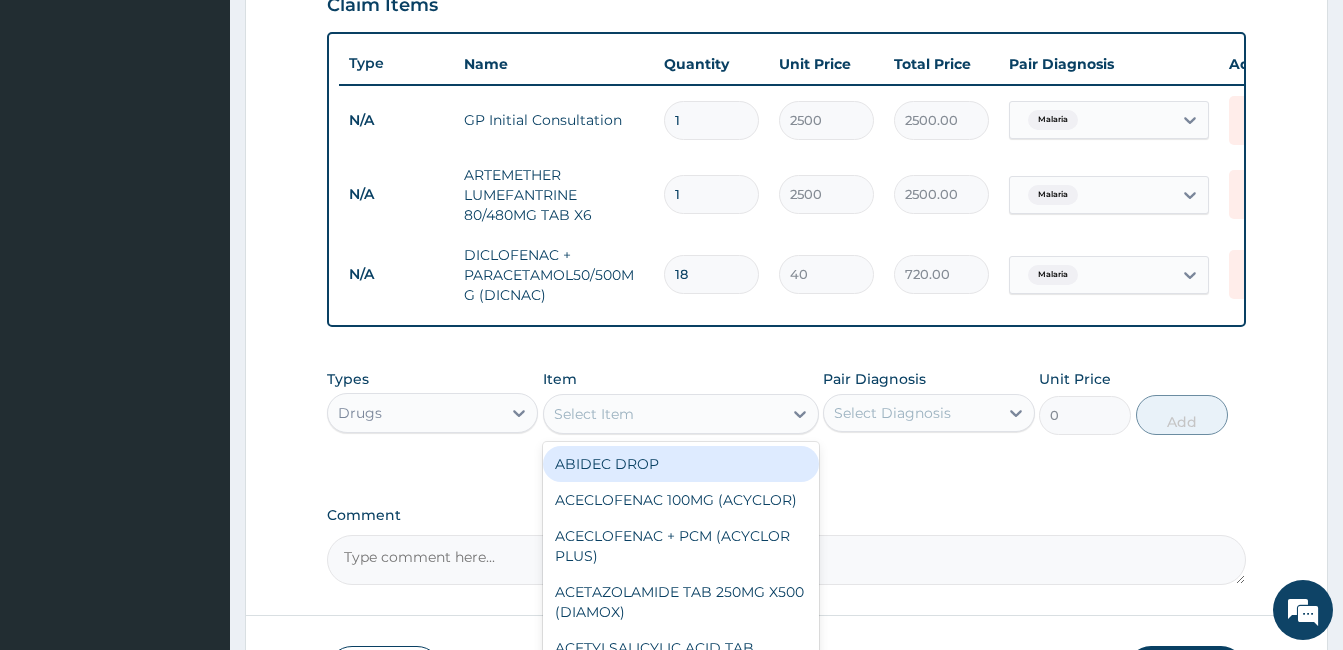 click on "Select Item" at bounding box center (663, 414) 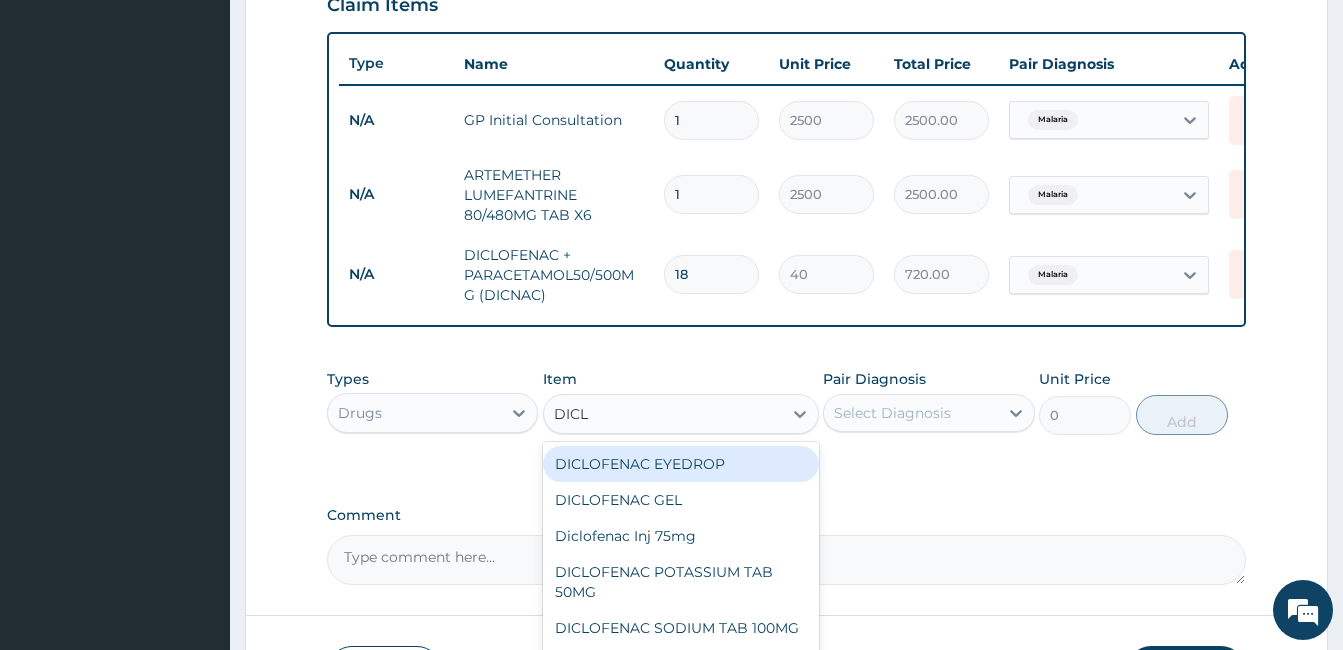type on "DICLO" 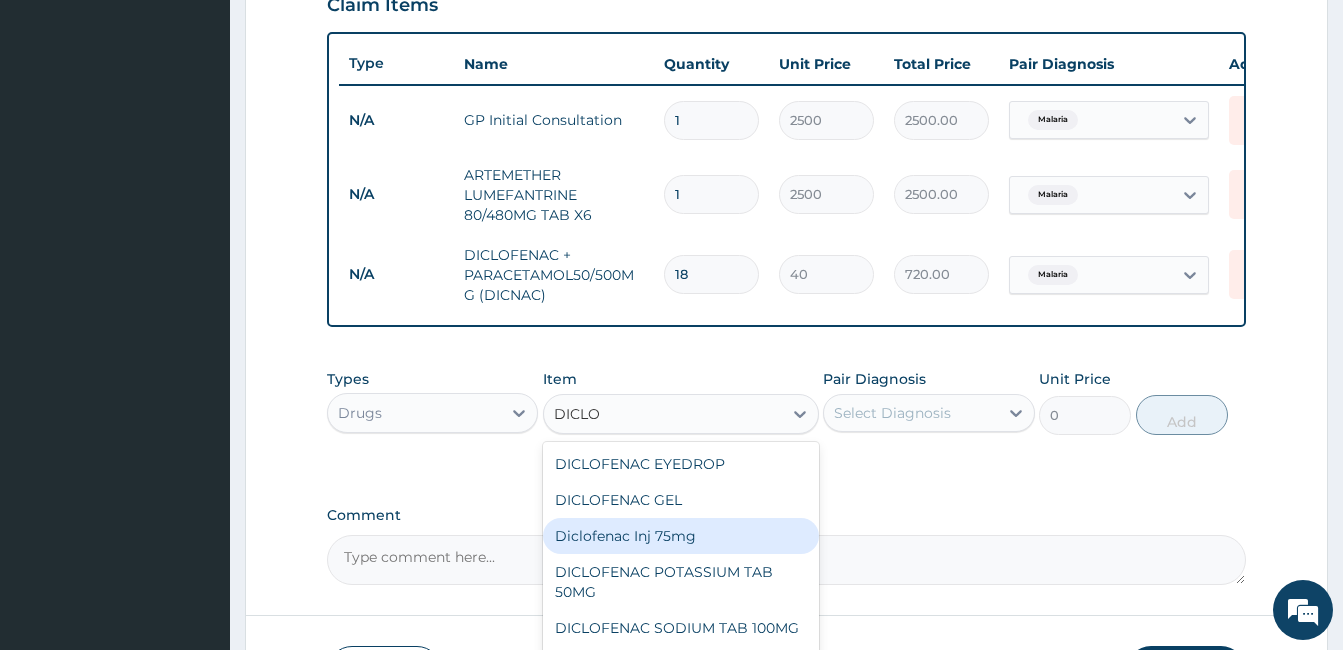click on "Diclofenac Inj 75mg" at bounding box center (681, 536) 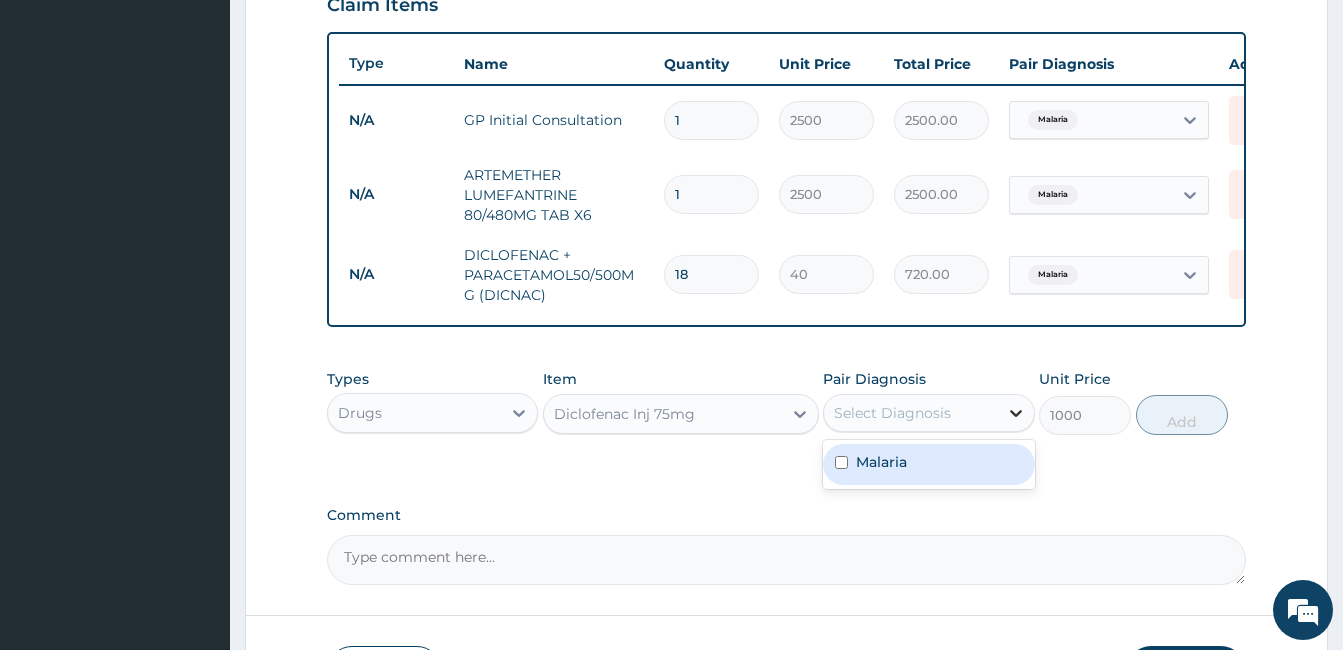 click 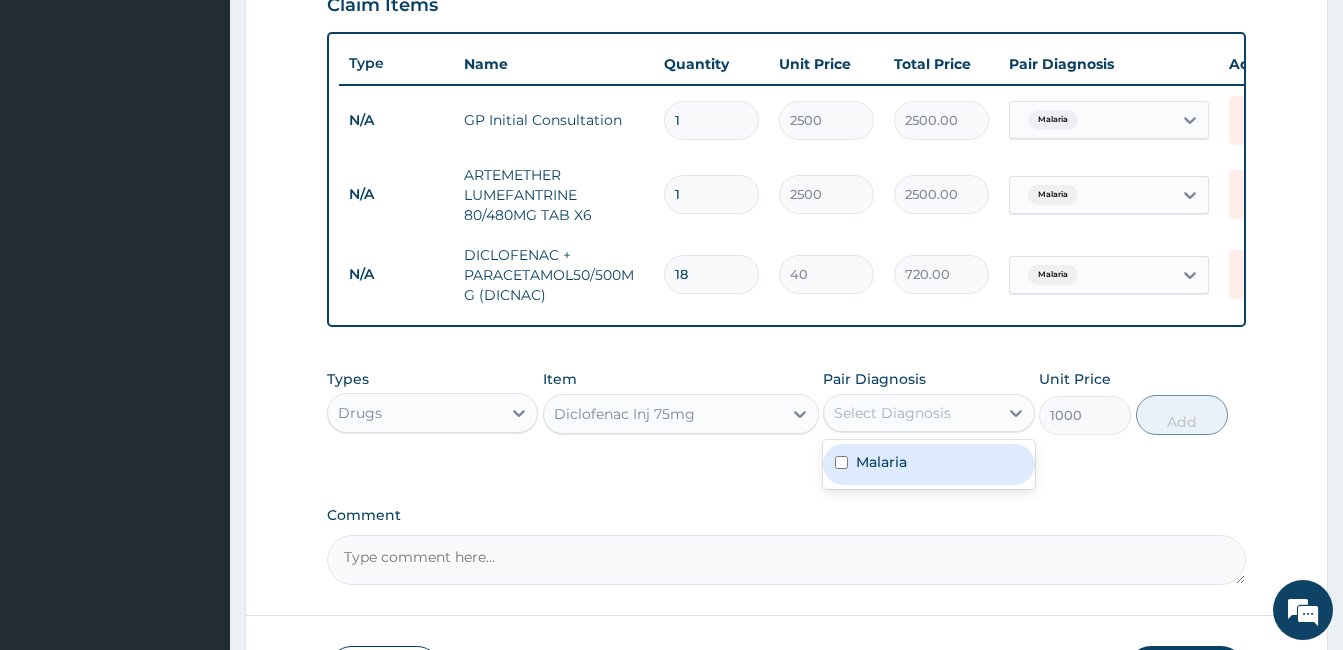 click at bounding box center [841, 462] 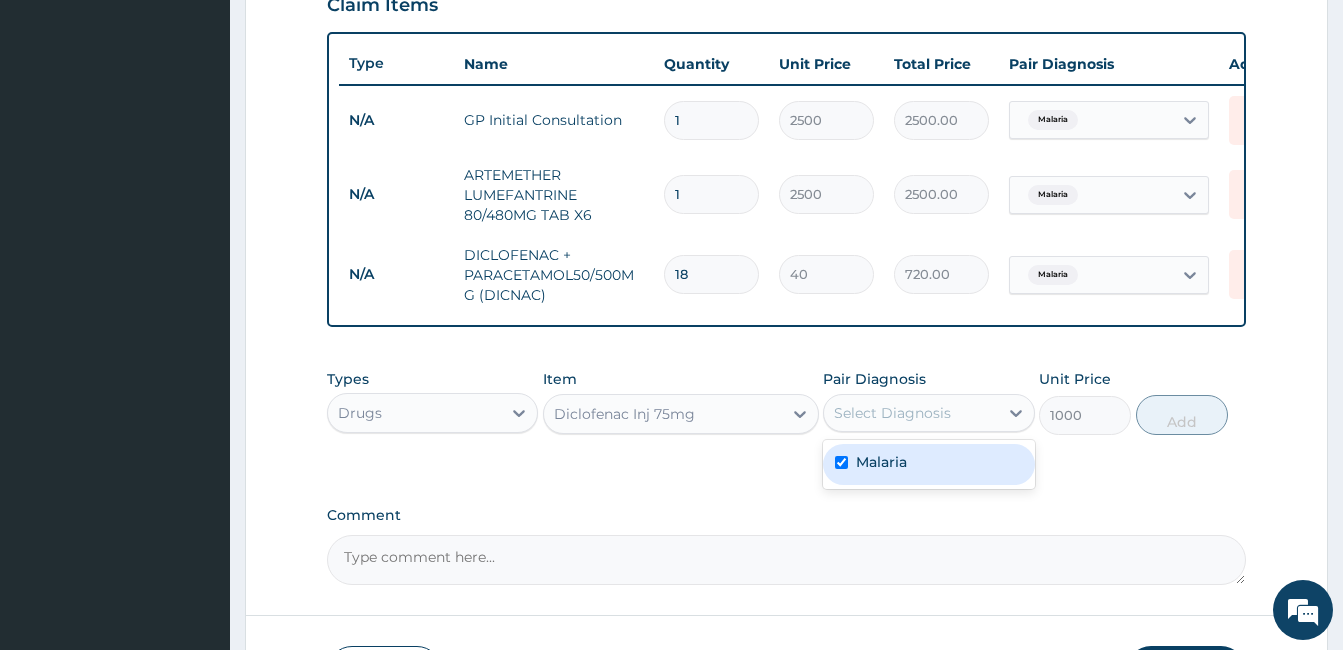 checkbox on "true" 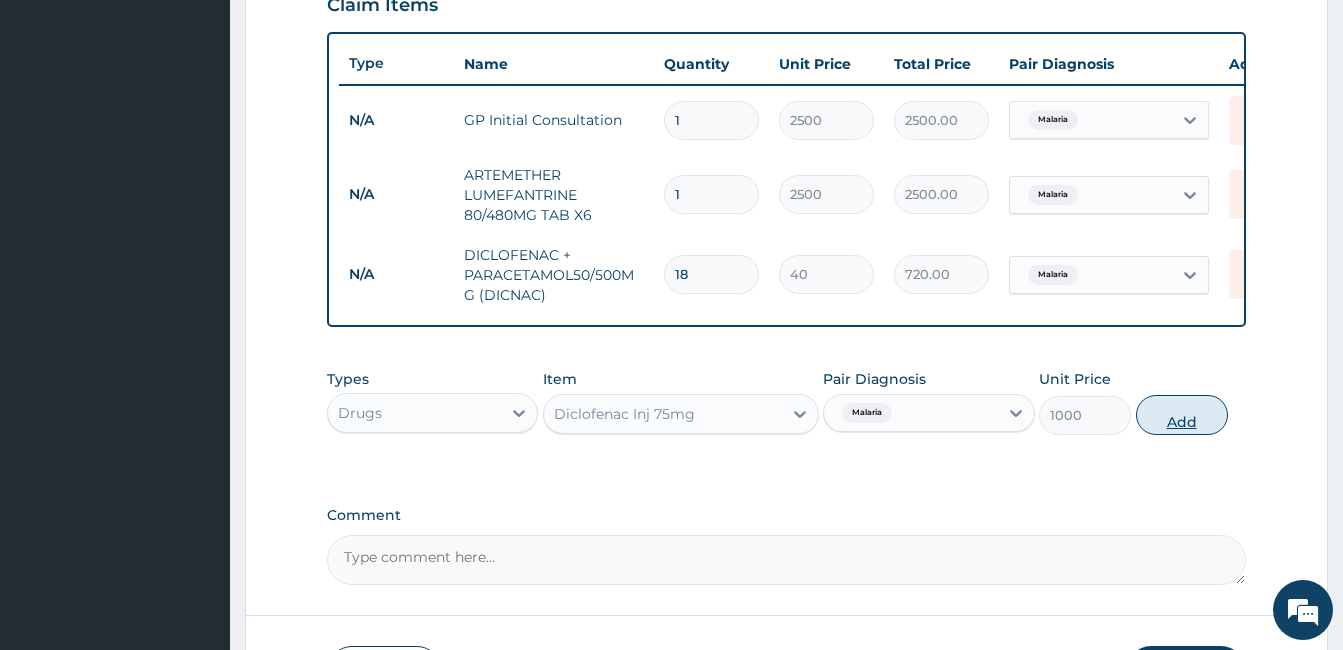 click on "Add" at bounding box center (1182, 415) 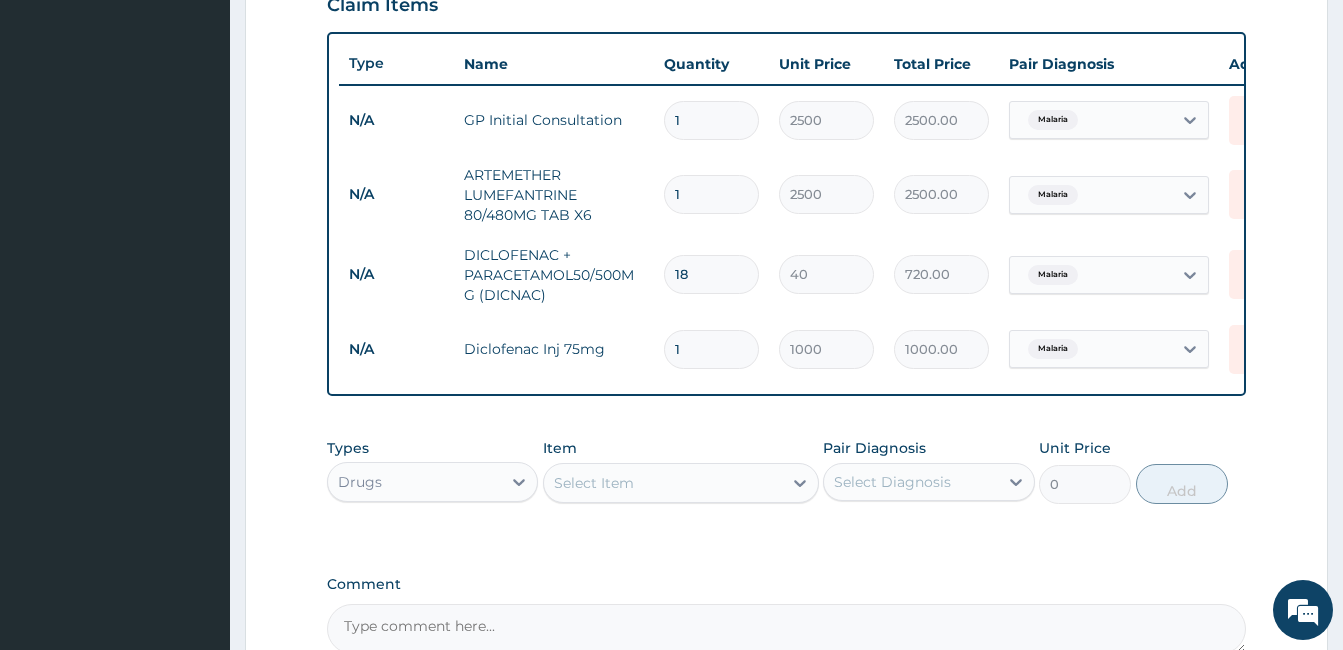scroll, scrollTop: 752, scrollLeft: 0, axis: vertical 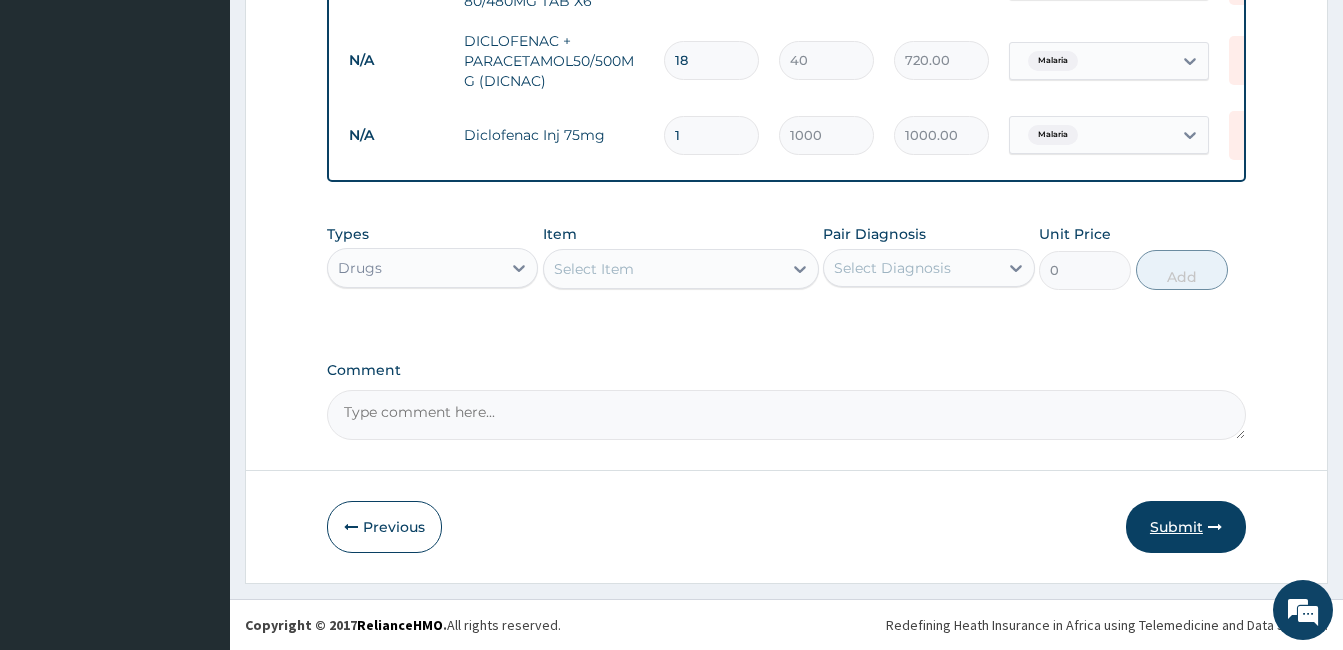 click on "Submit" at bounding box center (1186, 527) 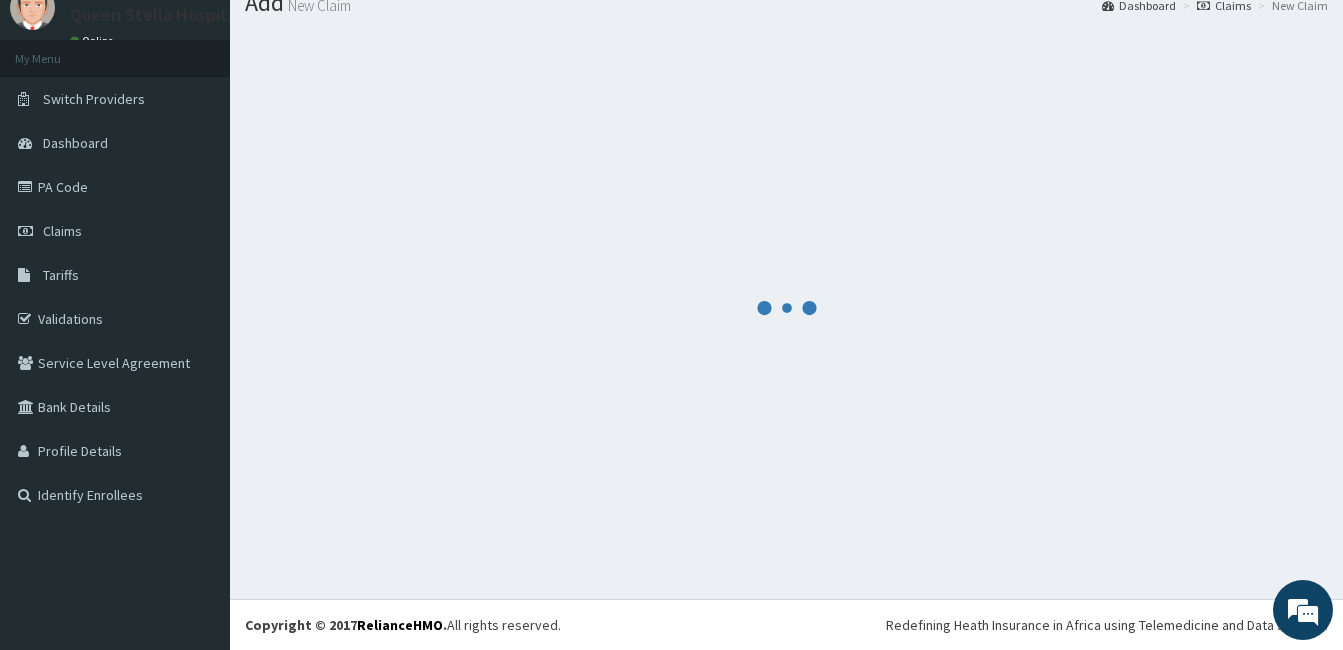 scroll, scrollTop: 941, scrollLeft: 0, axis: vertical 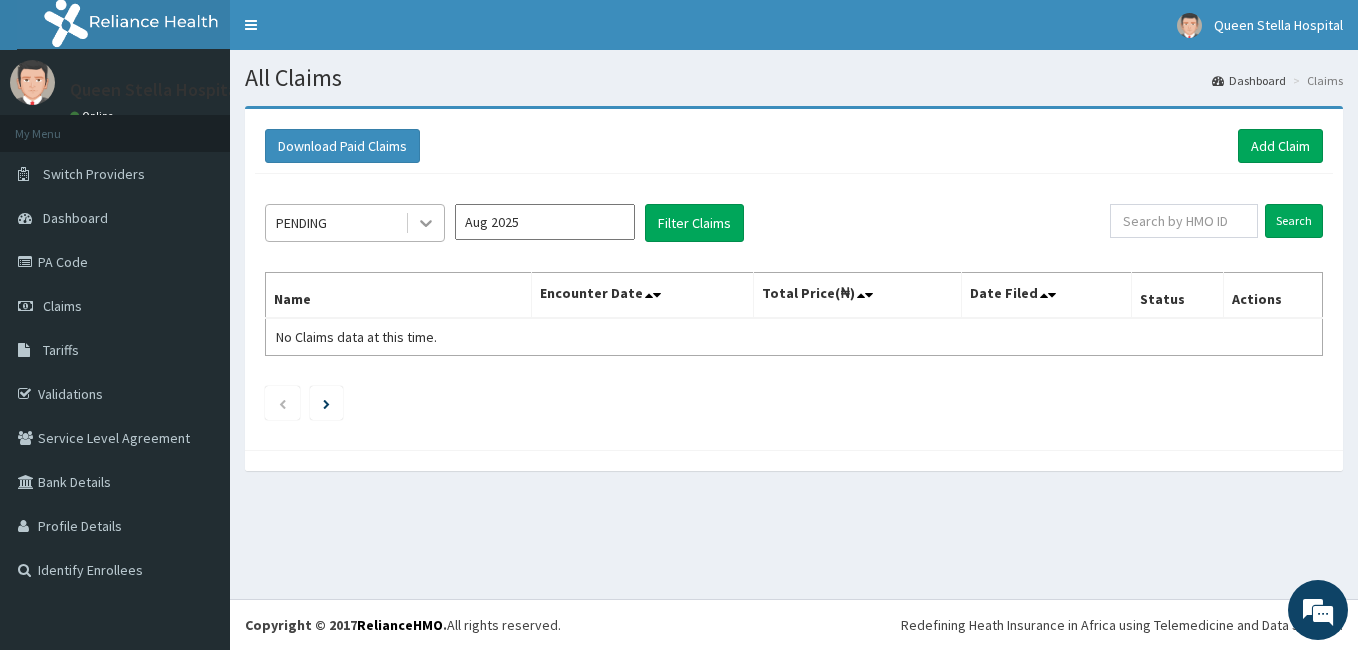 click 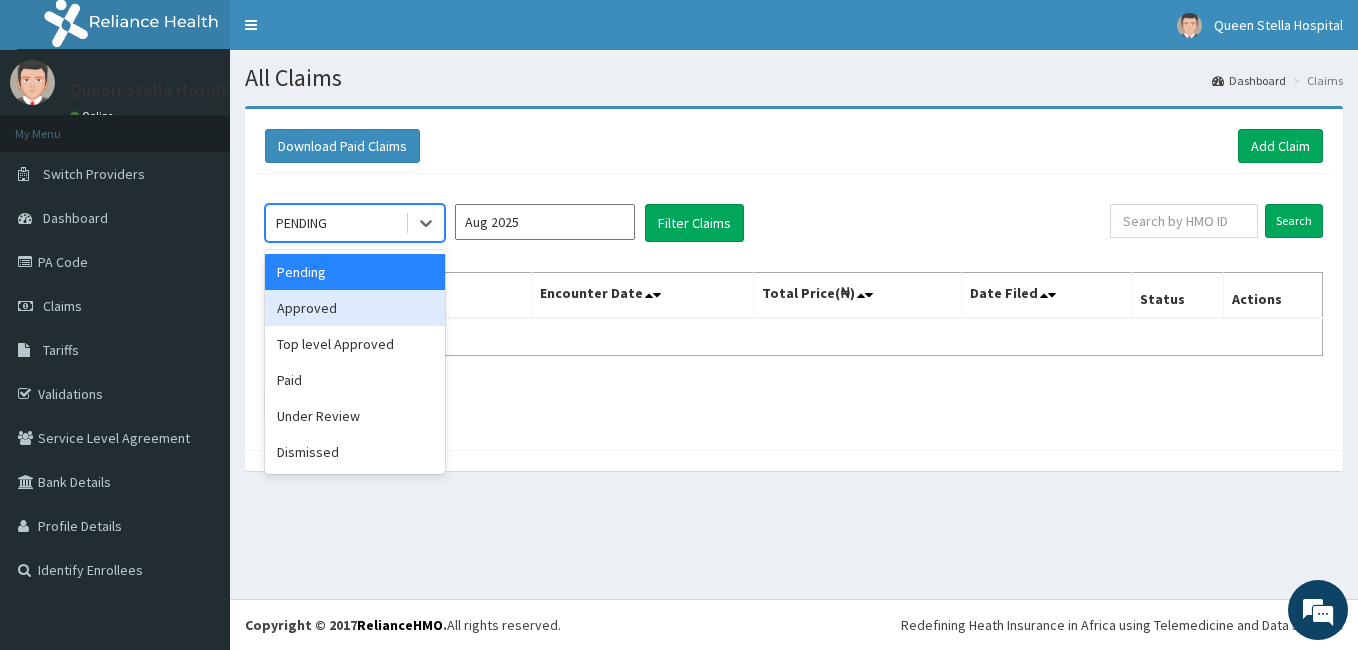 click on "Approved" at bounding box center (355, 308) 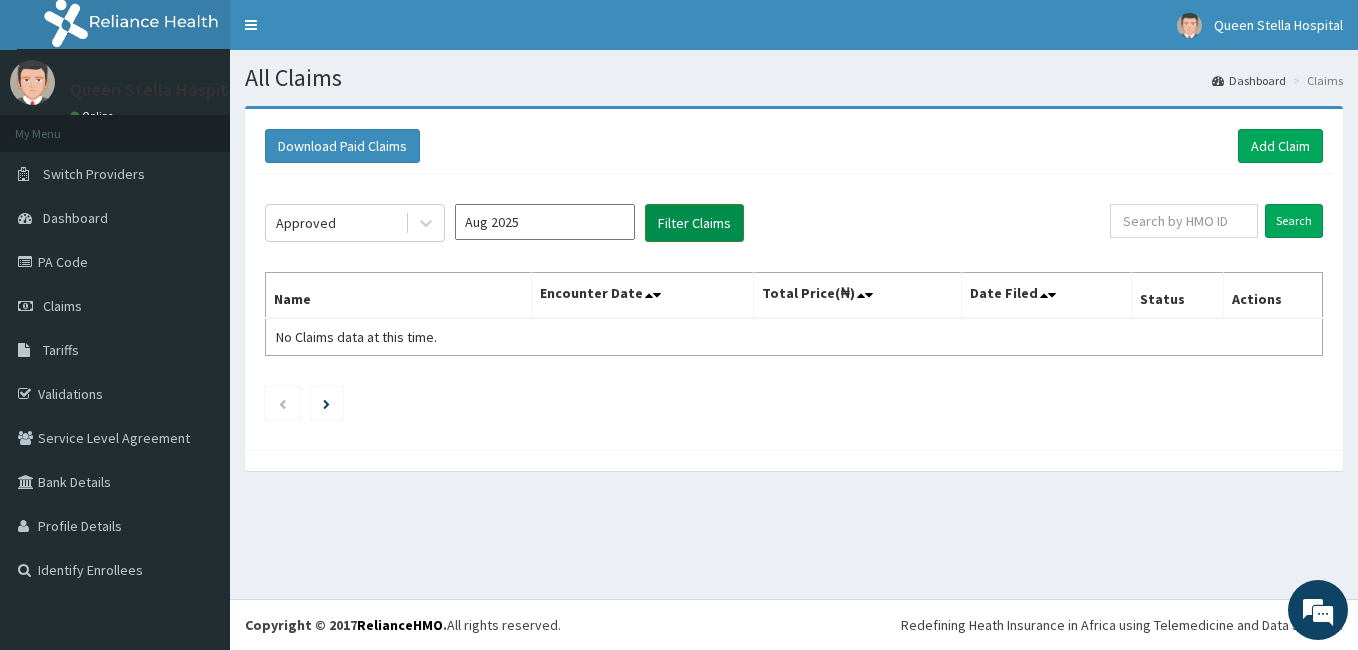 click on "Filter Claims" at bounding box center (694, 223) 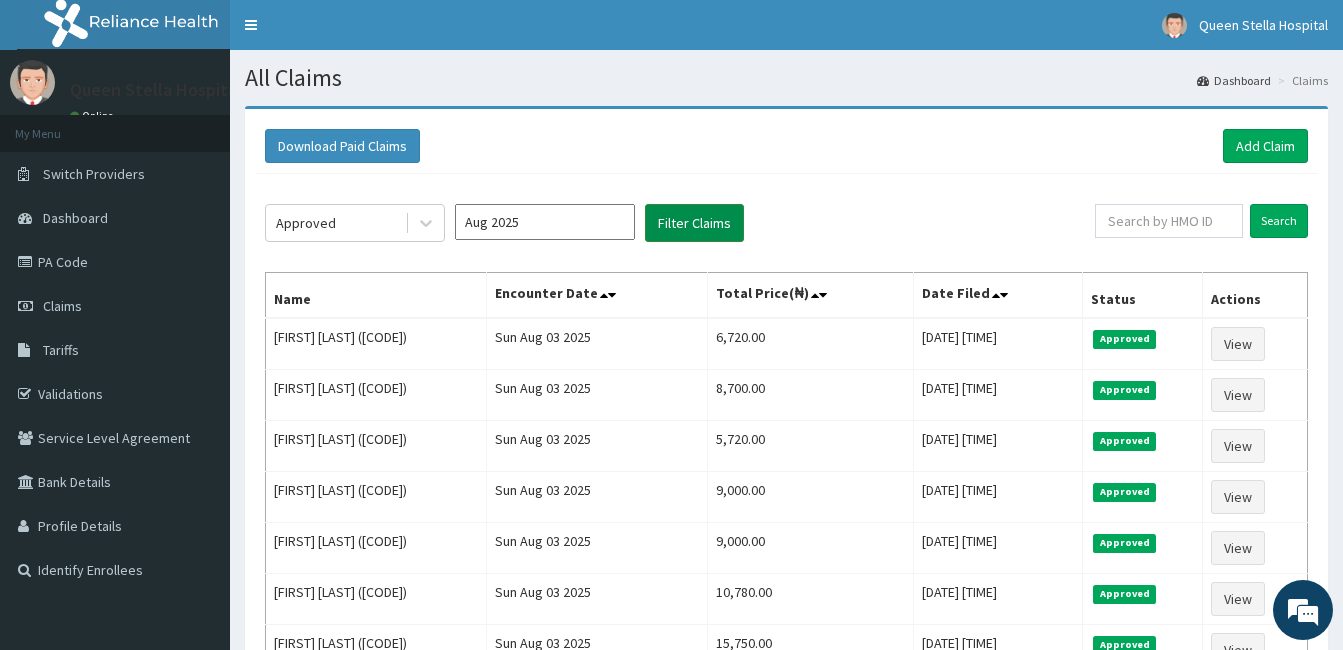 scroll, scrollTop: 0, scrollLeft: 0, axis: both 